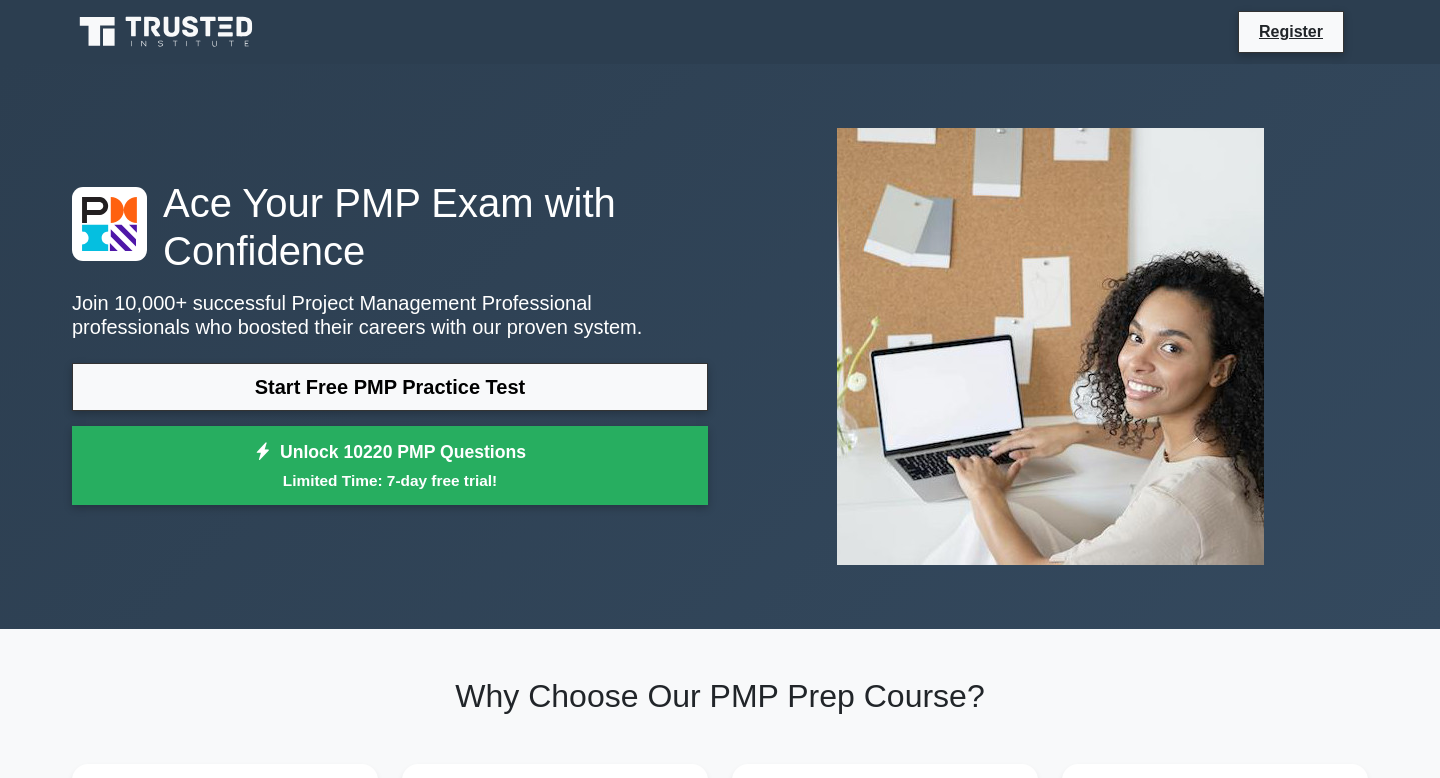 scroll, scrollTop: 0, scrollLeft: 0, axis: both 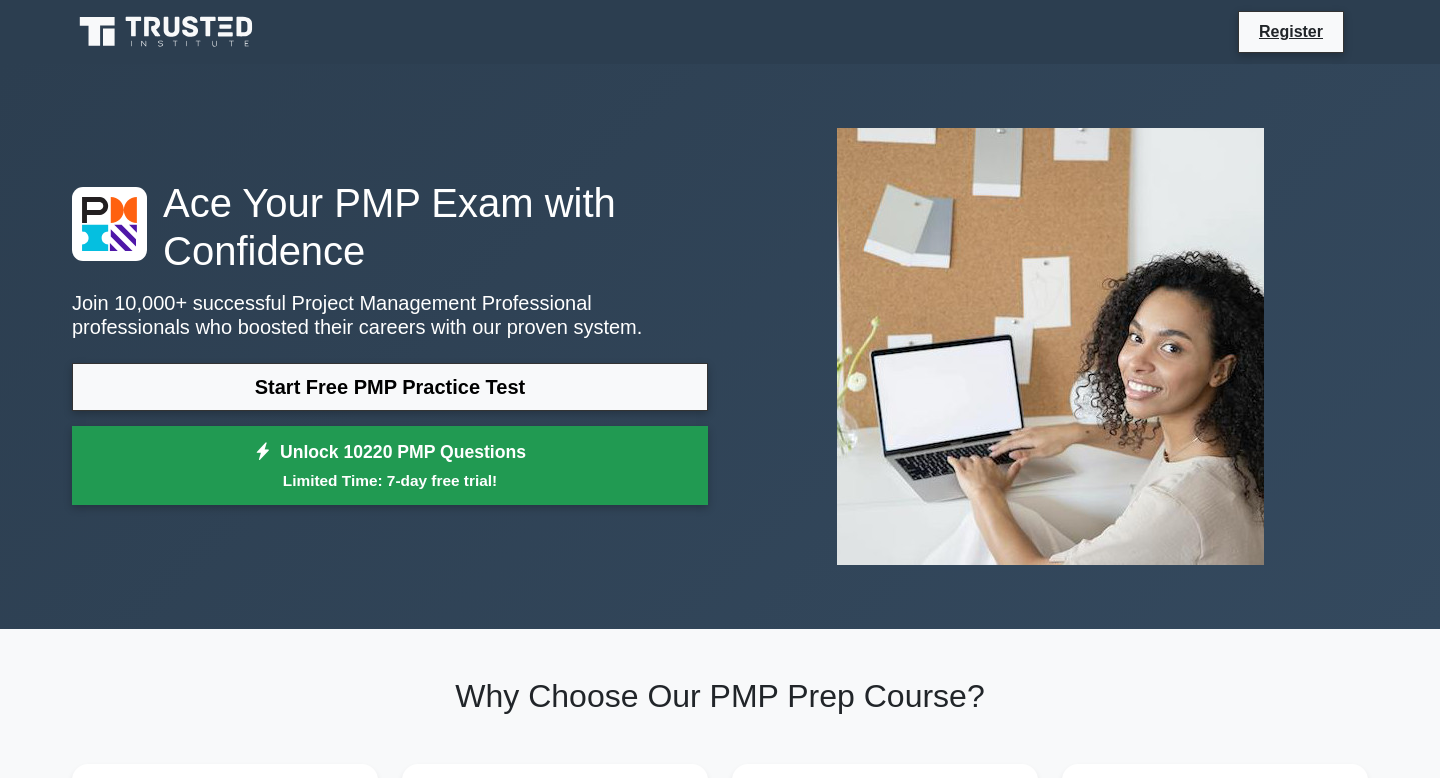 click on "Unlock 10220 PMP Questions
Limited Time: 7-day free trial!" at bounding box center (390, 466) 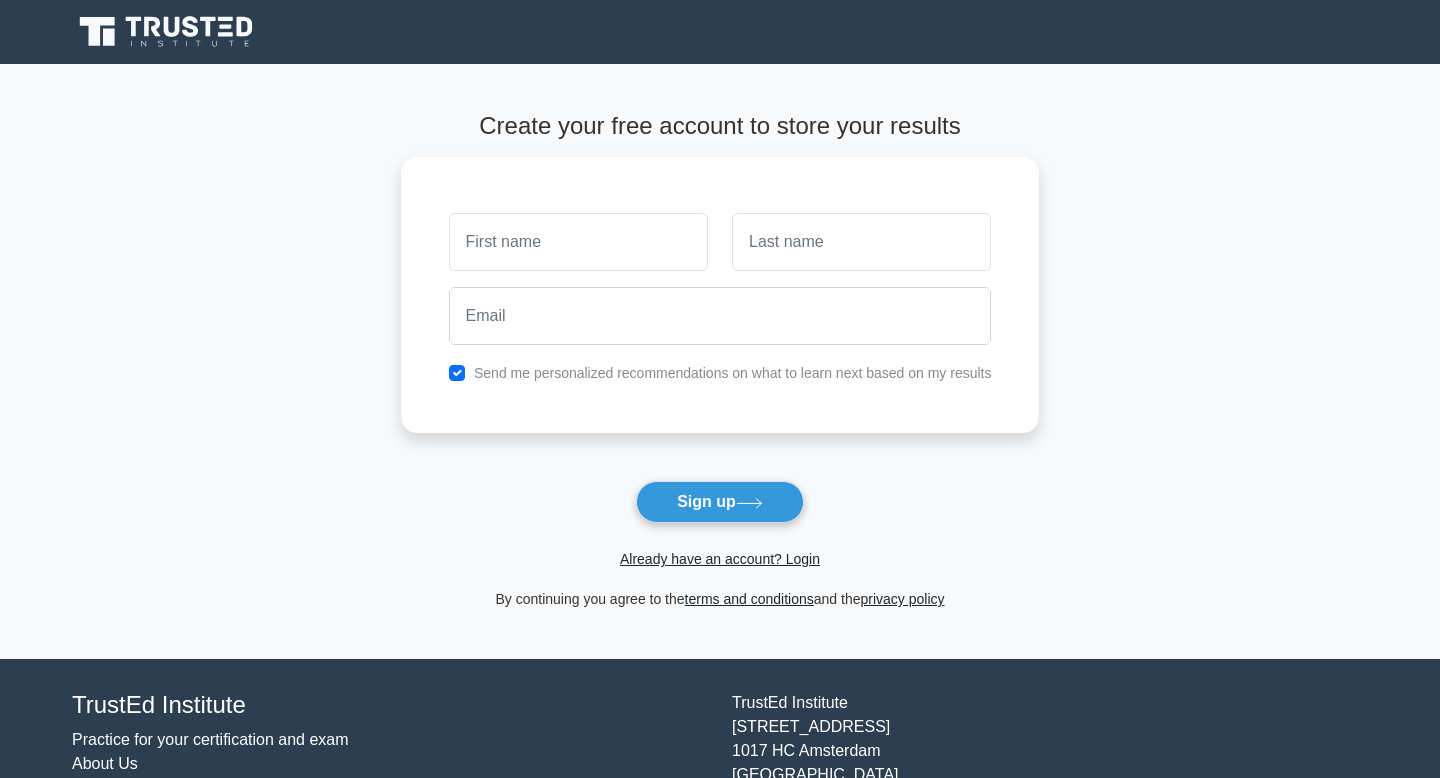scroll, scrollTop: 0, scrollLeft: 0, axis: both 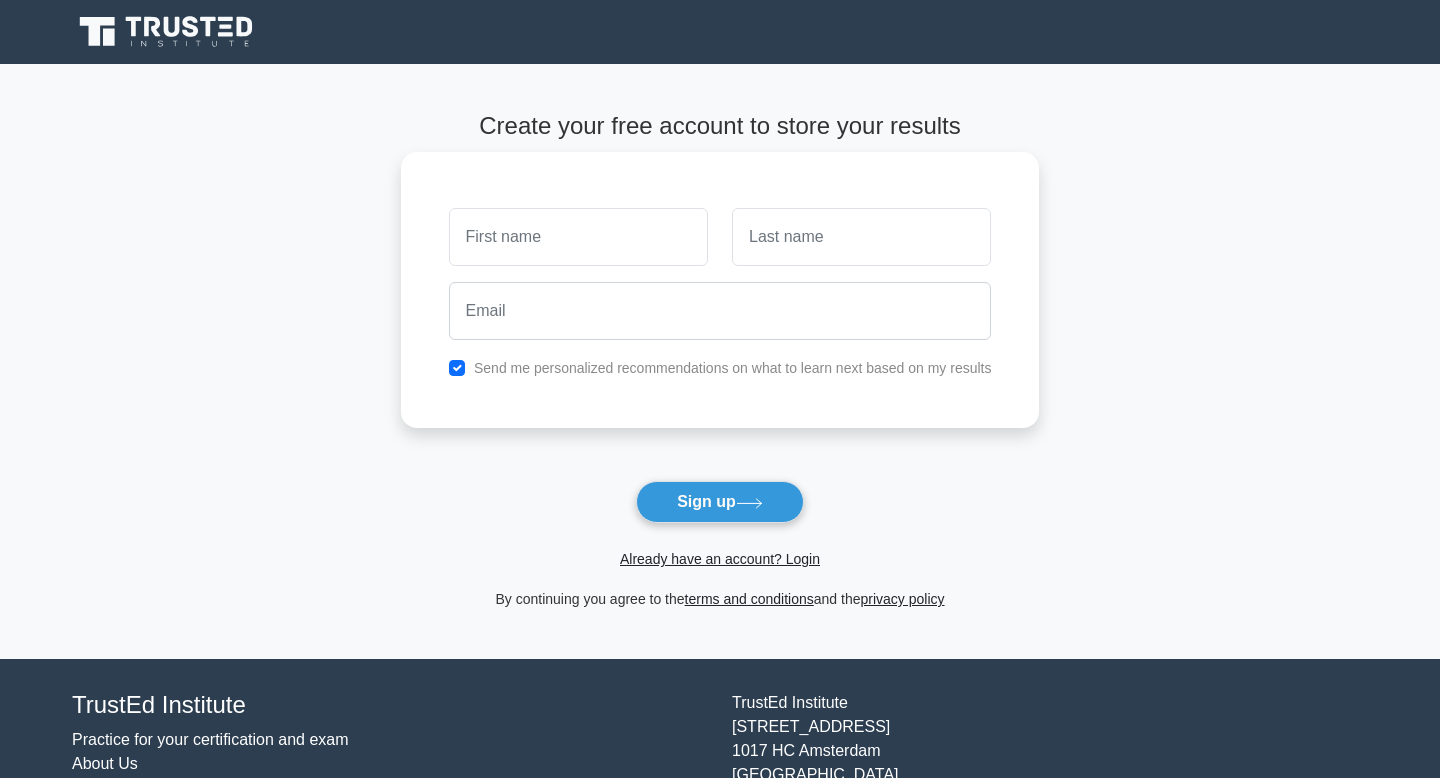 click at bounding box center (578, 237) 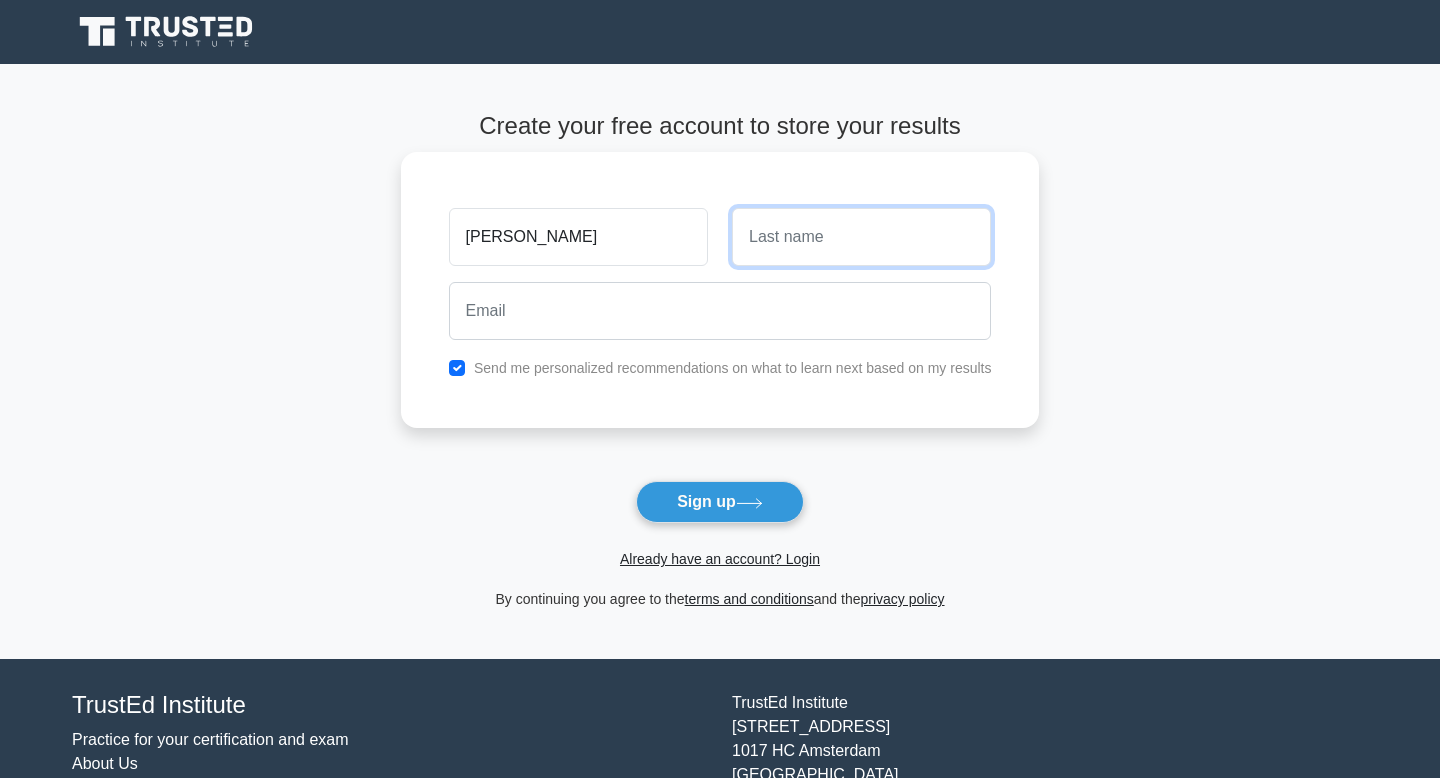 click at bounding box center (861, 237) 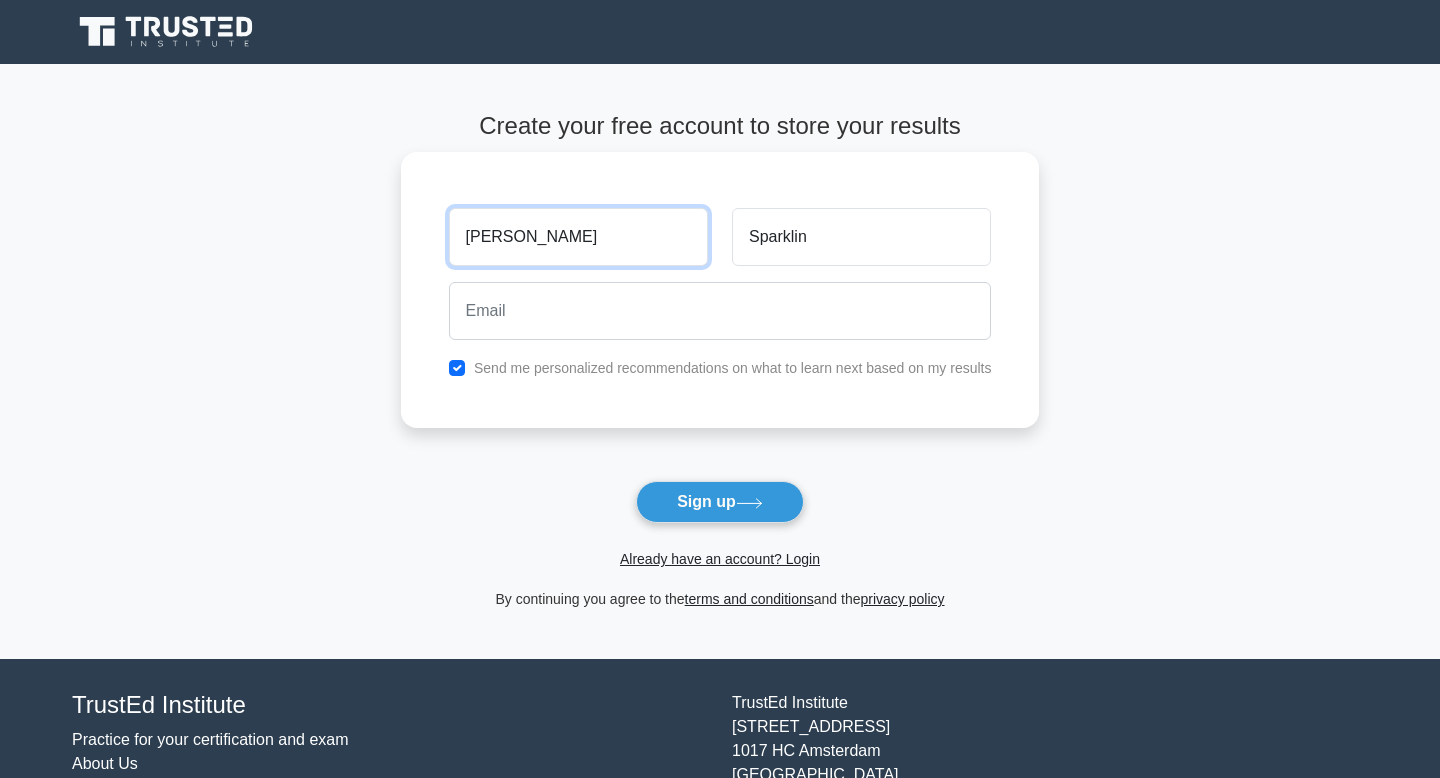click on "Shannon" at bounding box center (578, 237) 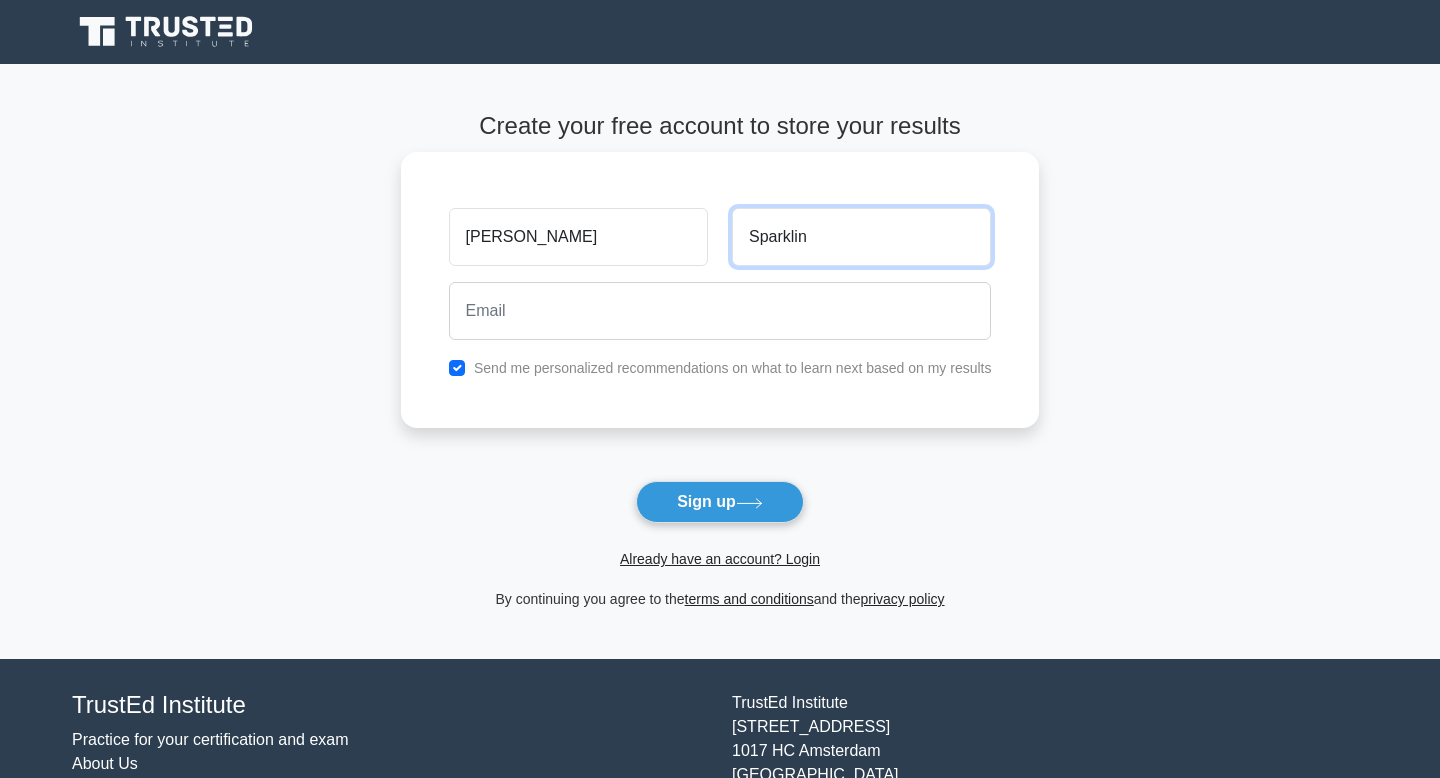 click on "Sparklin" at bounding box center (861, 237) 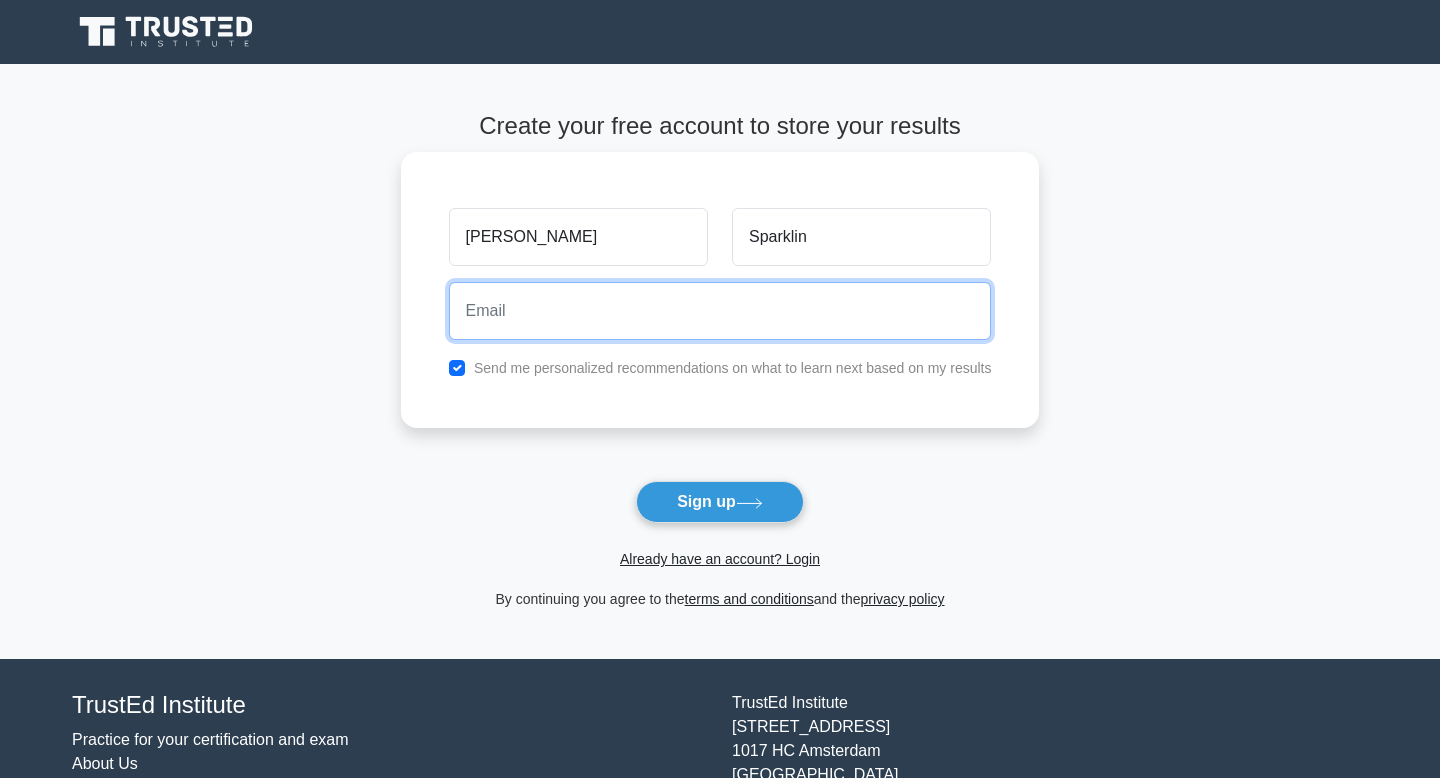 click at bounding box center (720, 311) 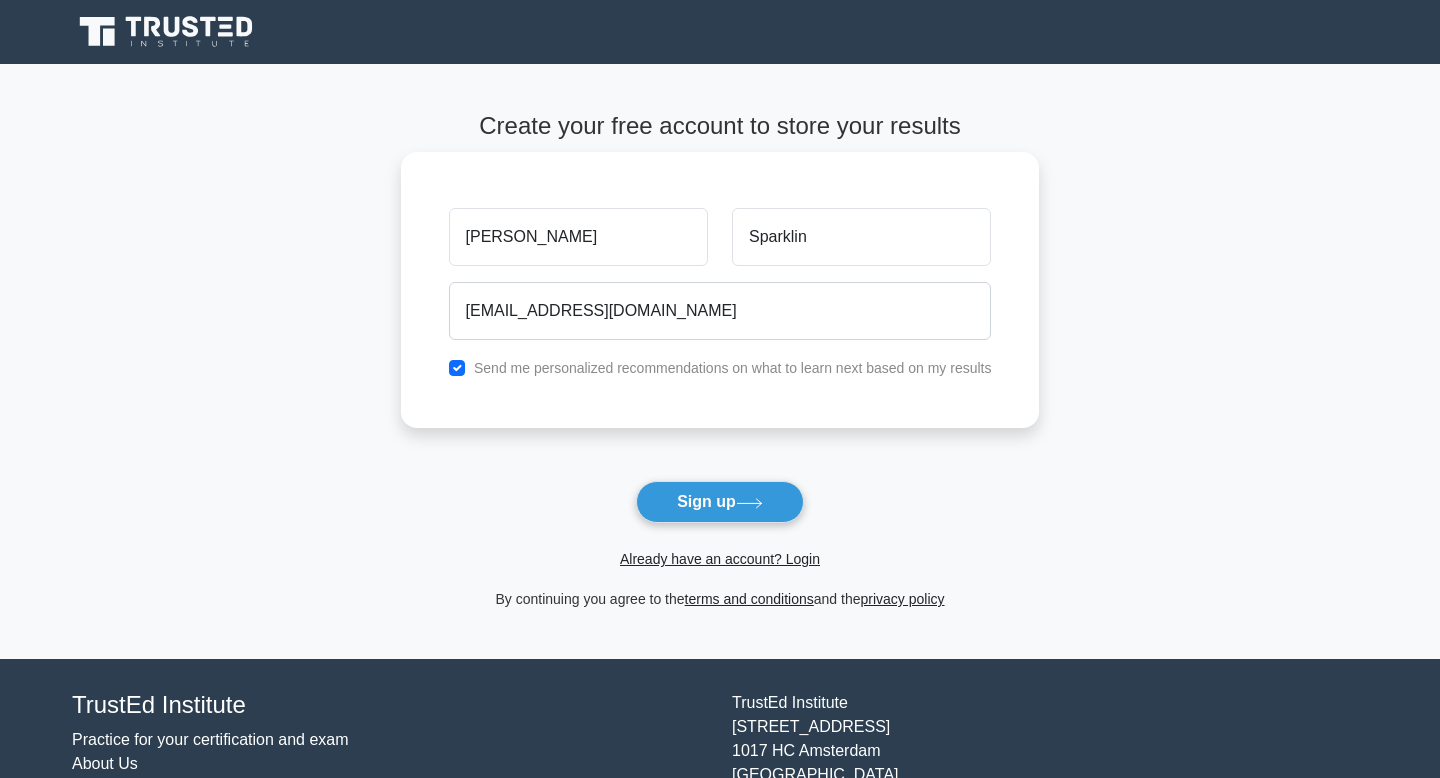 click on "Send me personalized recommendations on what to learn next based on my results" at bounding box center (733, 368) 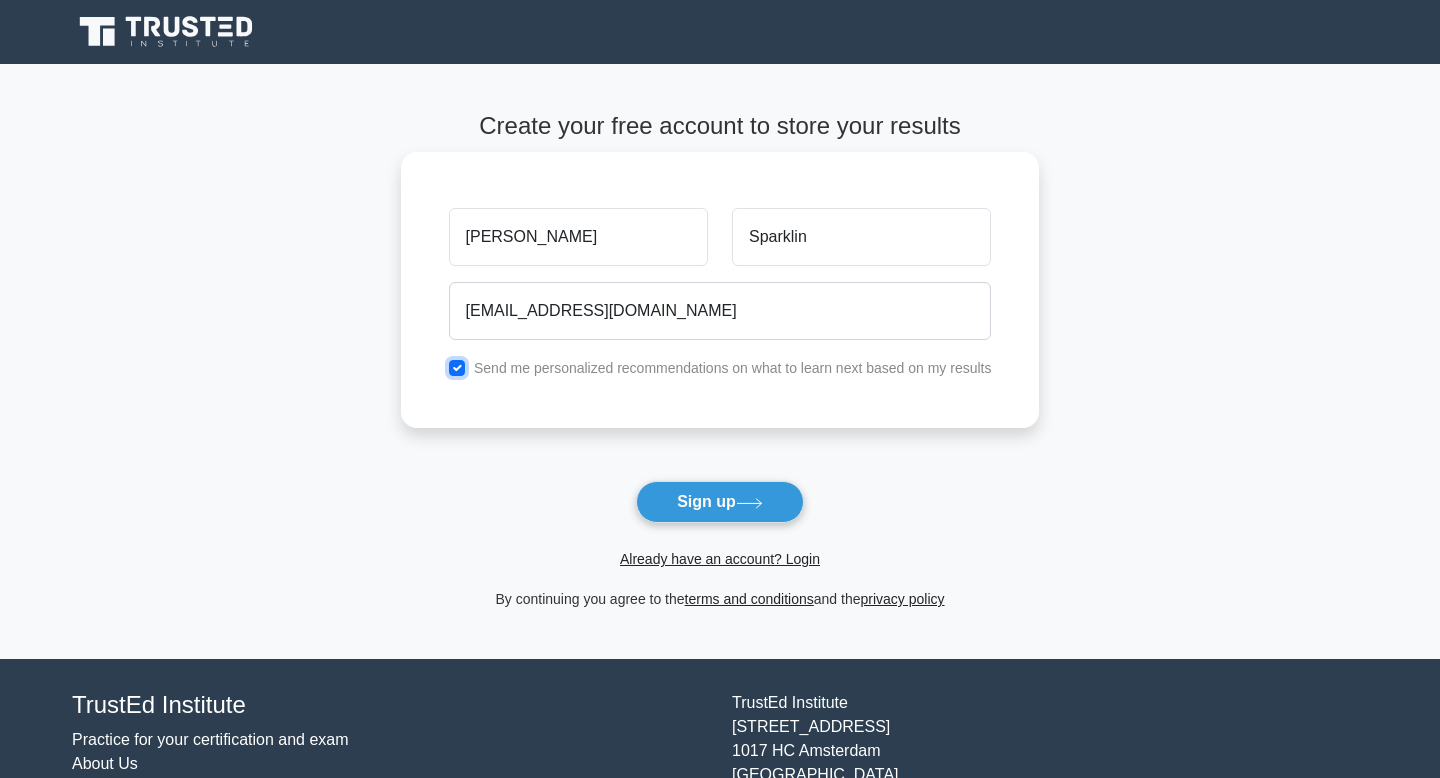 click at bounding box center (457, 368) 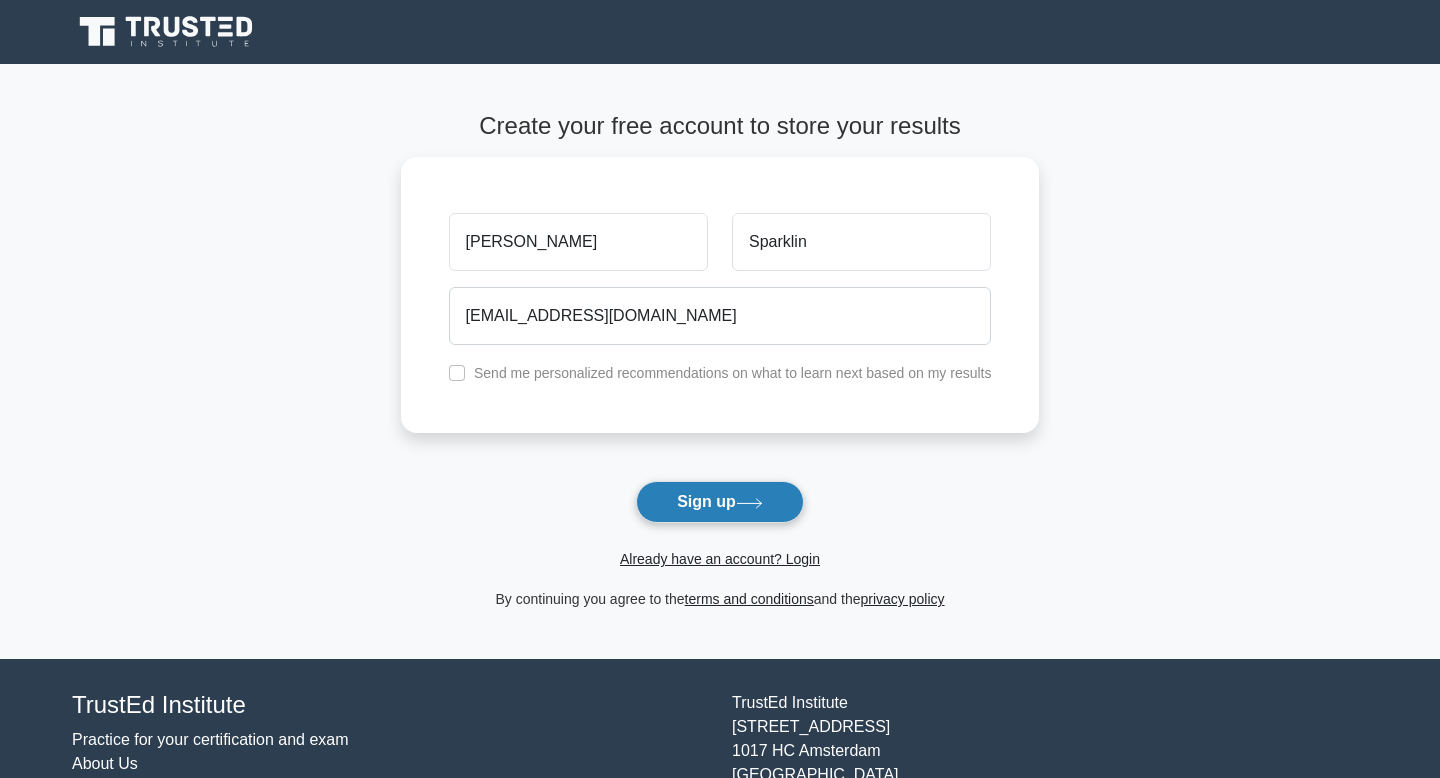 click on "Sign up" at bounding box center [720, 502] 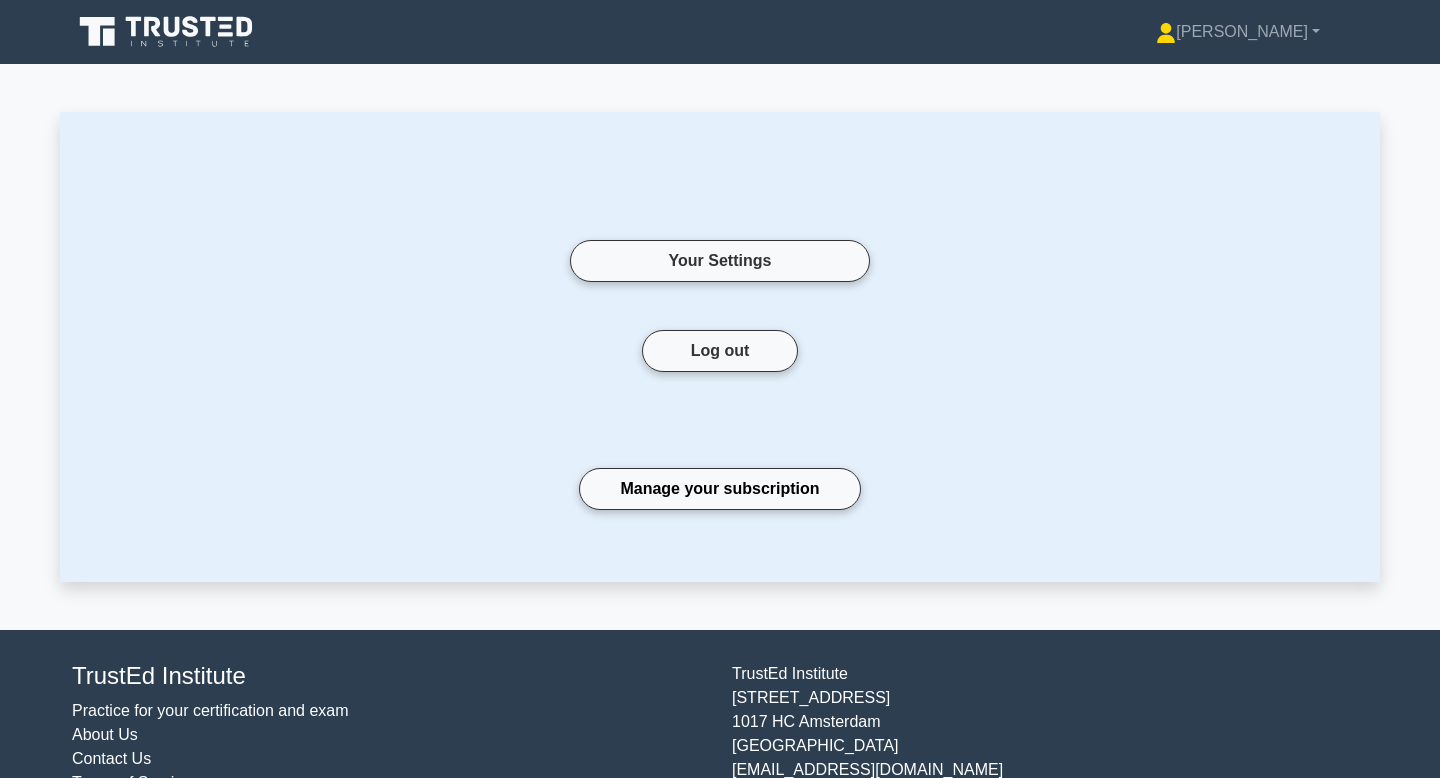 scroll, scrollTop: 0, scrollLeft: 0, axis: both 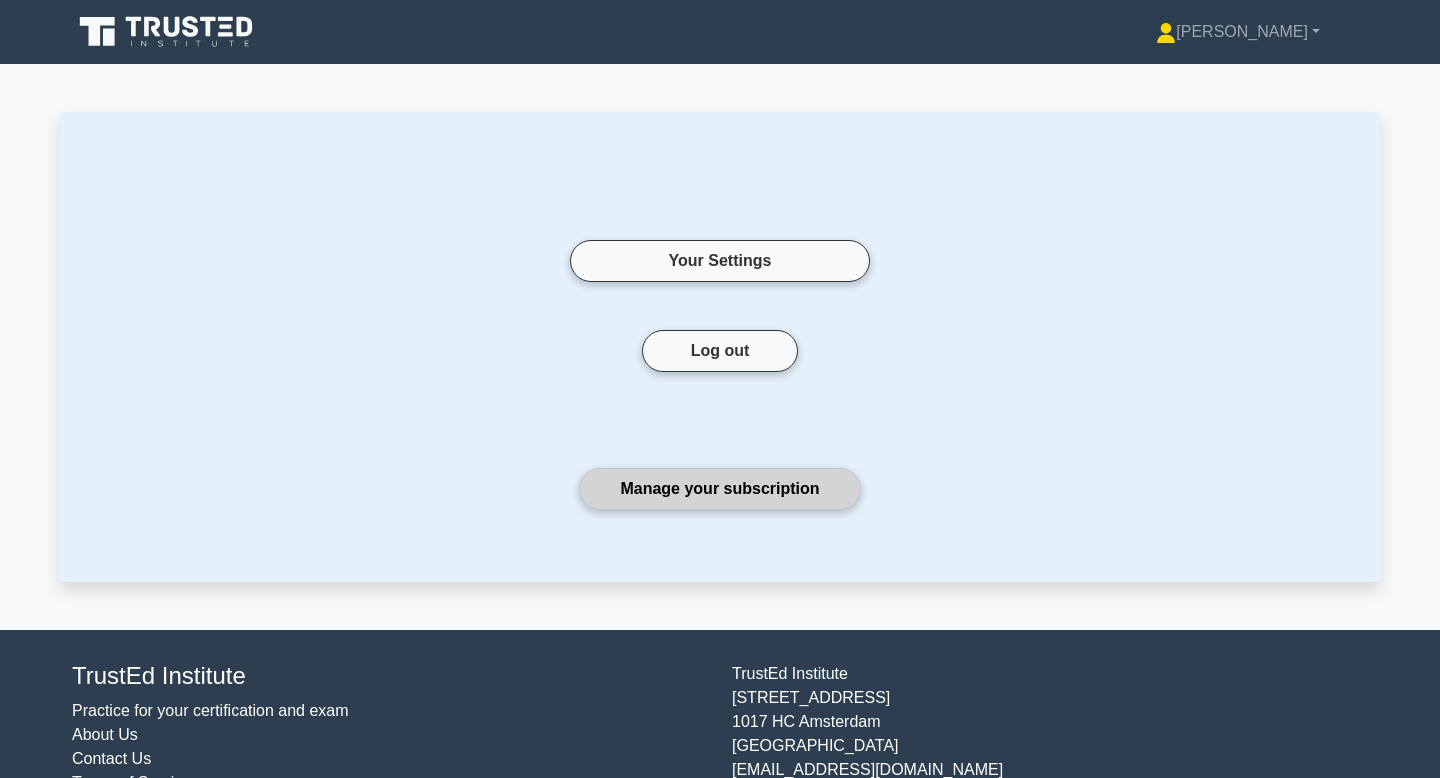 click on "Manage your
subscription" at bounding box center [719, 489] 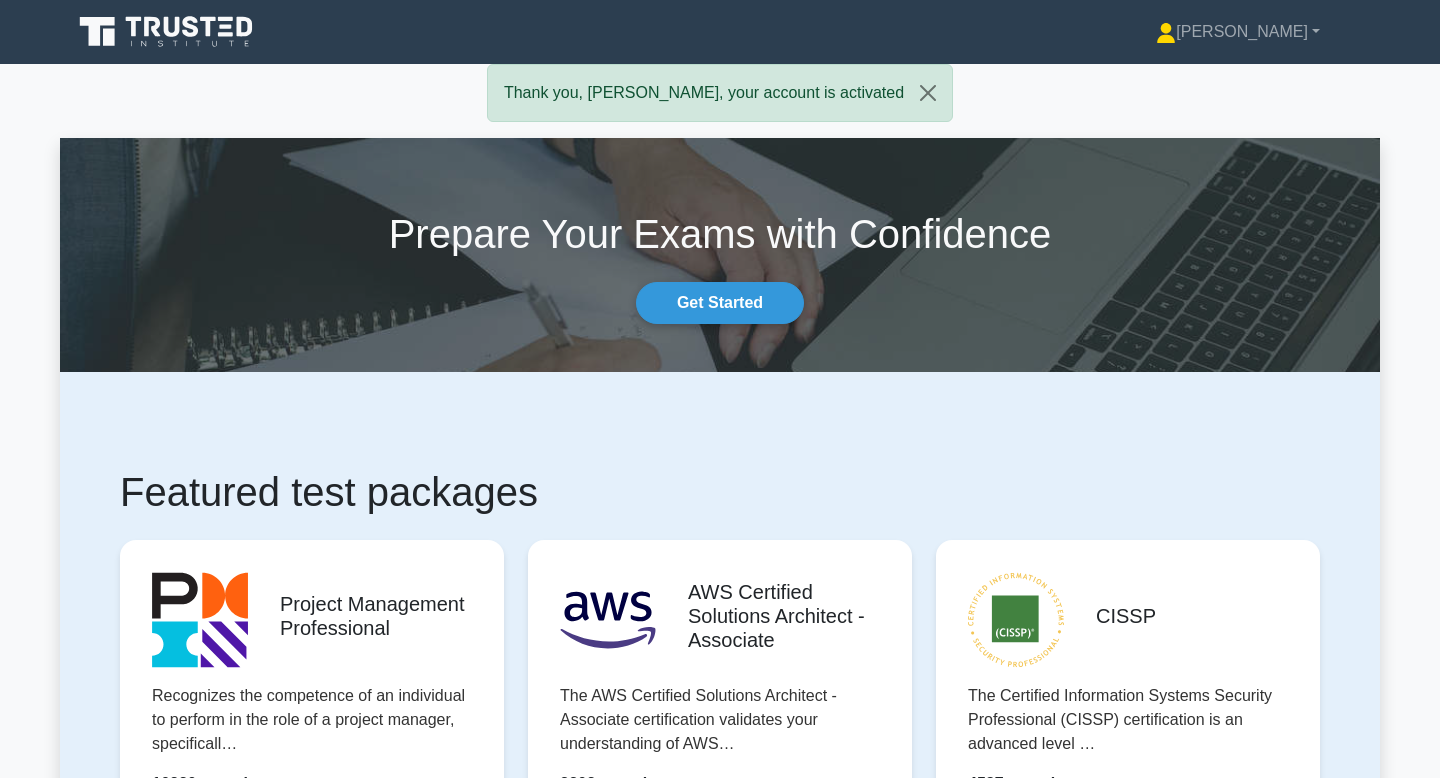 scroll, scrollTop: 0, scrollLeft: 0, axis: both 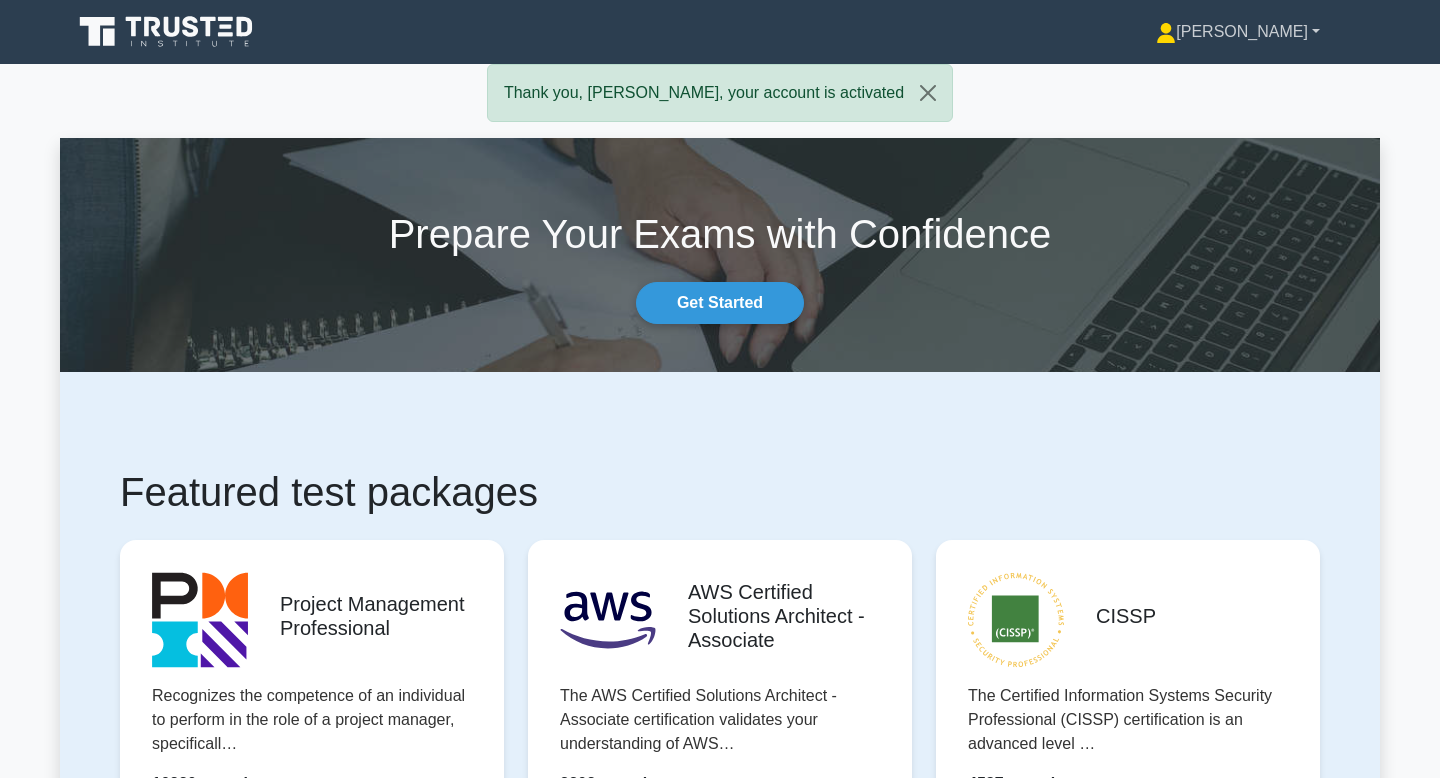 click on "Shannon" at bounding box center [1238, 32] 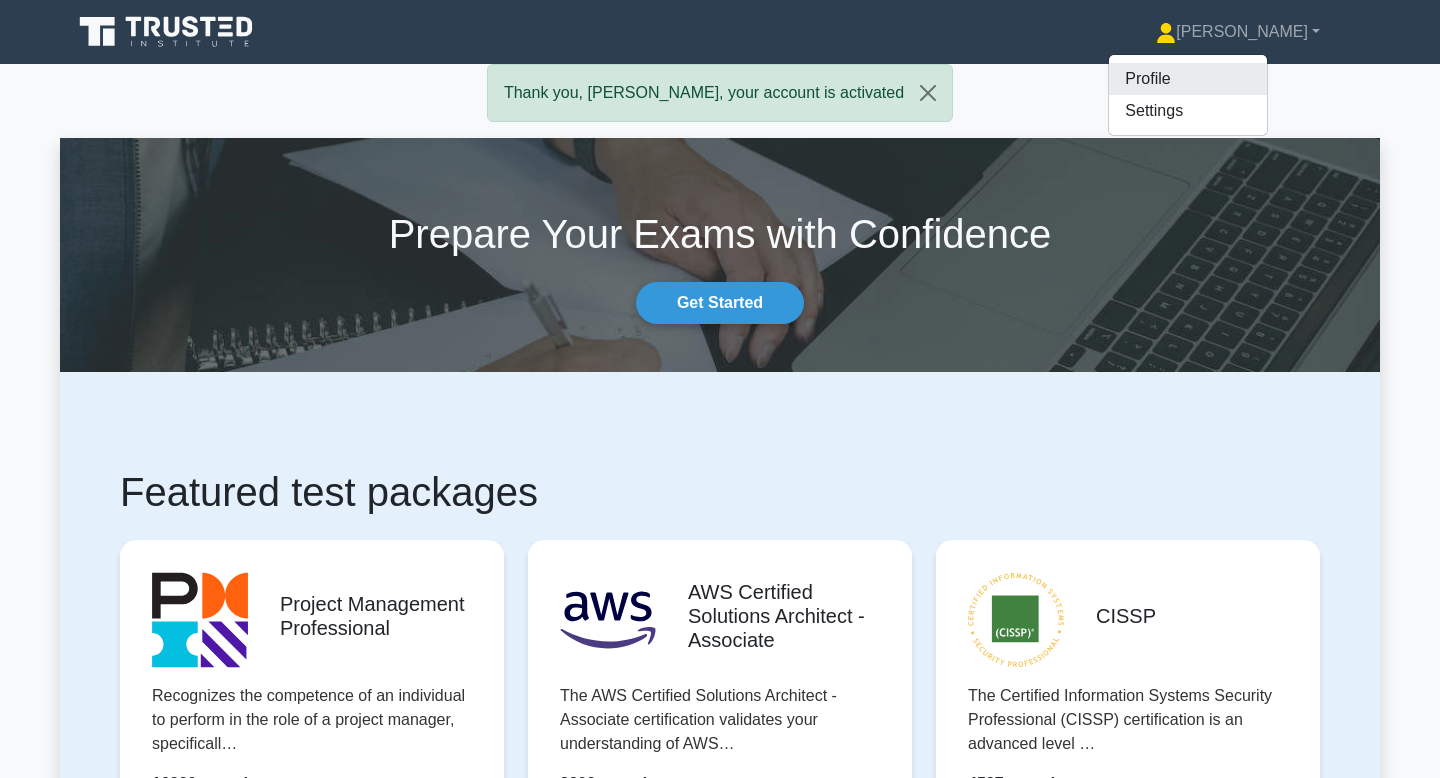 click on "Profile" at bounding box center (1188, 79) 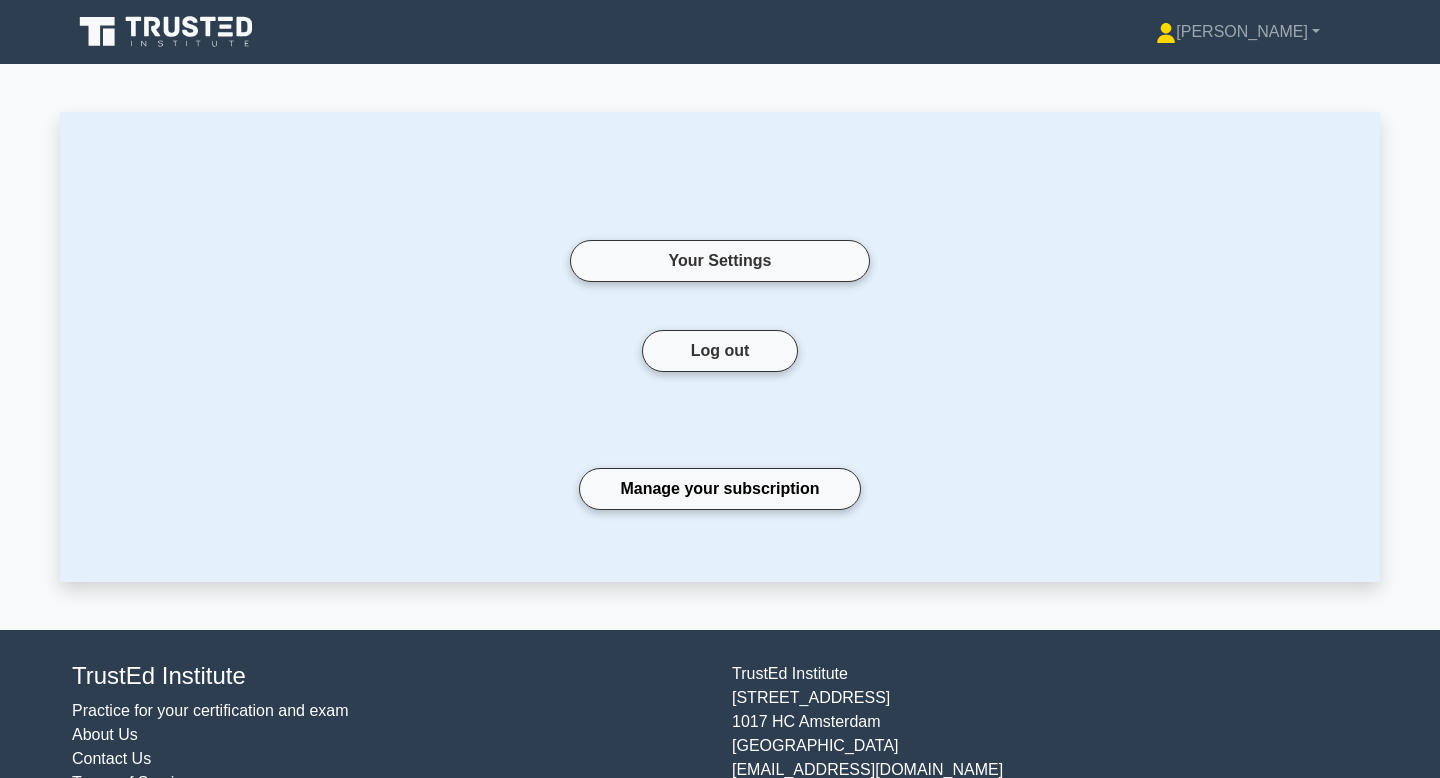 scroll, scrollTop: 0, scrollLeft: 0, axis: both 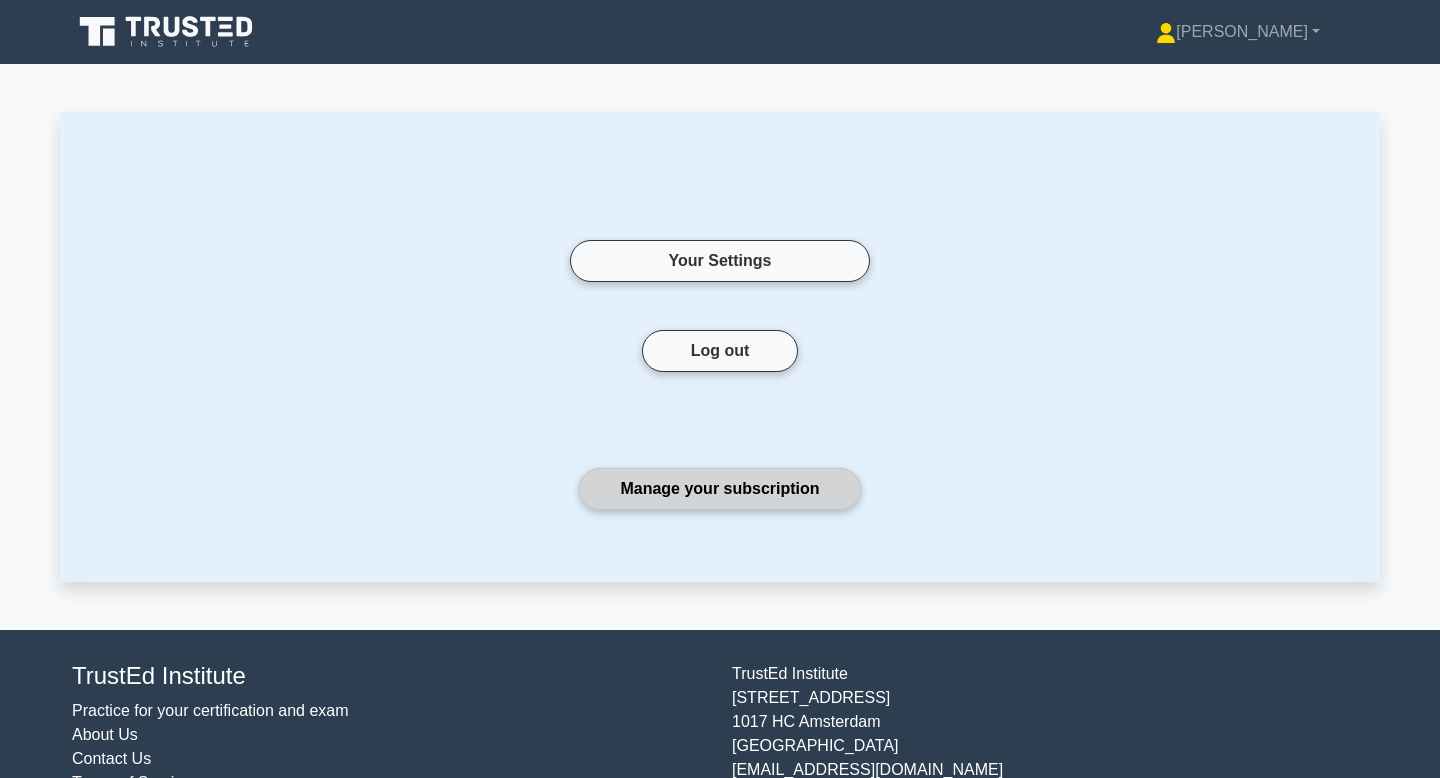 click on "Manage your
subscription" at bounding box center [719, 489] 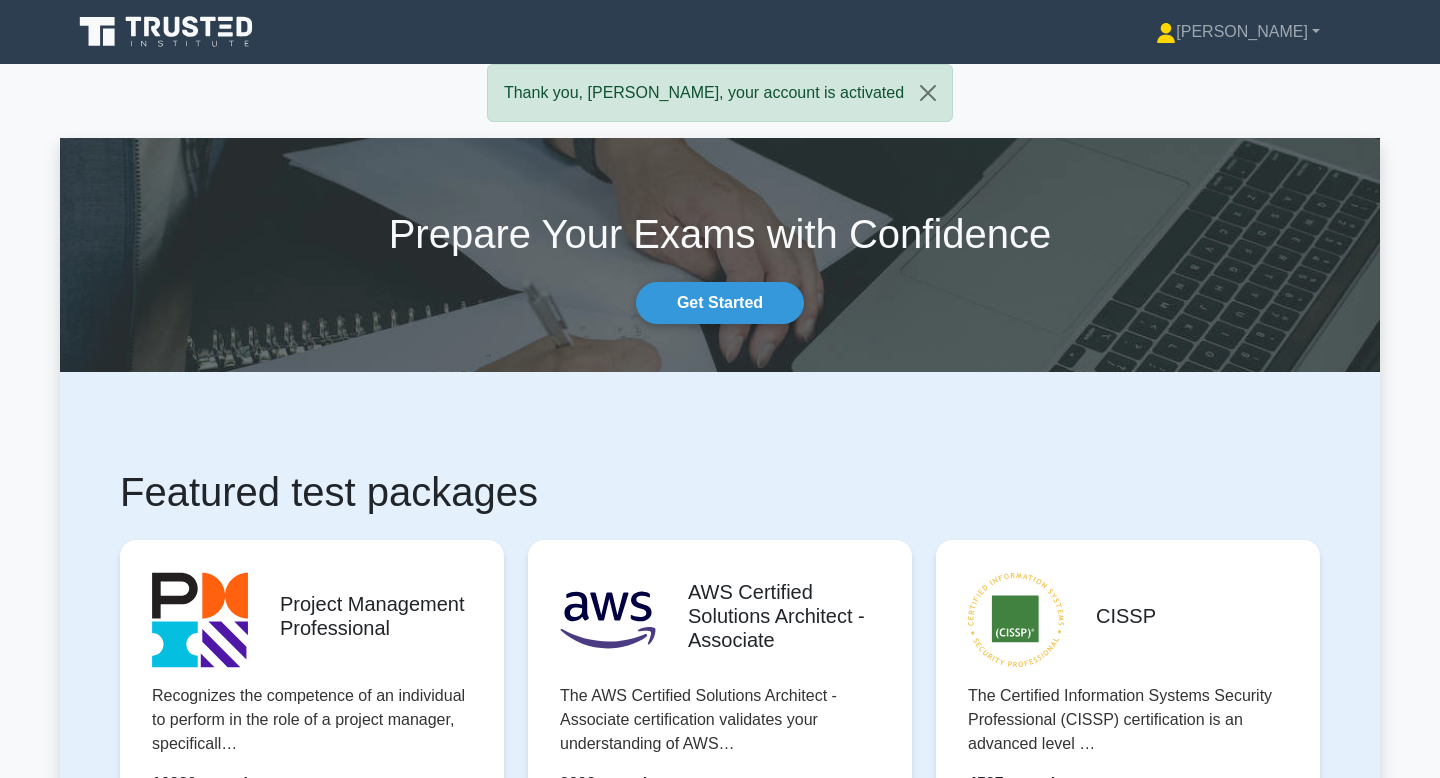 scroll, scrollTop: 0, scrollLeft: 0, axis: both 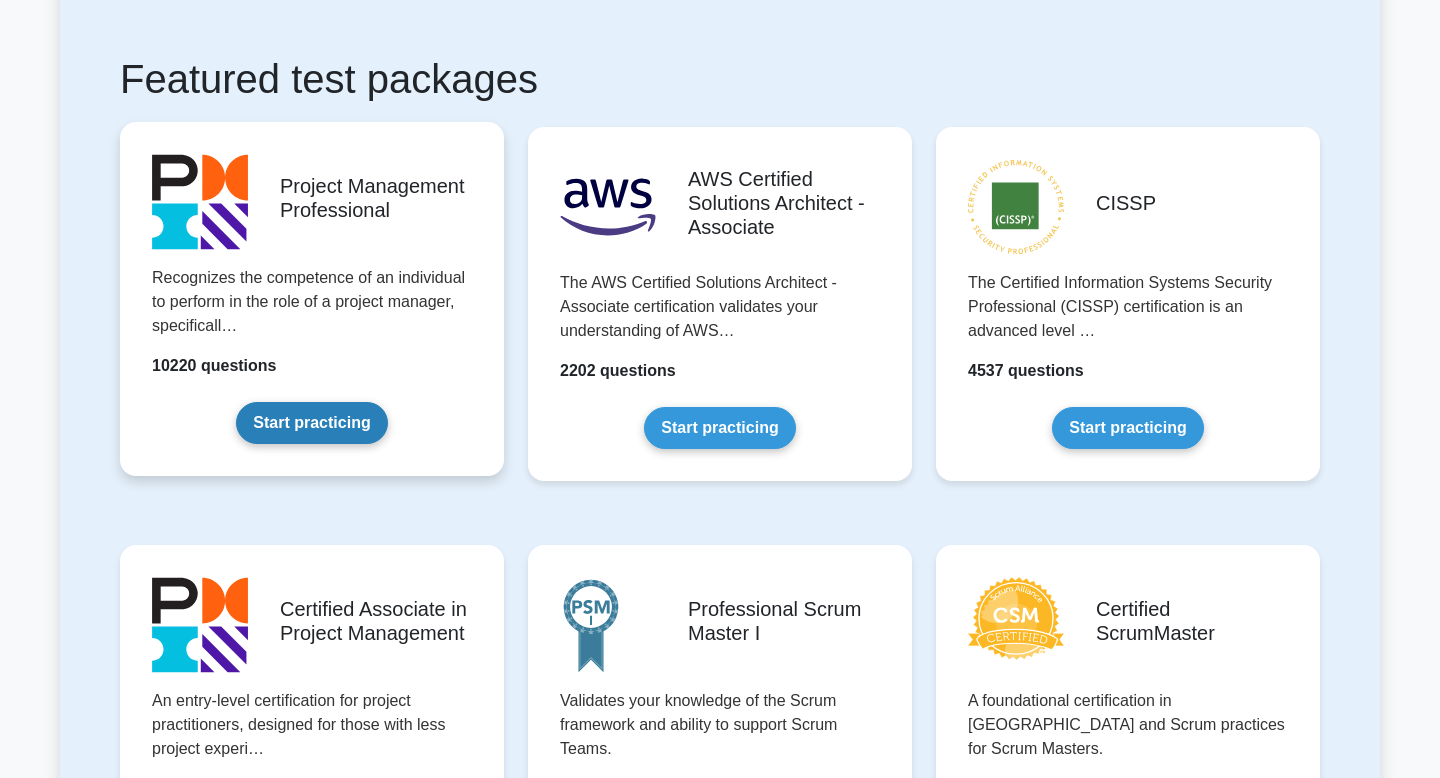 click on "Start practicing" at bounding box center [311, 423] 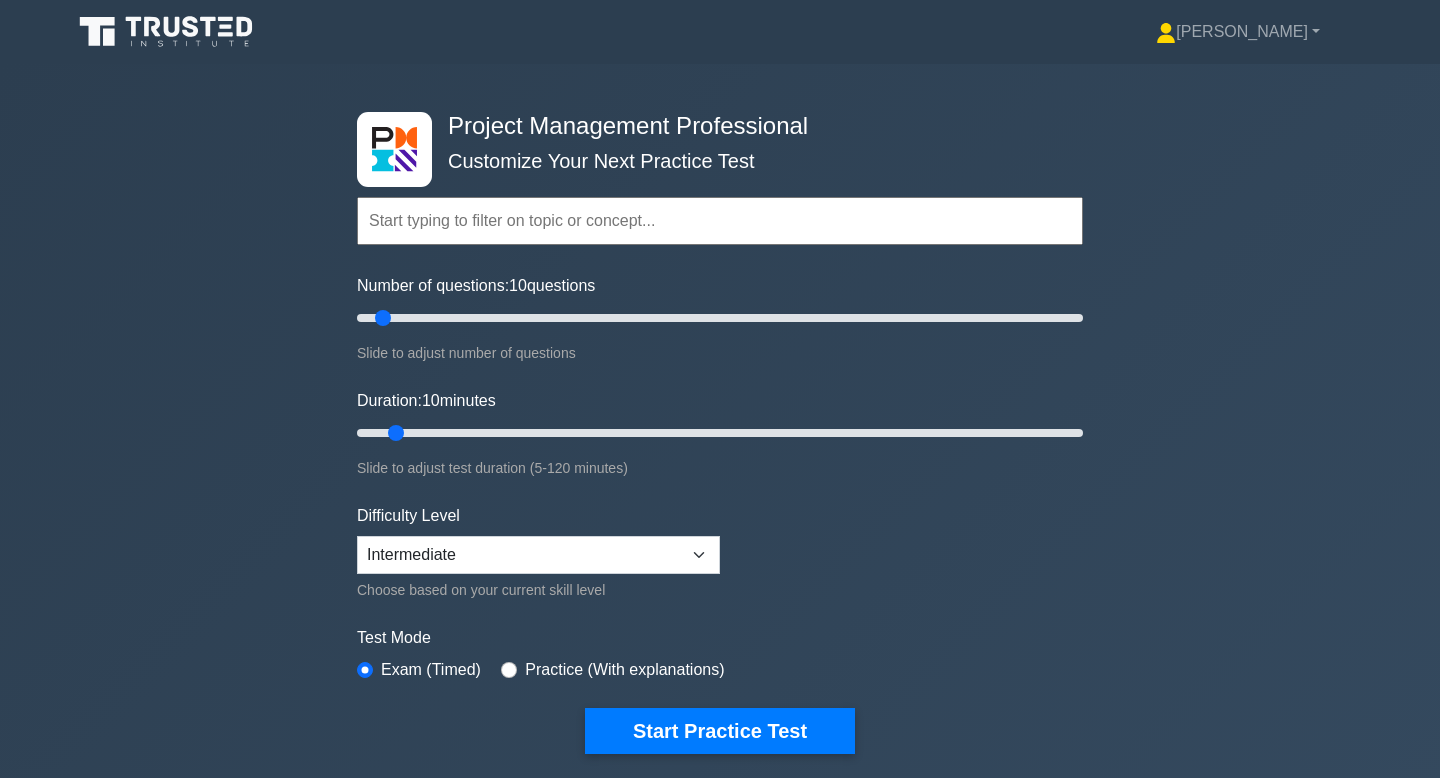 scroll, scrollTop: 0, scrollLeft: 0, axis: both 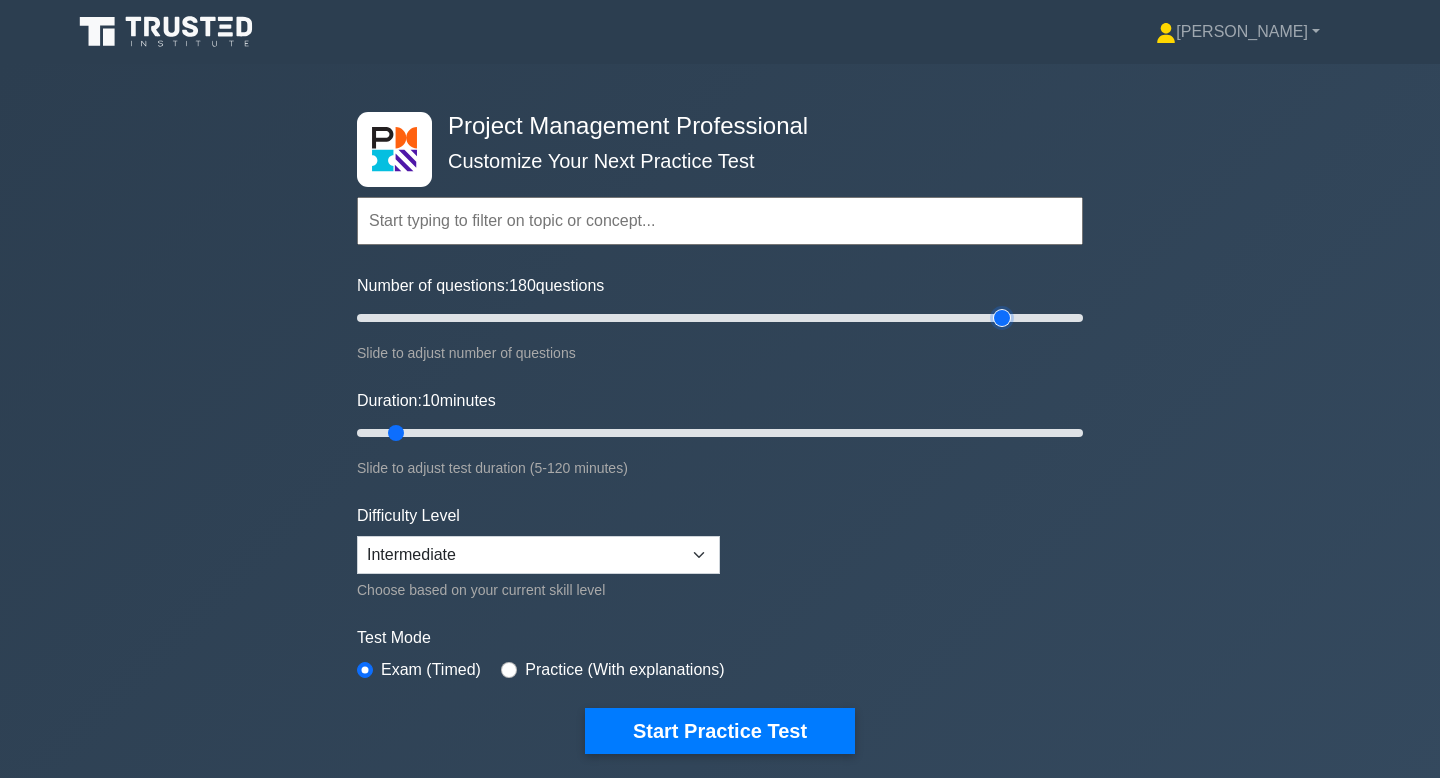 drag, startPoint x: 383, startPoint y: 321, endPoint x: 1002, endPoint y: 326, distance: 619.0202 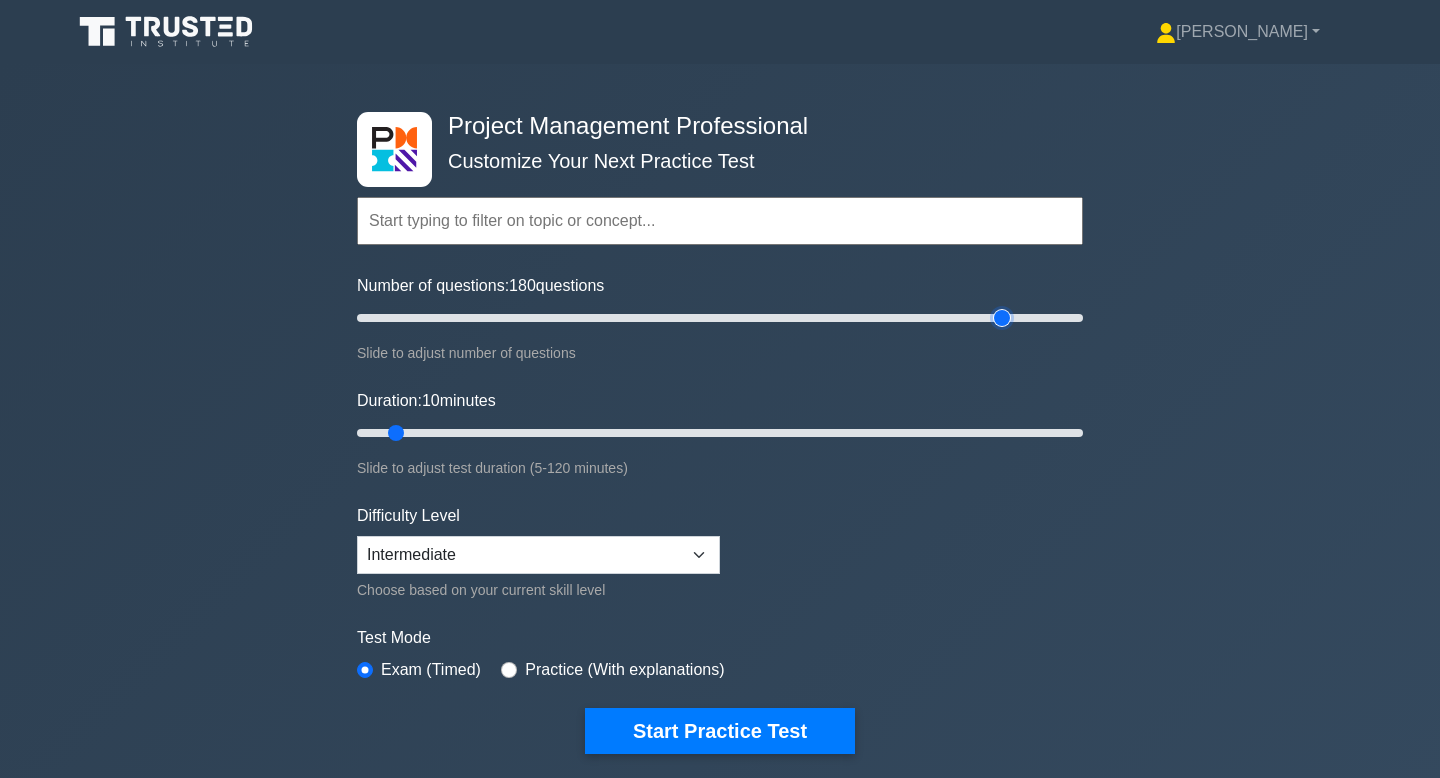 type on "180" 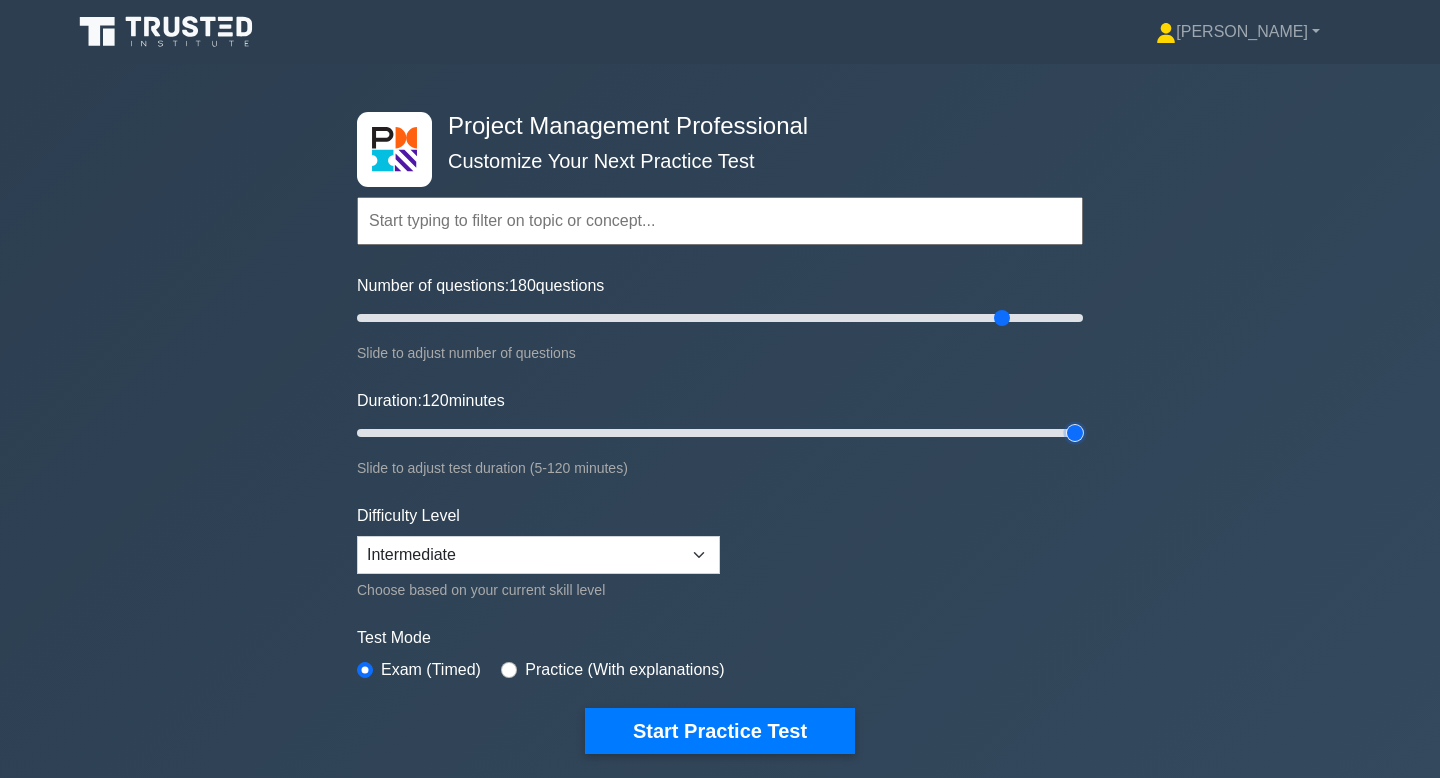 type on "120" 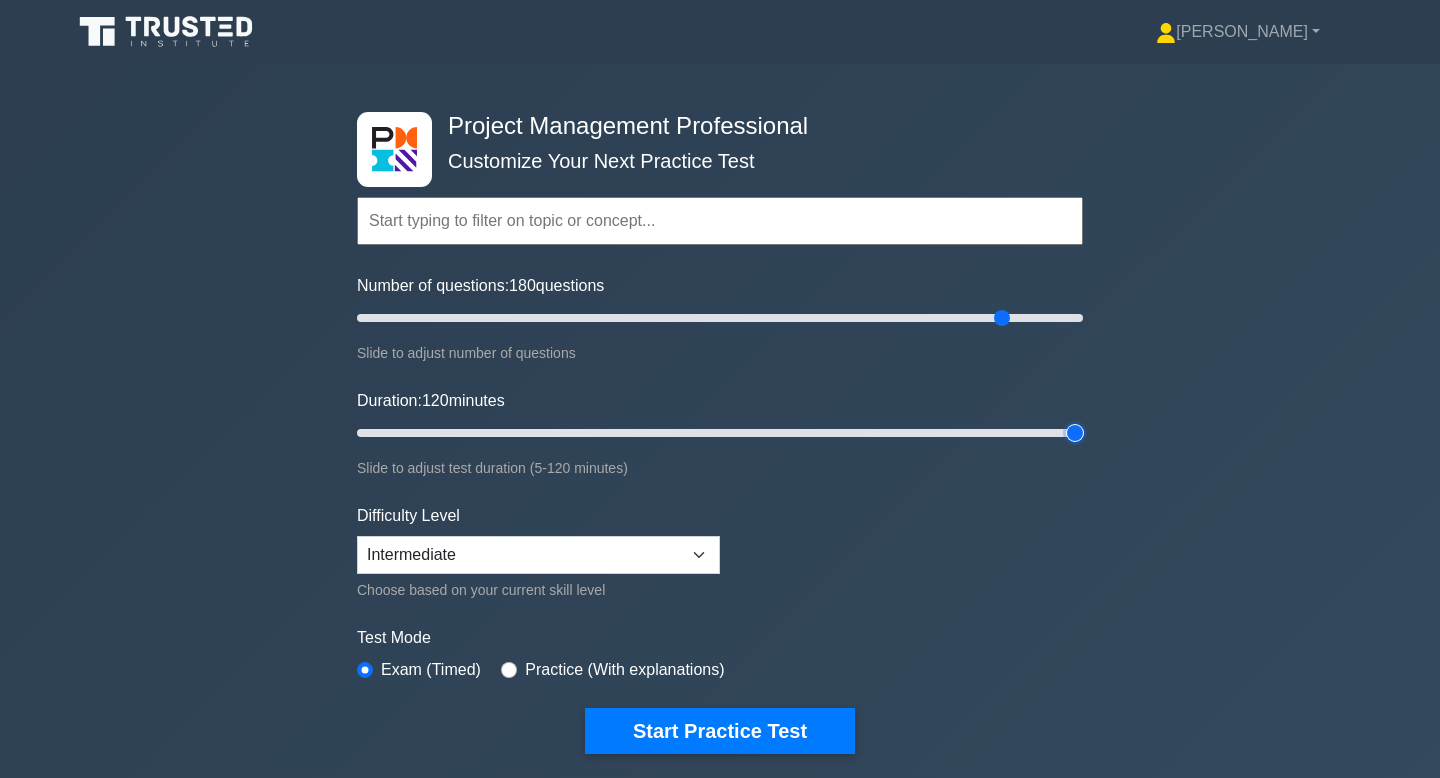 drag, startPoint x: 398, startPoint y: 432, endPoint x: 1112, endPoint y: 452, distance: 714.28 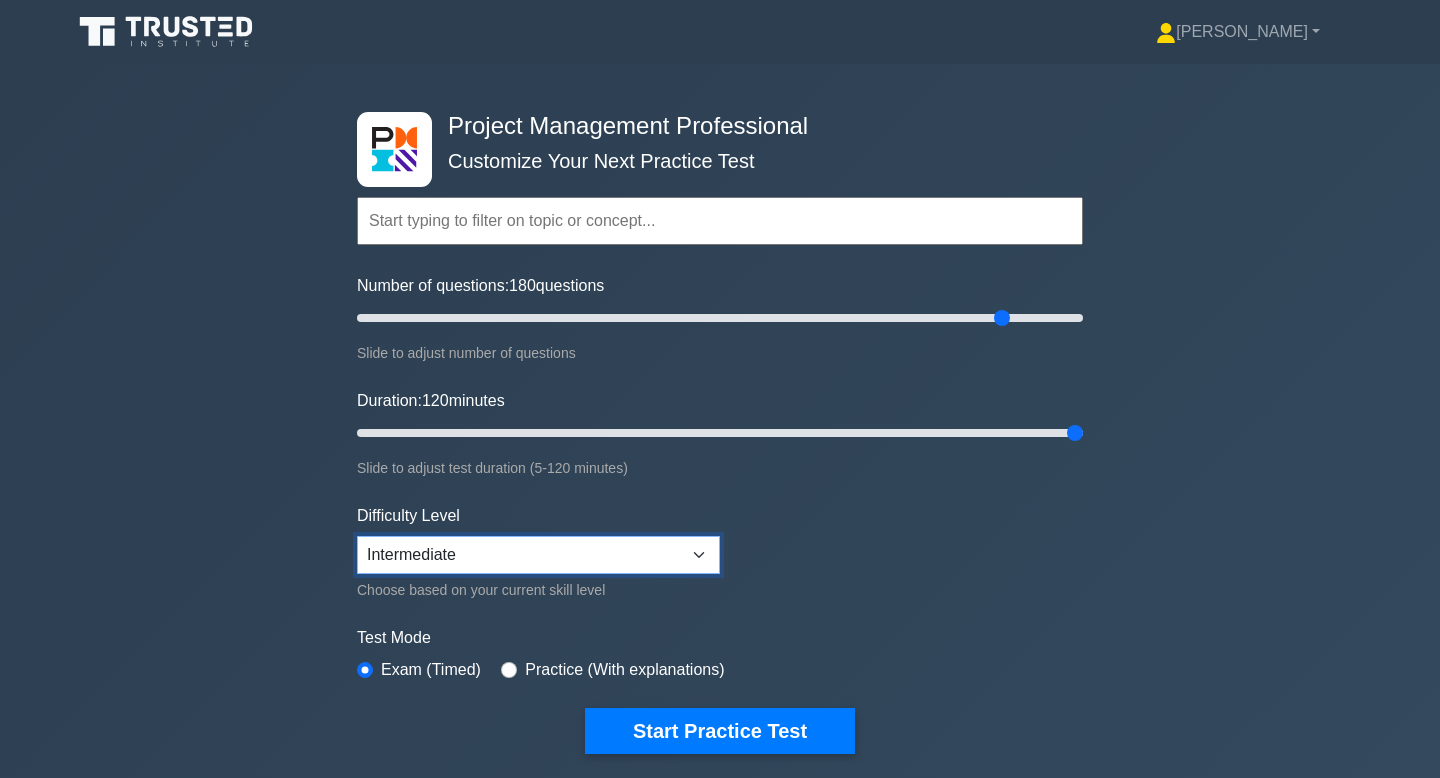 click on "Beginner
Intermediate
Expert" at bounding box center (538, 555) 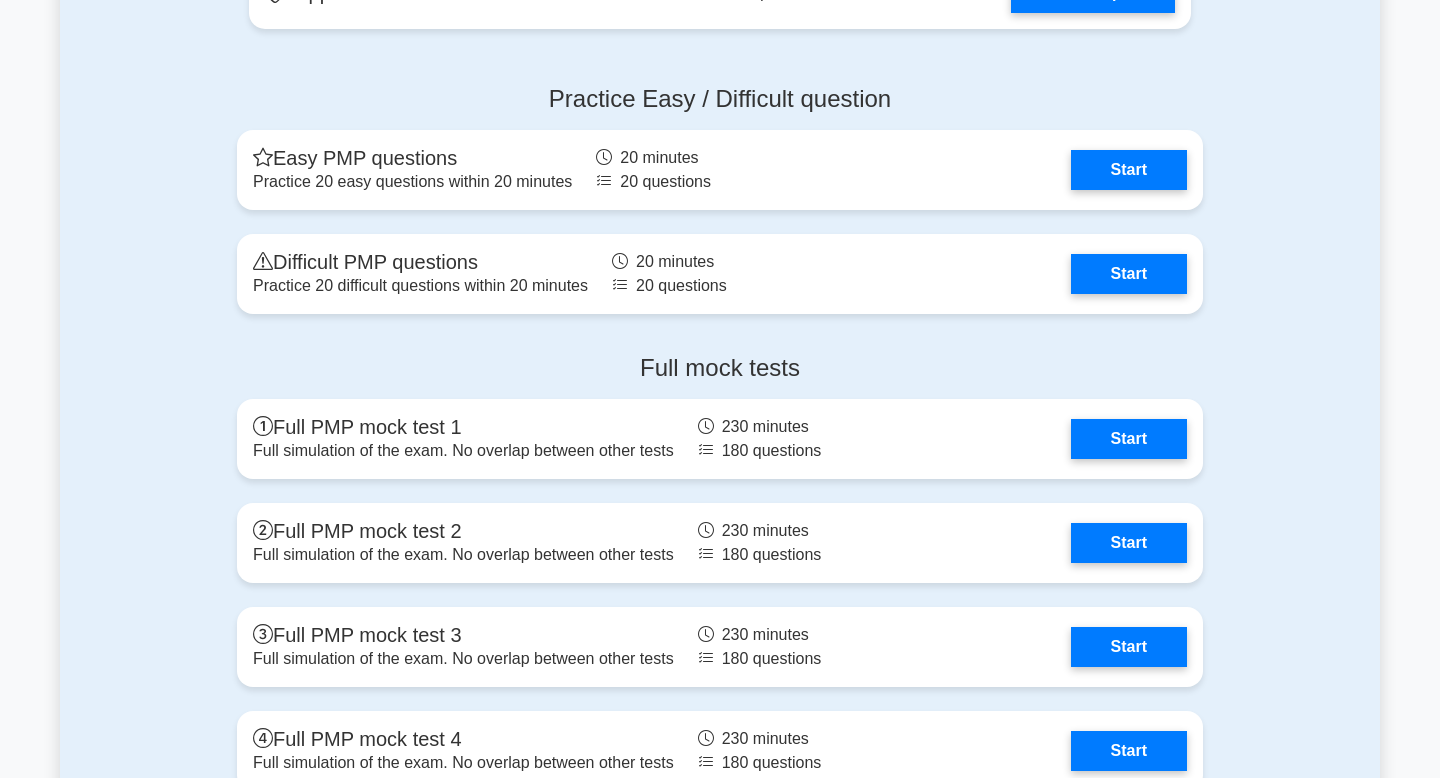 scroll, scrollTop: 4763, scrollLeft: 0, axis: vertical 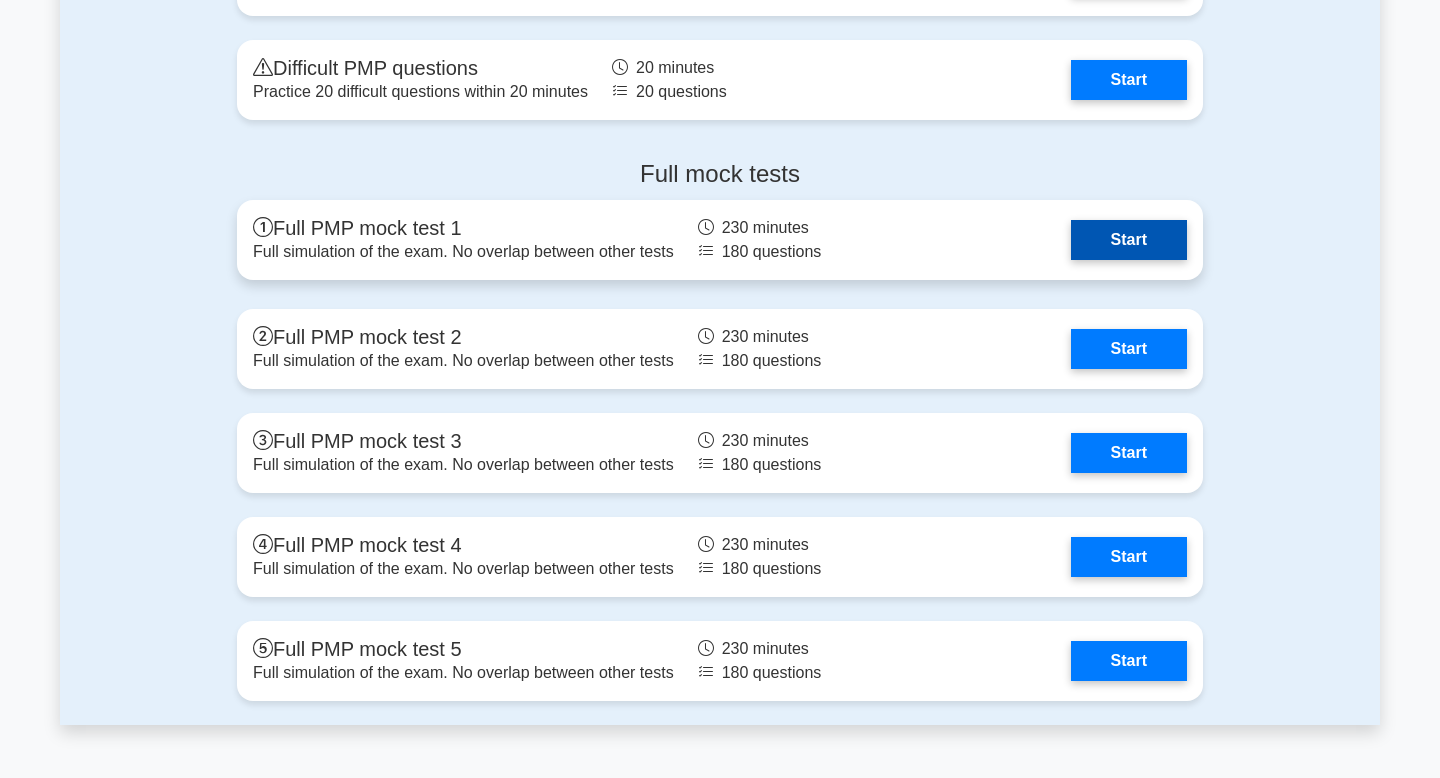 click on "Start" at bounding box center (1129, 240) 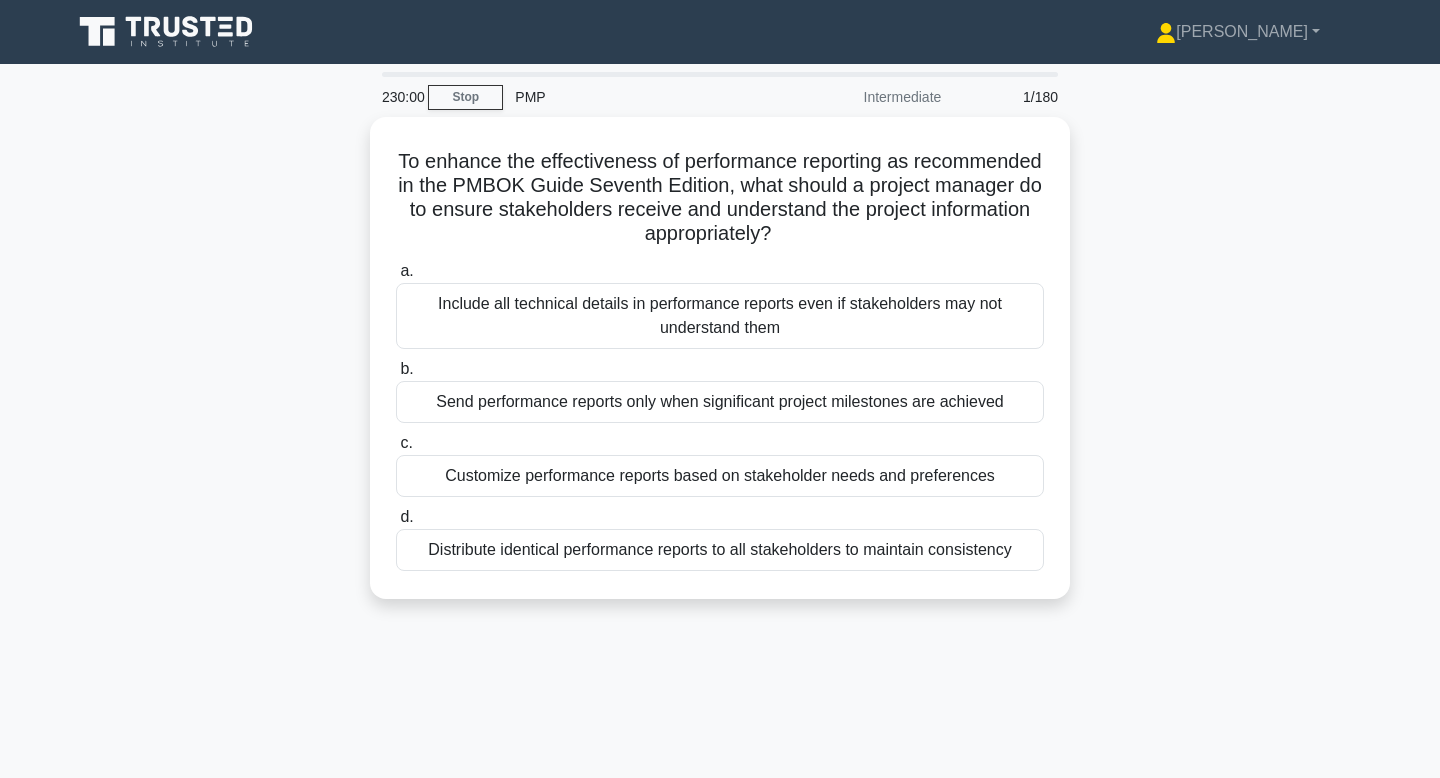 scroll, scrollTop: 0, scrollLeft: 0, axis: both 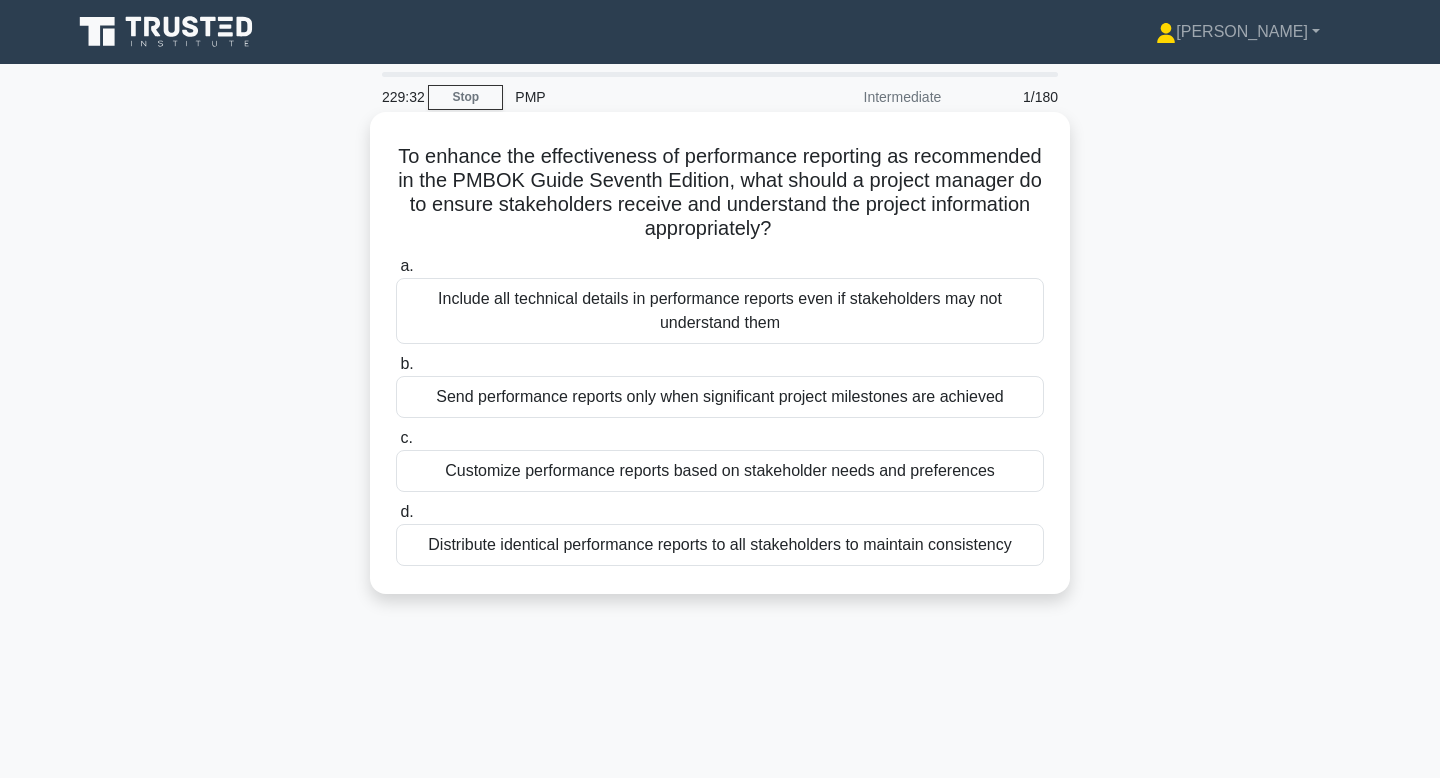 click on "Customize performance reports based on stakeholder needs and preferences" at bounding box center [720, 471] 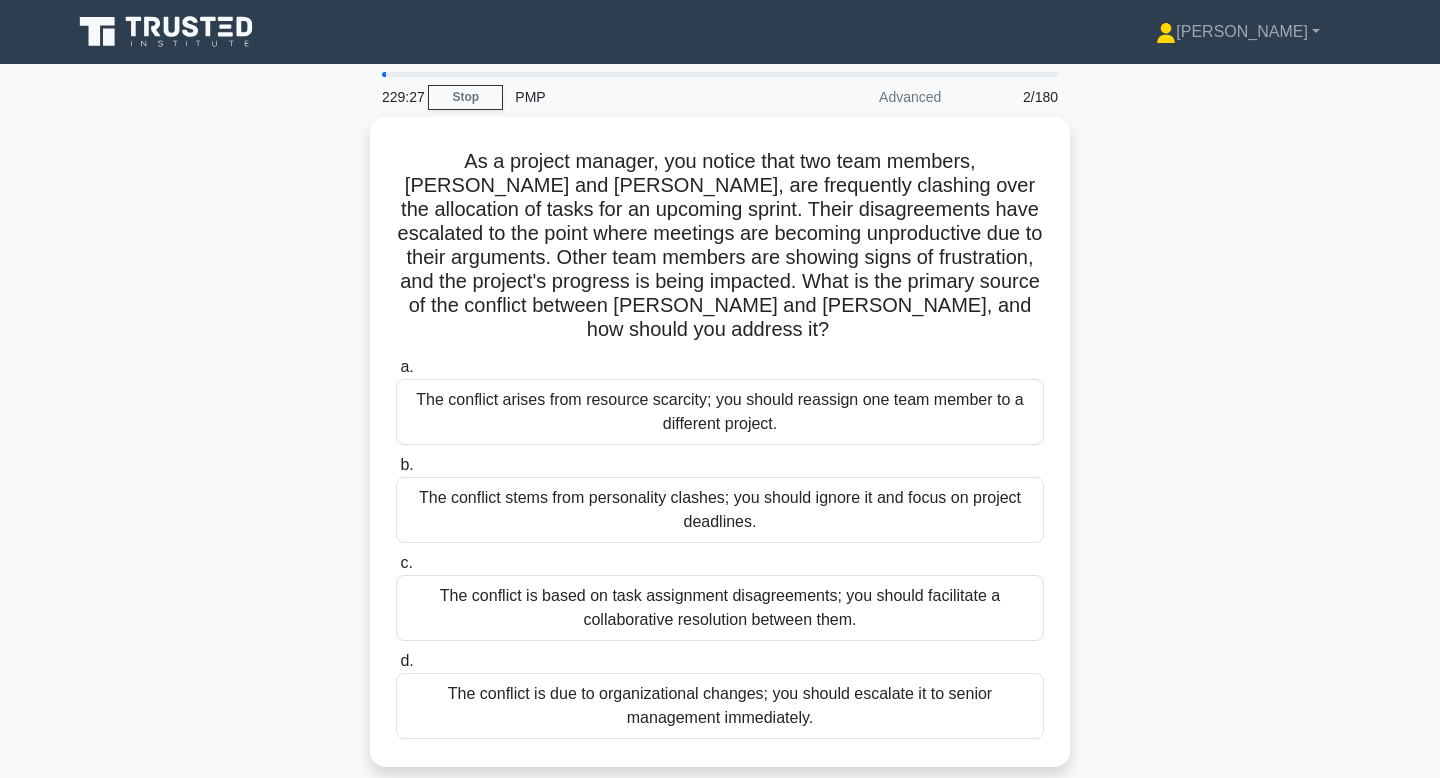 click on "Advanced" at bounding box center [865, 97] 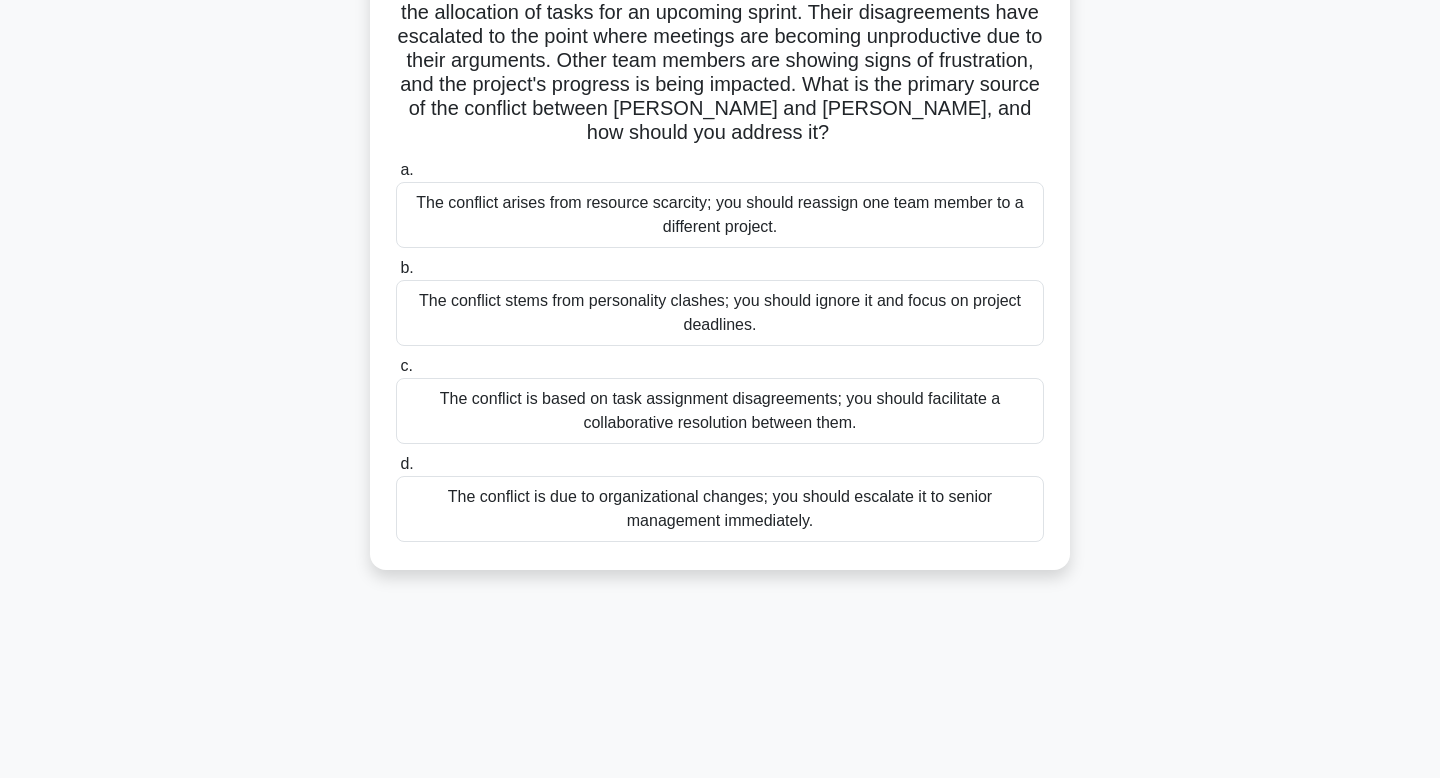scroll, scrollTop: 0, scrollLeft: 0, axis: both 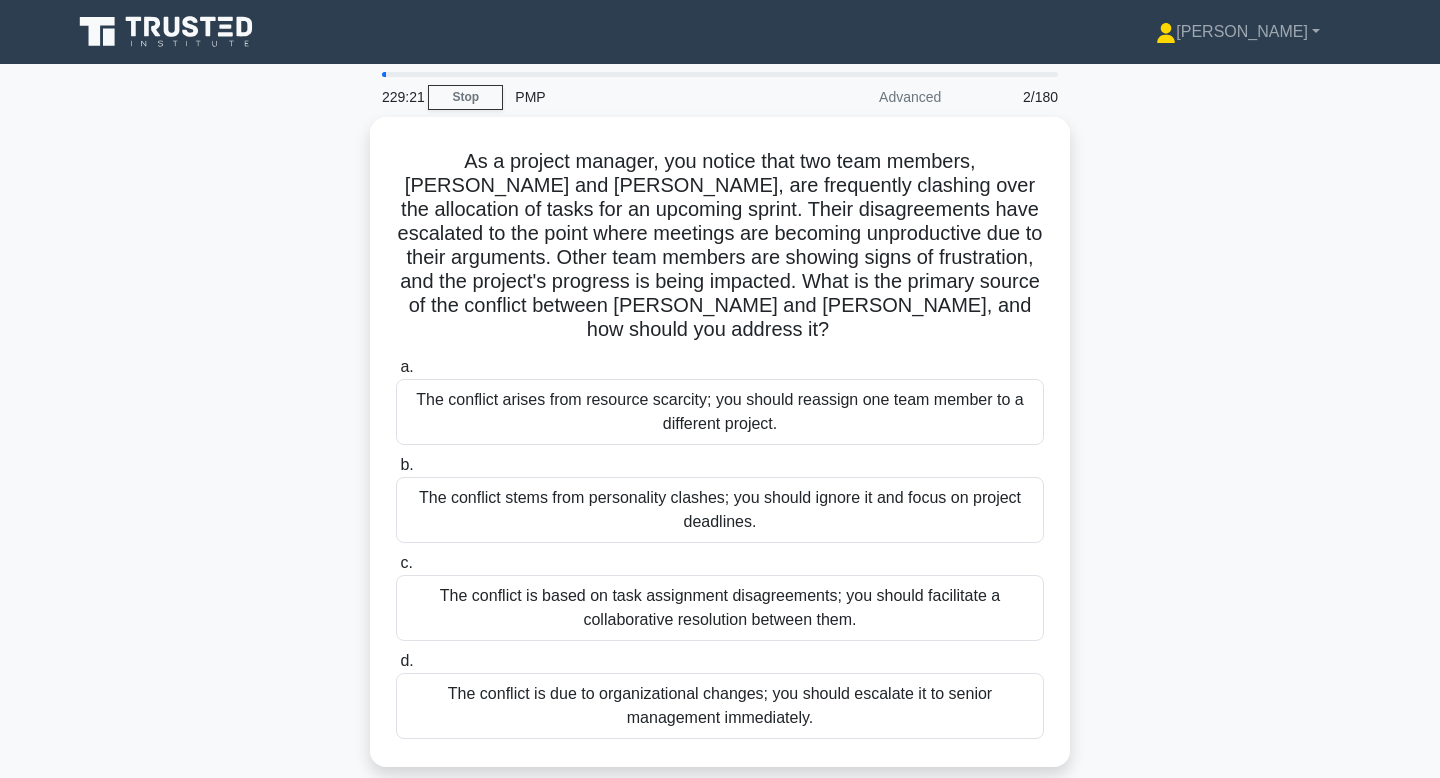 click on "2/180" at bounding box center (1011, 97) 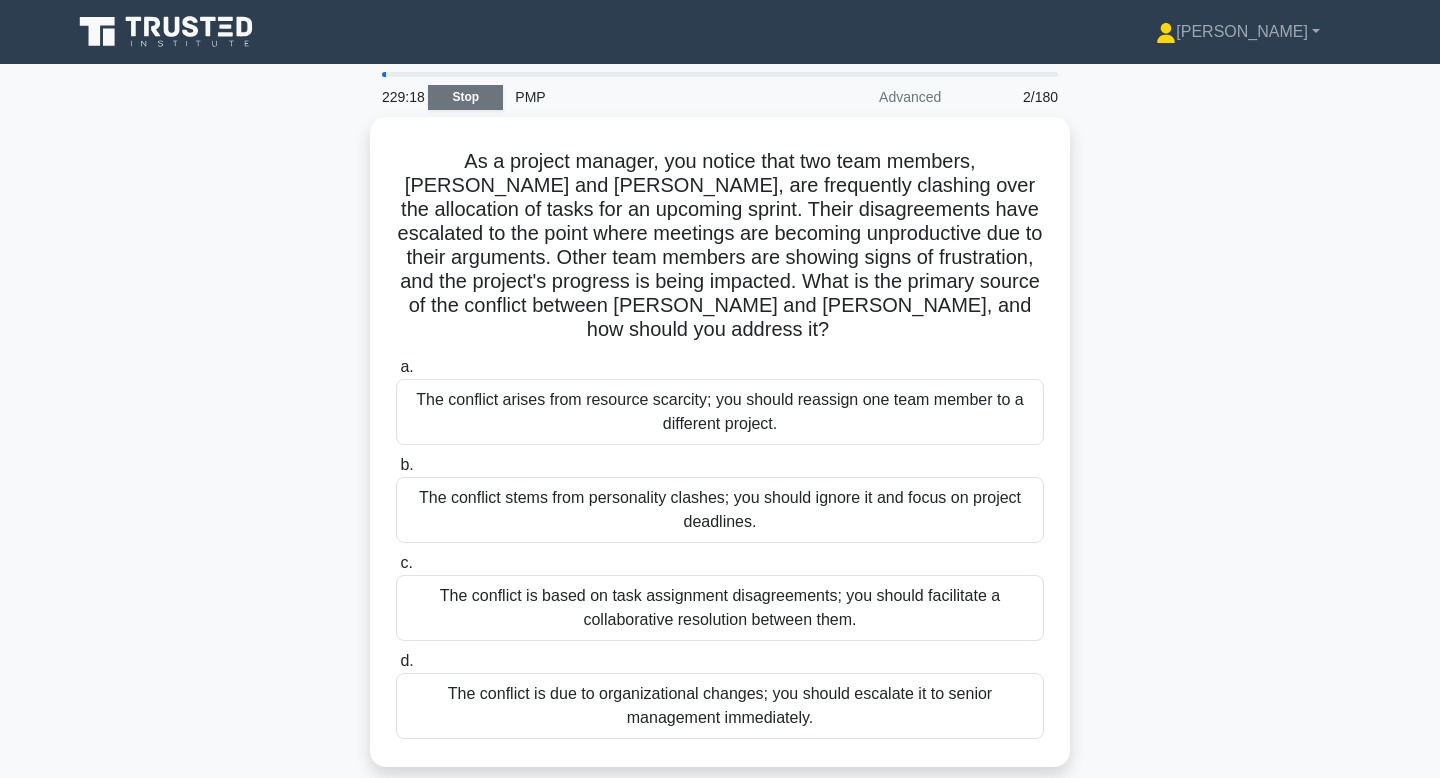 click on "Stop" at bounding box center [465, 97] 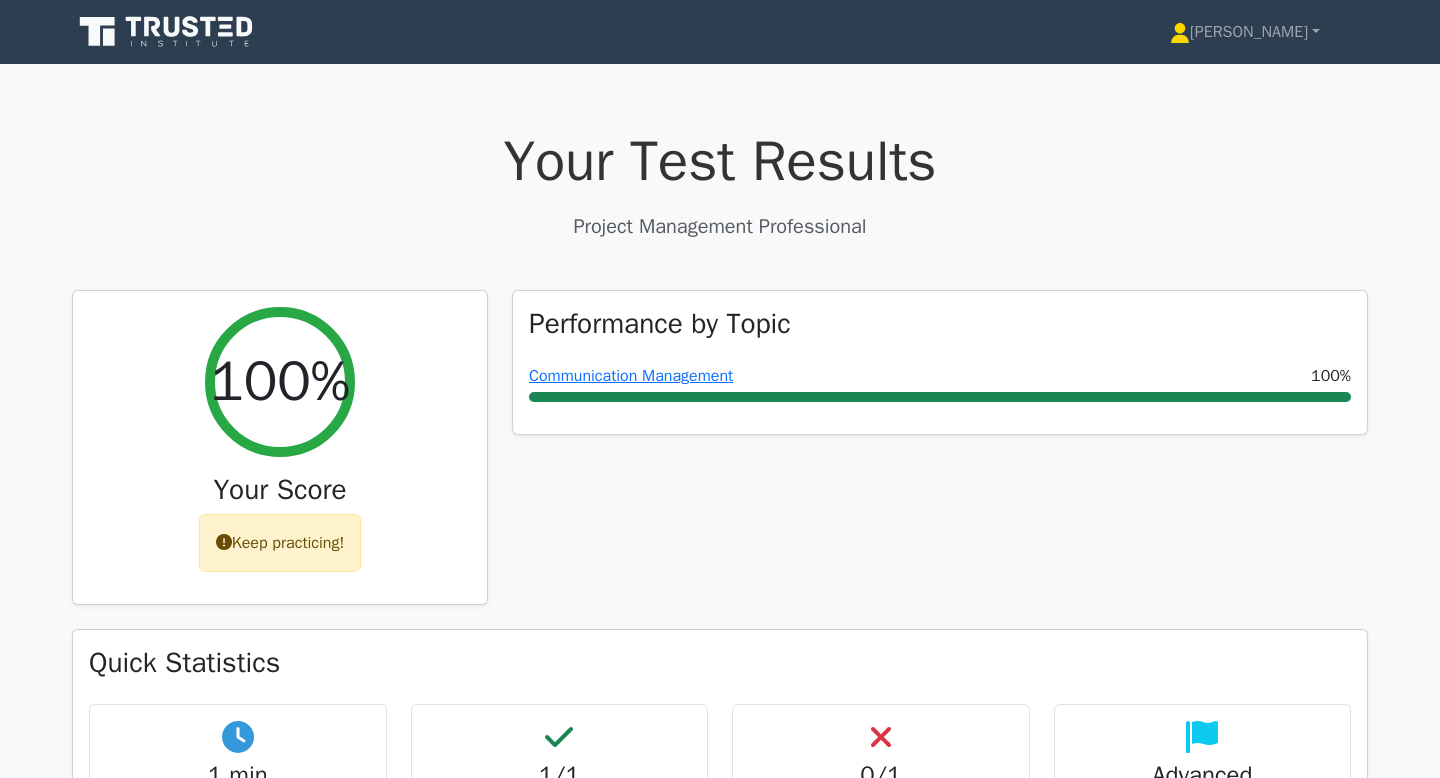 scroll, scrollTop: 0, scrollLeft: 0, axis: both 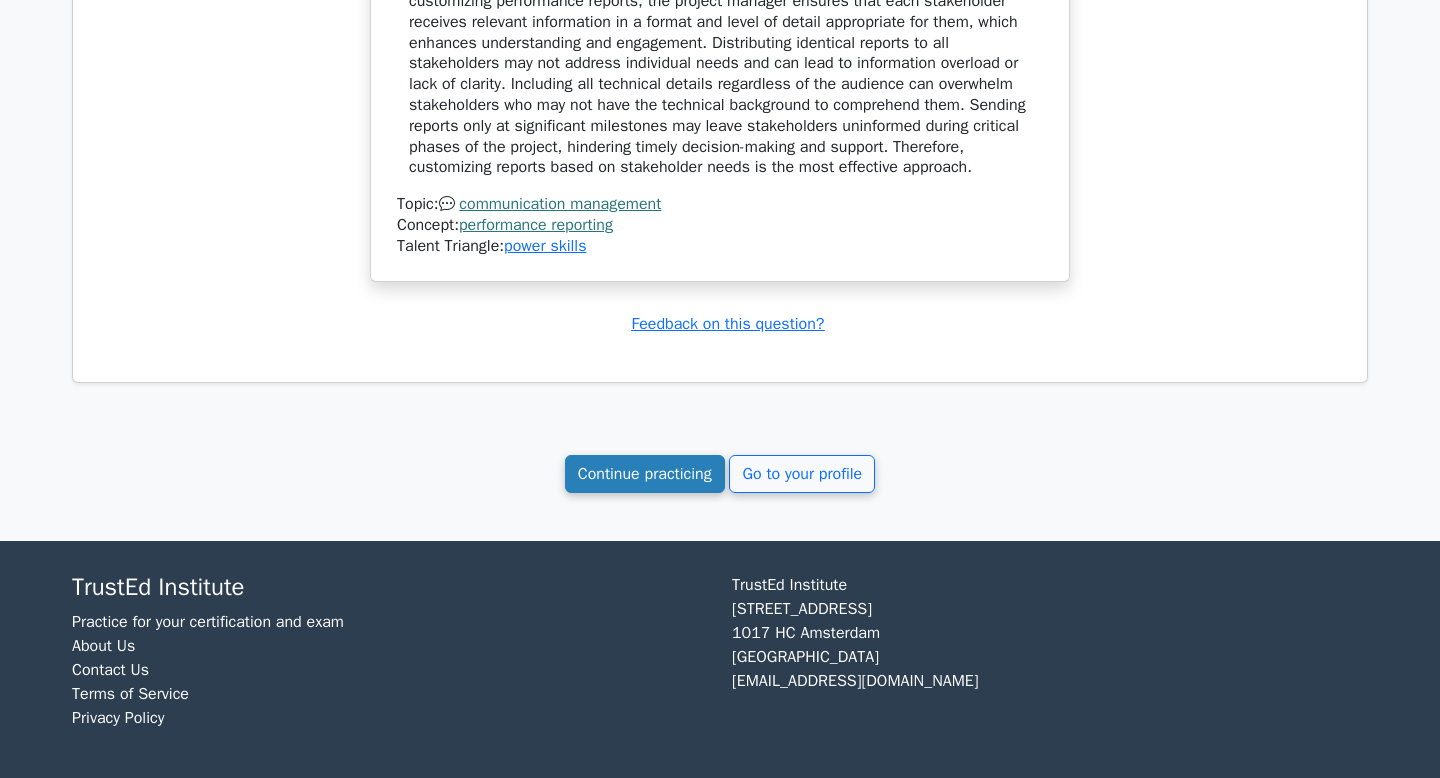 click on "Continue practicing" at bounding box center [645, 474] 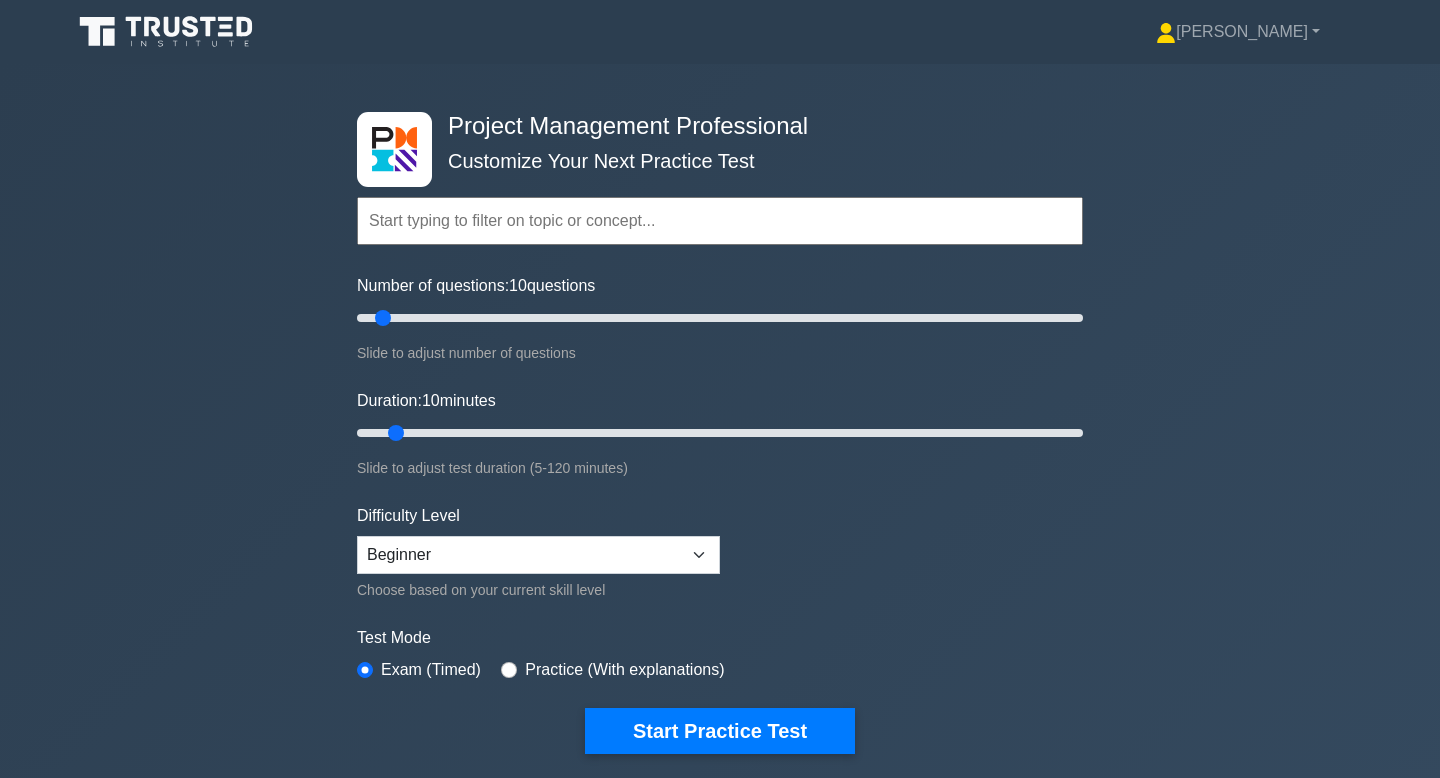 scroll, scrollTop: 0, scrollLeft: 0, axis: both 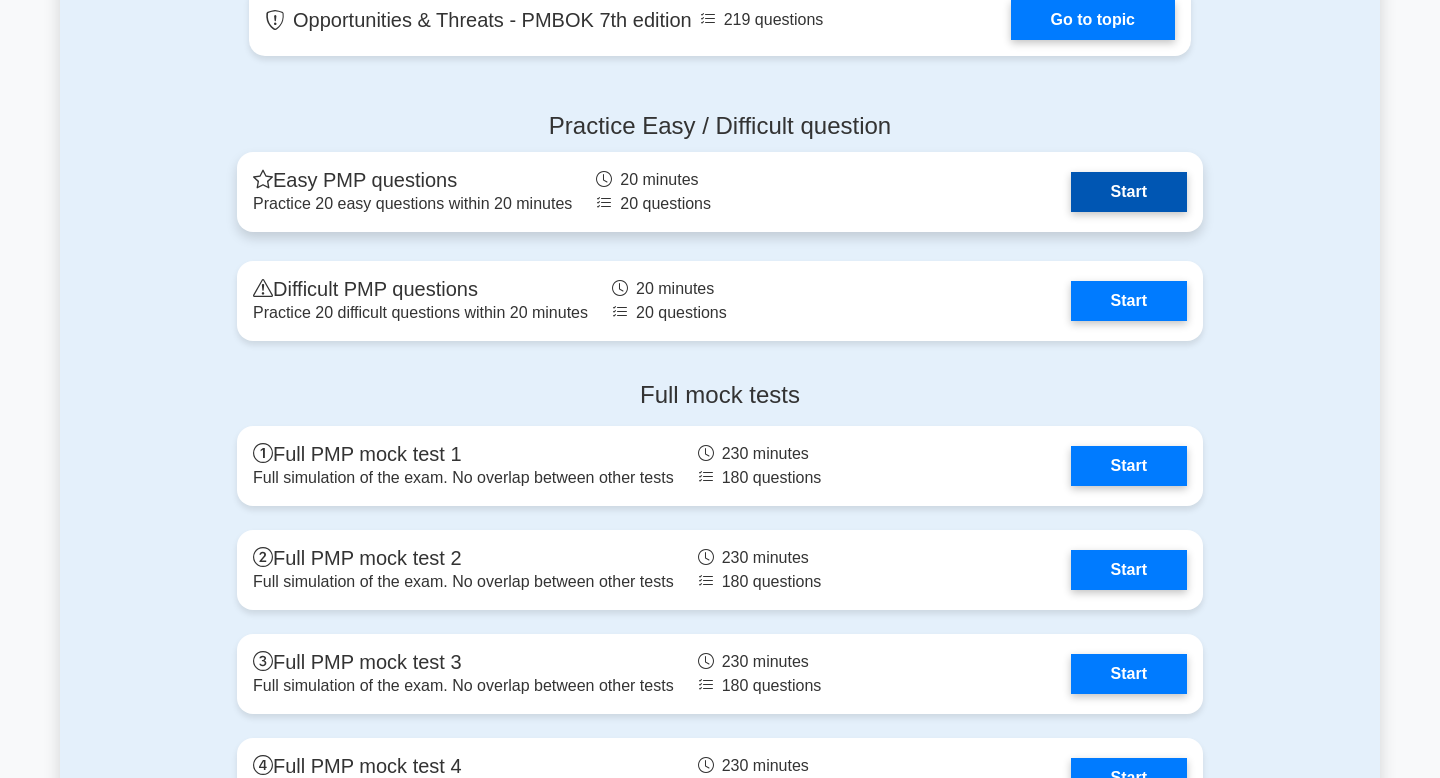 click on "Start" at bounding box center (1129, 192) 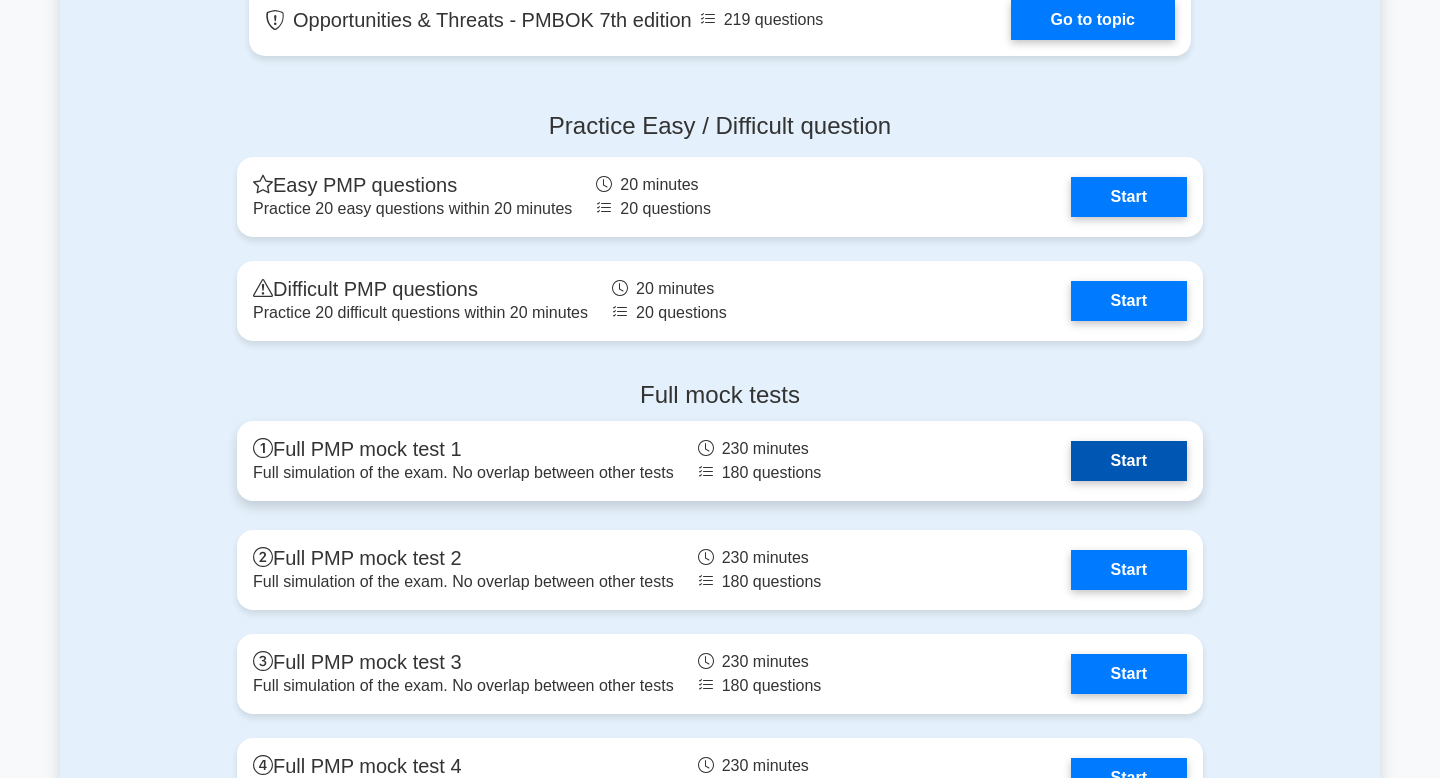 click on "Start" at bounding box center (1129, 461) 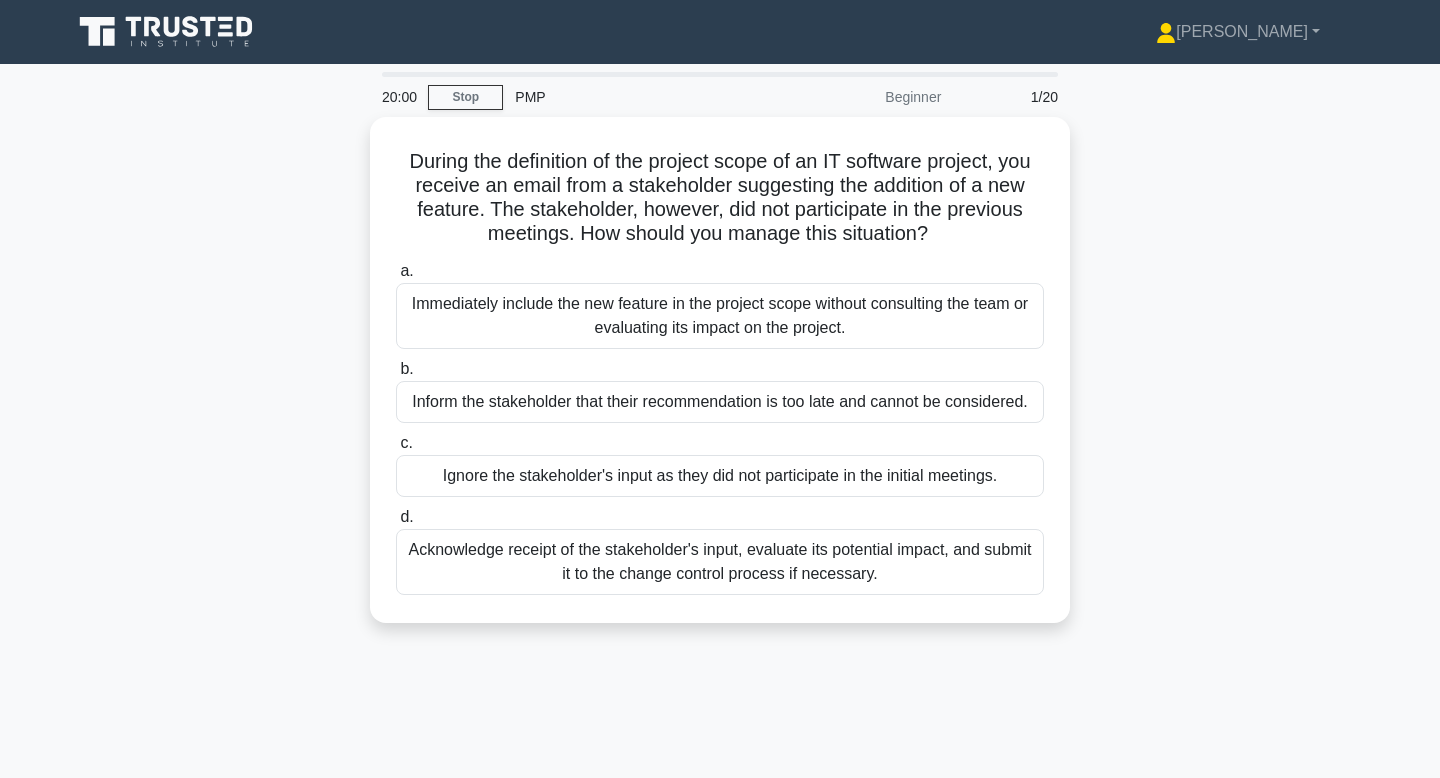 scroll, scrollTop: 0, scrollLeft: 0, axis: both 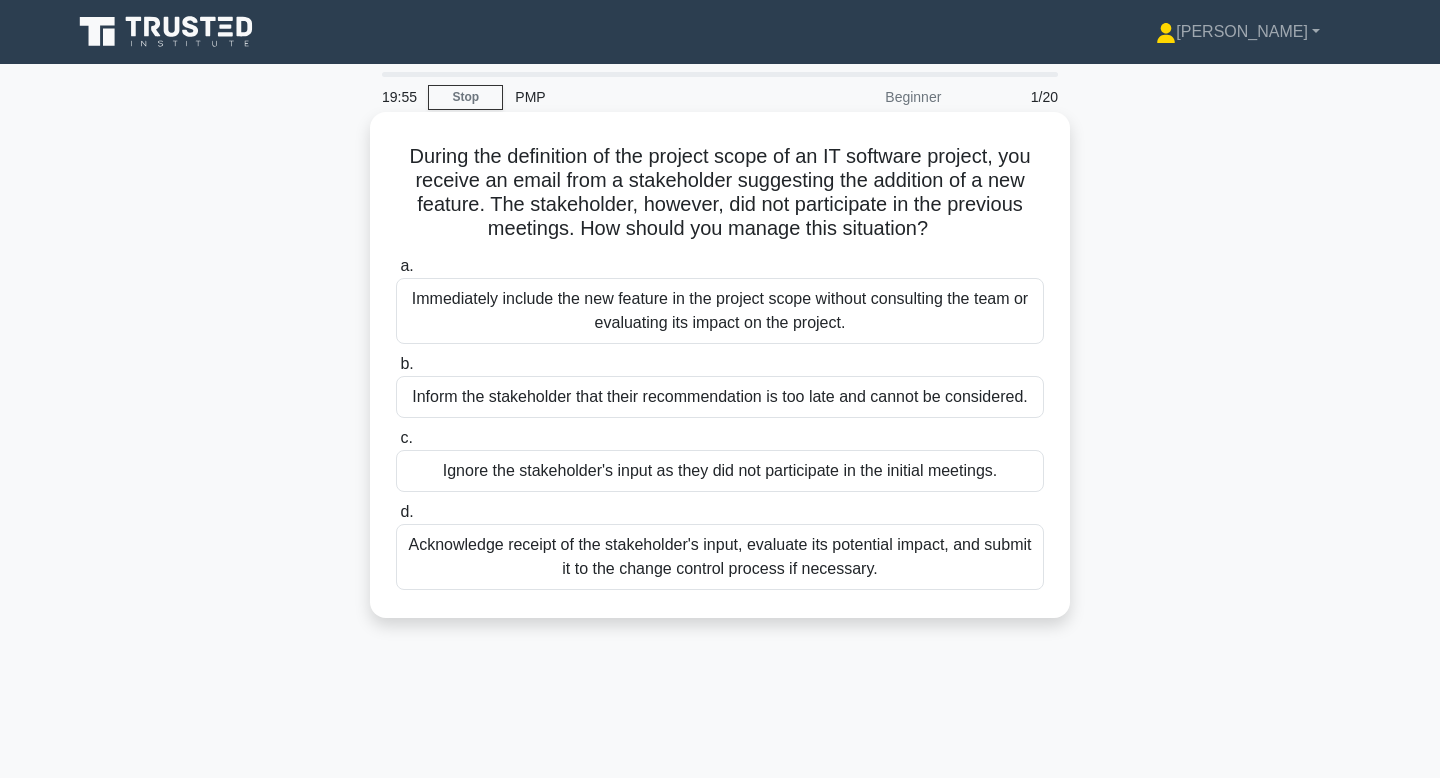 click on "Immediately include the new feature in the project scope without consulting the team or evaluating its impact on the project." at bounding box center [720, 311] 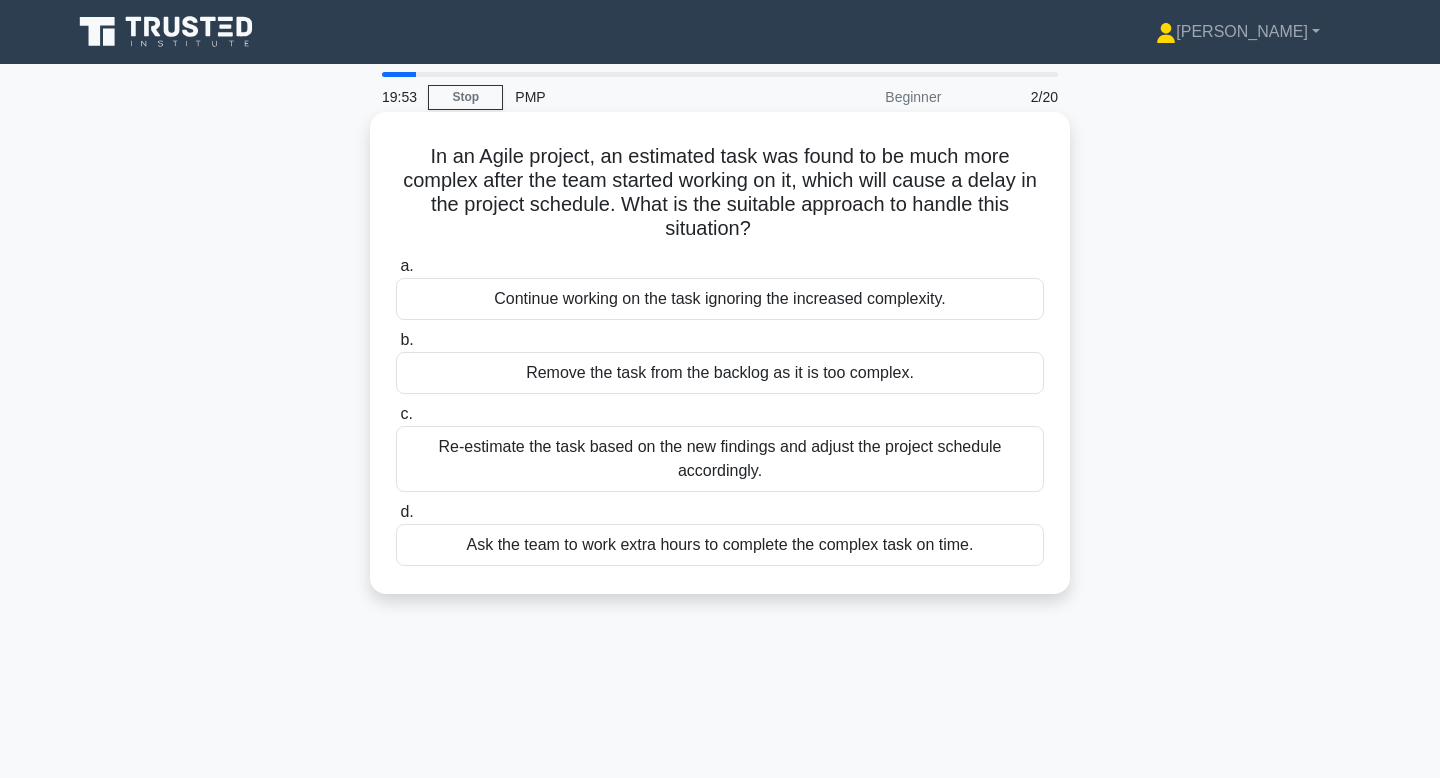 click on "Remove the task from the backlog as it is too complex." at bounding box center [720, 373] 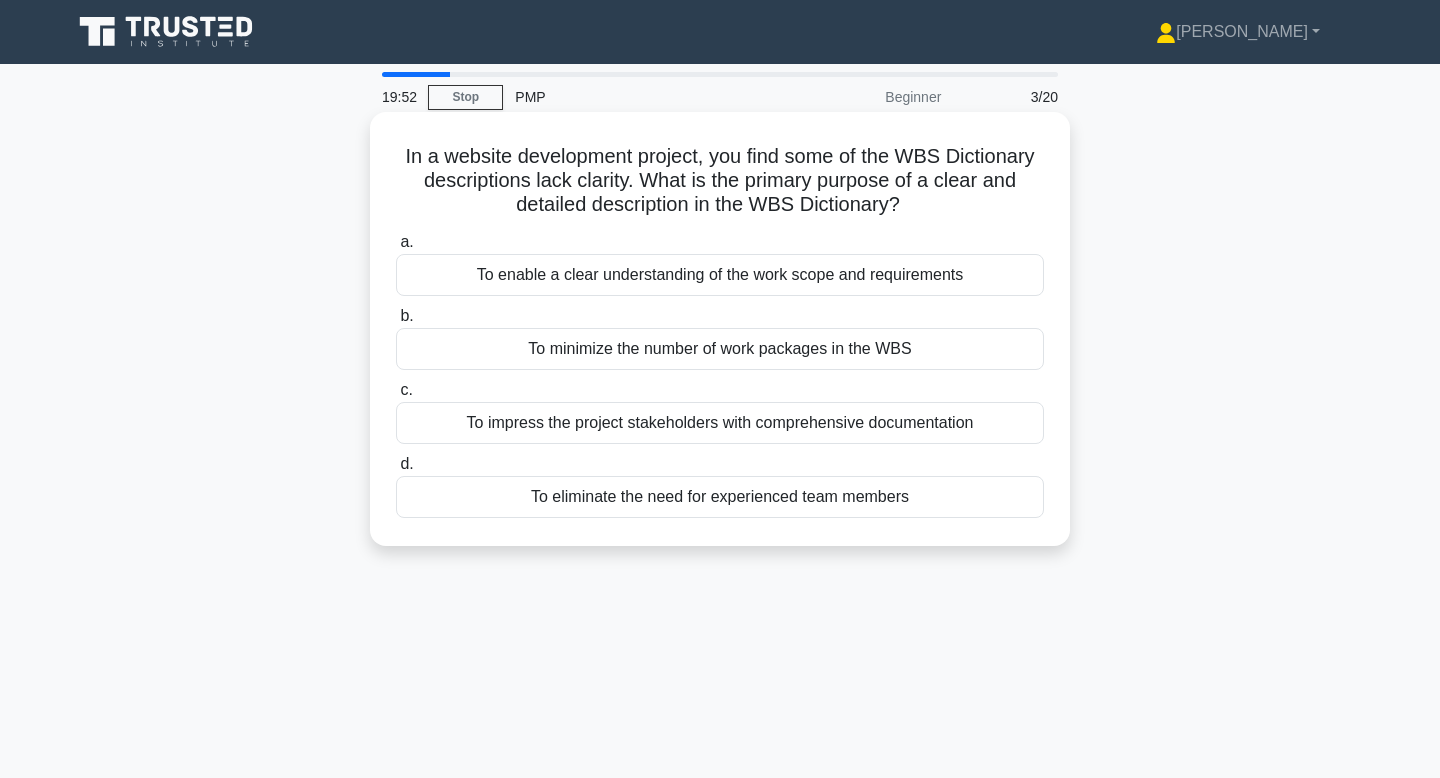 click on "To impress the project stakeholders with comprehensive documentation" at bounding box center (720, 423) 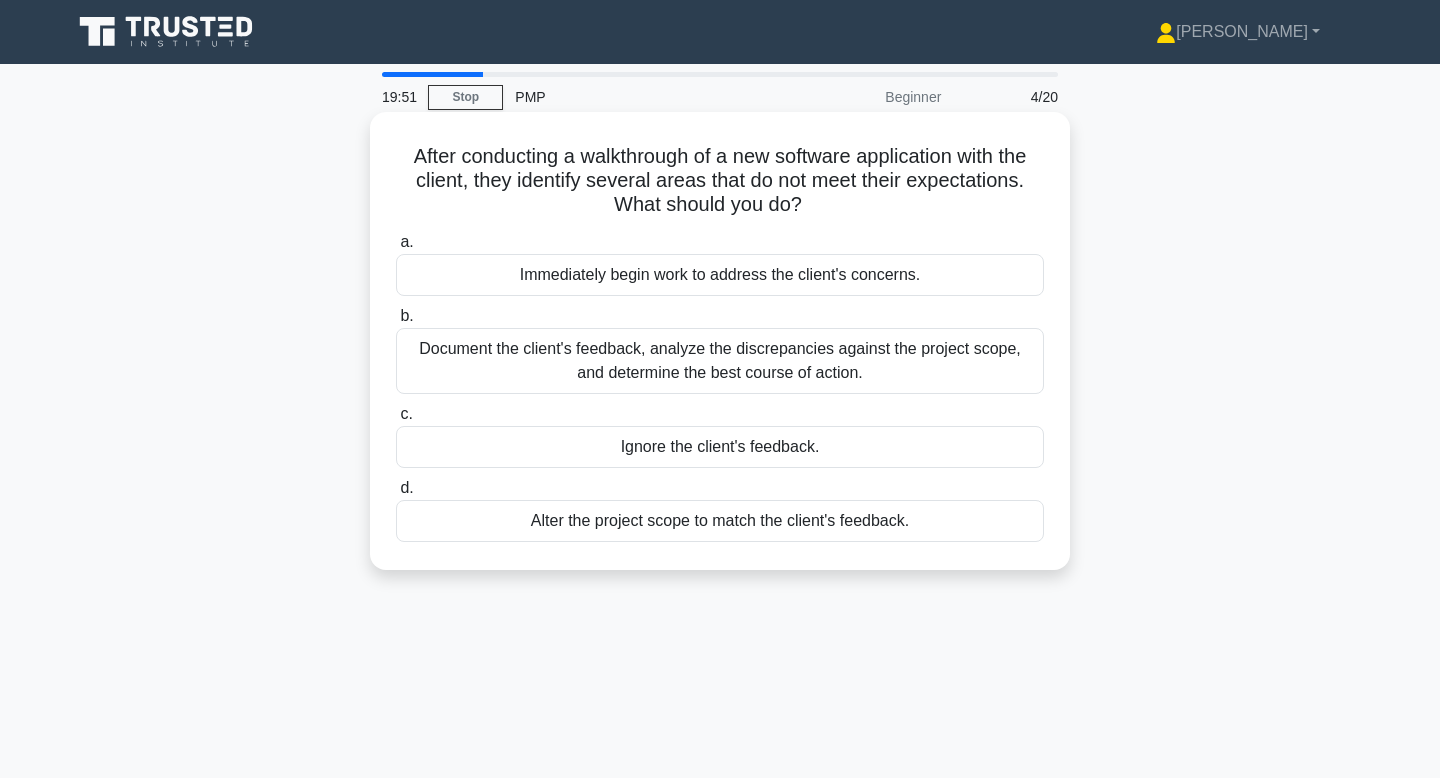 click on "Document the client's feedback, analyze the discrepancies against the project scope, and determine the best course of action." at bounding box center [720, 361] 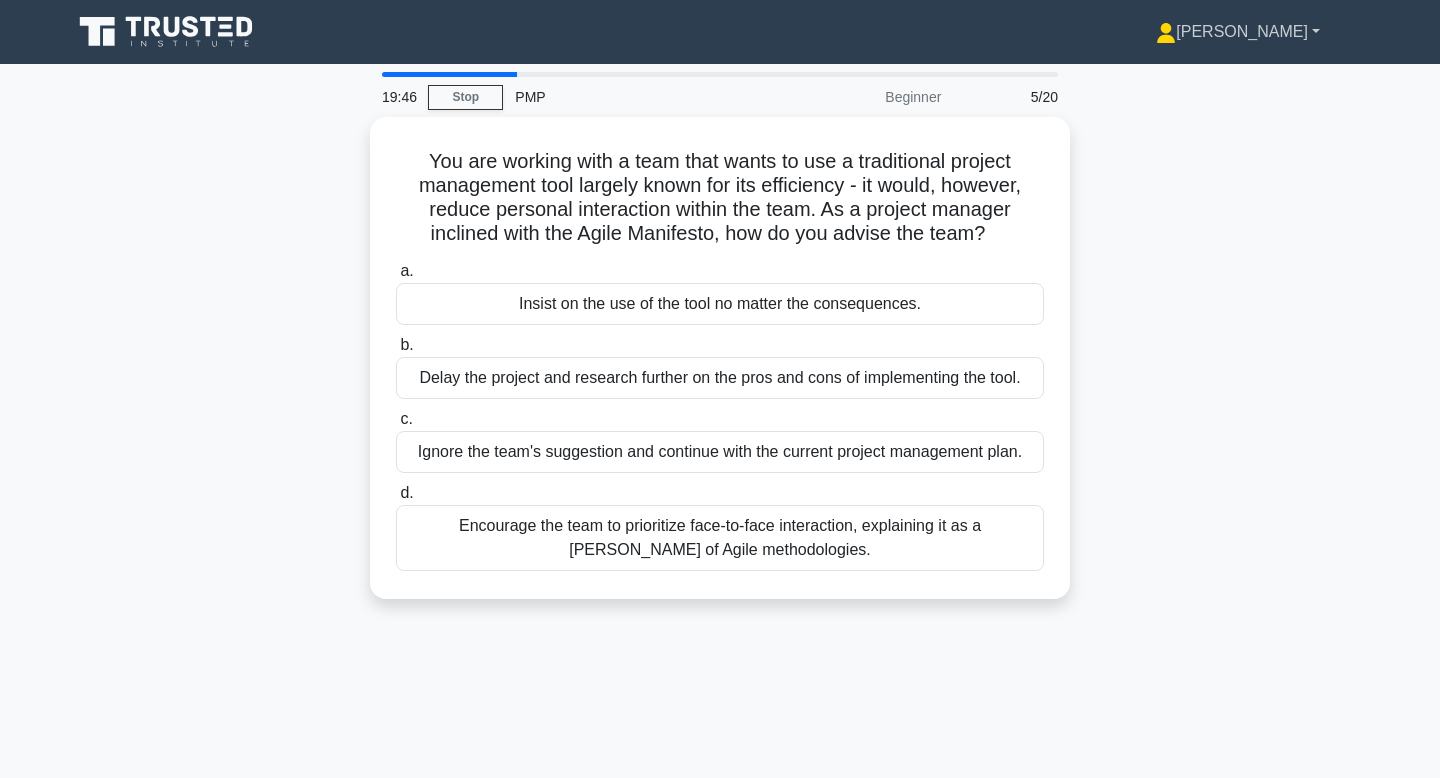 click on "[PERSON_NAME]" at bounding box center (1238, 32) 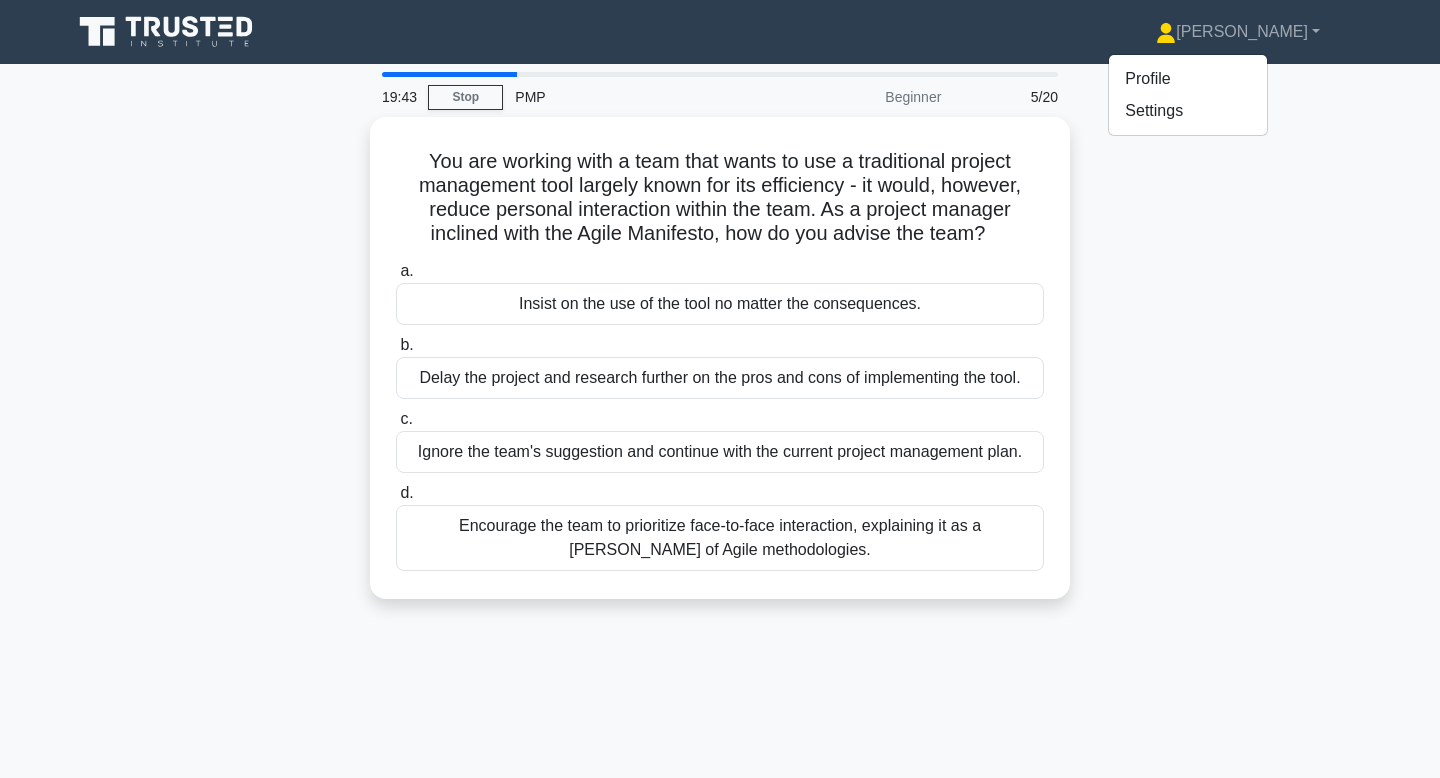 click on "You are working with a team that wants to use a traditional project management tool largely known for its efficiency - it would, however, reduce personal interaction within the team. As a project manager inclined with the Agile Manifesto, how do you advise the team?
.spinner_0XTQ{transform-origin:center;animation:spinner_y6GP .75s linear infinite}@keyframes spinner_y6GP{100%{transform:rotate(360deg)}}
a.
b." at bounding box center [720, 370] 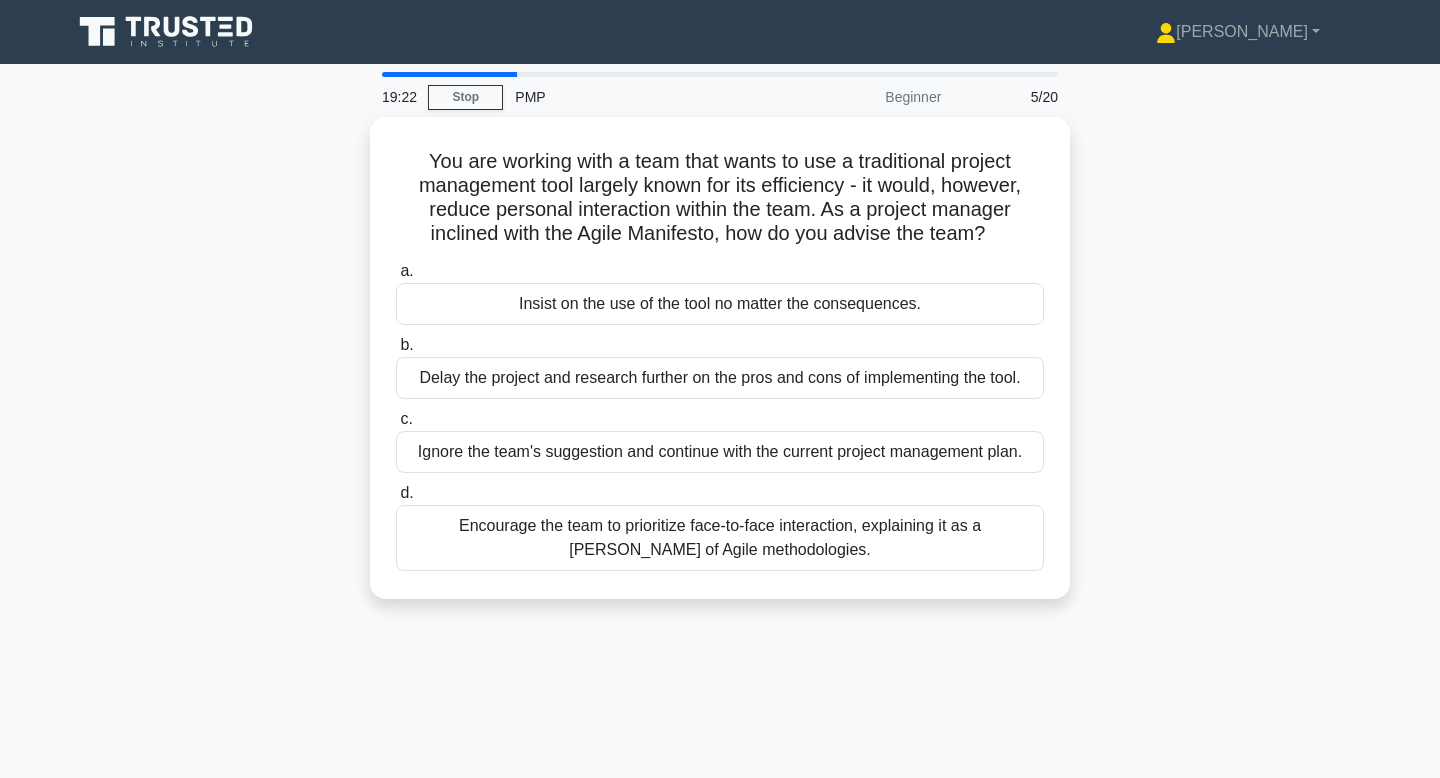scroll, scrollTop: 0, scrollLeft: 0, axis: both 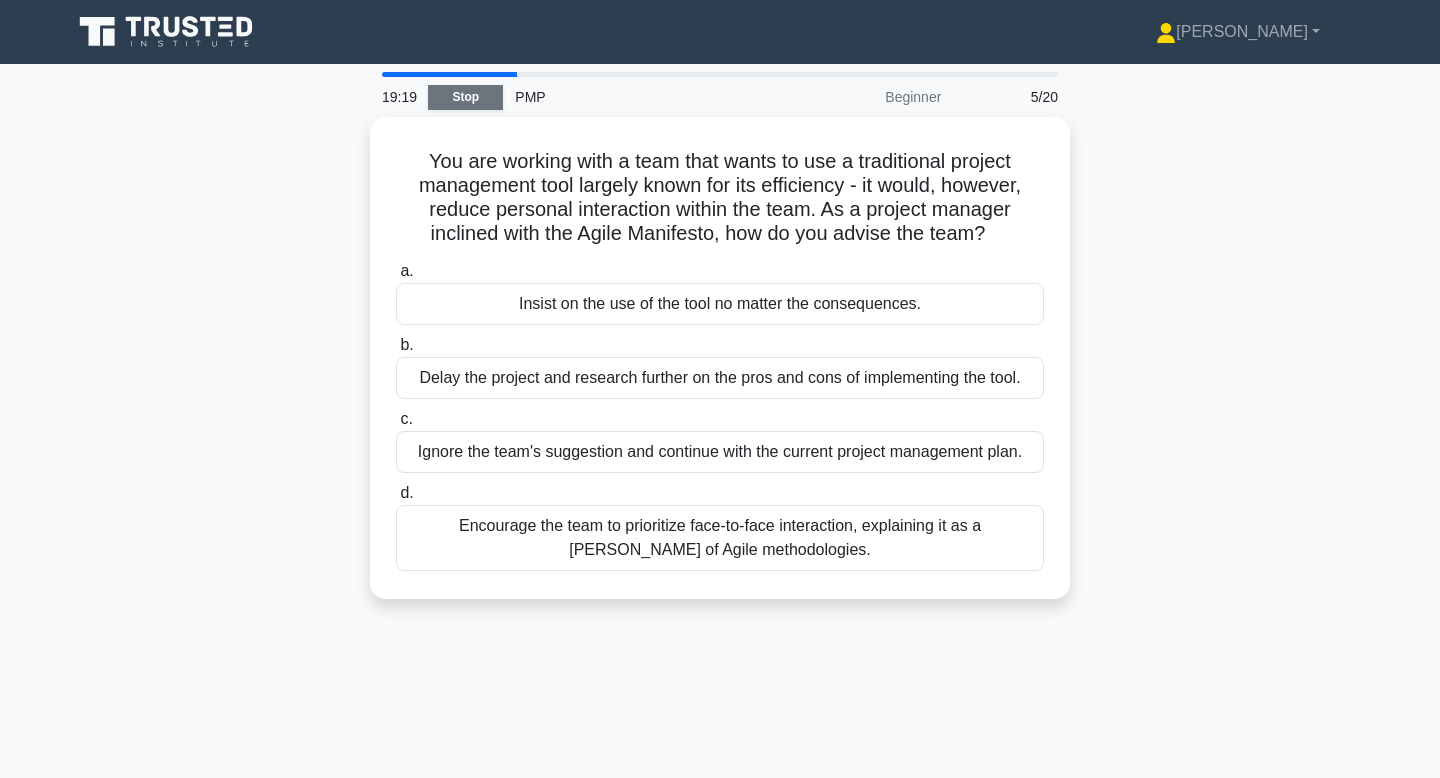 click on "Stop" at bounding box center (465, 97) 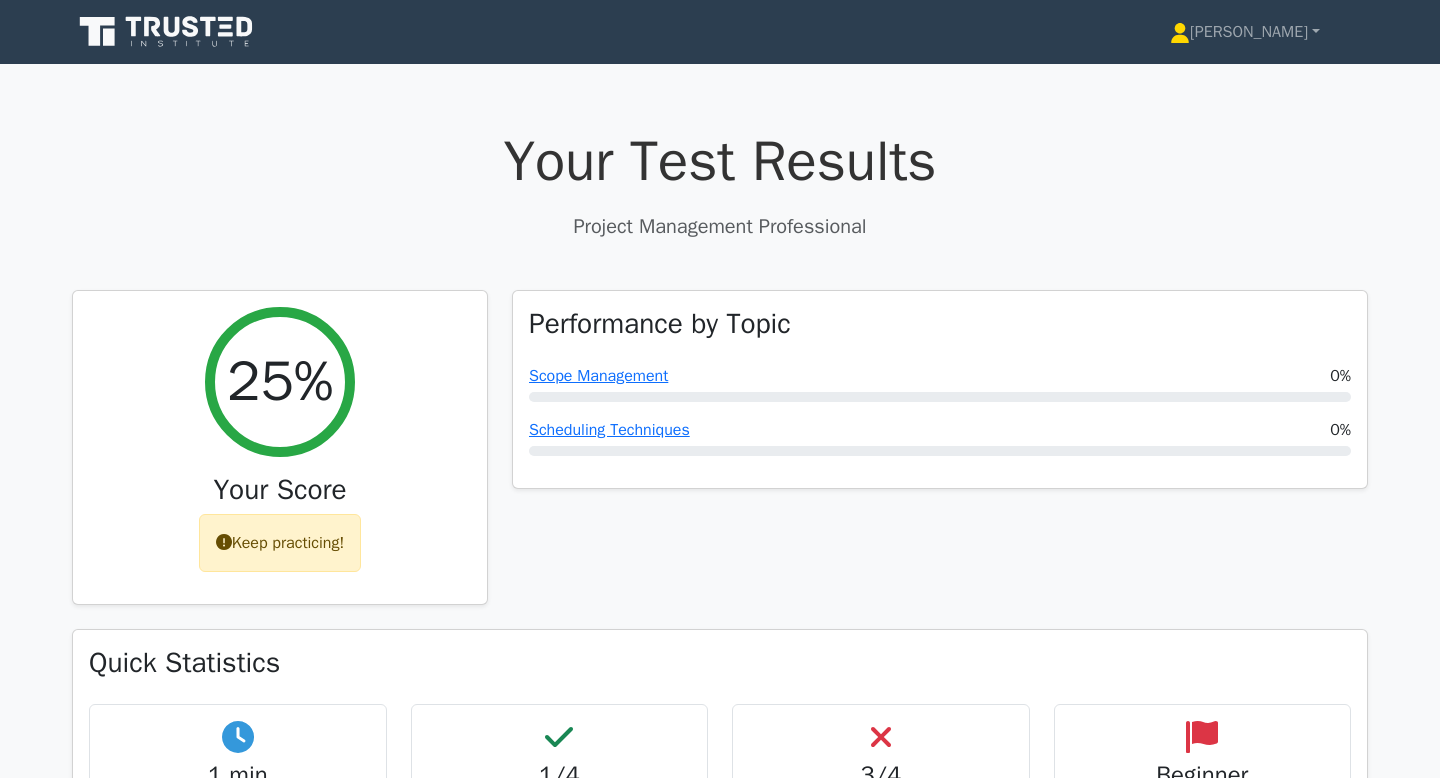 scroll, scrollTop: 0, scrollLeft: 0, axis: both 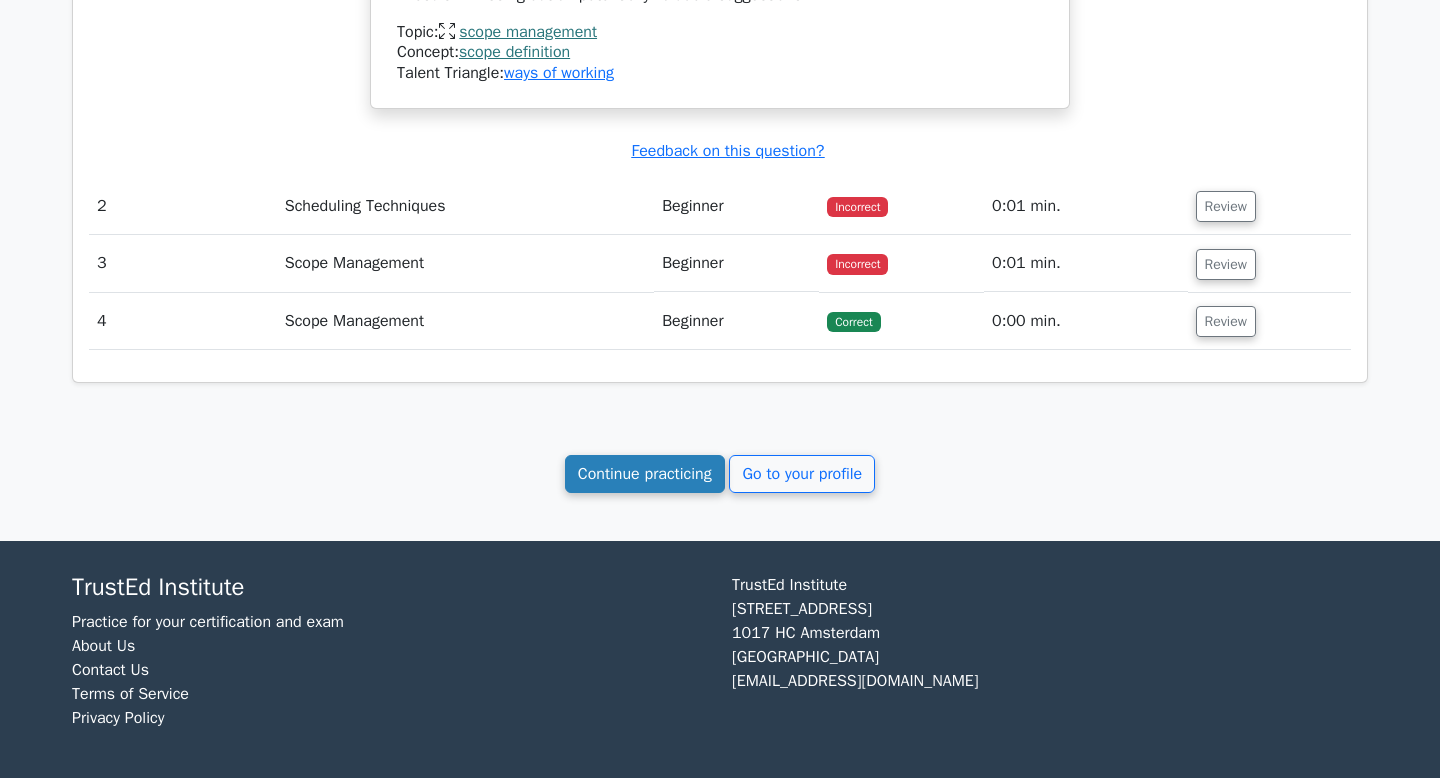 click on "Continue practicing" at bounding box center [645, 474] 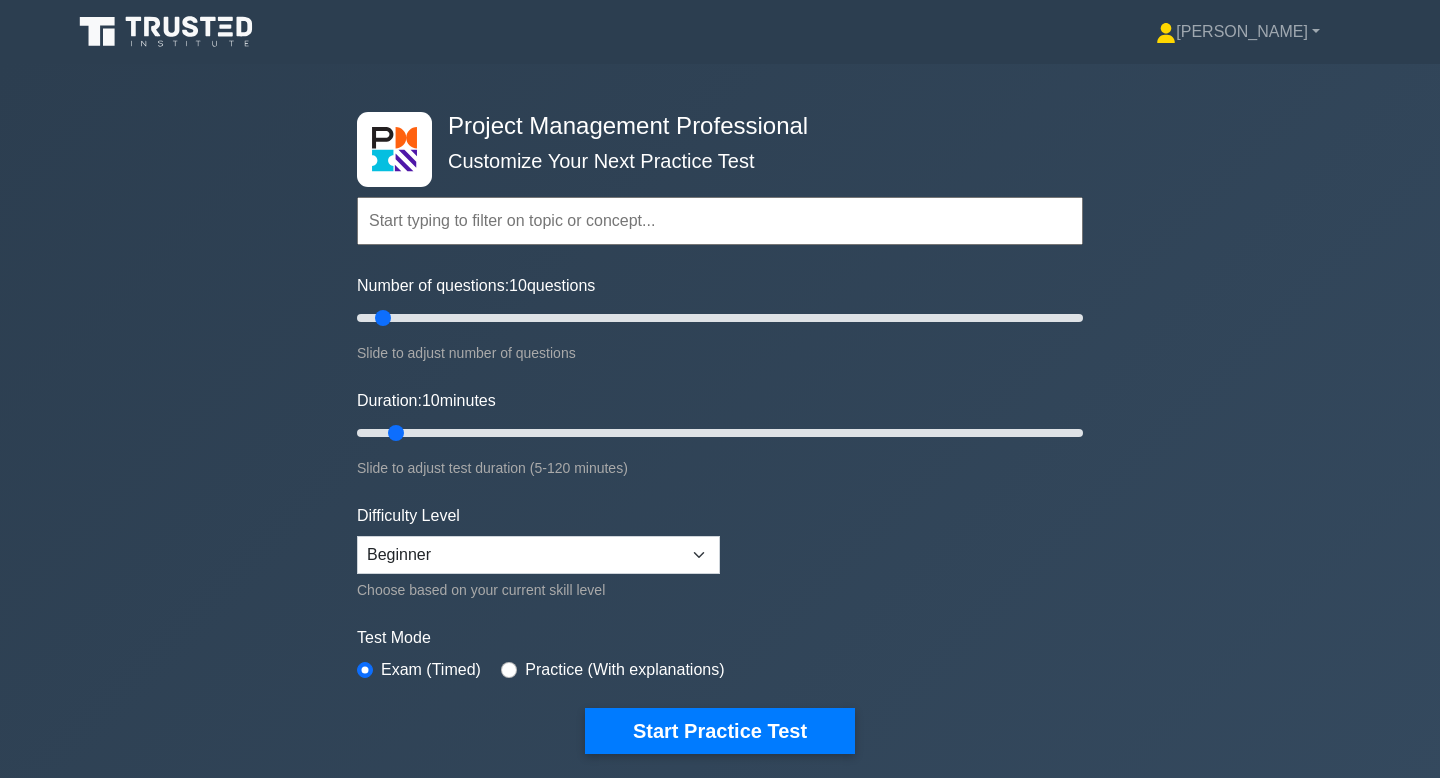 scroll, scrollTop: 0, scrollLeft: 0, axis: both 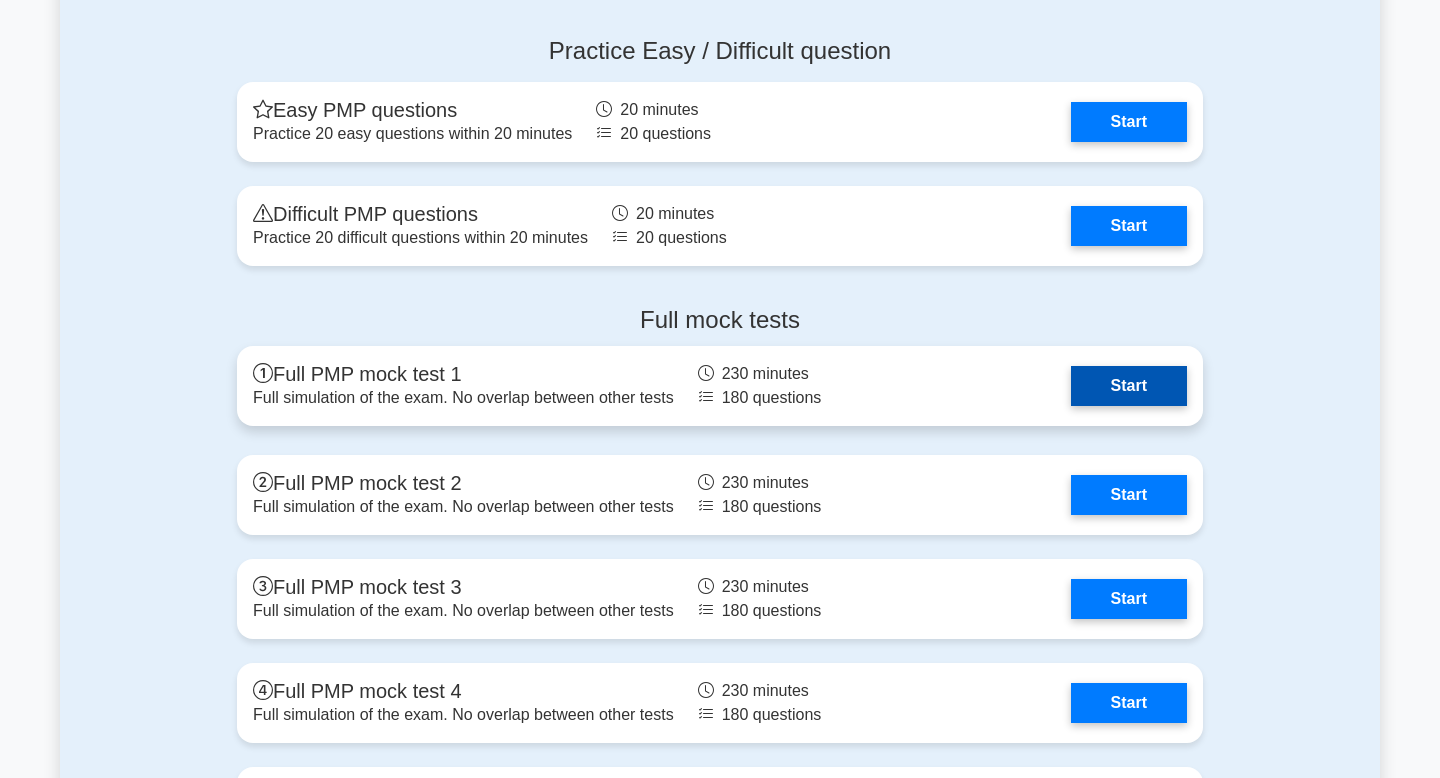 click on "Start" at bounding box center (1129, 386) 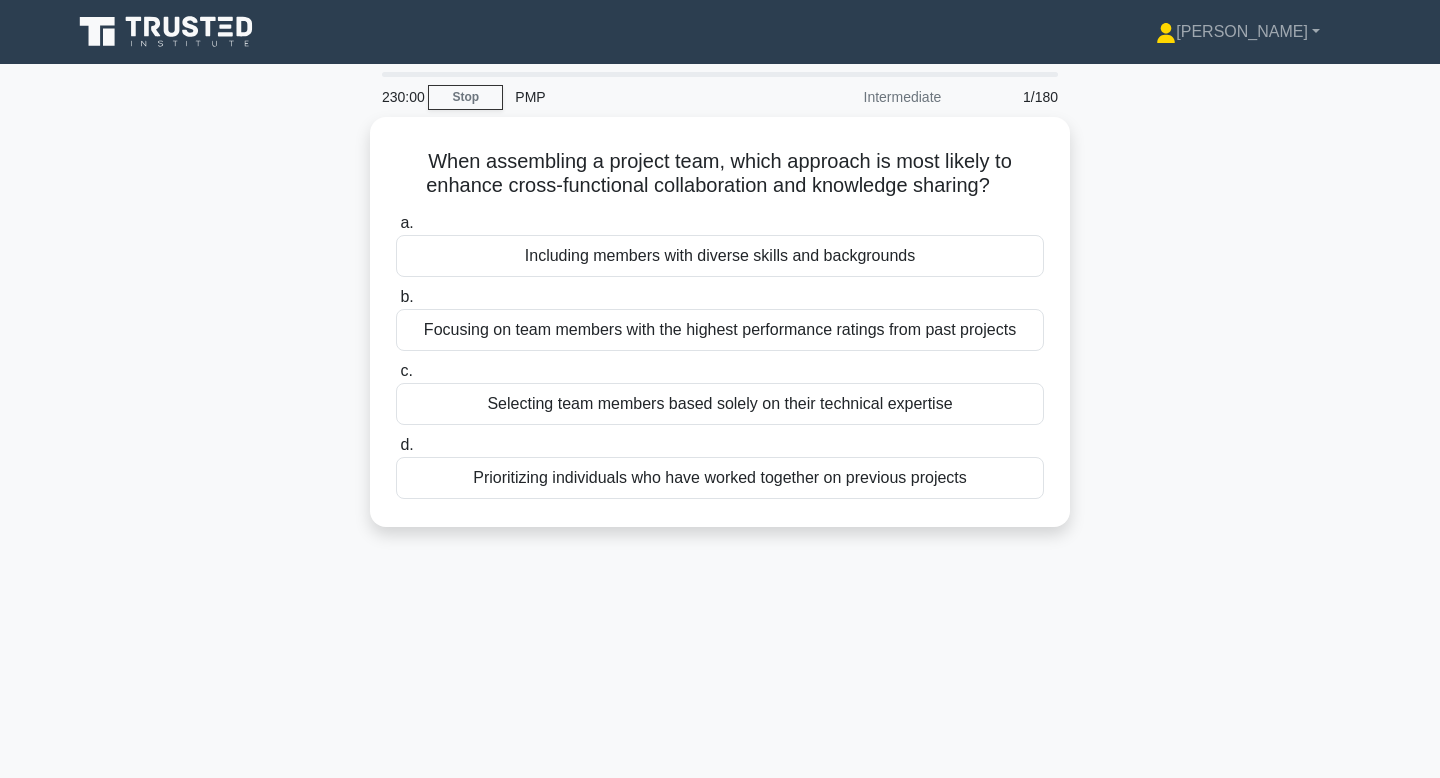 scroll, scrollTop: 0, scrollLeft: 0, axis: both 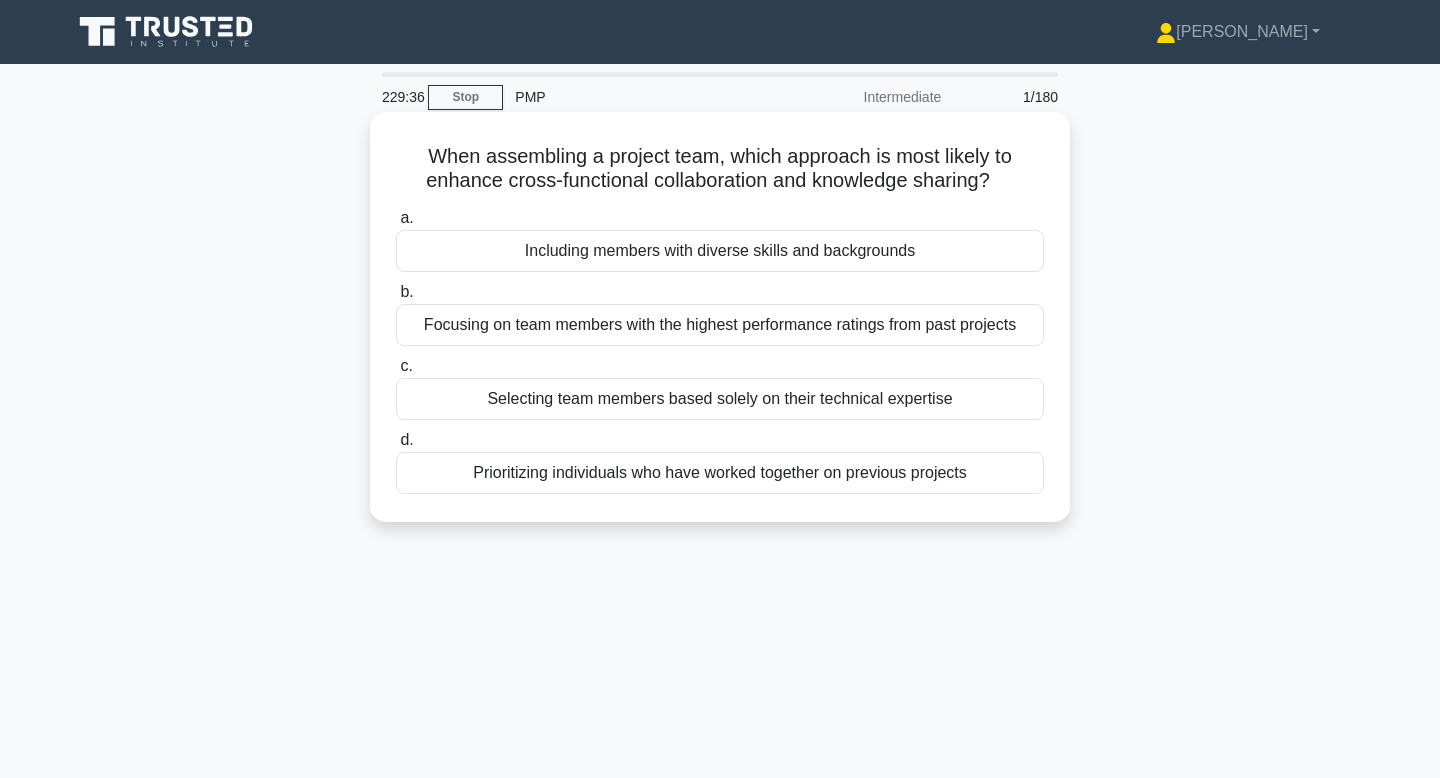 click on "Including members with diverse skills and backgrounds" at bounding box center [720, 251] 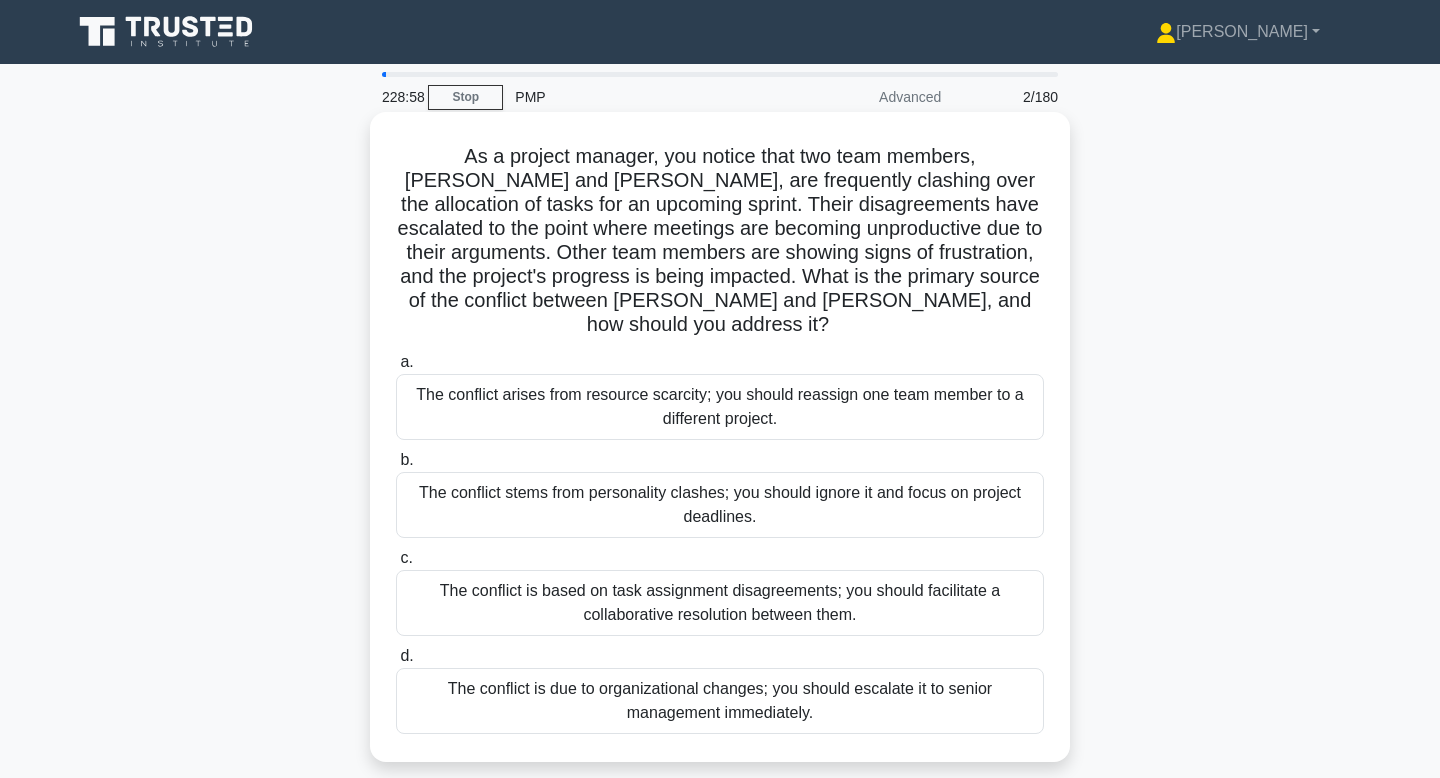 click on "The conflict is based on task assignment disagreements; you should facilitate a collaborative resolution between them." at bounding box center [720, 603] 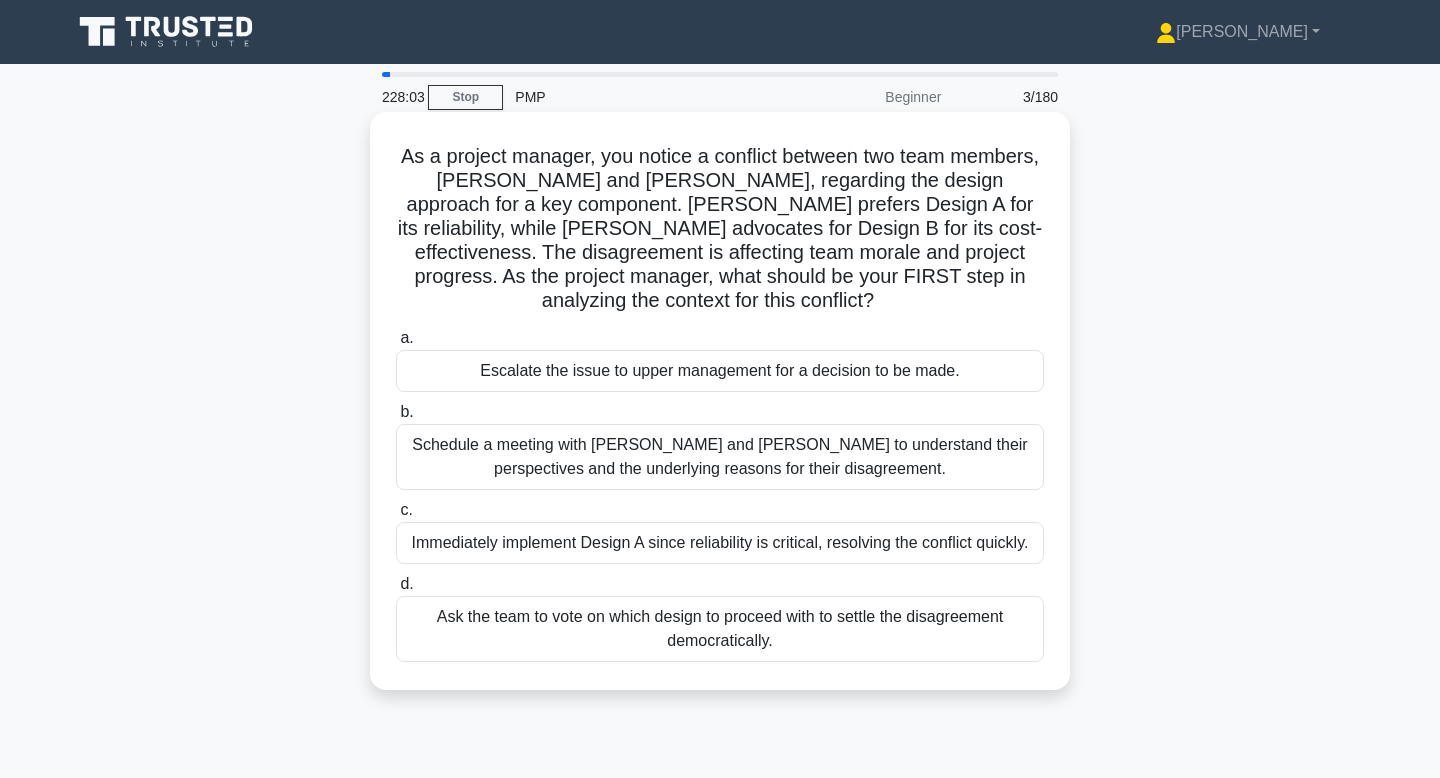 click on "Schedule a meeting with Sarah and John to understand their perspectives and the underlying reasons for their disagreement." at bounding box center [720, 457] 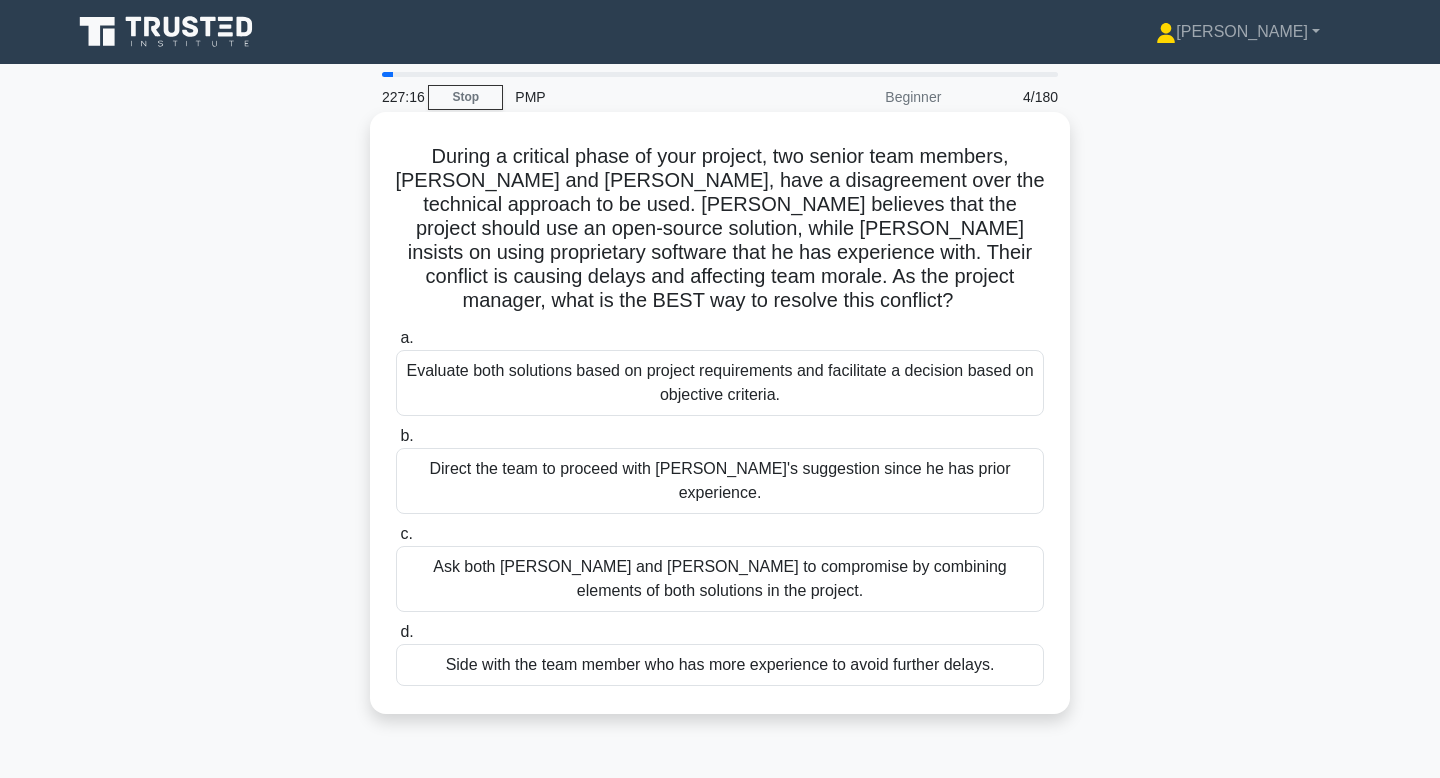 click on "Evaluate both solutions based on project requirements and facilitate a decision based on objective criteria." at bounding box center (720, 383) 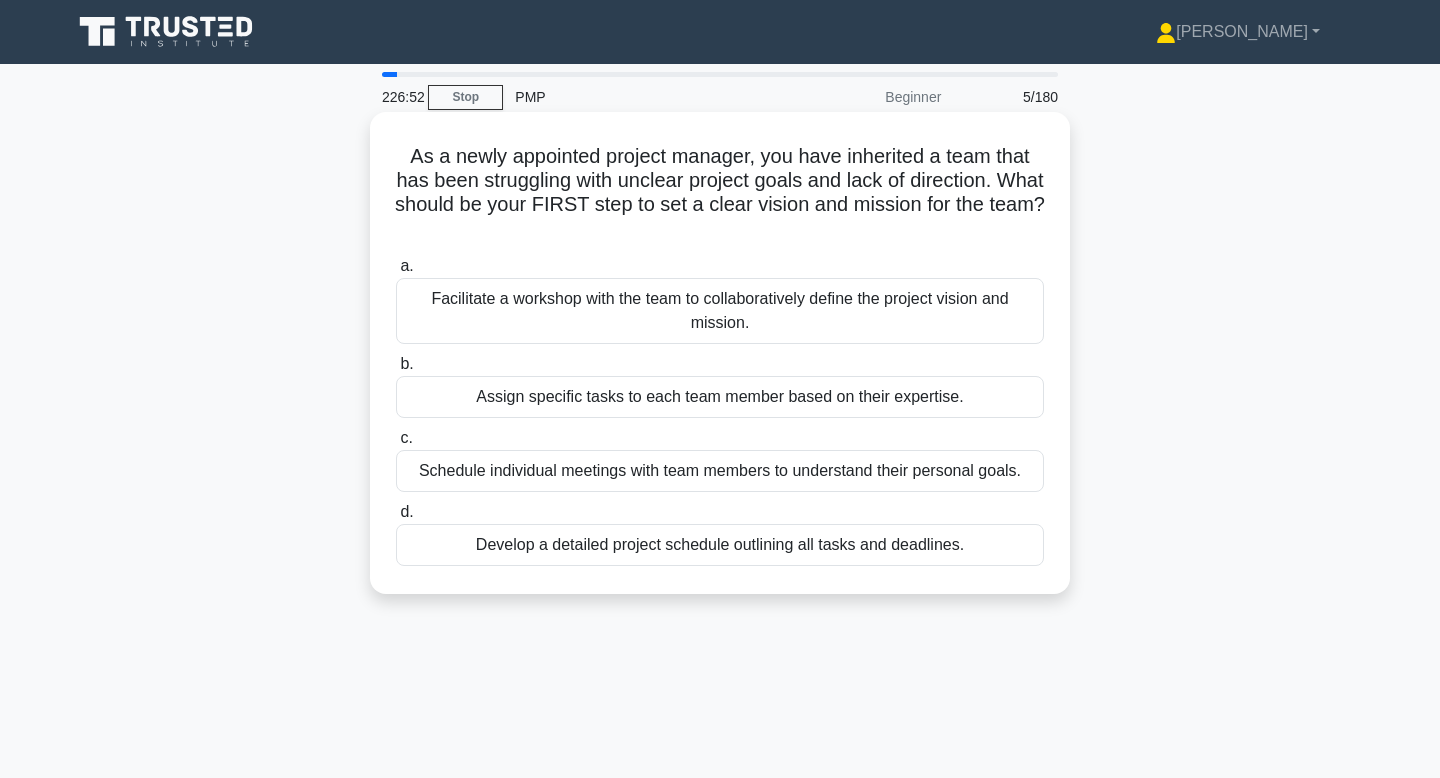 click on "Facilitate a workshop with the team to collaboratively define the project vision and mission." at bounding box center (720, 311) 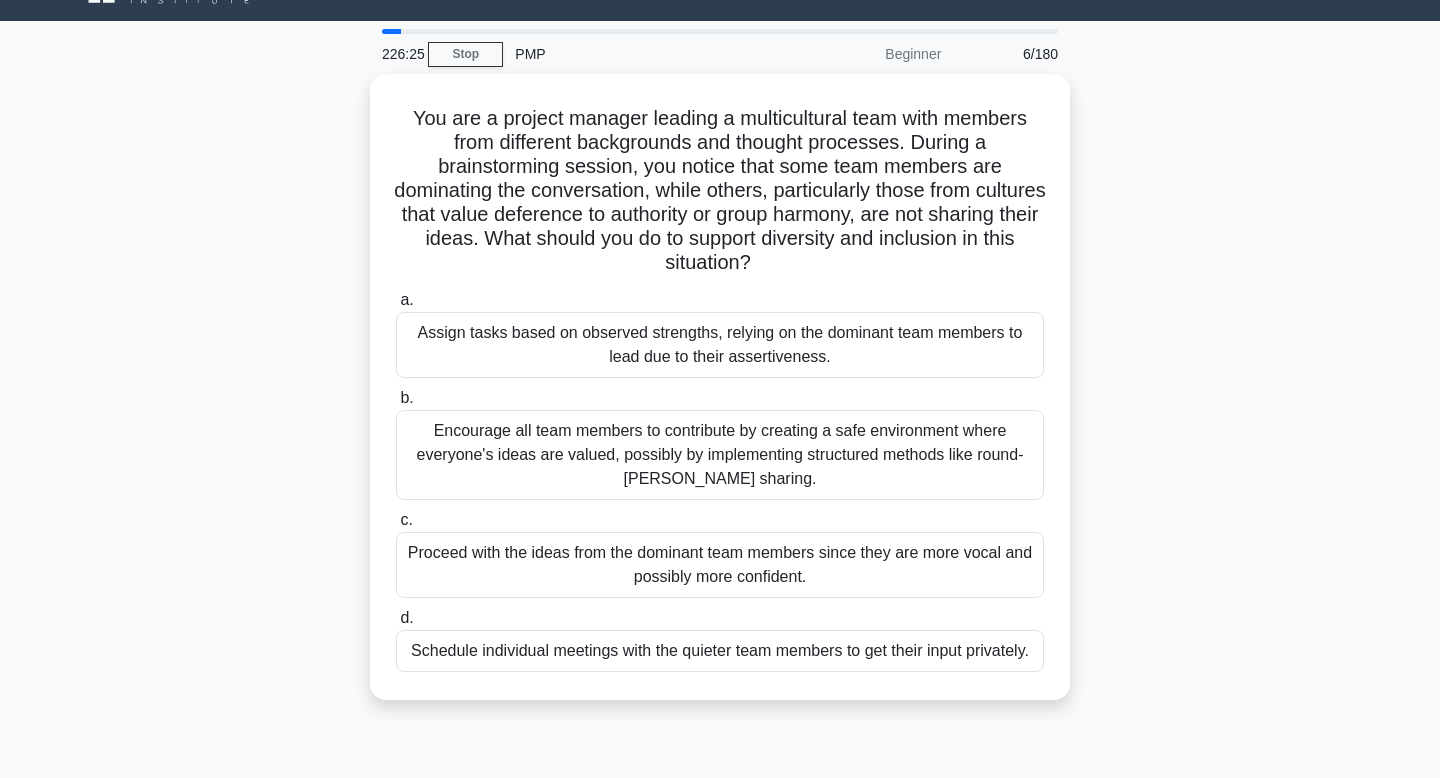 scroll, scrollTop: 45, scrollLeft: 0, axis: vertical 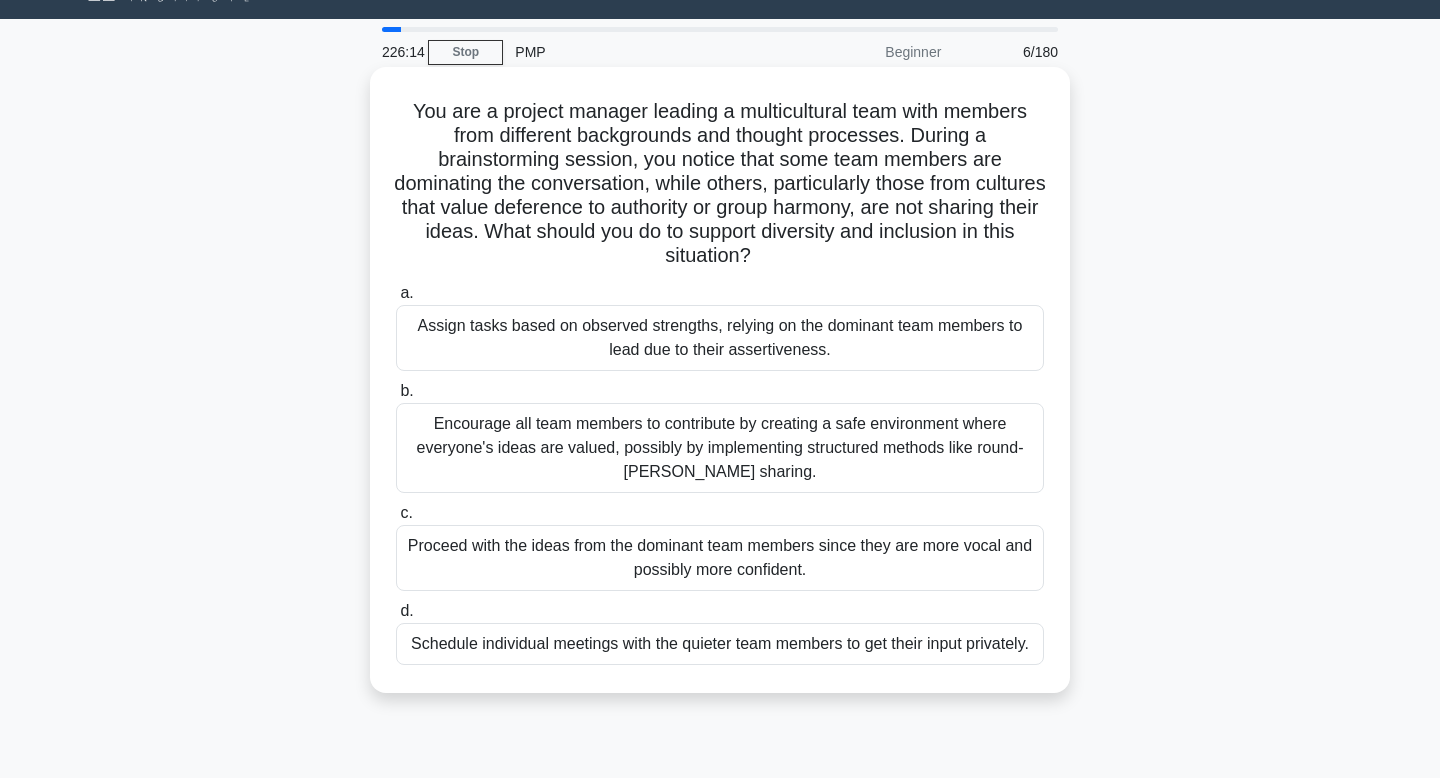 click on "Encourage all team members to contribute by creating a safe environment where everyone's ideas are valued, possibly by implementing structured methods like round-robin sharing." at bounding box center (720, 448) 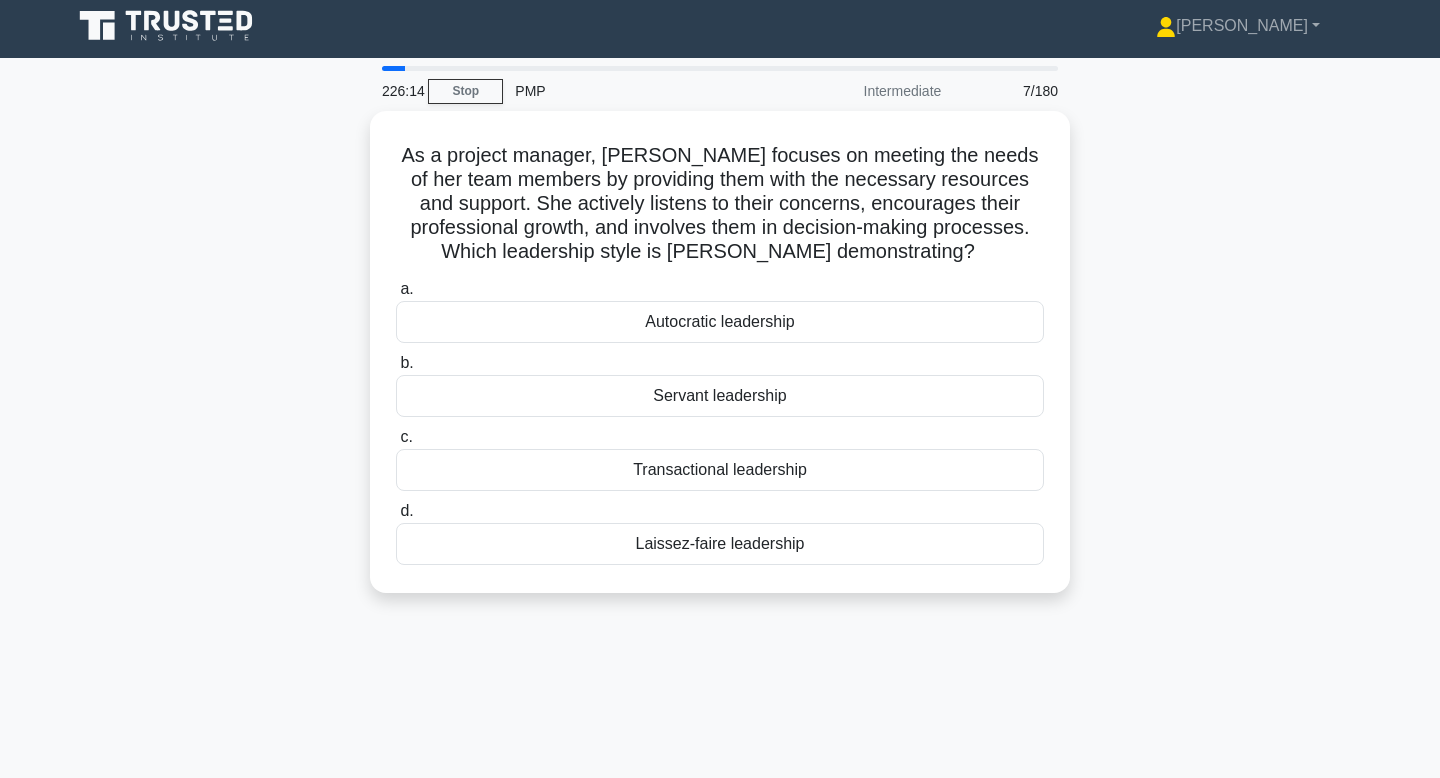 scroll, scrollTop: 0, scrollLeft: 0, axis: both 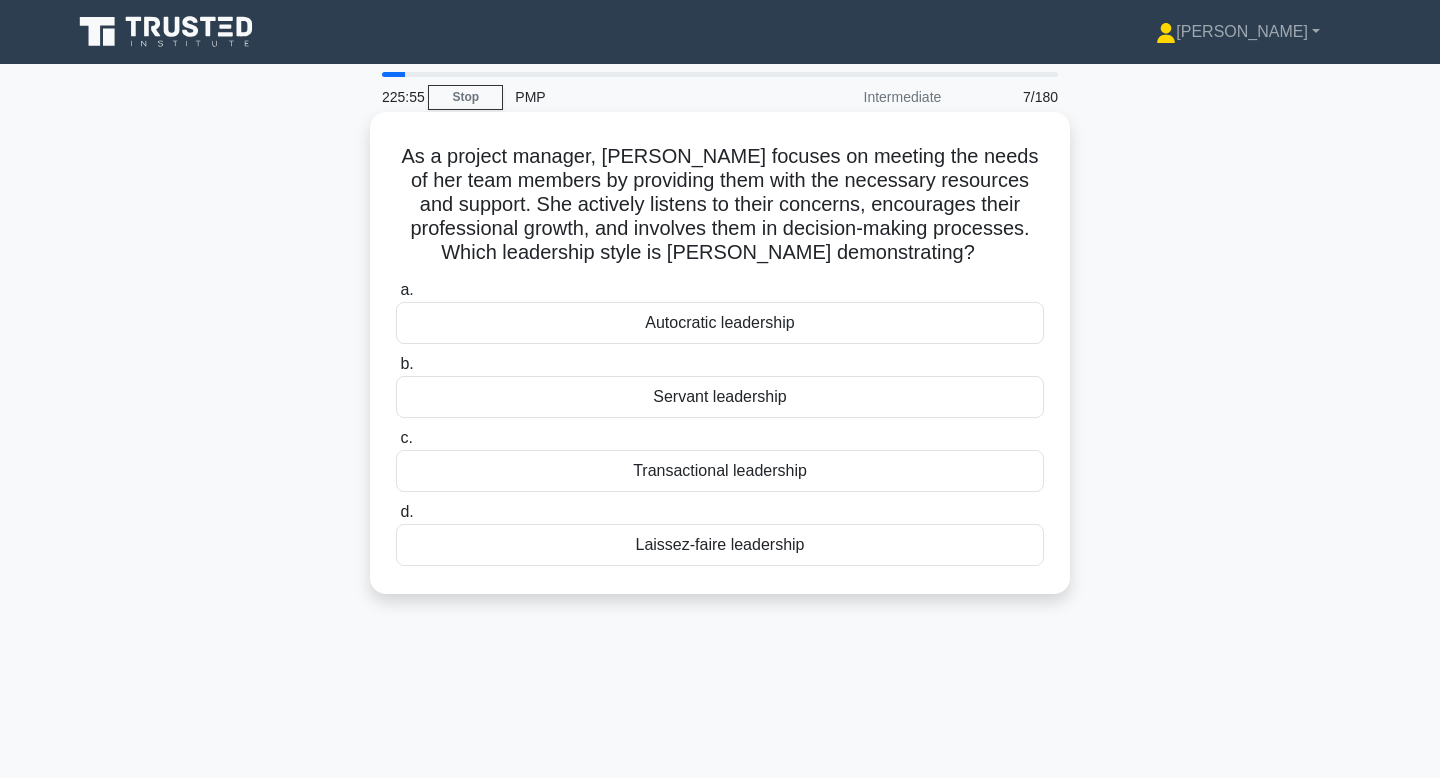 click on "Servant leadership" at bounding box center (720, 397) 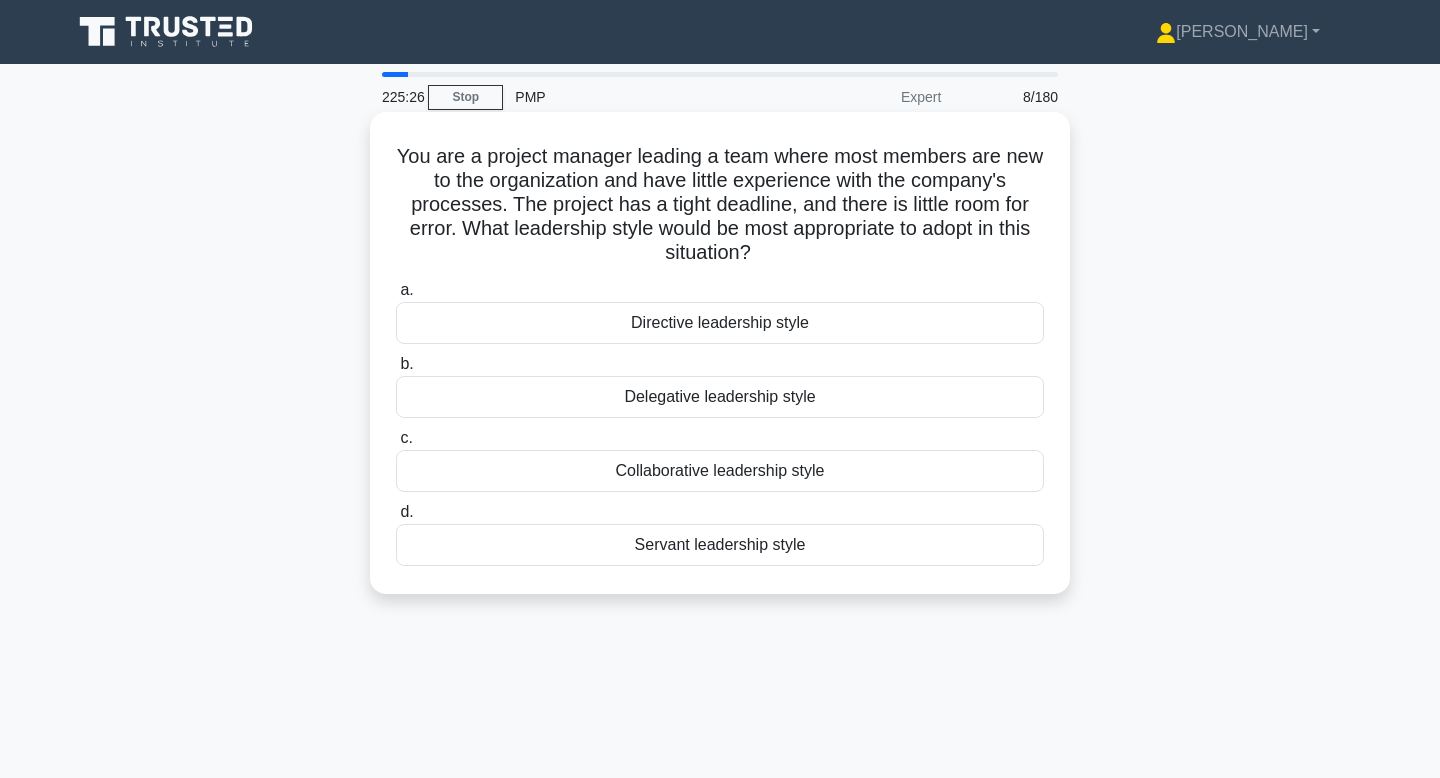 click on "Directive leadership style" at bounding box center [720, 323] 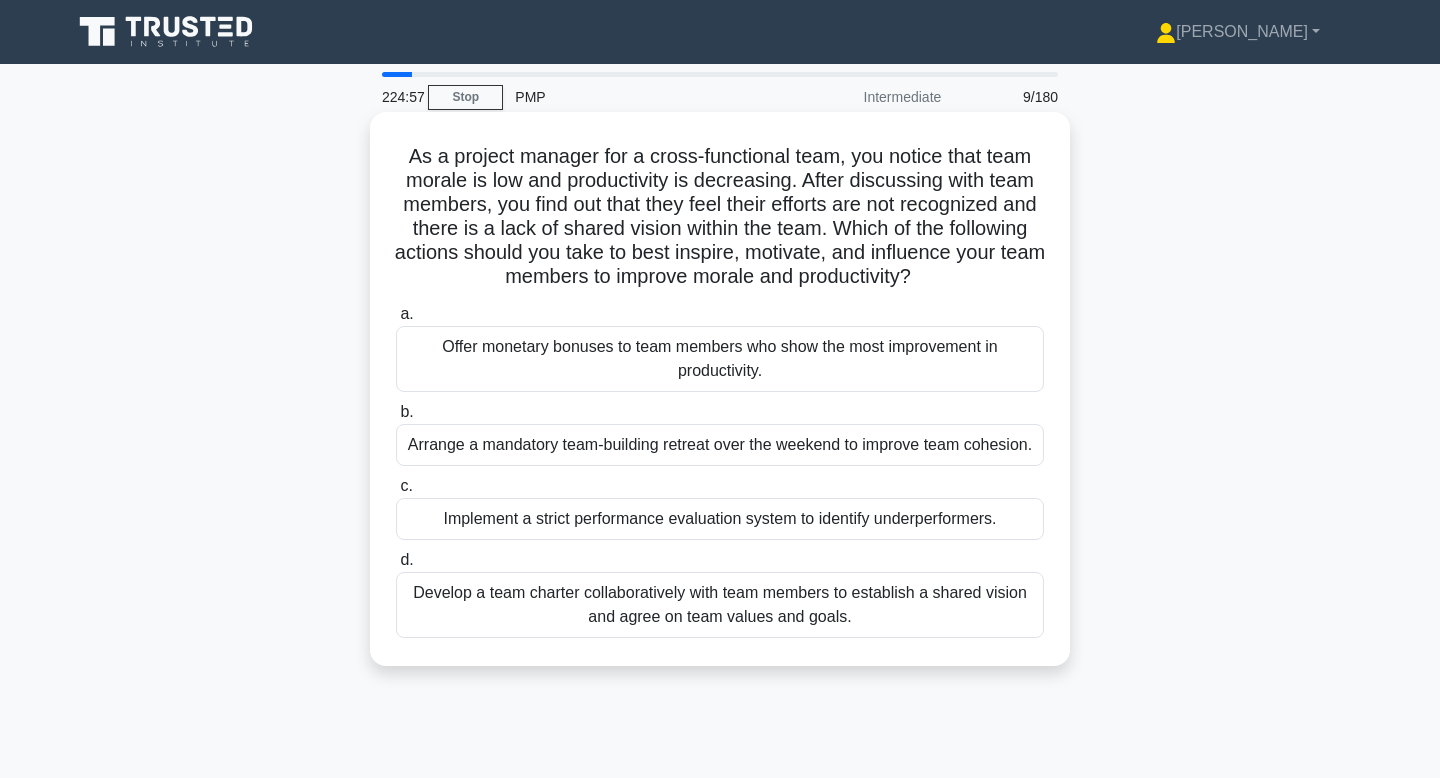 click on "Develop a team charter collaboratively with team members to establish a shared vision and agree on team values and goals." at bounding box center (720, 605) 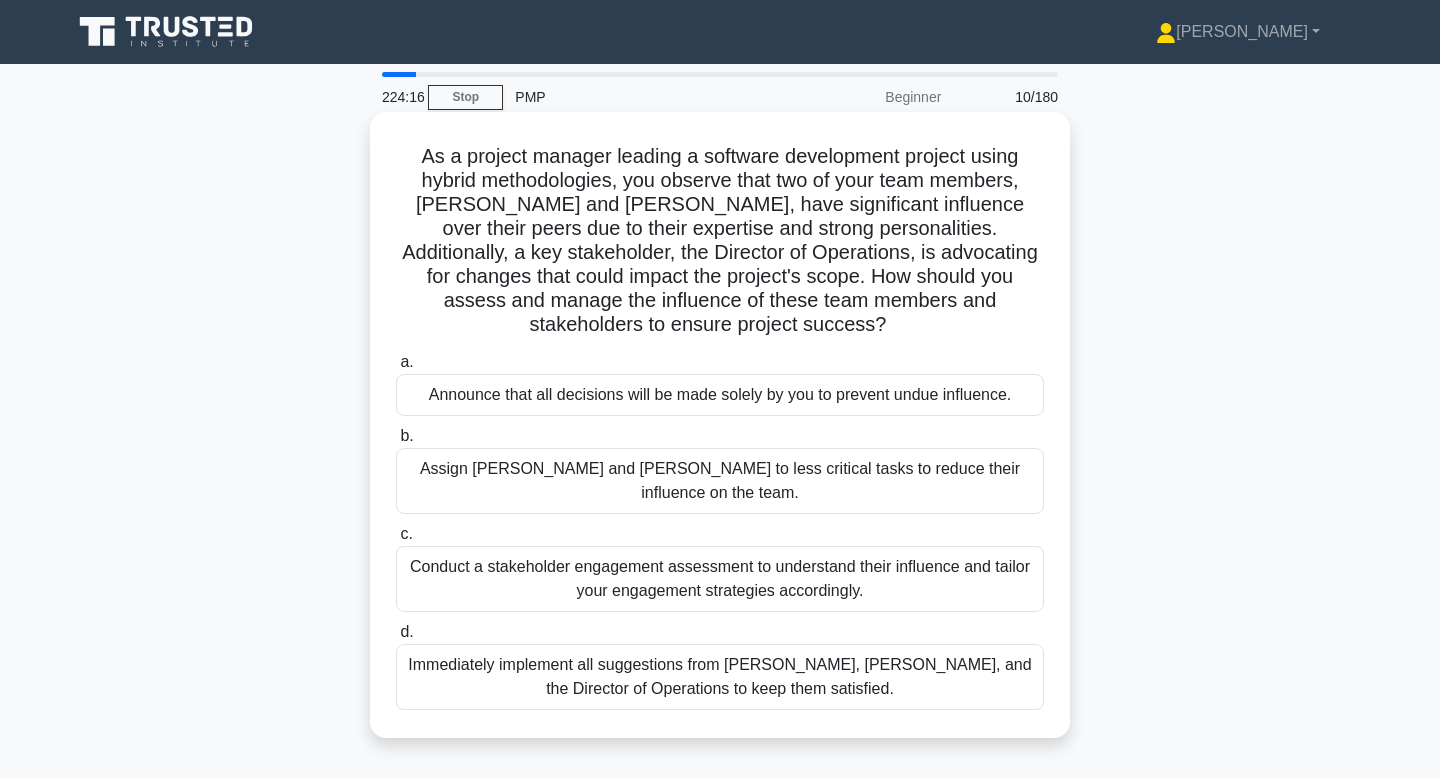 click on "Conduct a stakeholder engagement assessment to understand their influence and tailor your engagement strategies accordingly." at bounding box center (720, 579) 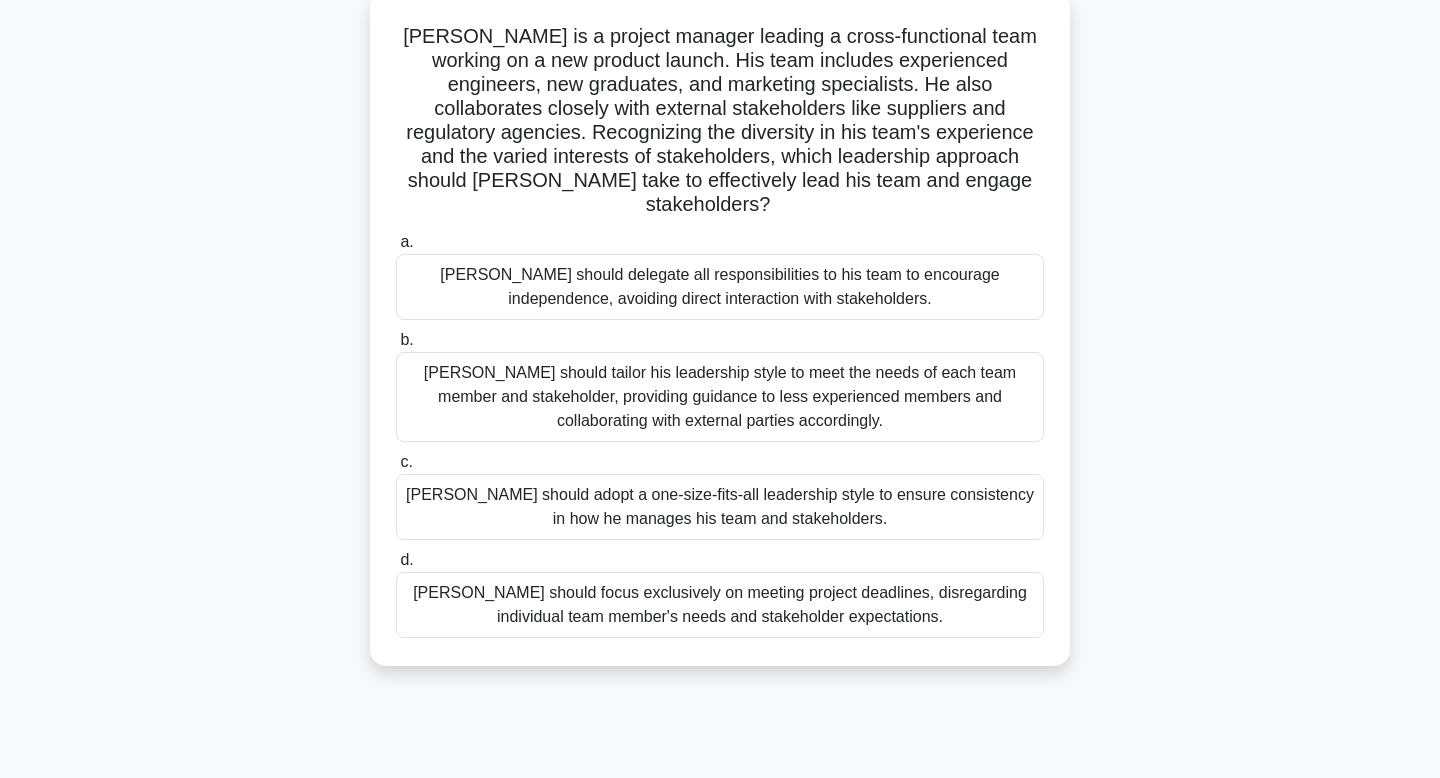 scroll, scrollTop: 126, scrollLeft: 0, axis: vertical 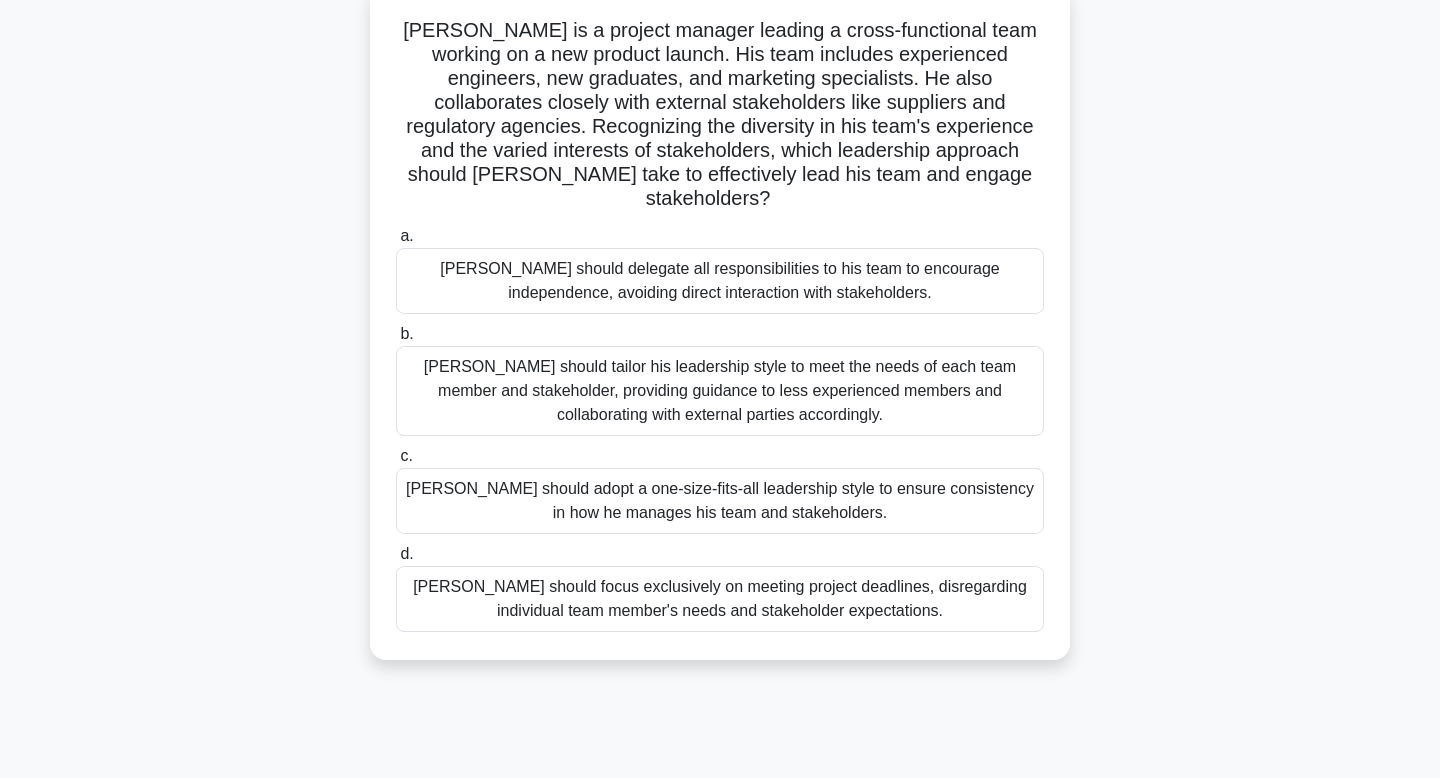 click on "John should tailor his leadership style to meet the needs of each team member and stakeholder, providing guidance to less experienced members and collaborating with external parties accordingly." at bounding box center (720, 391) 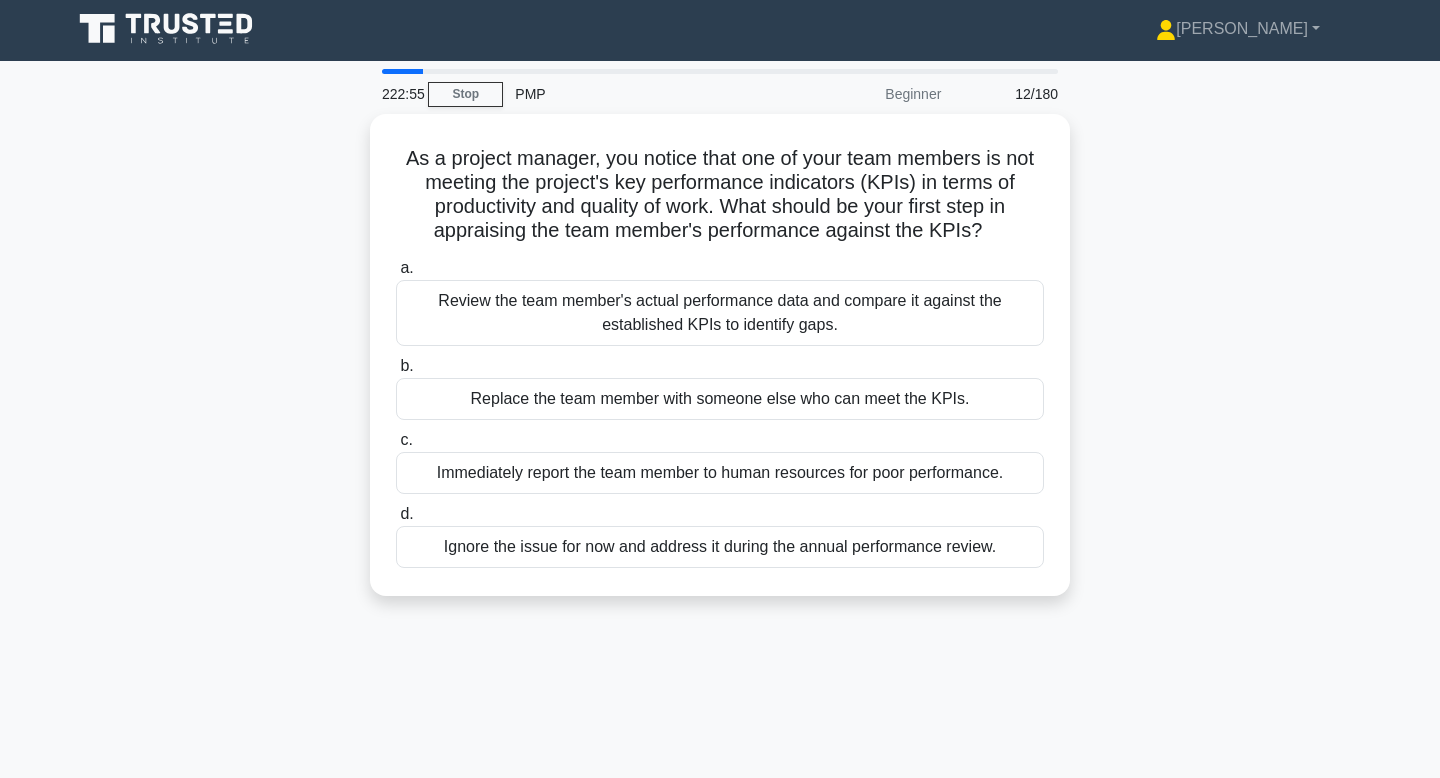 scroll, scrollTop: 0, scrollLeft: 0, axis: both 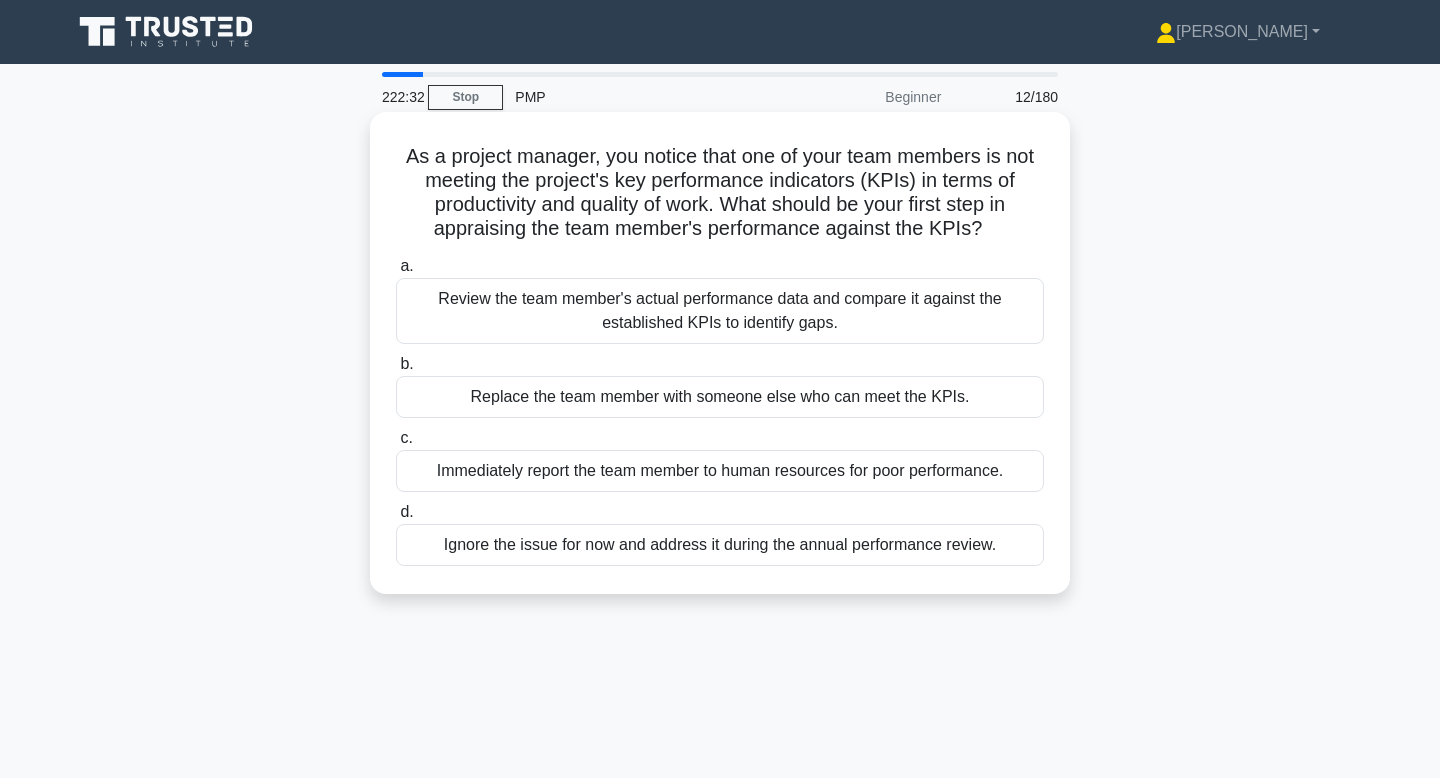 click on "Review the team member's actual performance data and compare it against the established KPIs to identify gaps." at bounding box center (720, 311) 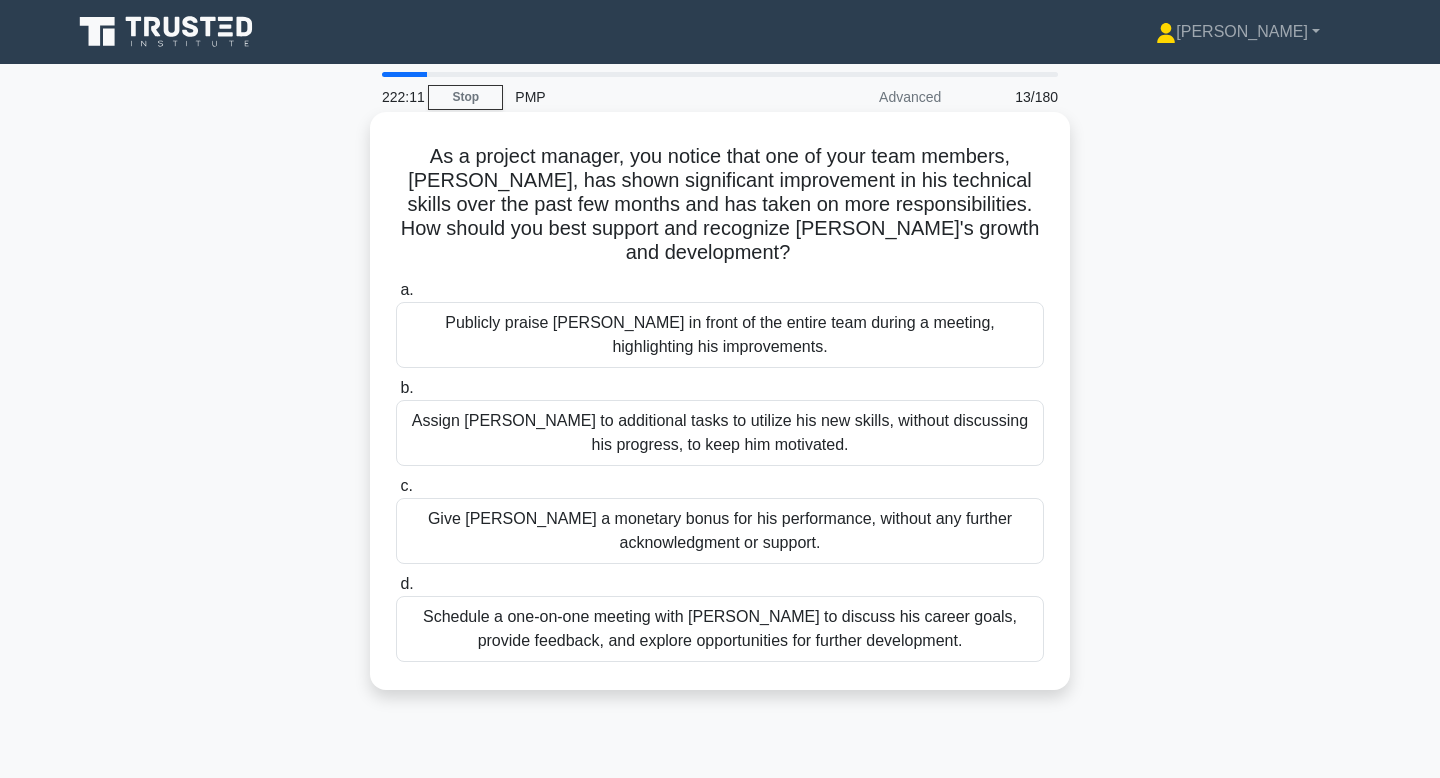 click on "Schedule a one-on-one meeting with Alex to discuss his career goals, provide feedback, and explore opportunities for further development." at bounding box center (720, 629) 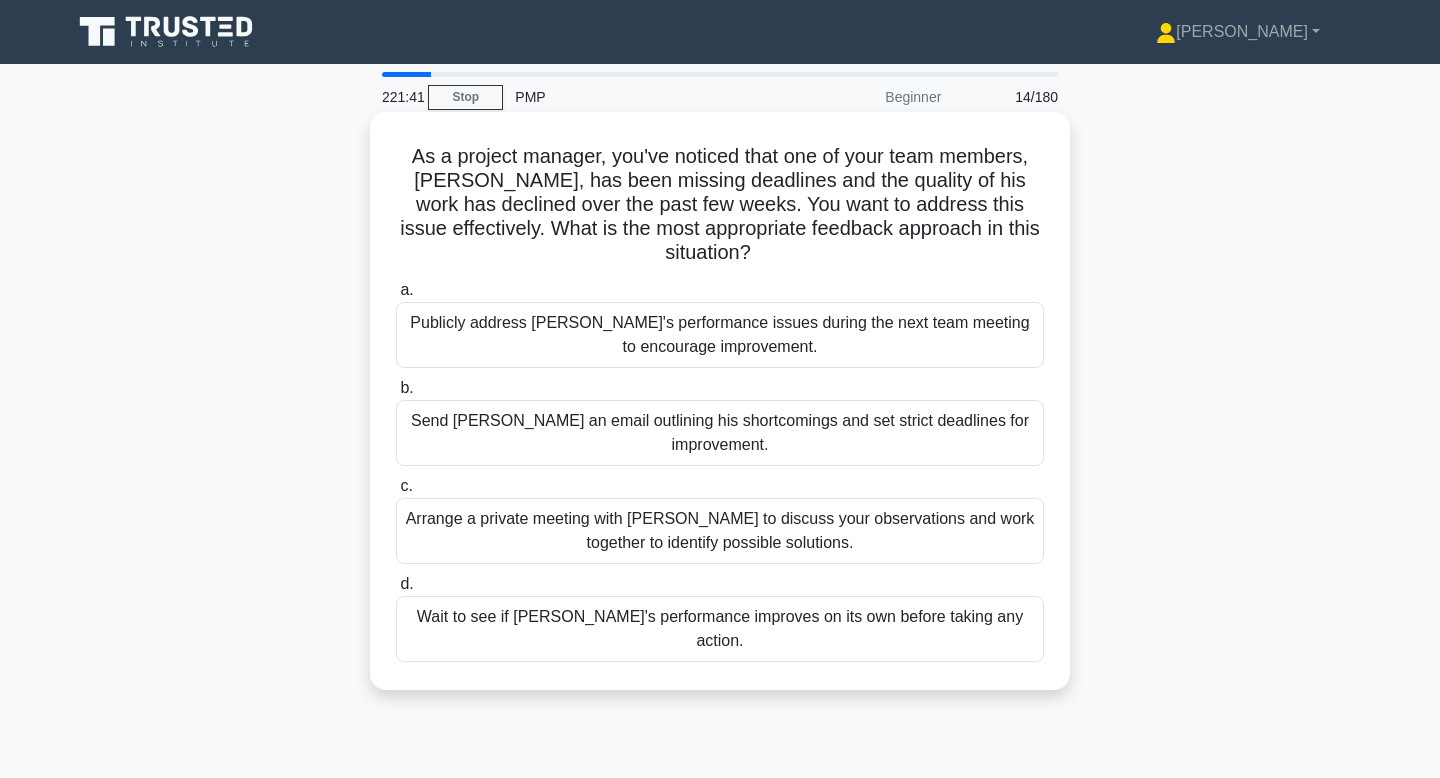click on "Arrange a private meeting with Alex to discuss your observations and work together to identify possible solutions." at bounding box center (720, 531) 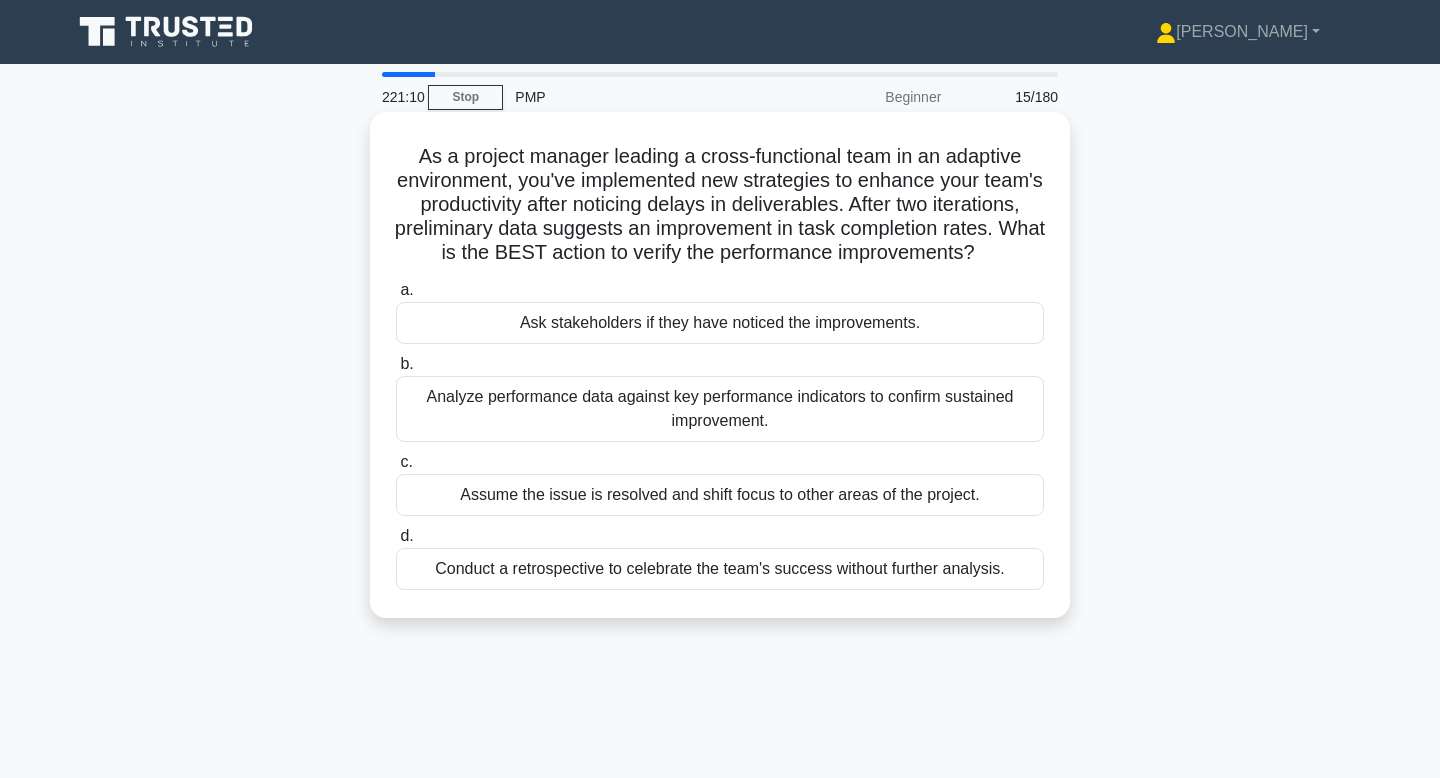 click on "Analyze performance data against key performance indicators to confirm sustained improvement." at bounding box center [720, 409] 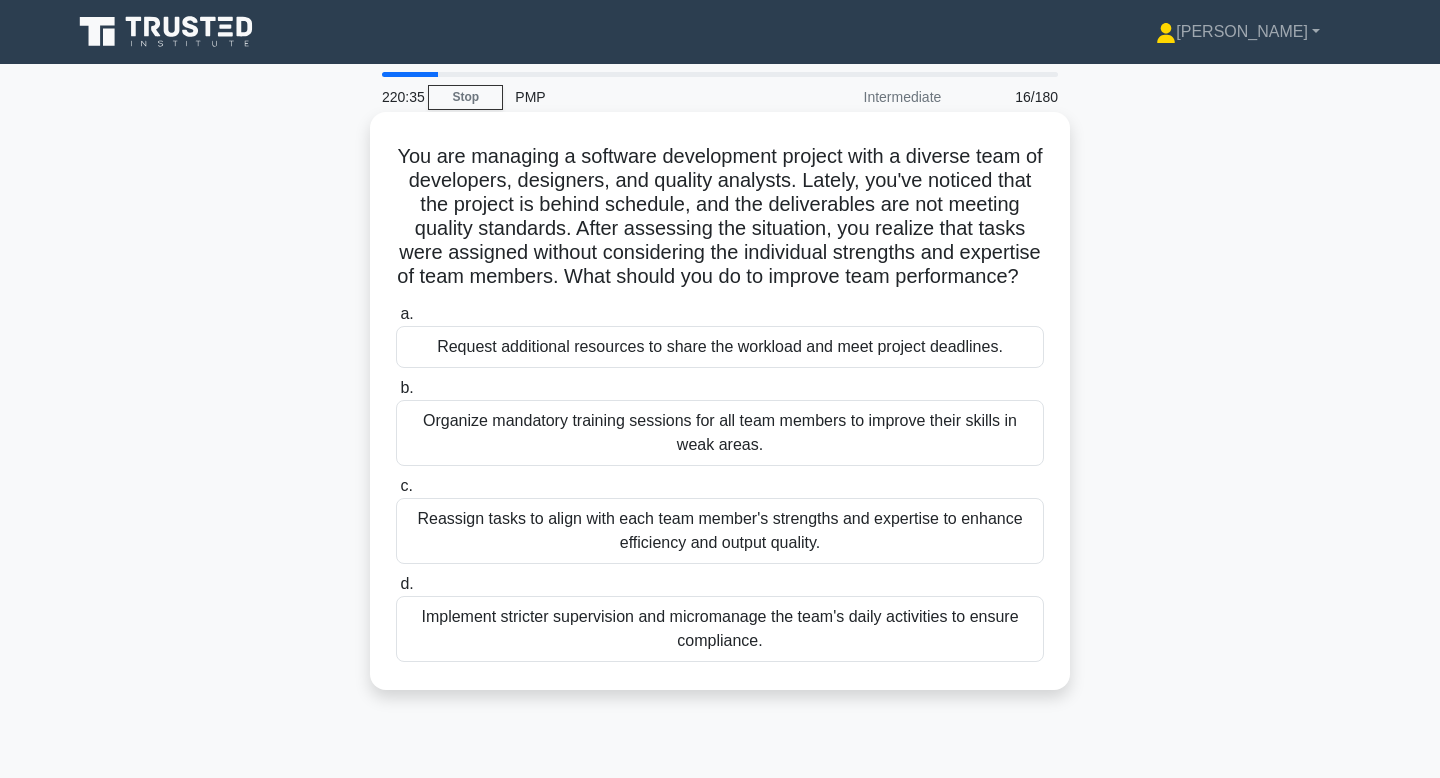 click on "Reassign tasks to align with each team member's strengths and expertise to enhance efficiency and output quality." at bounding box center (720, 531) 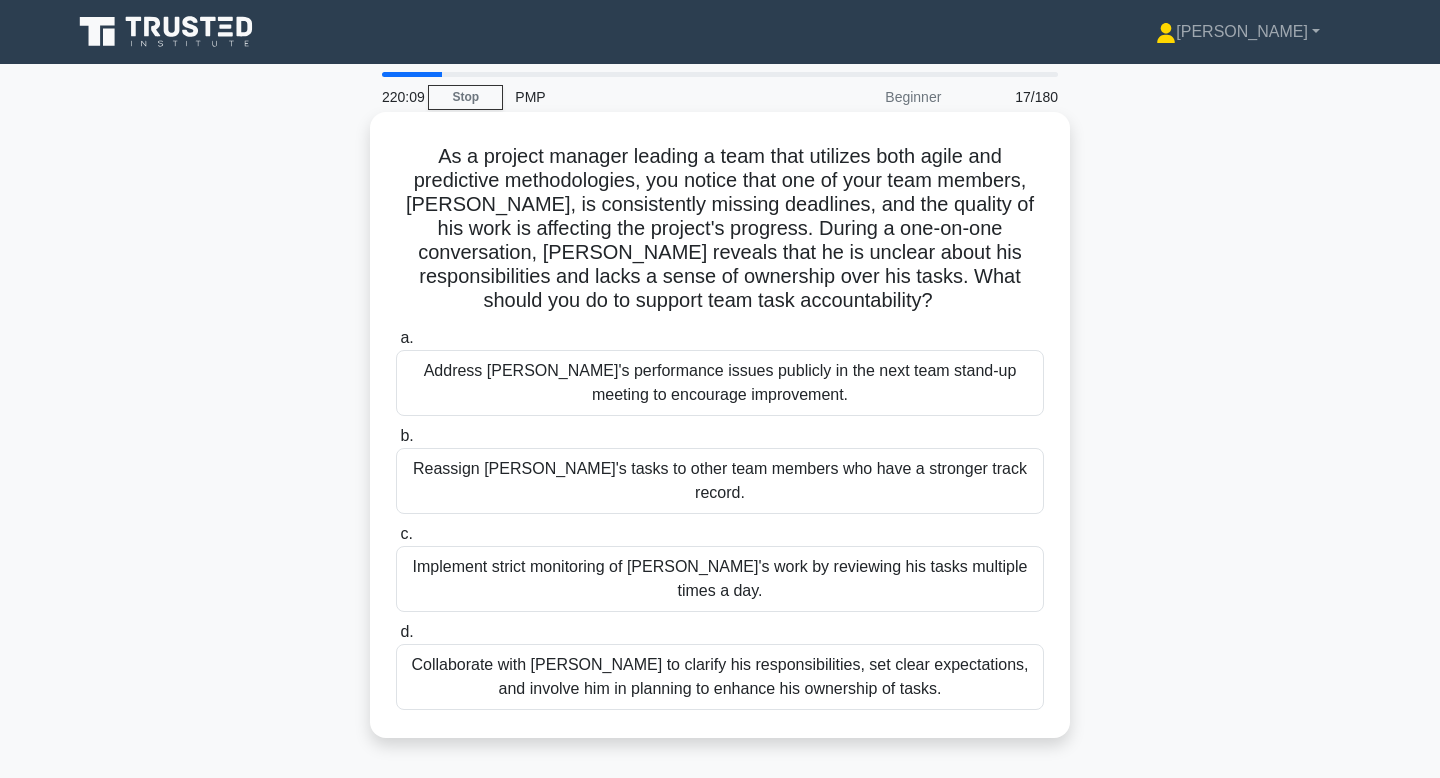click on "Collaborate with Alex to clarify his responsibilities, set clear expectations, and involve him in planning to enhance his ownership of tasks." at bounding box center (720, 677) 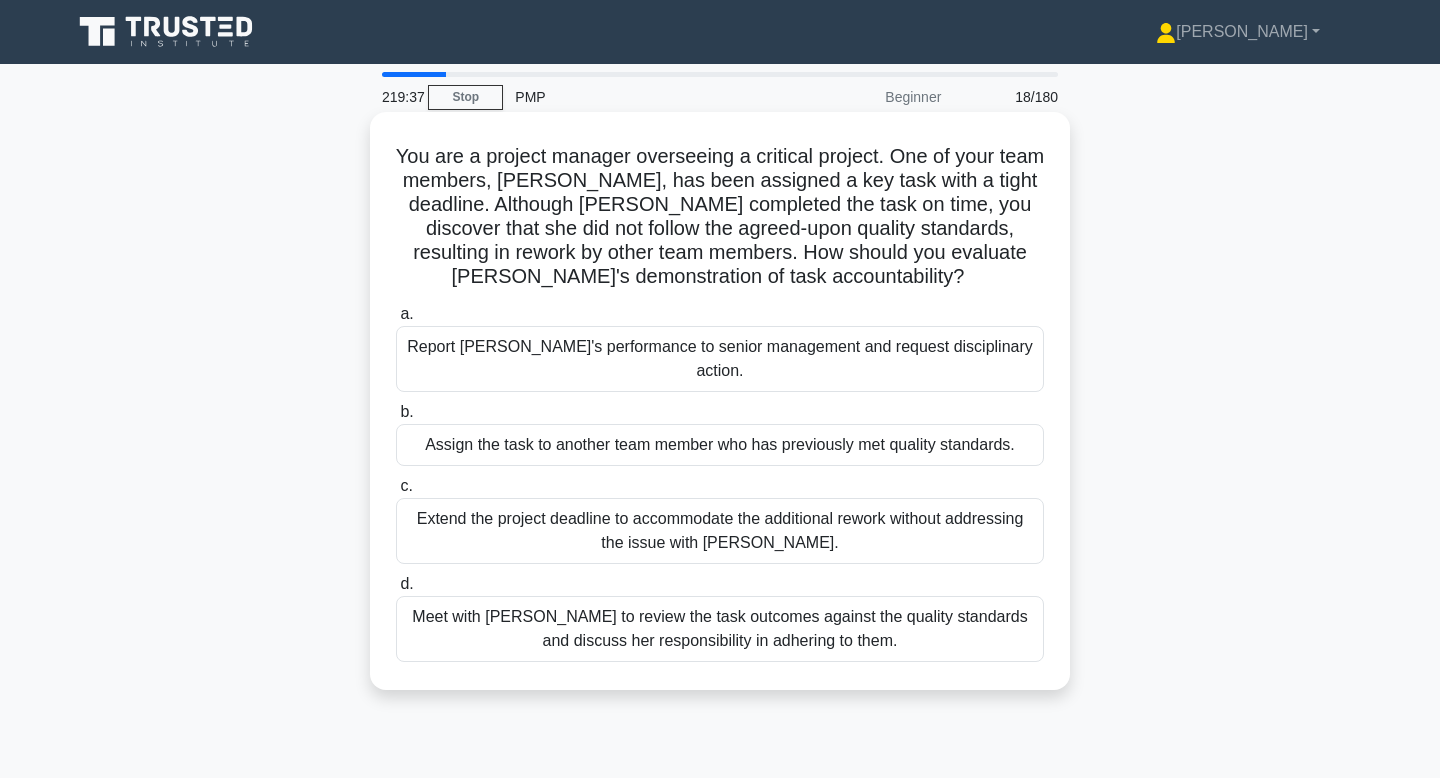 click on "Meet with Priya to review the task outcomes against the quality standards and discuss her responsibility in adhering to them." at bounding box center (720, 629) 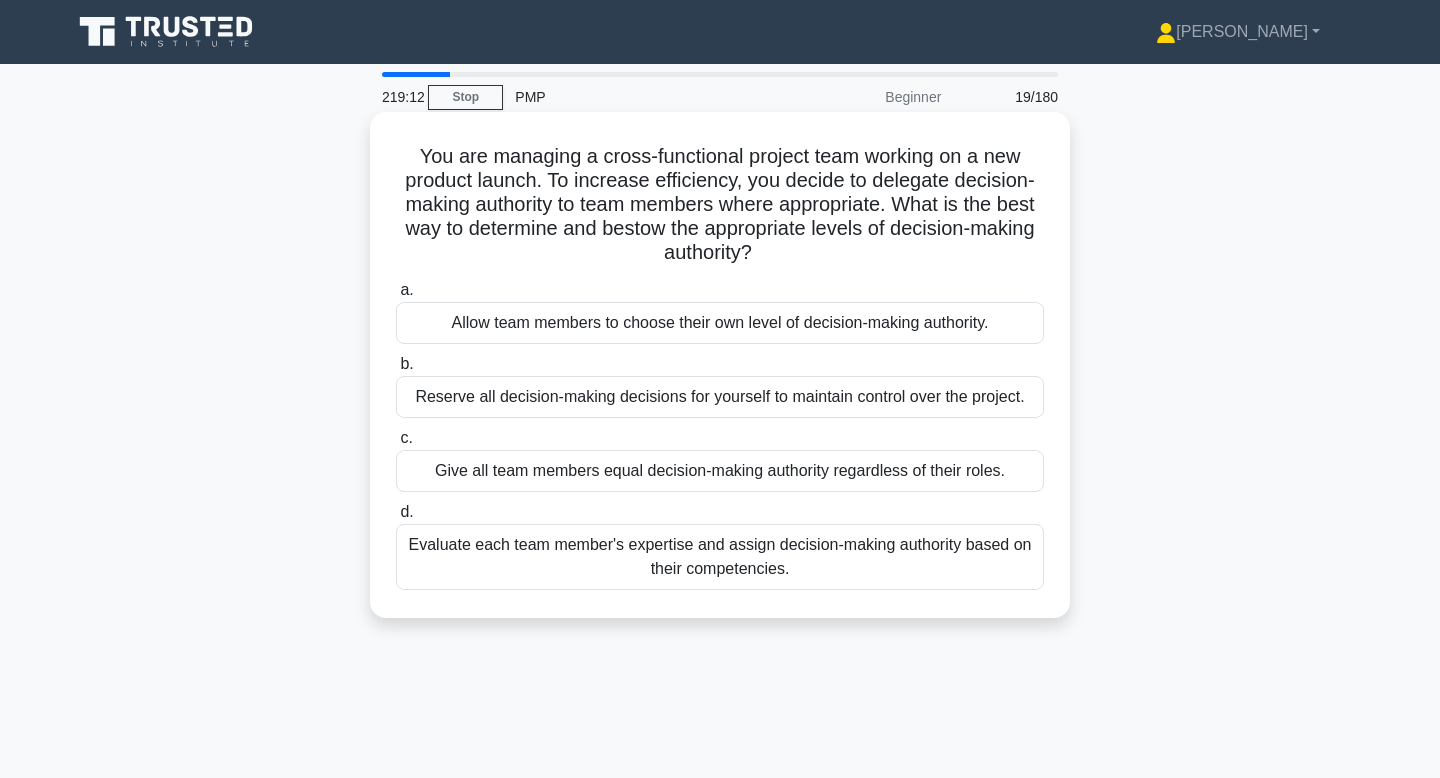 click on "Evaluate each team member's expertise and assign decision-making authority based on their competencies." at bounding box center (720, 557) 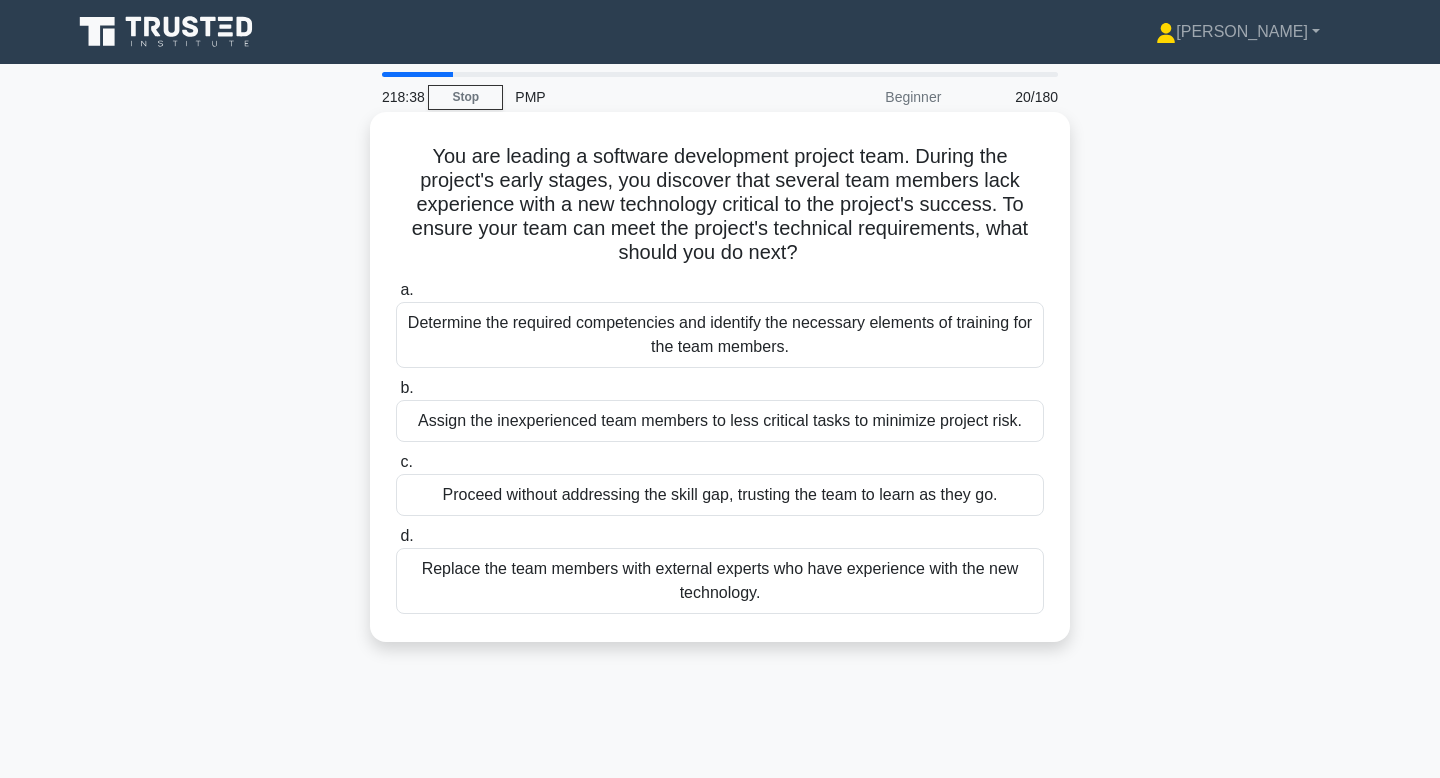 click on "Determine the required competencies and identify the necessary elements of training for the team members." at bounding box center [720, 335] 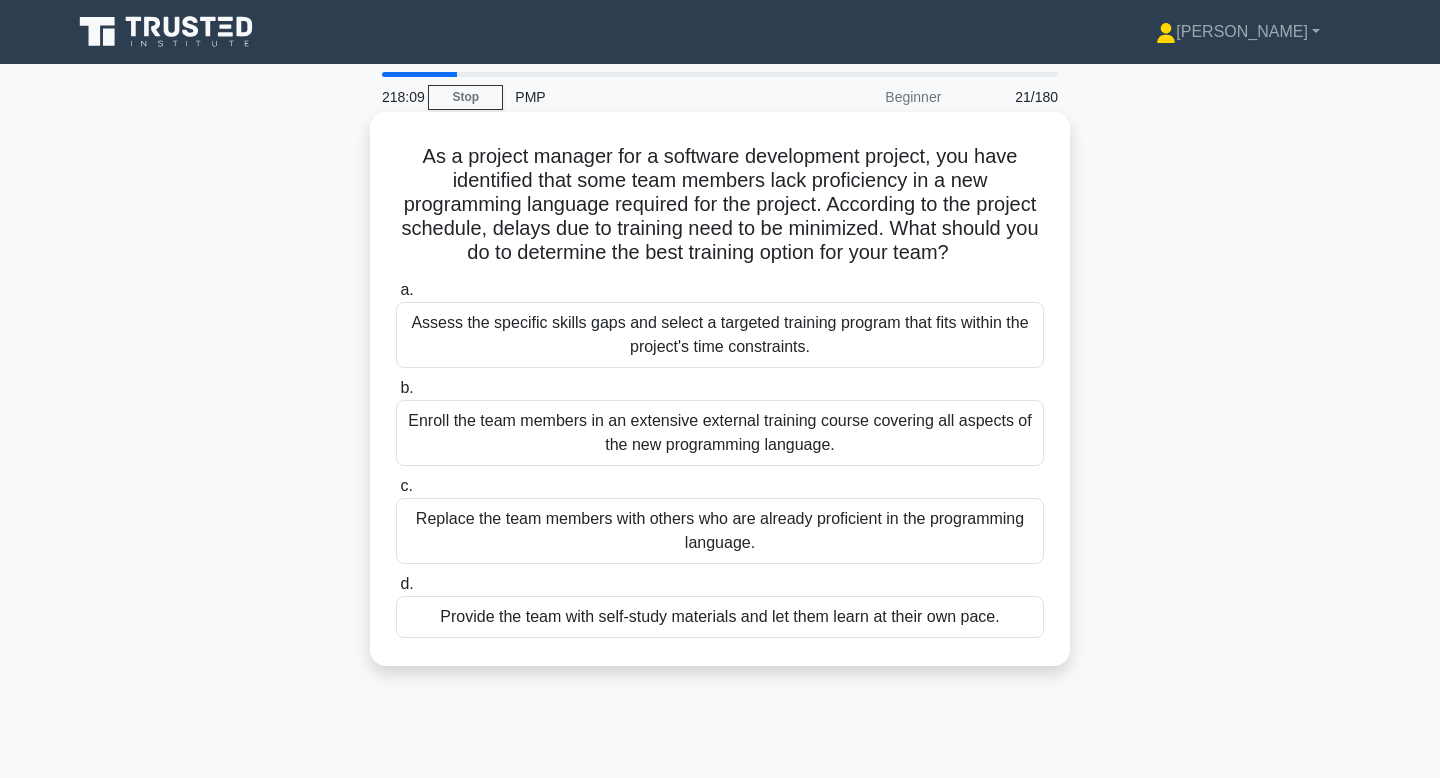 click on "Assess the specific skills gaps and select a targeted training program that fits within the project's time constraints." at bounding box center [720, 335] 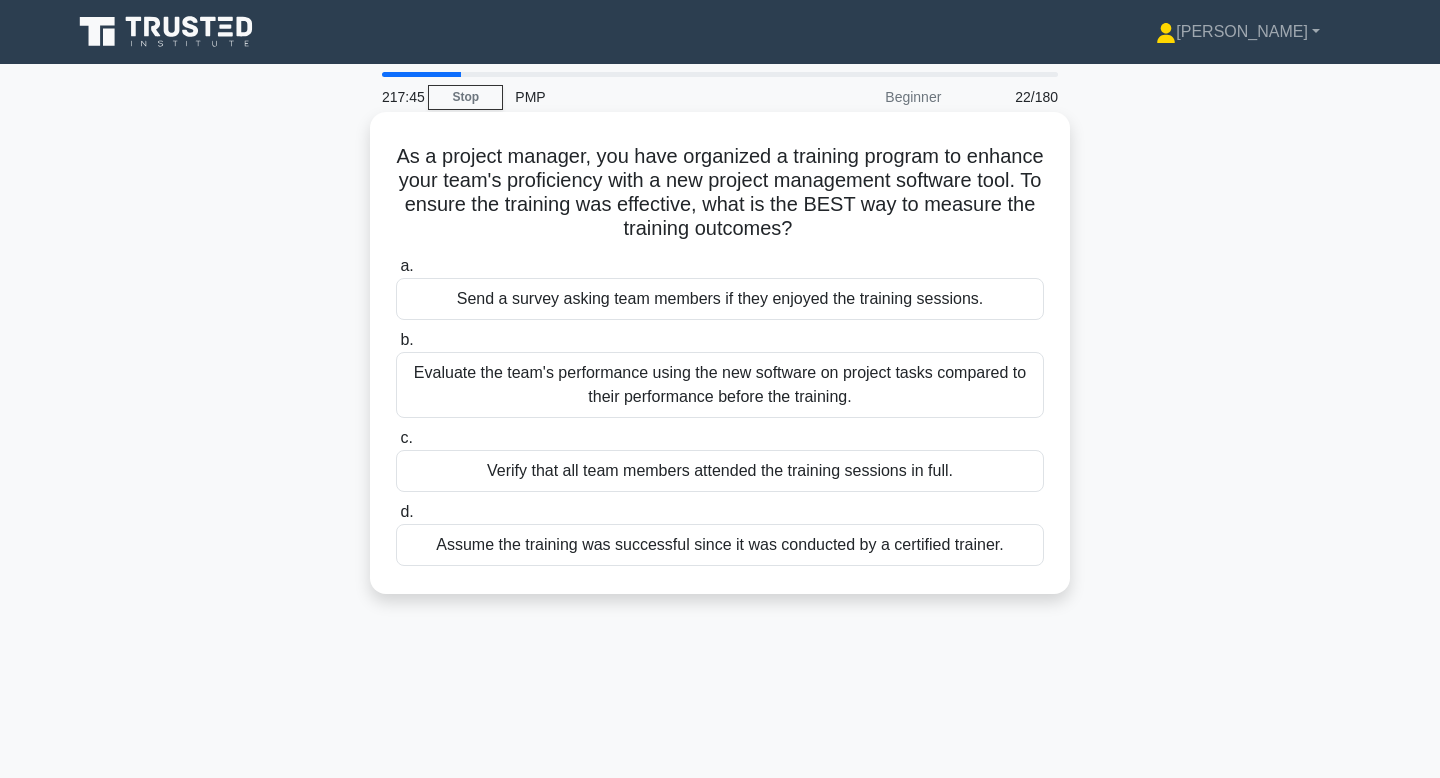 click on "Evaluate the team's performance using the new software on project tasks compared to their performance before the training." at bounding box center (720, 385) 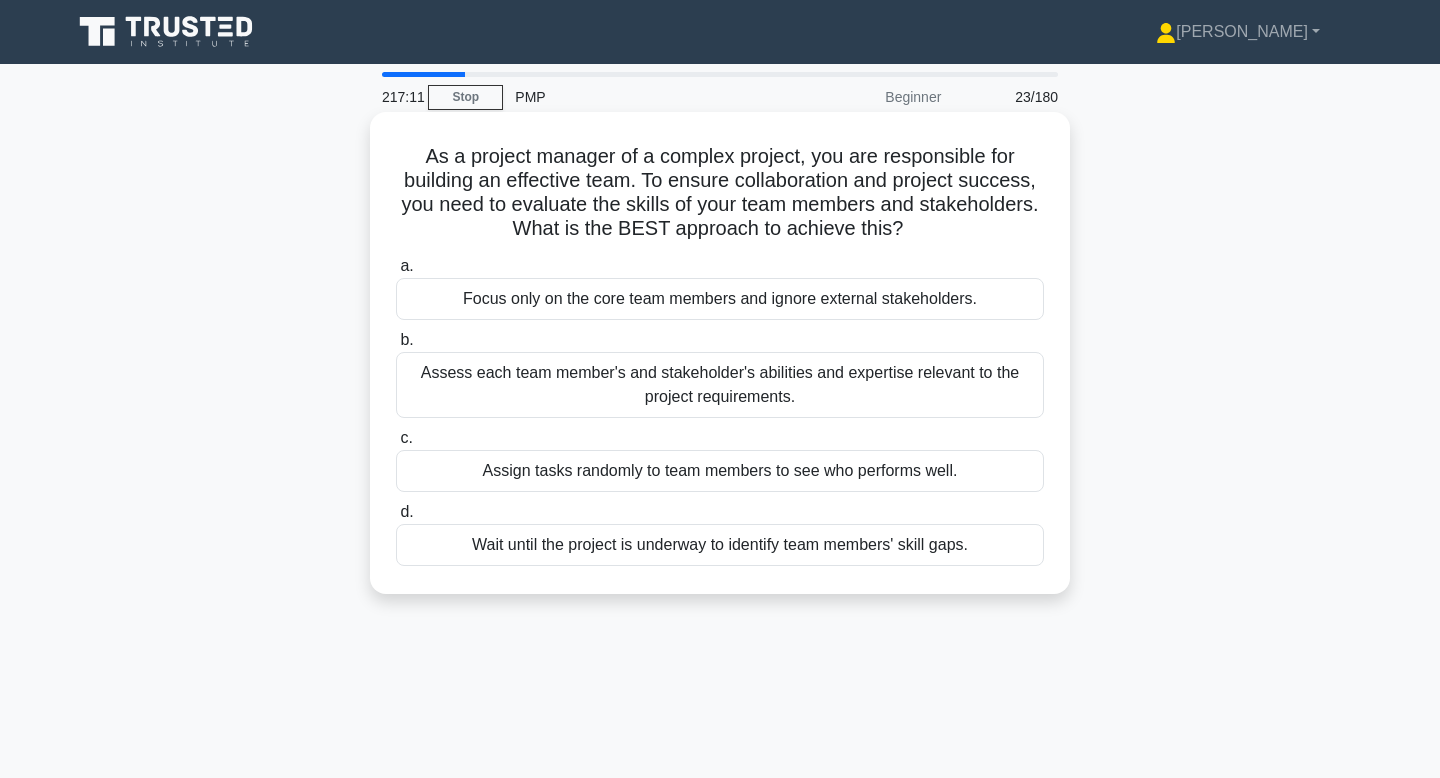 click on "Assess each team member's and stakeholder's abilities and expertise relevant to the project requirements." at bounding box center [720, 385] 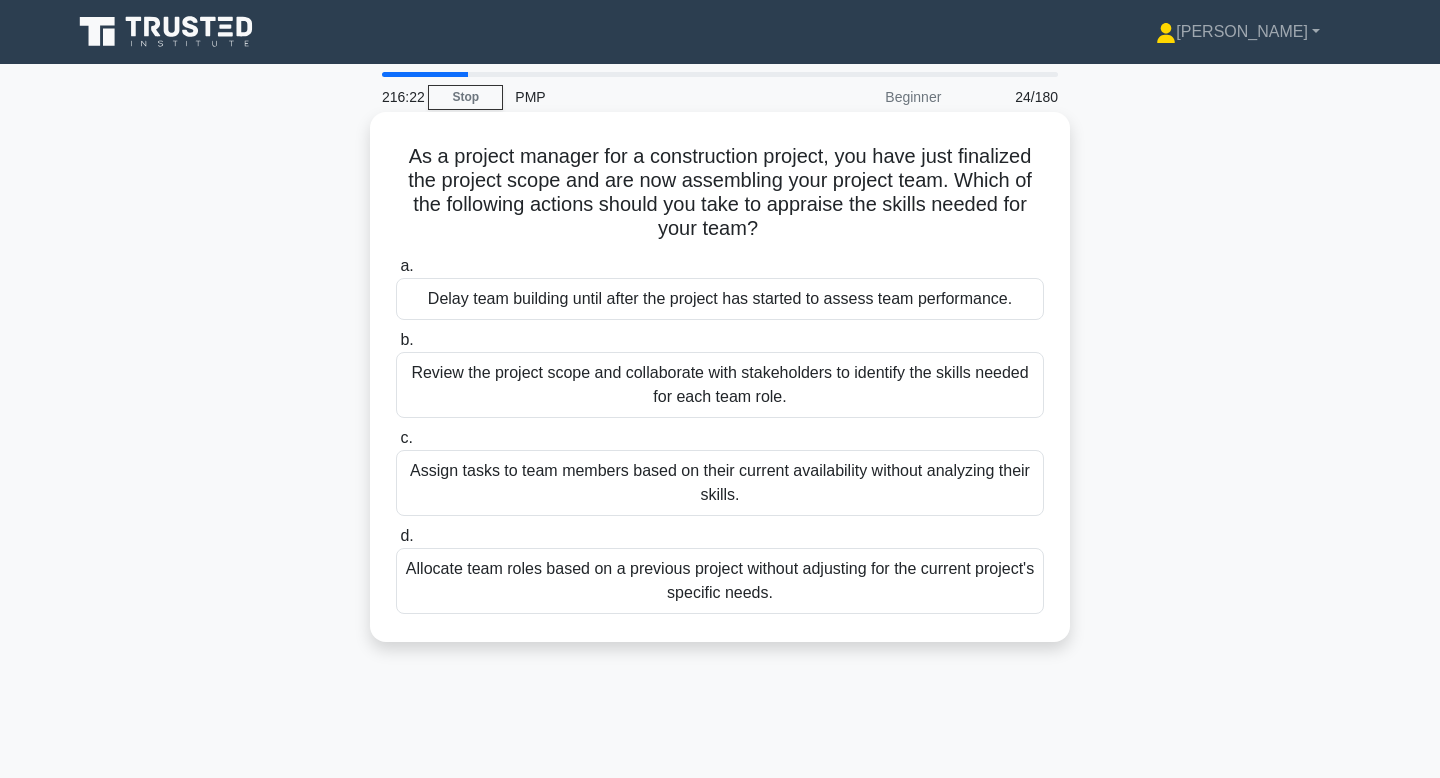 click on "Review the project scope and collaborate with stakeholders to identify the skills needed for each team role." at bounding box center [720, 385] 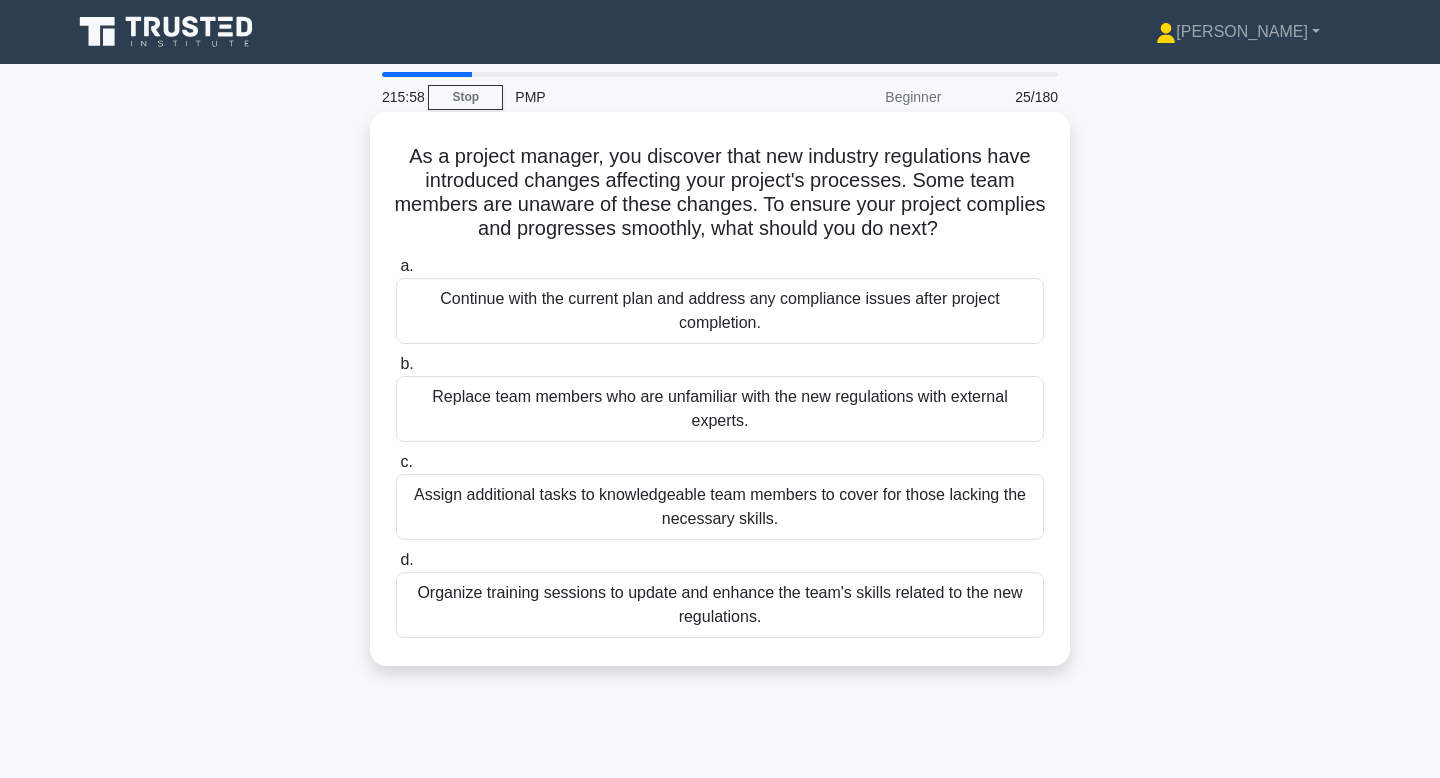 click on "Organize training sessions to update and enhance the team's skills related to the new regulations." at bounding box center [720, 605] 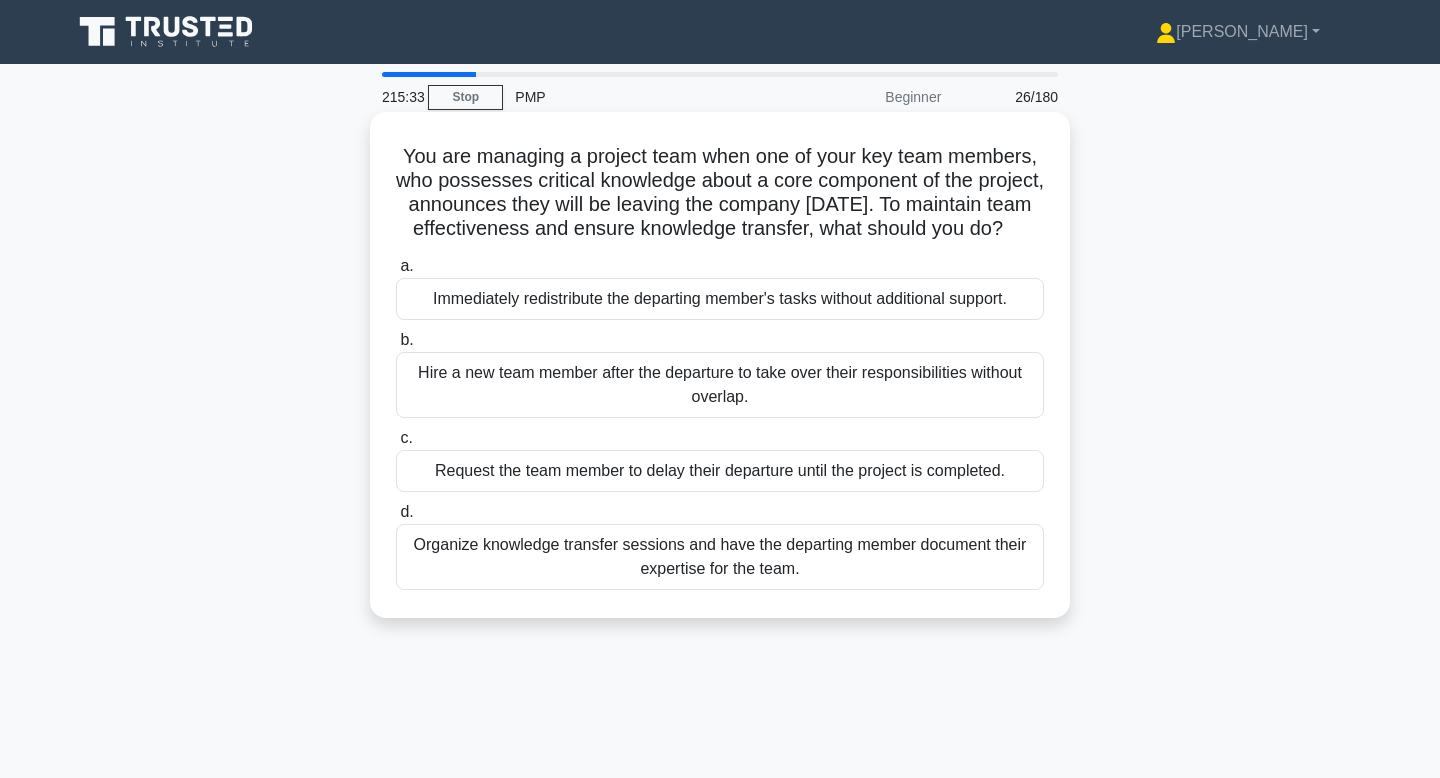 click on "Organize knowledge transfer sessions and have the departing member document their expertise for the team." at bounding box center [720, 557] 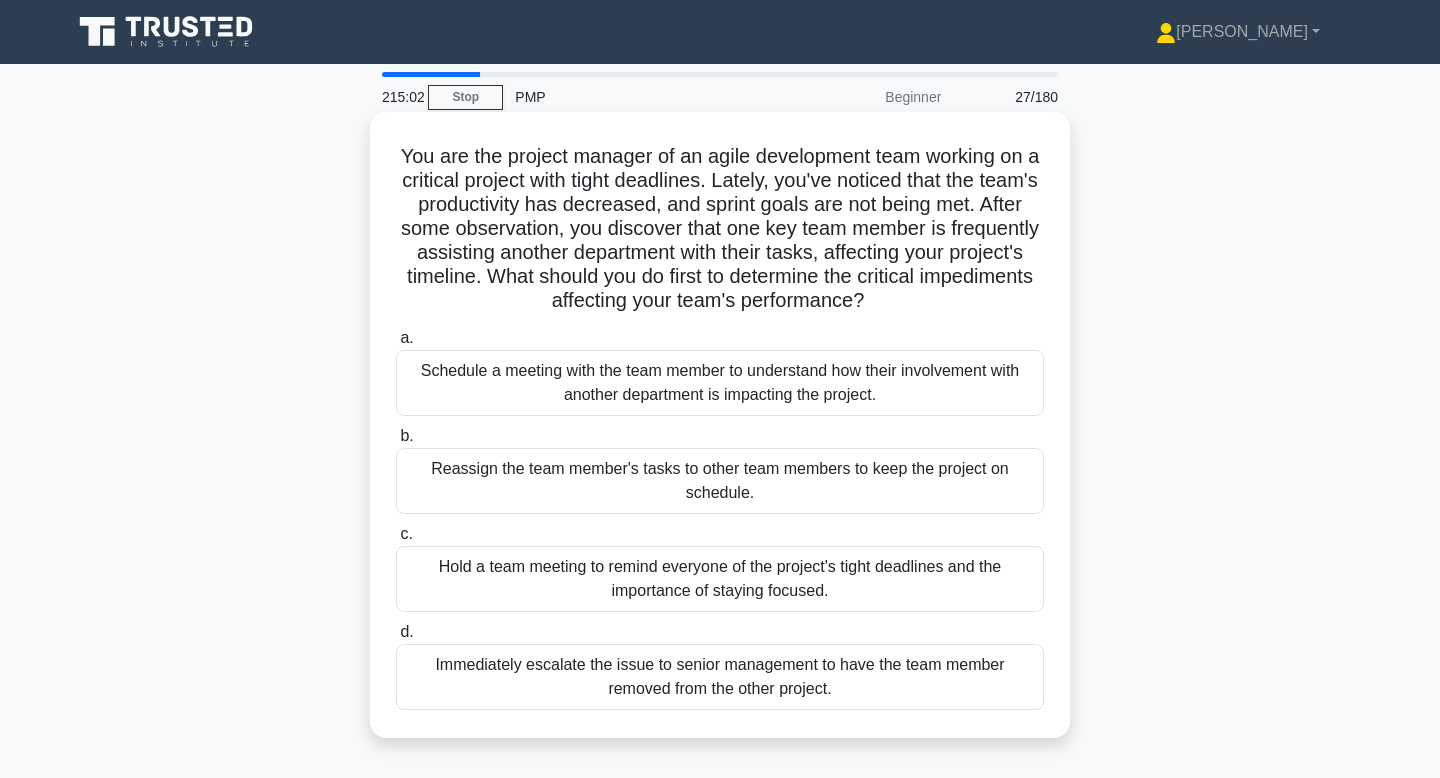 click on "Schedule a meeting with the team member to understand how their involvement with another department is impacting the project." at bounding box center (720, 383) 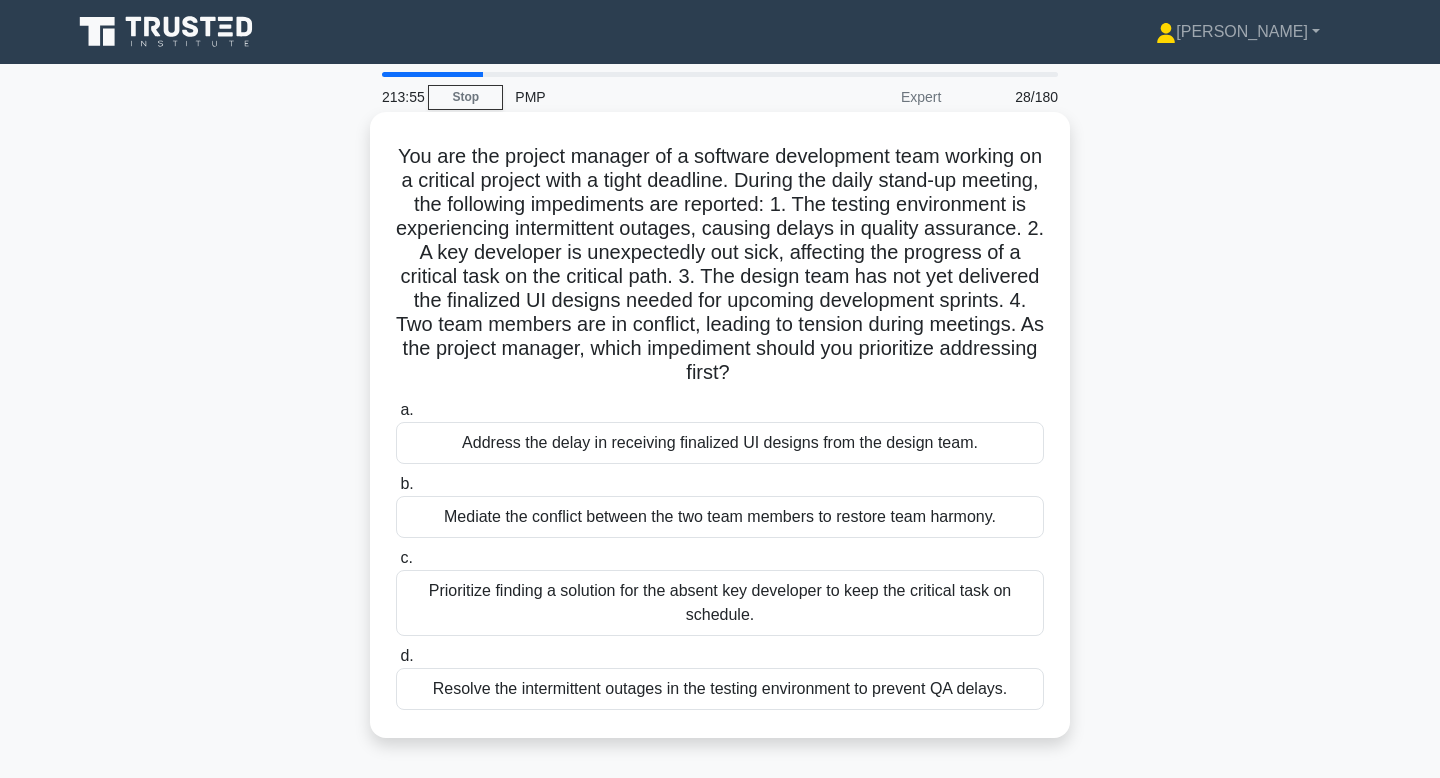 click on "Prioritize finding a solution for the absent key developer to keep the critical task on schedule." at bounding box center (720, 603) 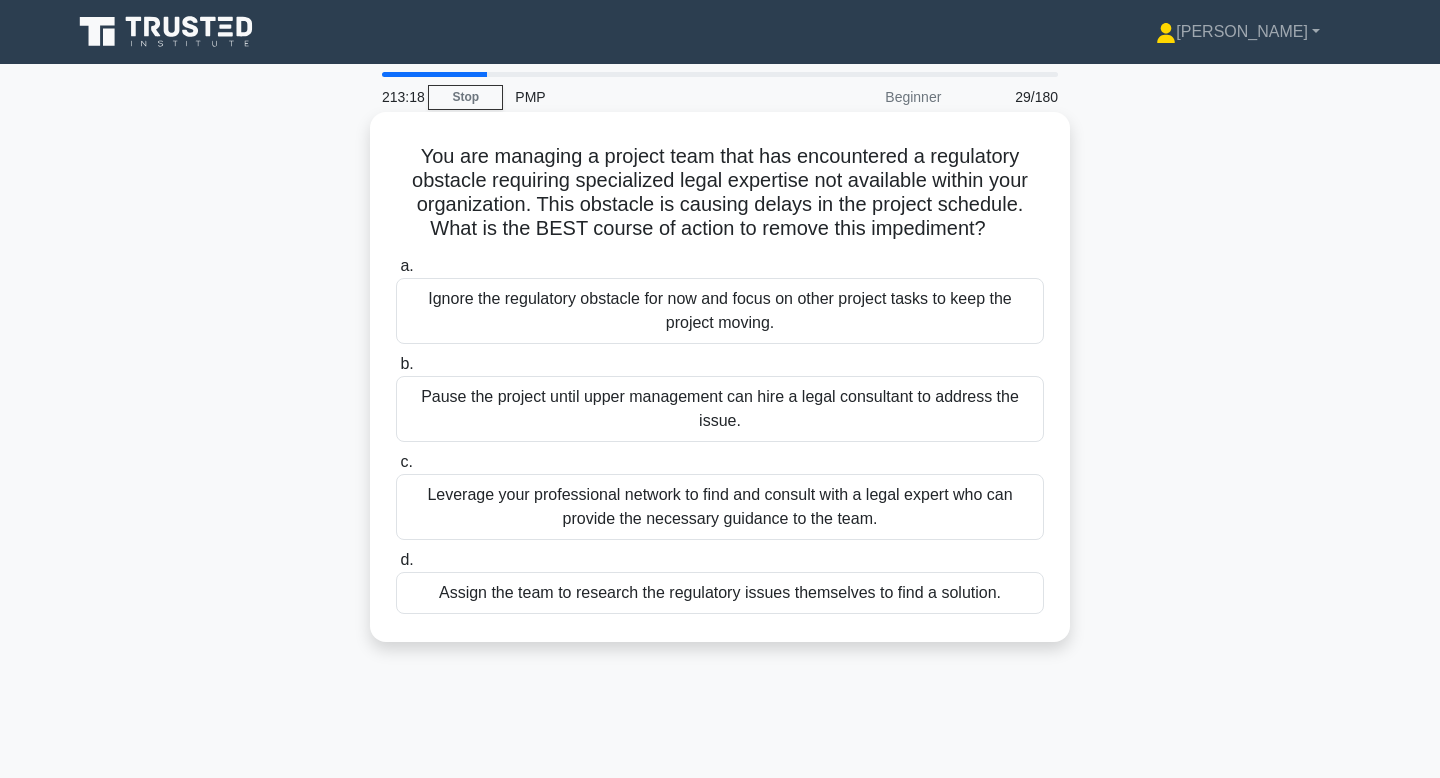 click on "Leverage your professional network to find and consult with a legal expert who can provide the necessary guidance to the team." at bounding box center [720, 507] 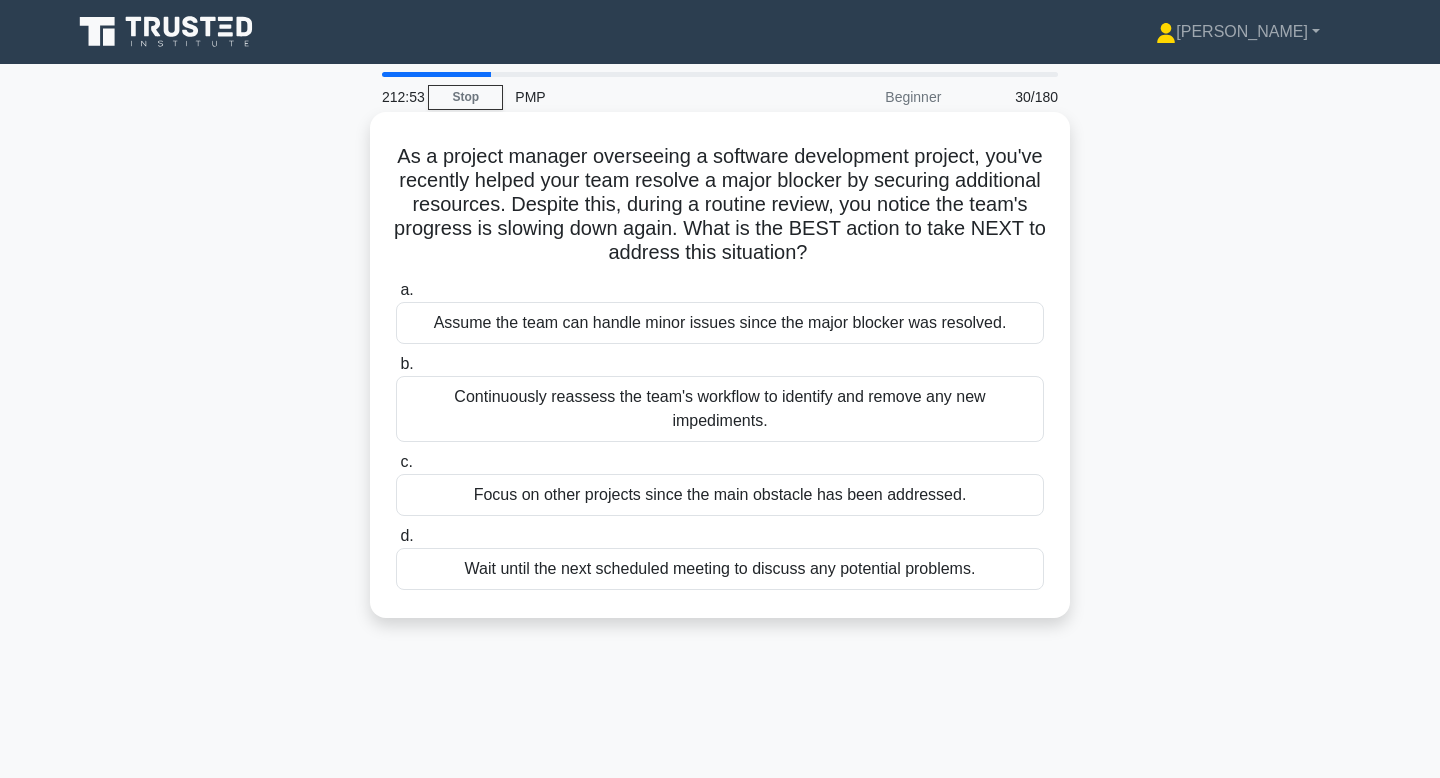 click on "Continuously reassess the team's workflow to identify and remove any new impediments." at bounding box center (720, 409) 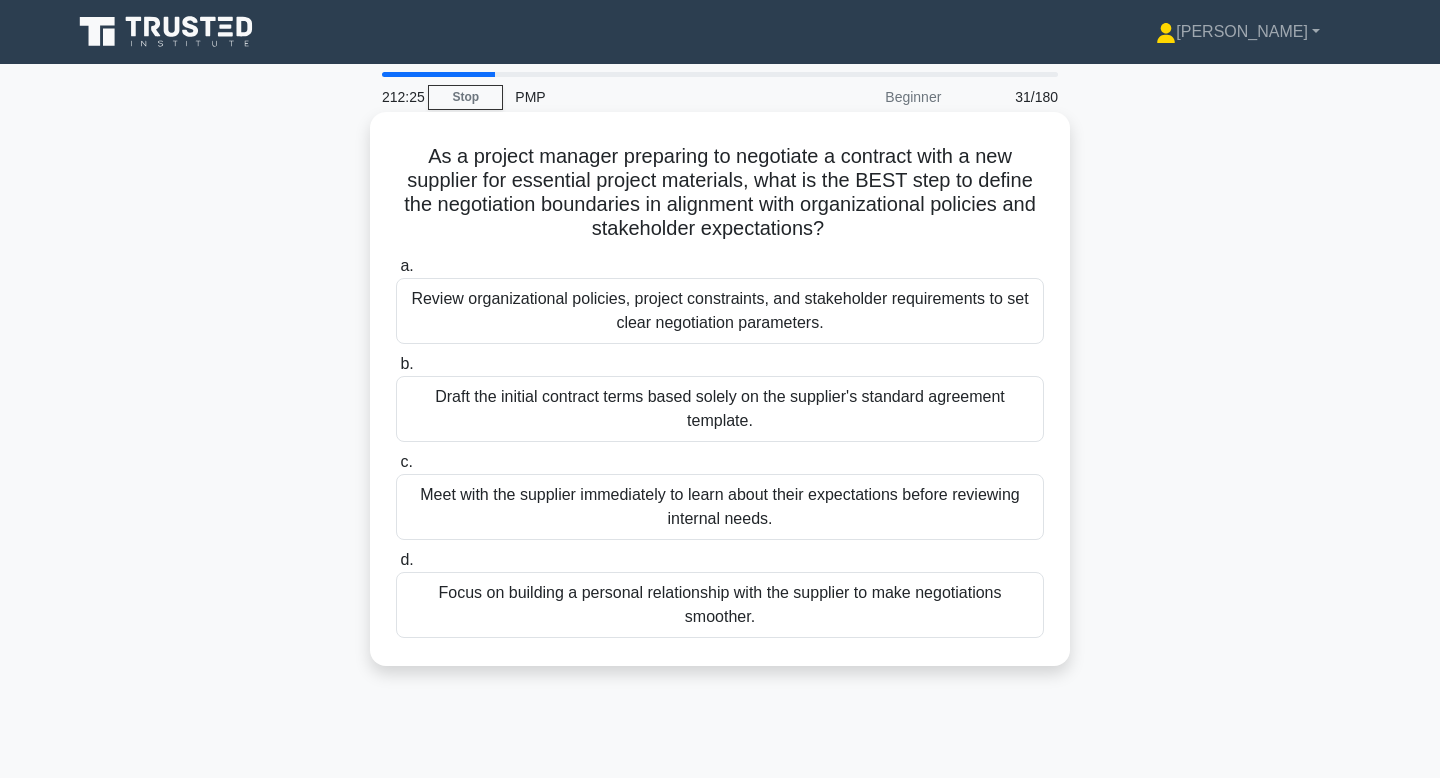click on "Review organizational policies, project constraints, and stakeholder requirements to set clear negotiation parameters." at bounding box center [720, 311] 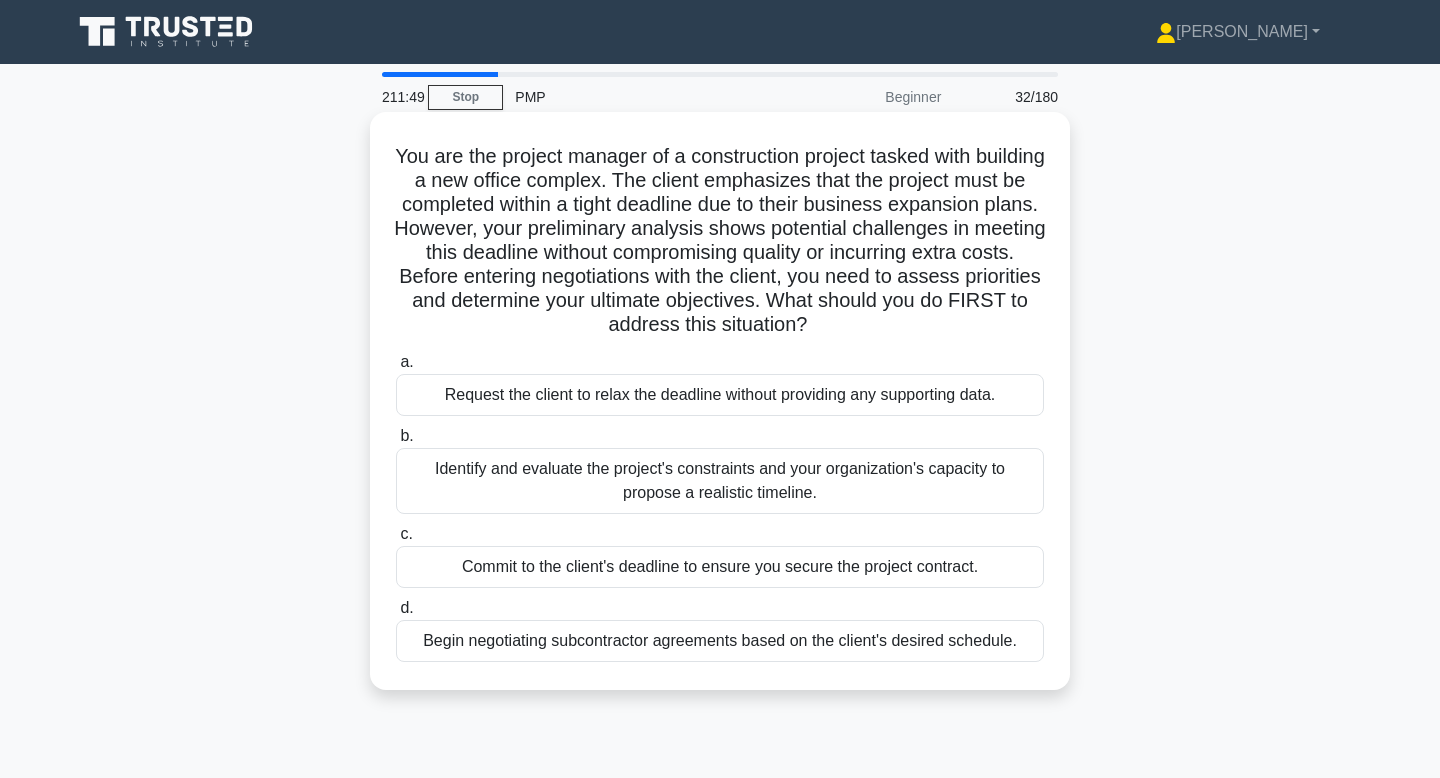 click on "Identify and evaluate the project's constraints and your organization's capacity to propose a realistic timeline." at bounding box center [720, 481] 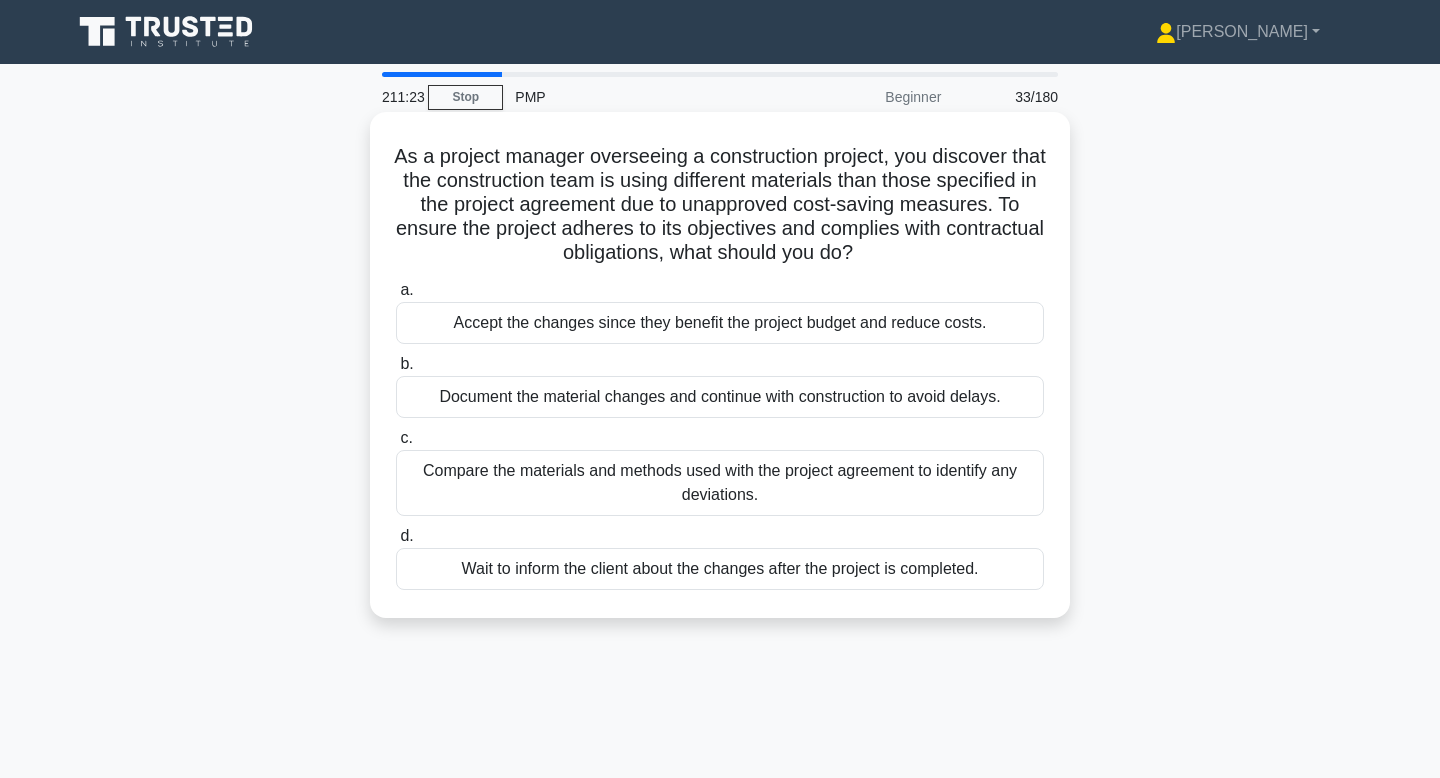 click on "Compare the materials and methods used with the project agreement to identify any deviations." at bounding box center [720, 483] 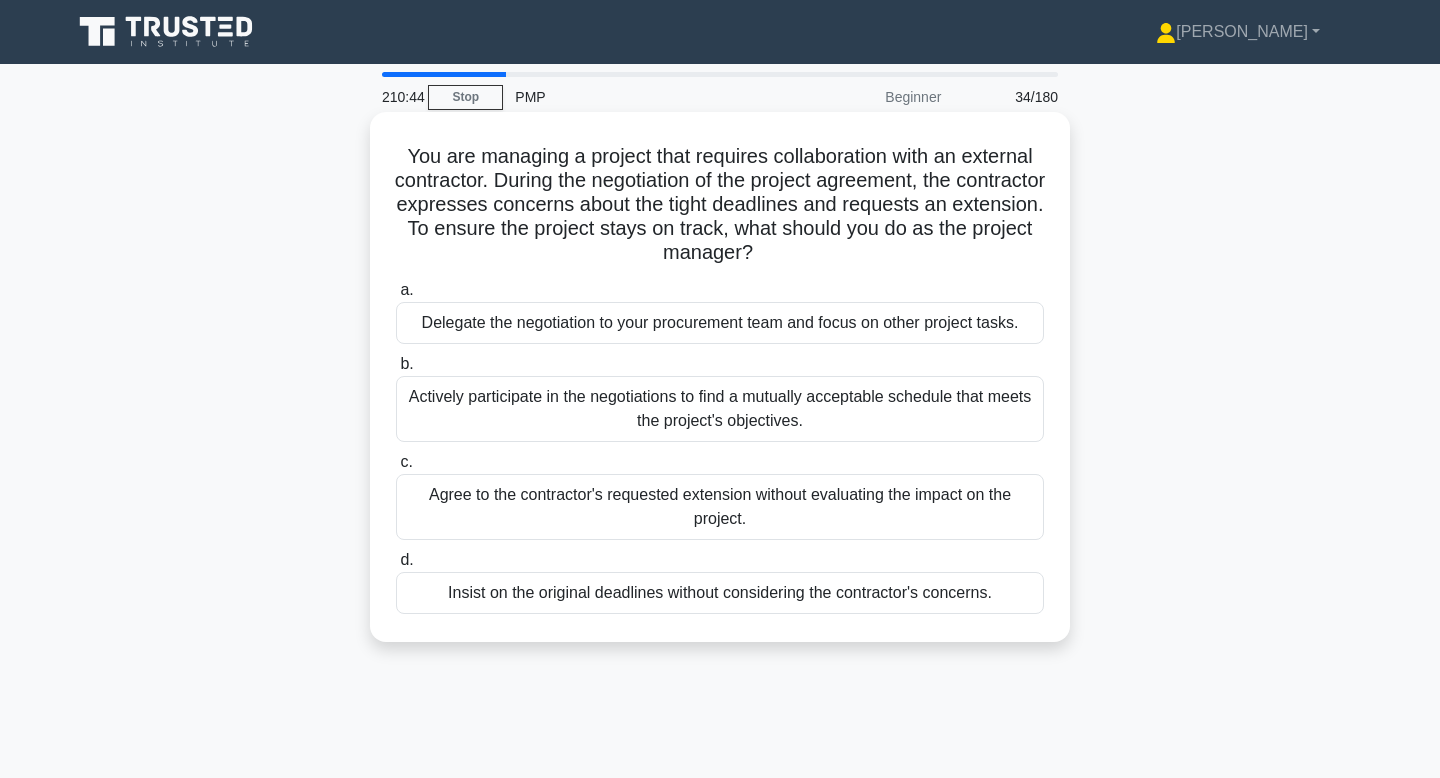 click on "Actively participate in the negotiations to find a mutually acceptable schedule that meets the project's objectives." at bounding box center [720, 409] 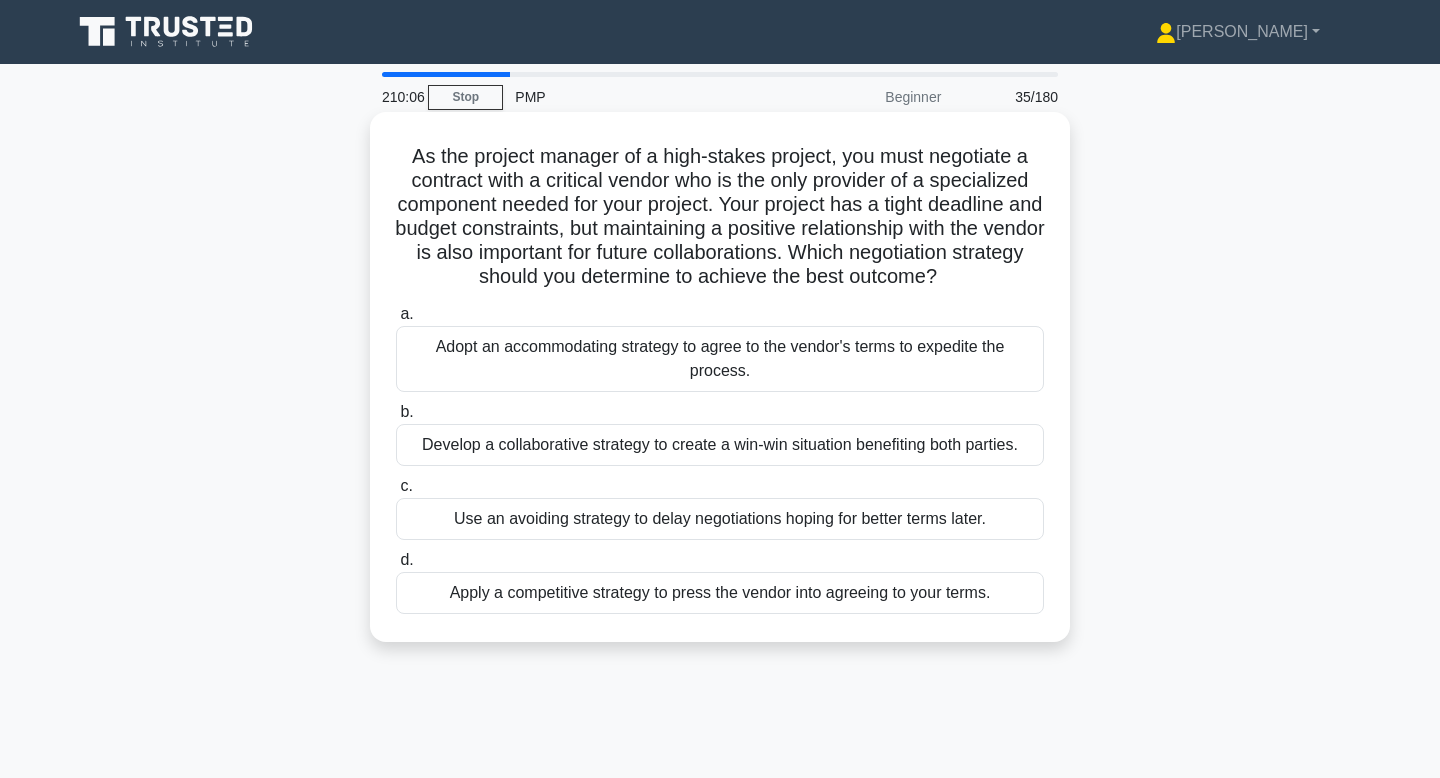 click on "Develop a collaborative strategy to create a win-win situation benefiting both parties." at bounding box center (720, 445) 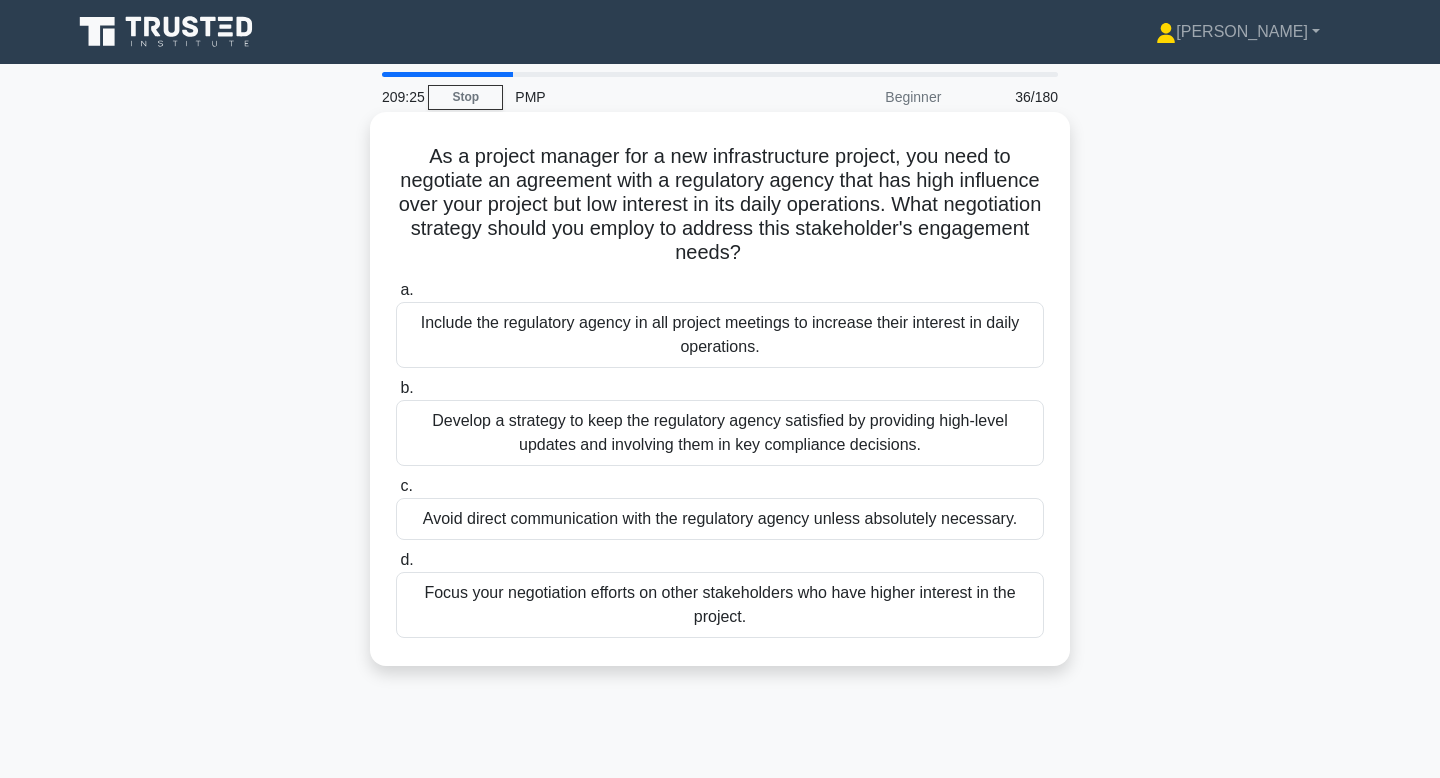 click on "Develop a strategy to keep the regulatory agency satisfied by providing high-level updates and involving them in key compliance decisions." at bounding box center [720, 433] 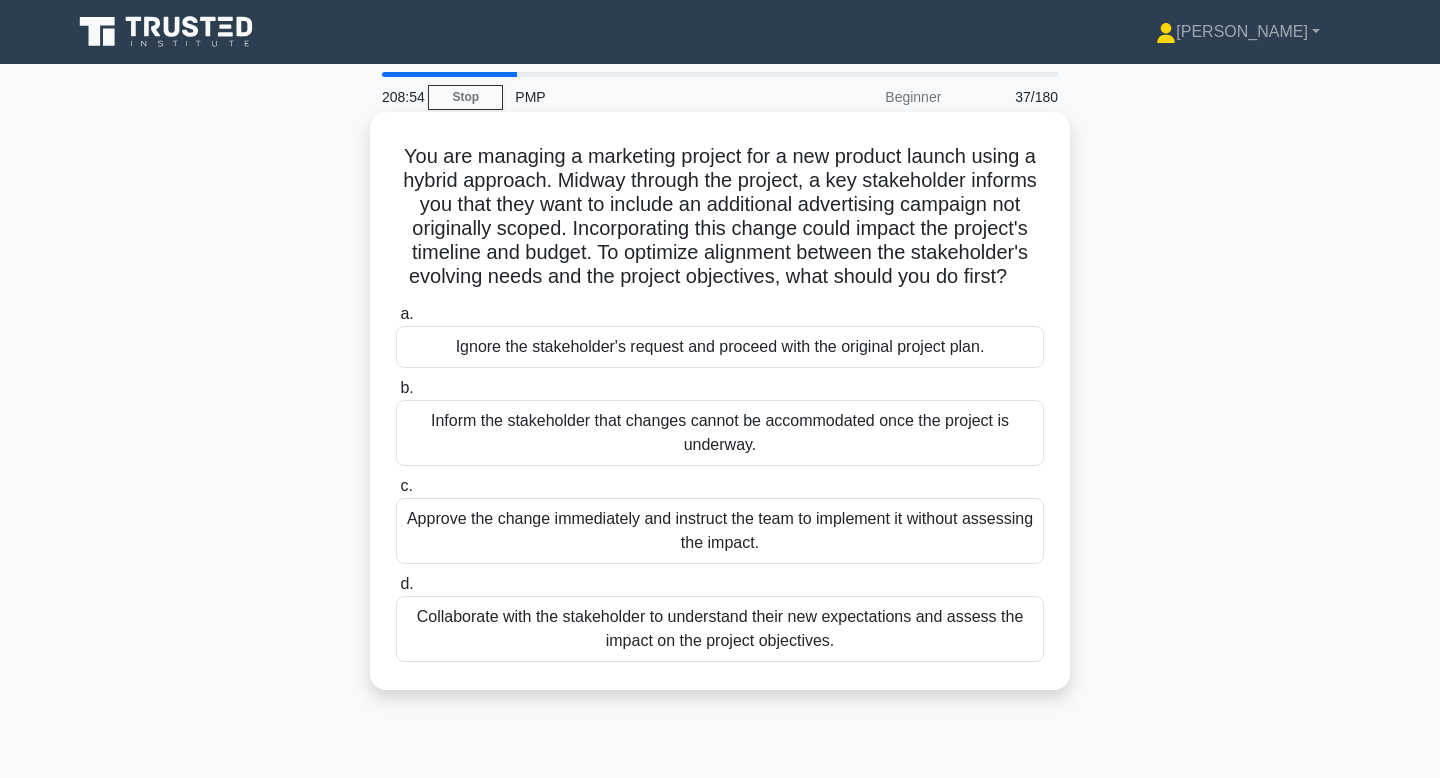 click on "Collaborate with the stakeholder to understand their new expectations and assess the impact on the project objectives." at bounding box center (720, 629) 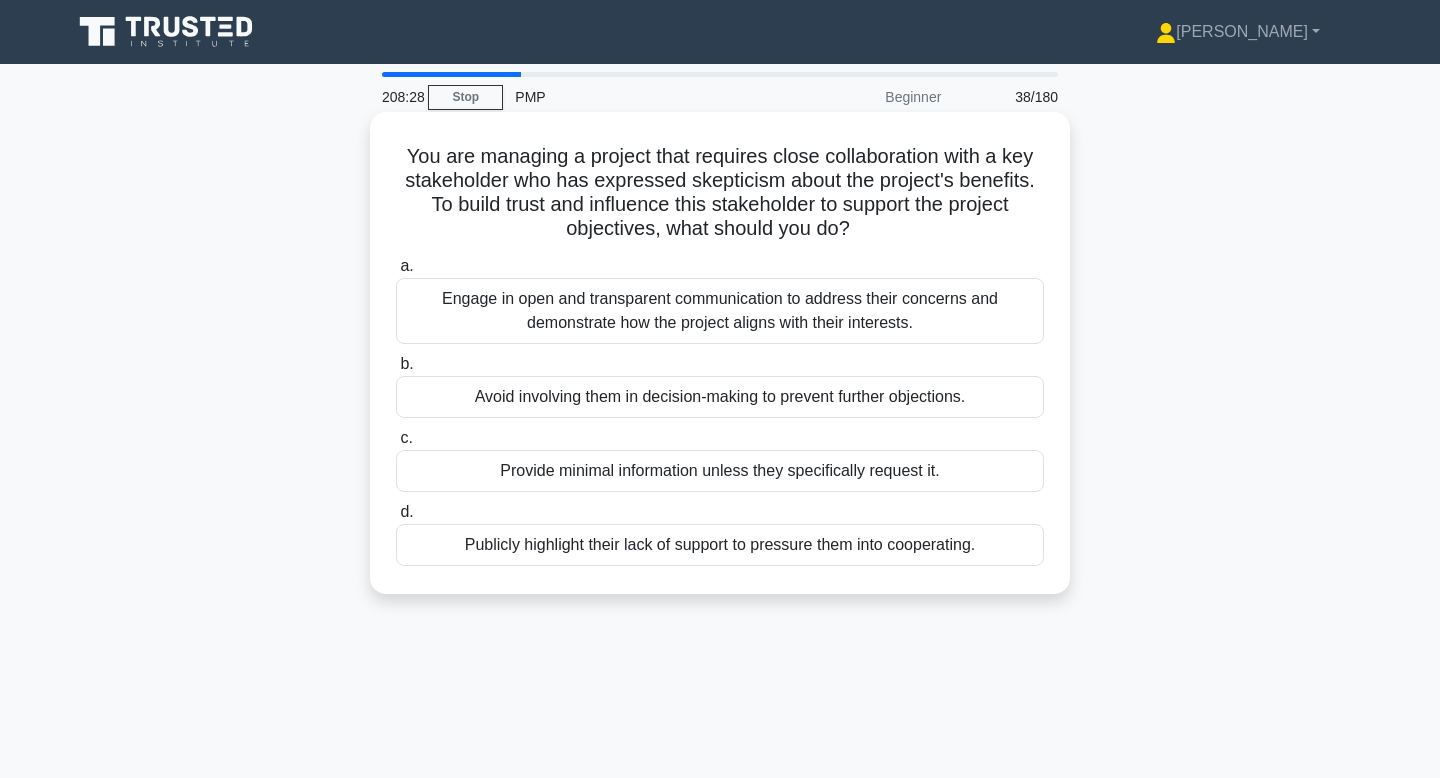 click on "Engage in open and transparent communication to address their concerns and demonstrate how the project aligns with their interests." at bounding box center [720, 311] 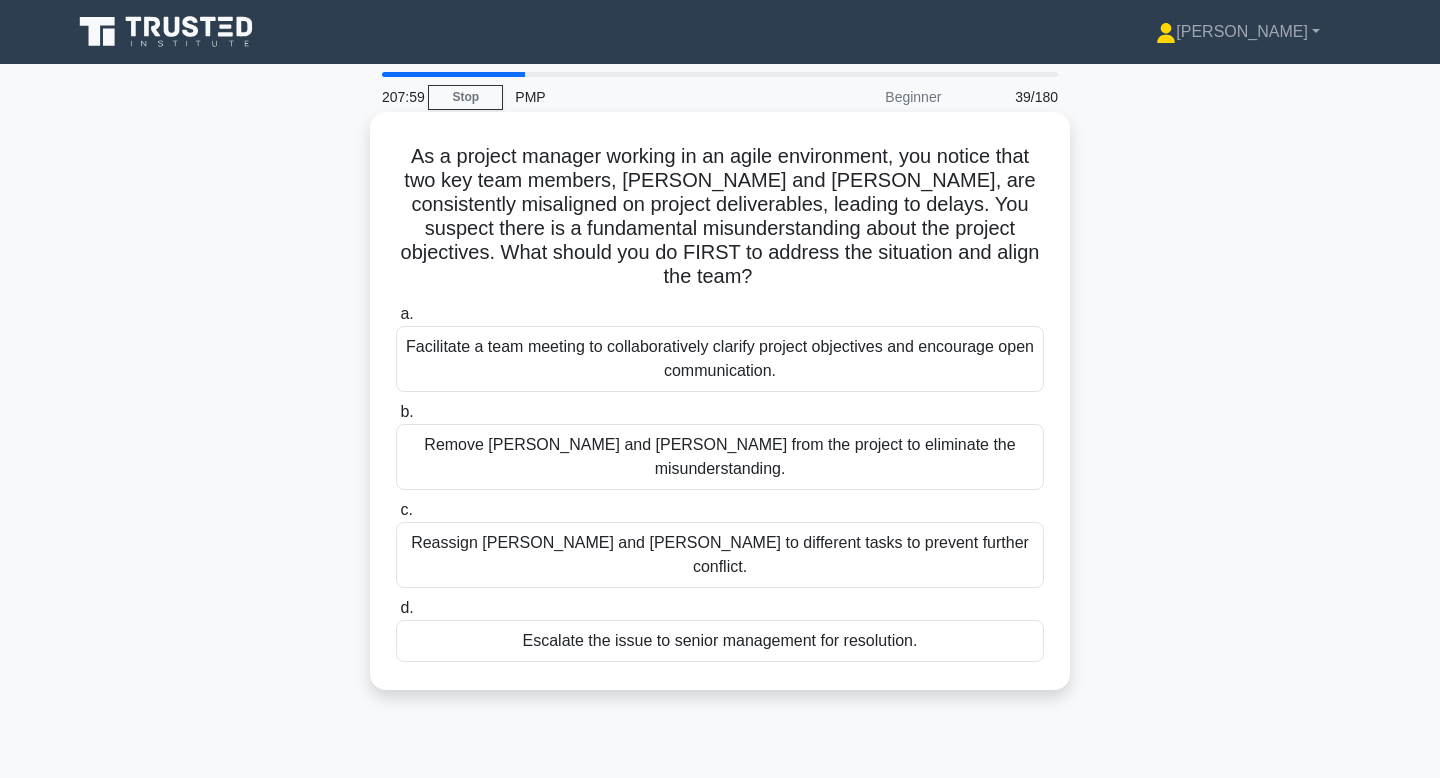 click on "Facilitate a team meeting to collaboratively clarify project objectives and encourage open communication." at bounding box center (720, 359) 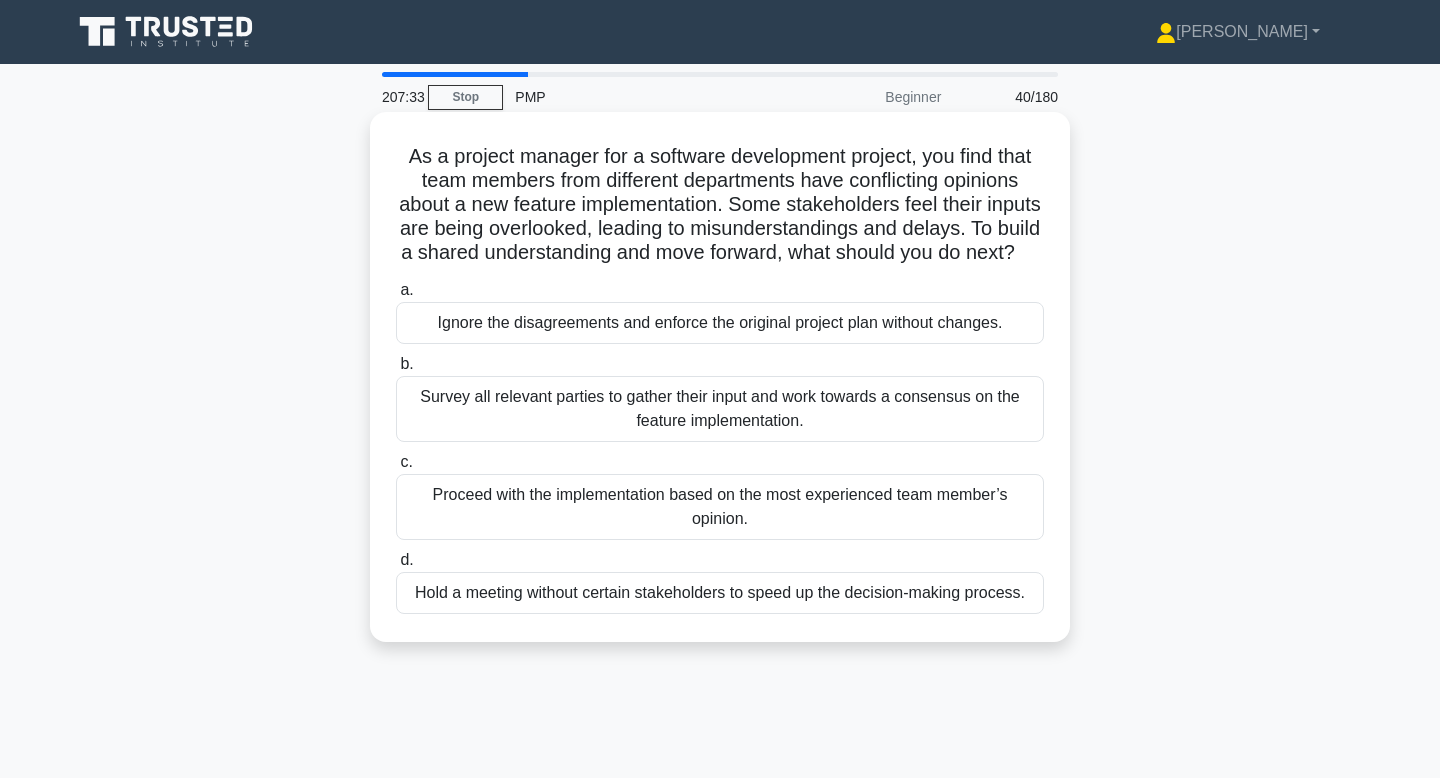 click on "Survey all relevant parties to gather their input and work towards a consensus on the feature implementation." at bounding box center (720, 409) 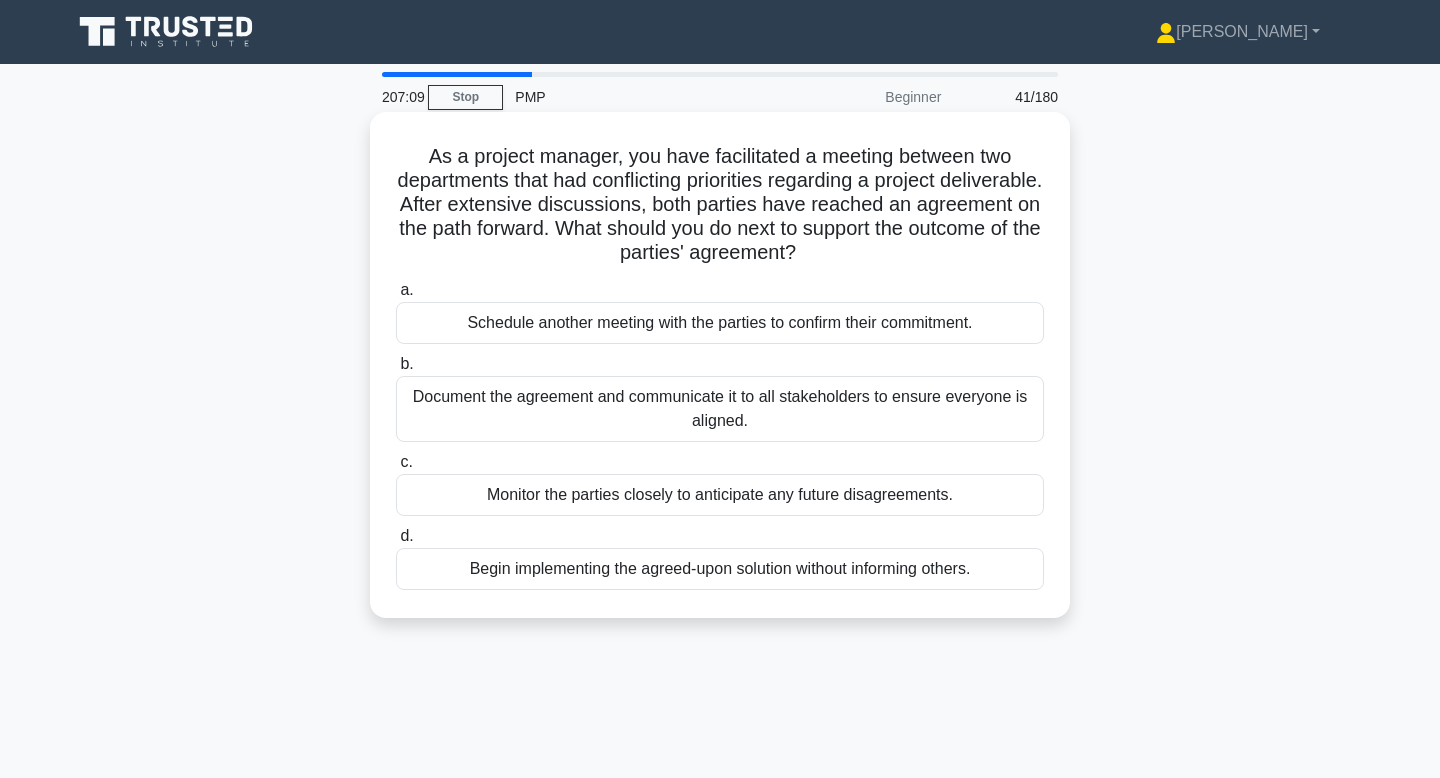 click on "Document the agreement and communicate it to all stakeholders to ensure everyone is aligned." at bounding box center (720, 409) 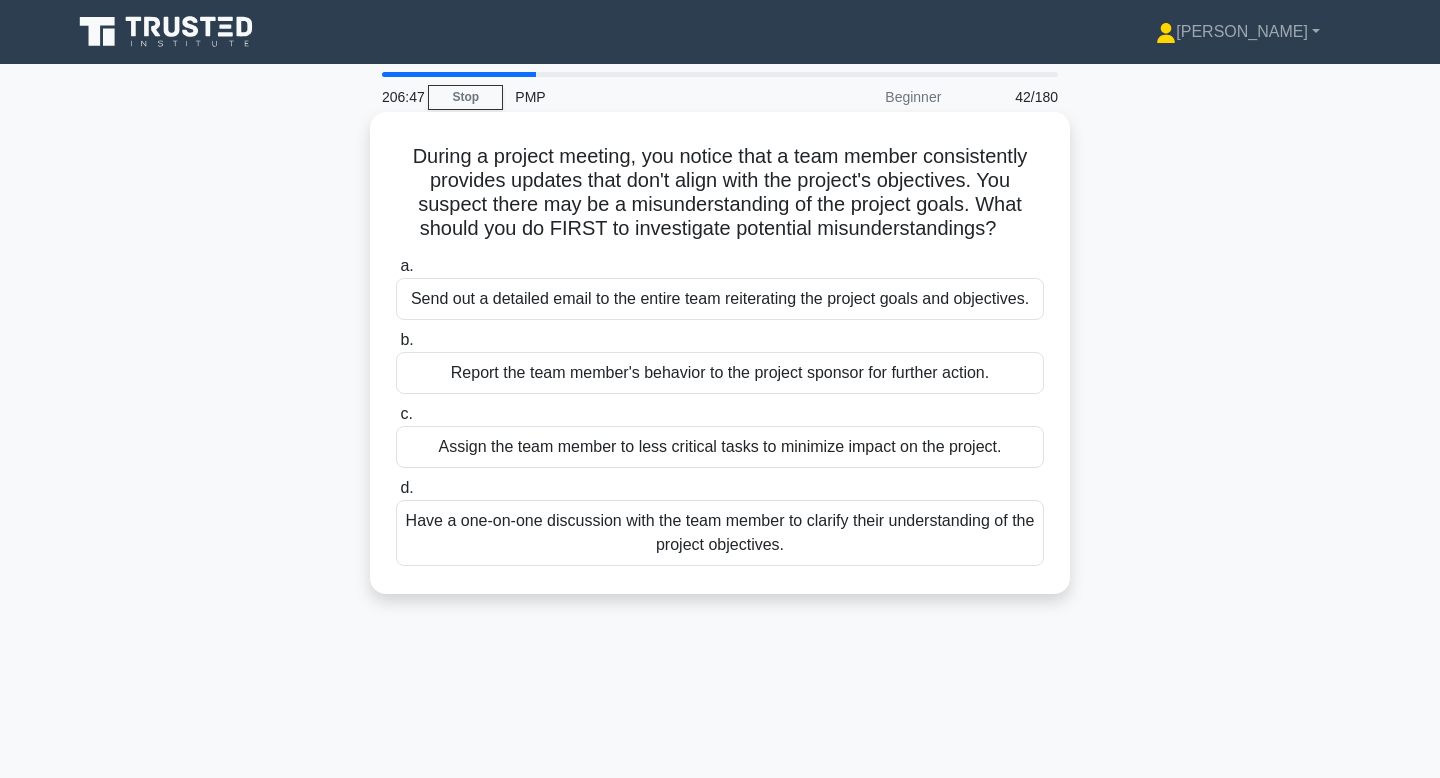 click on "Have a one-on-one discussion with the team member to clarify their understanding of the project objectives." at bounding box center [720, 533] 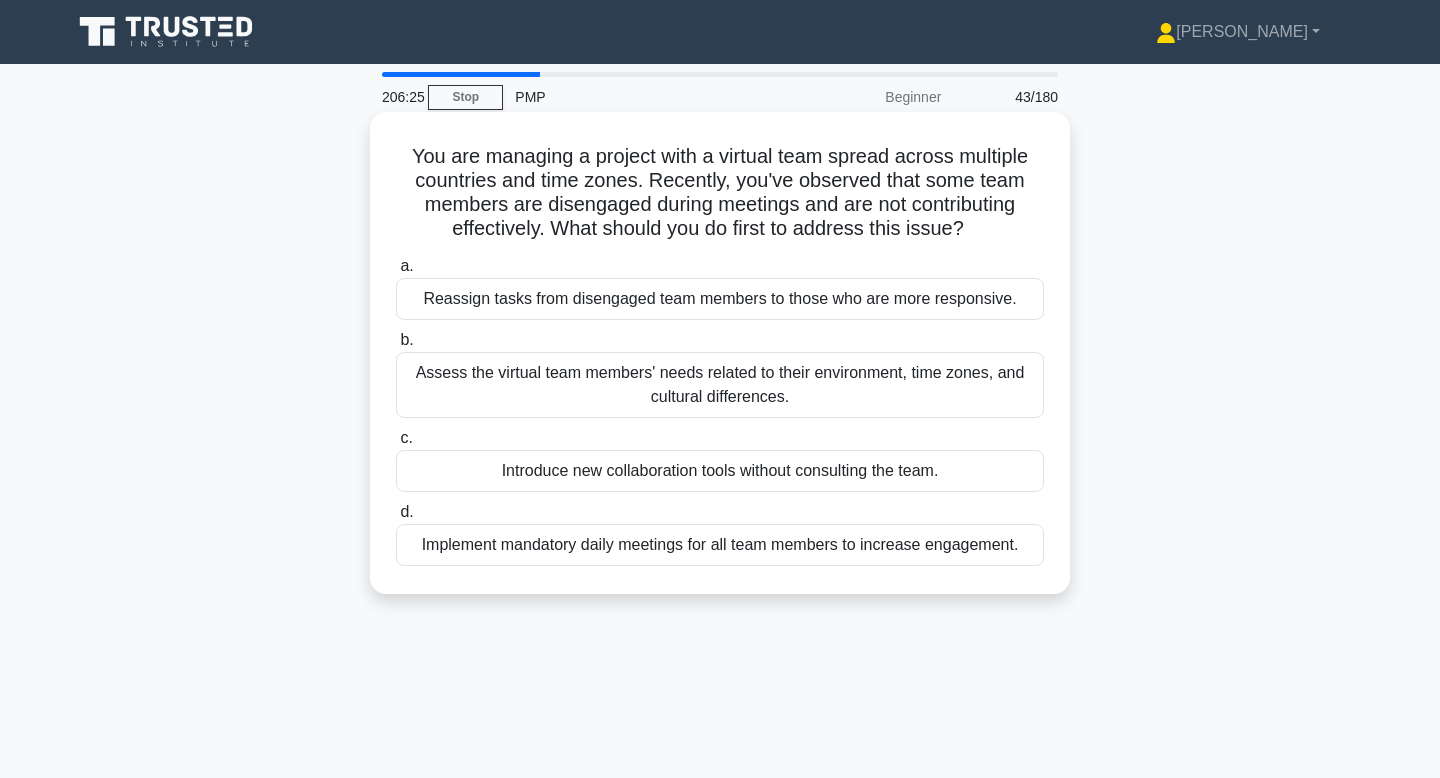 click on "Assess the virtual team members' needs related to their environment, time zones, and cultural differences." at bounding box center [720, 385] 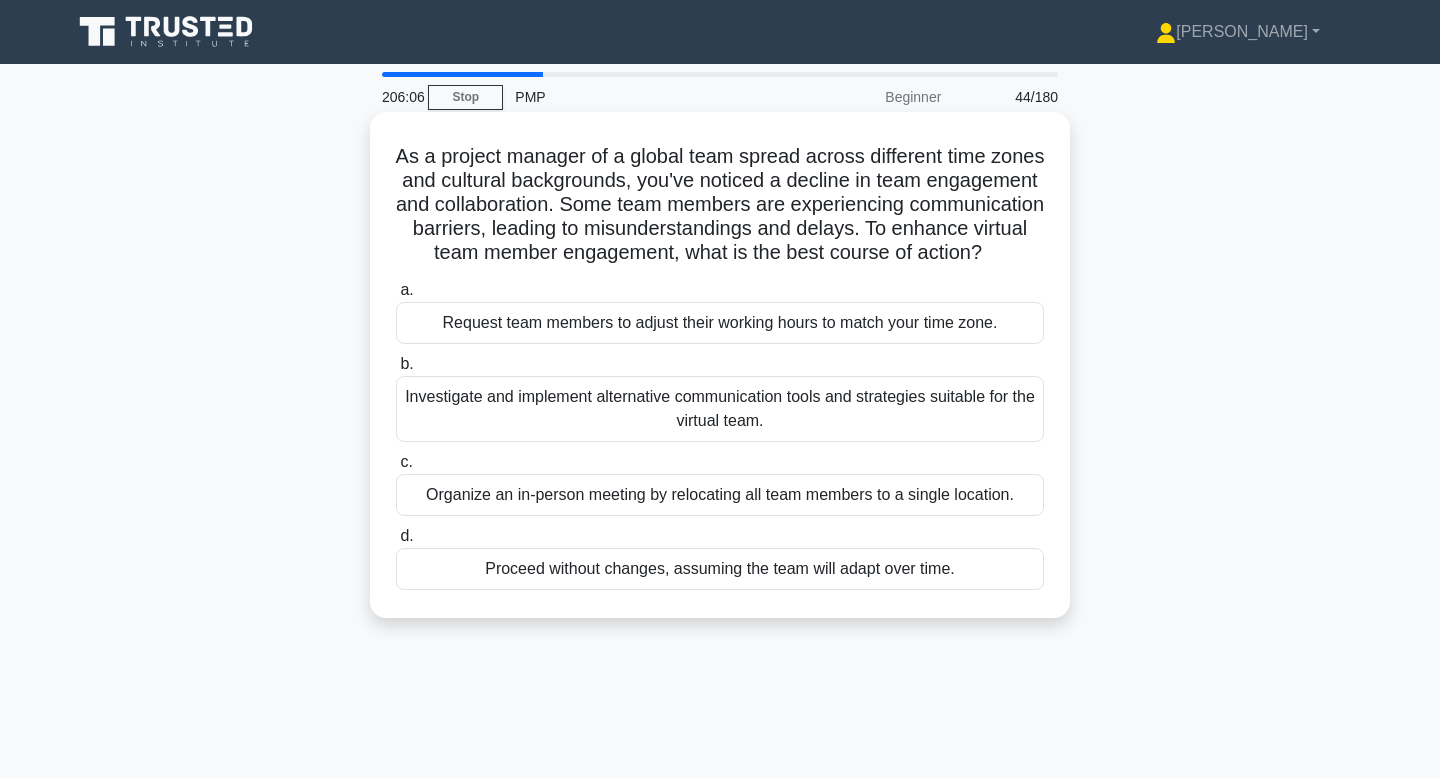 click on "Investigate and implement alternative communication tools and strategies suitable for the virtual team." at bounding box center (720, 409) 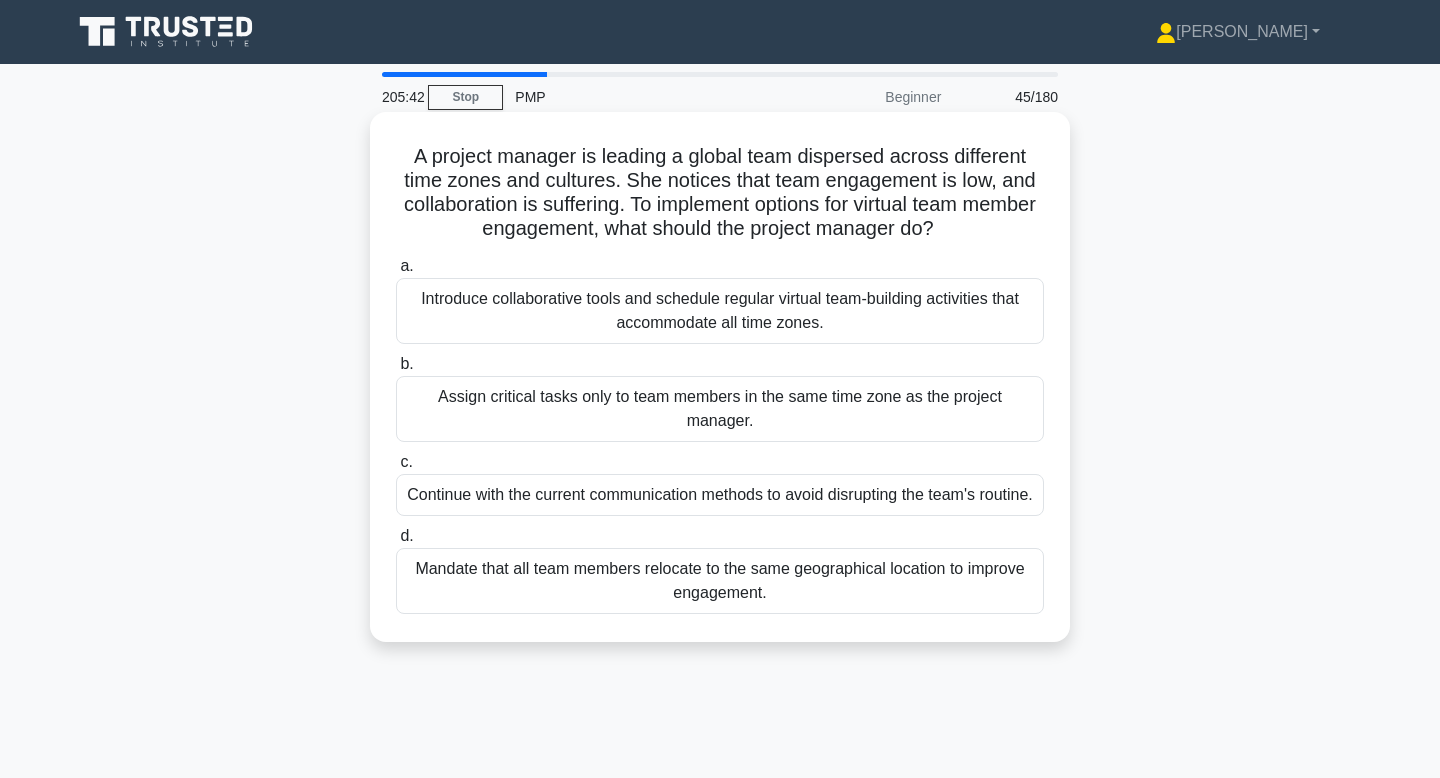 click on "Introduce collaborative tools and schedule regular virtual team-building activities that accommodate all time zones." at bounding box center (720, 311) 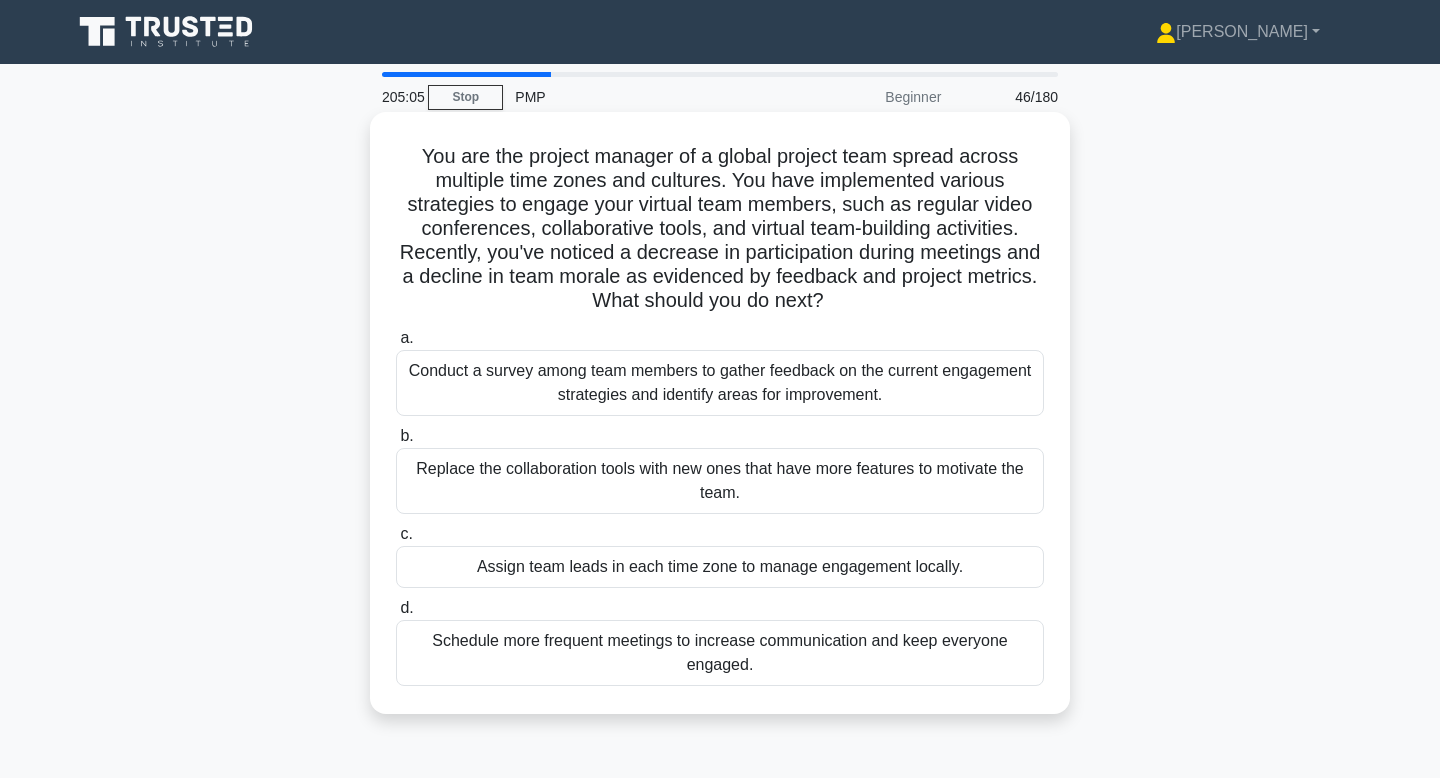 click on "Conduct a survey among team members to gather feedback on the current engagement strategies and identify areas for improvement." at bounding box center [720, 383] 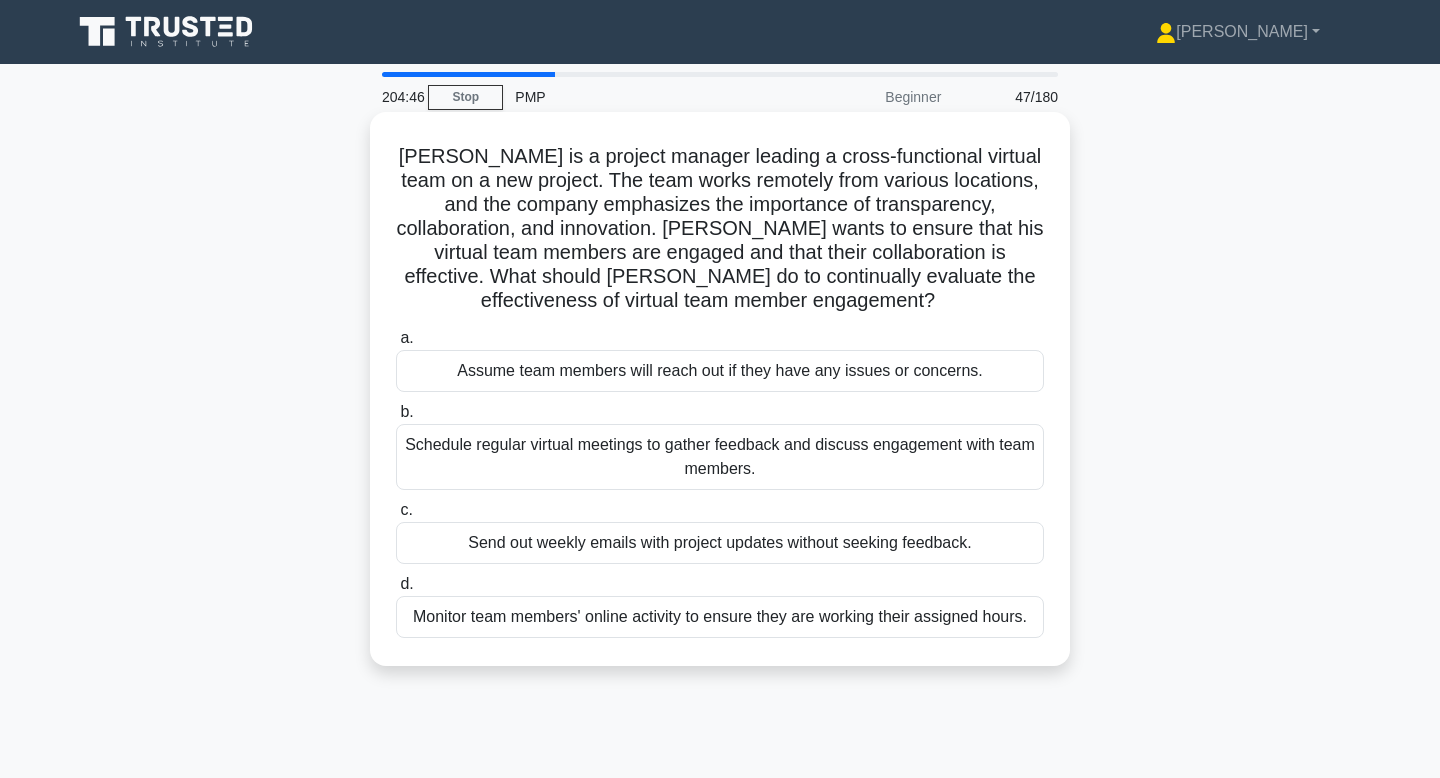 click on "Schedule regular virtual meetings to gather feedback and discuss engagement with team members." at bounding box center (720, 457) 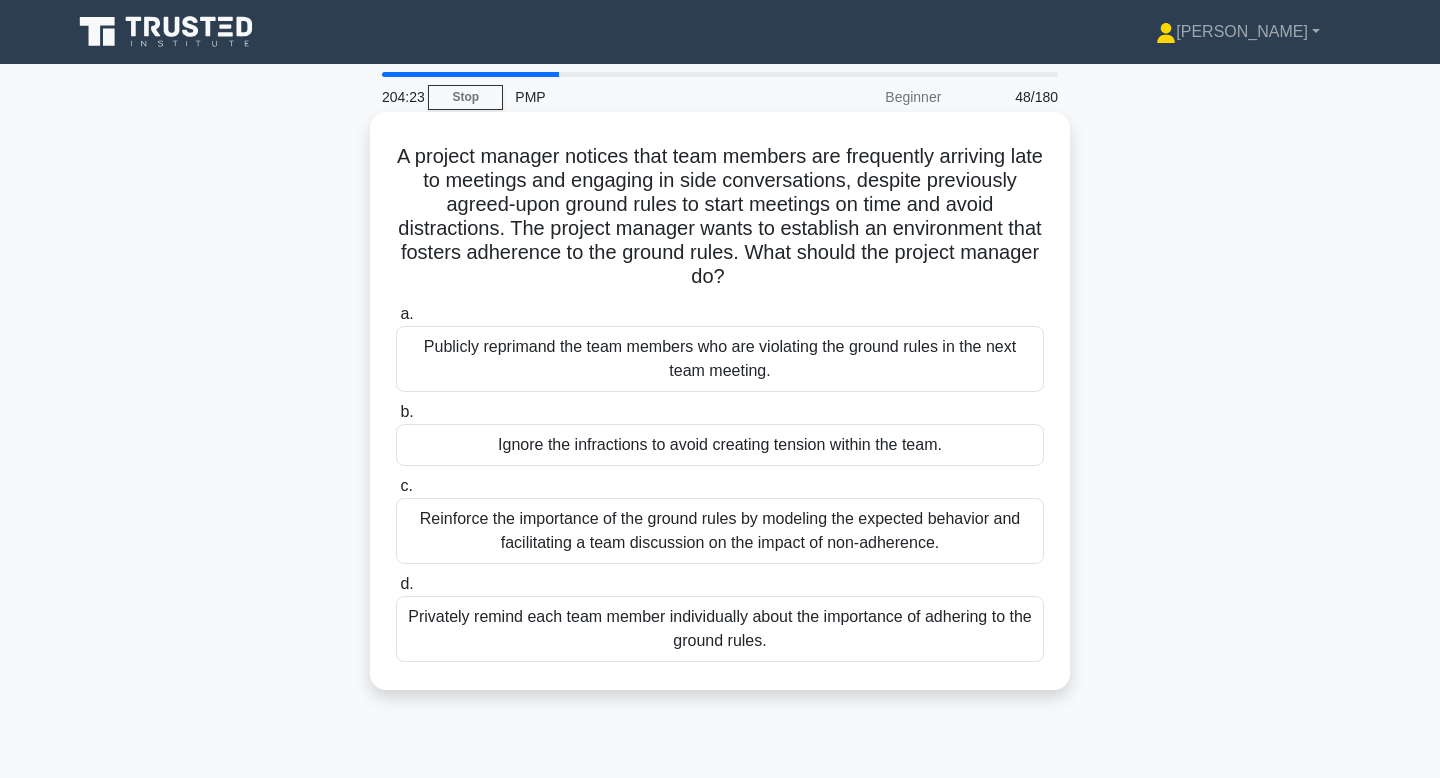 click on "Reinforce the importance of the ground rules by modeling the expected behavior and facilitating a team discussion on the impact of non-adherence." at bounding box center (720, 531) 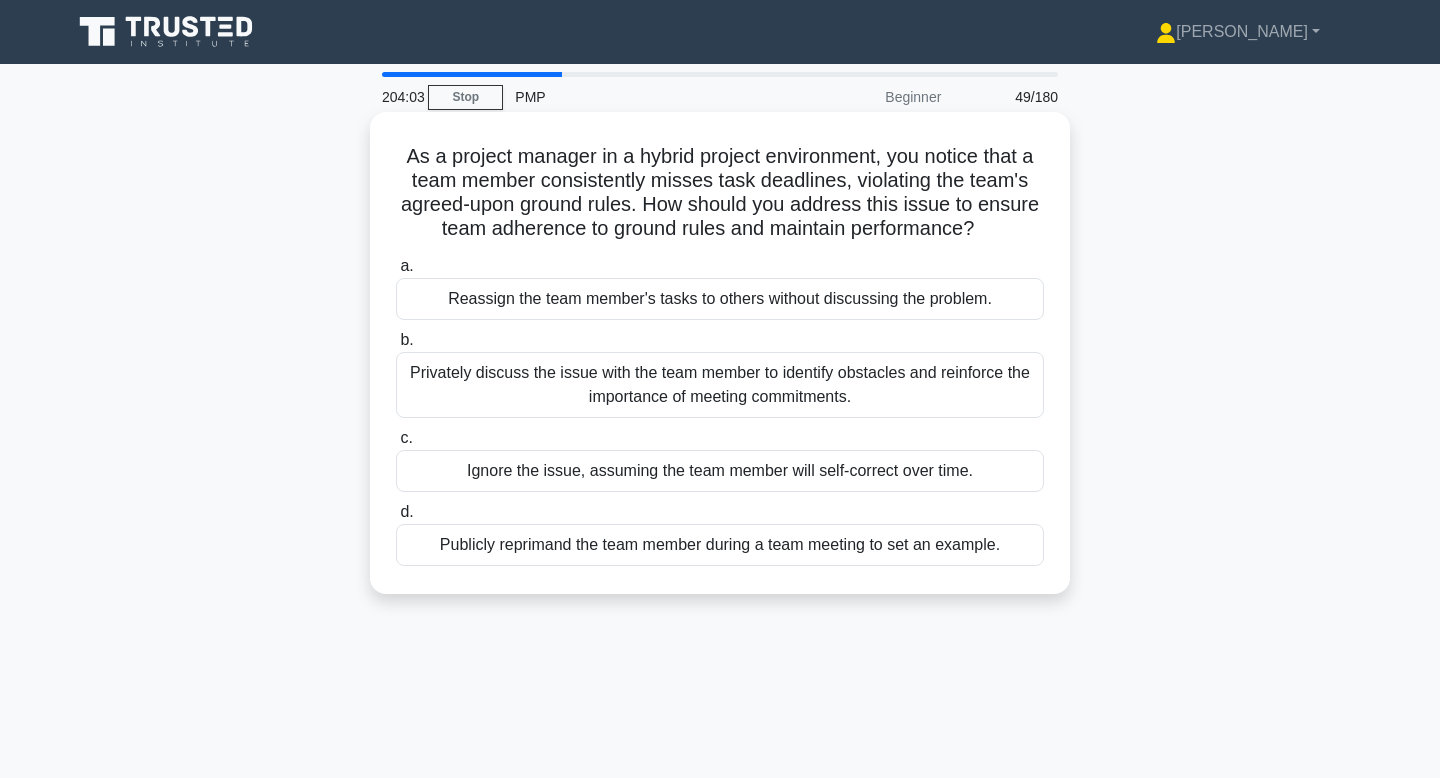 click on "Privately discuss the issue with the team member to identify obstacles and reinforce the importance of meeting commitments." at bounding box center [720, 385] 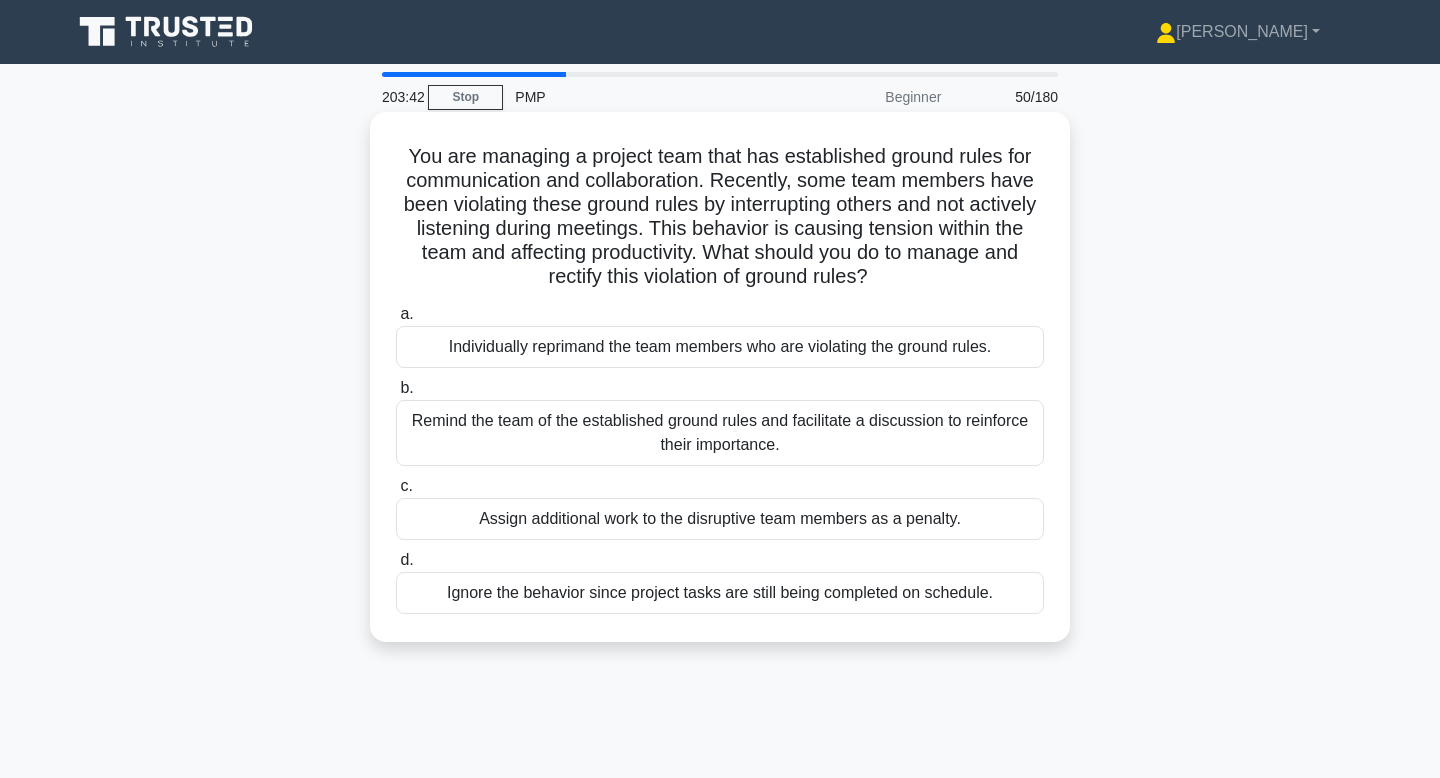click on "Remind the team of the established ground rules and facilitate a discussion to reinforce their importance." at bounding box center [720, 433] 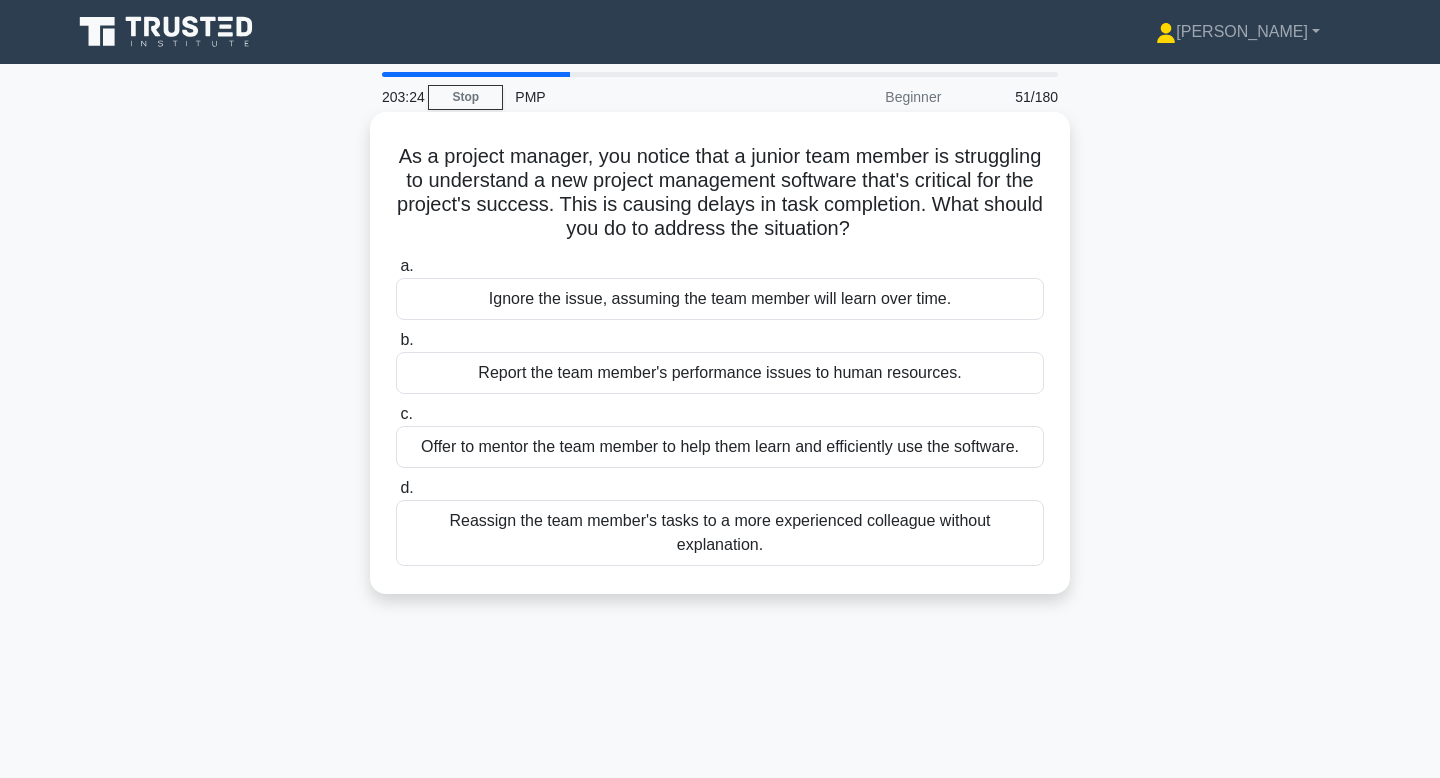 click on "Offer to mentor the team member to help them learn and efficiently use the software." at bounding box center [720, 447] 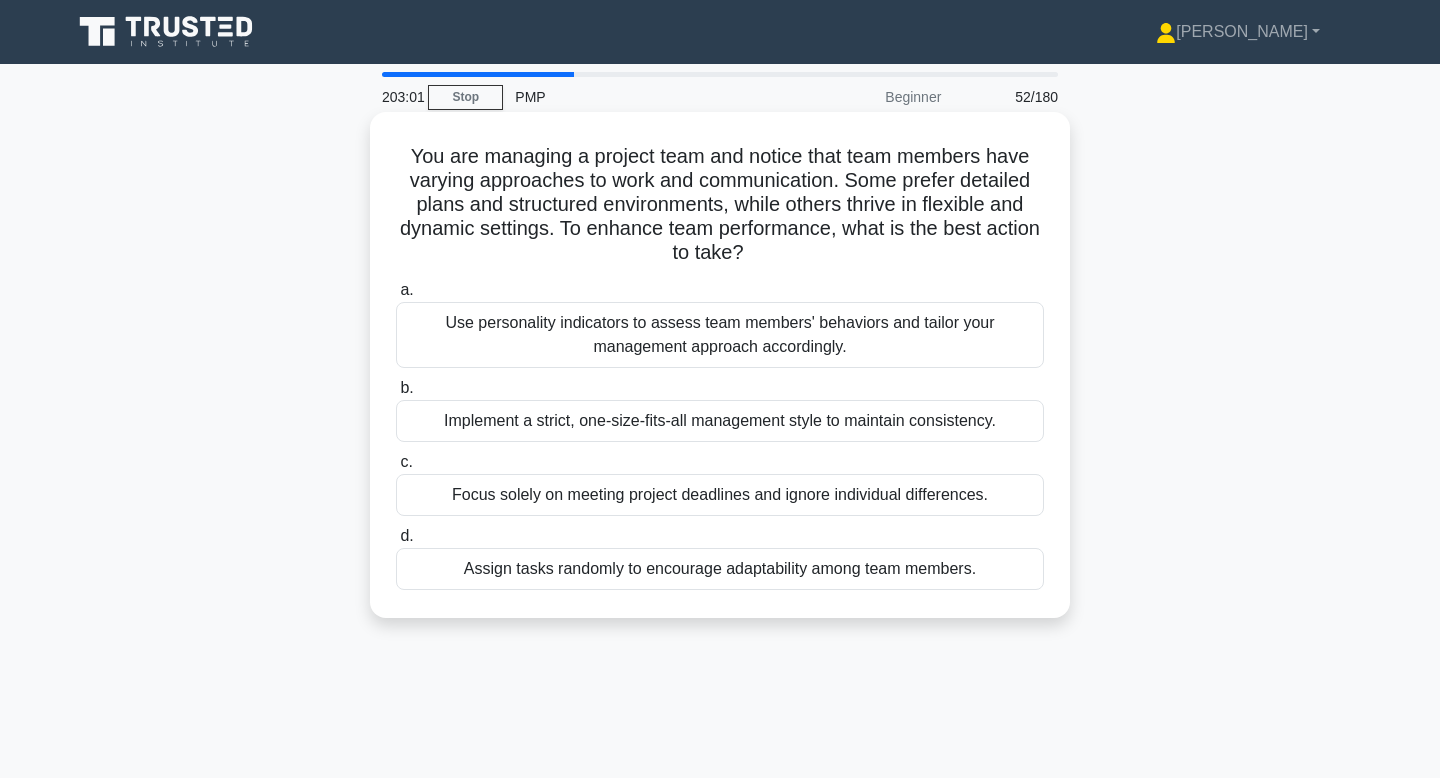 click on "Use personality indicators to assess team members' behaviors and tailor your management approach accordingly." at bounding box center (720, 335) 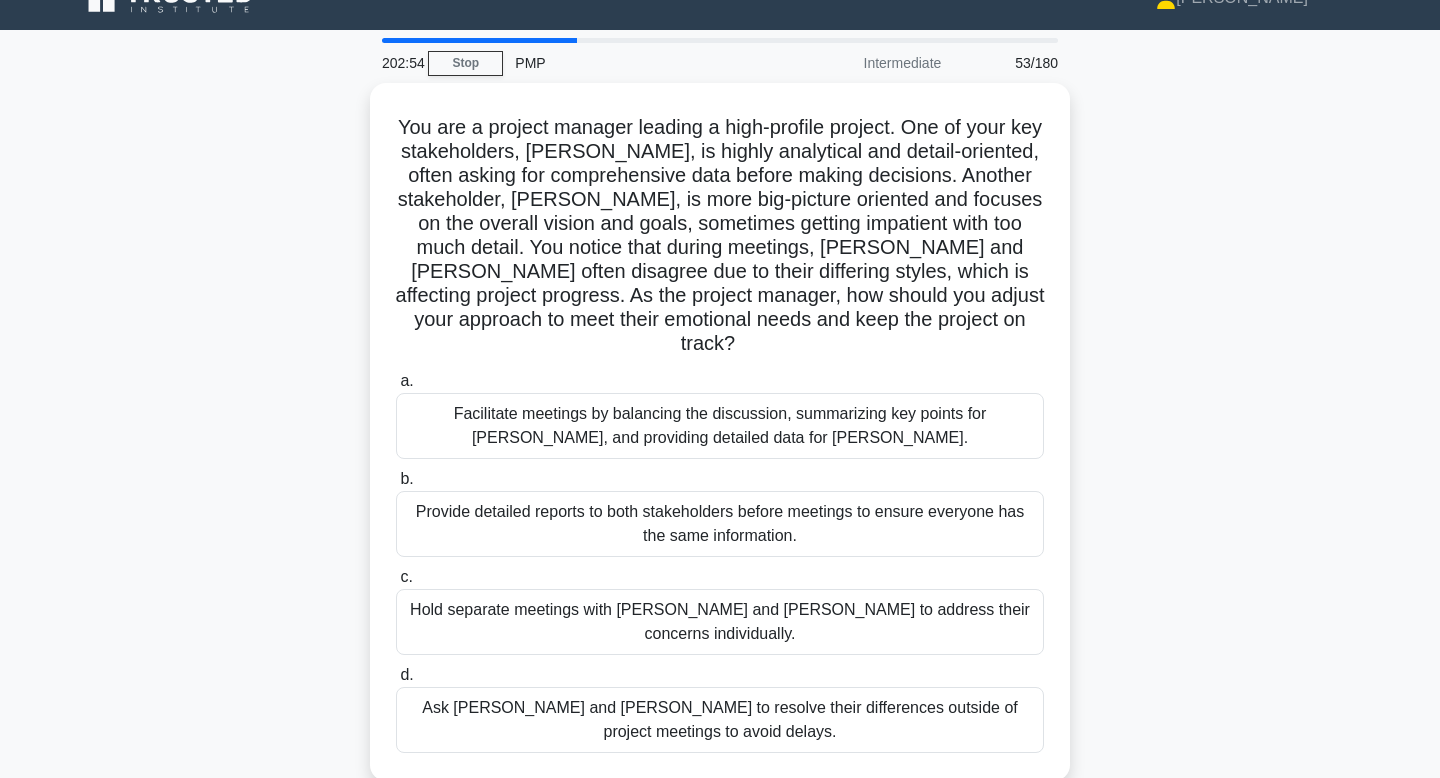 scroll, scrollTop: 40, scrollLeft: 0, axis: vertical 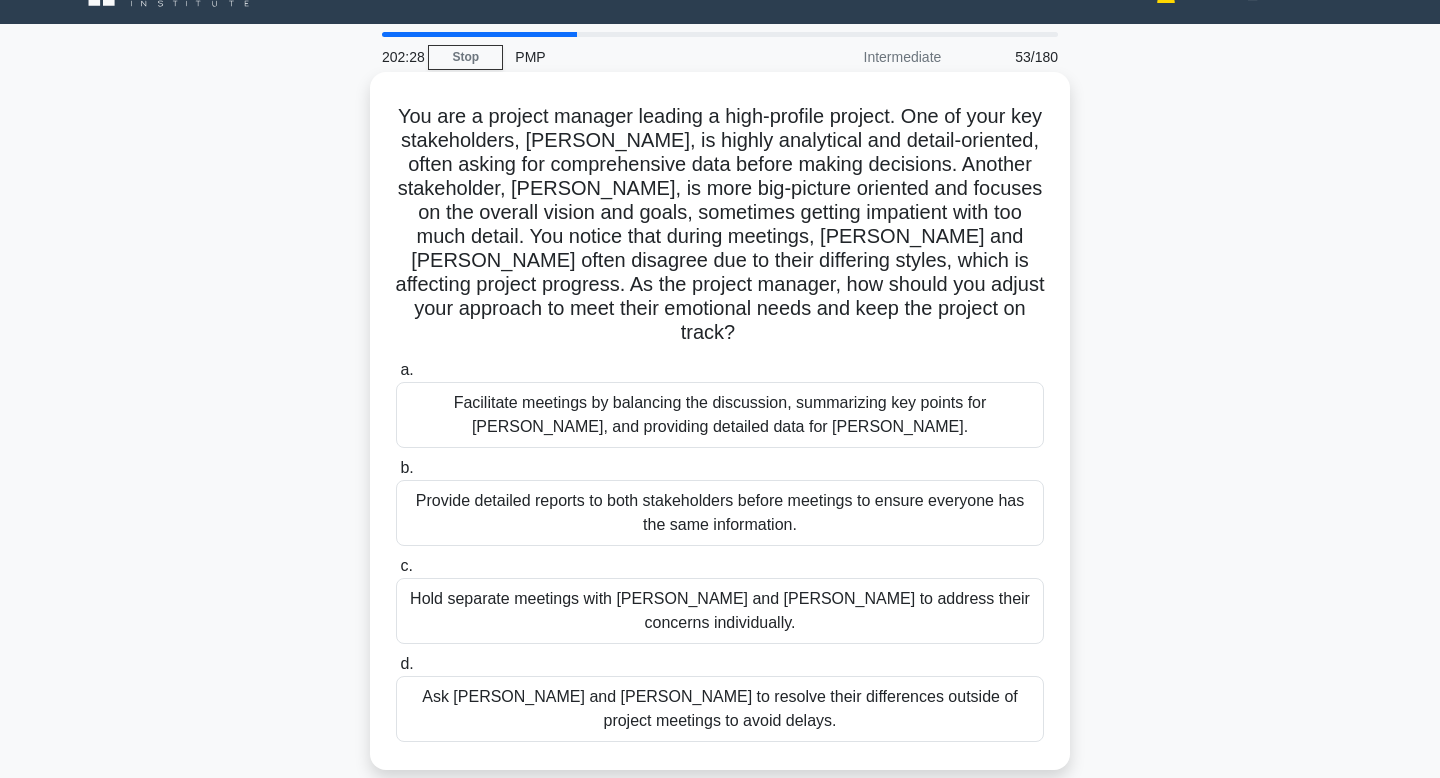 click on "Facilitate meetings by balancing the discussion, summarizing key points for John, and providing detailed data for Maria." at bounding box center (720, 415) 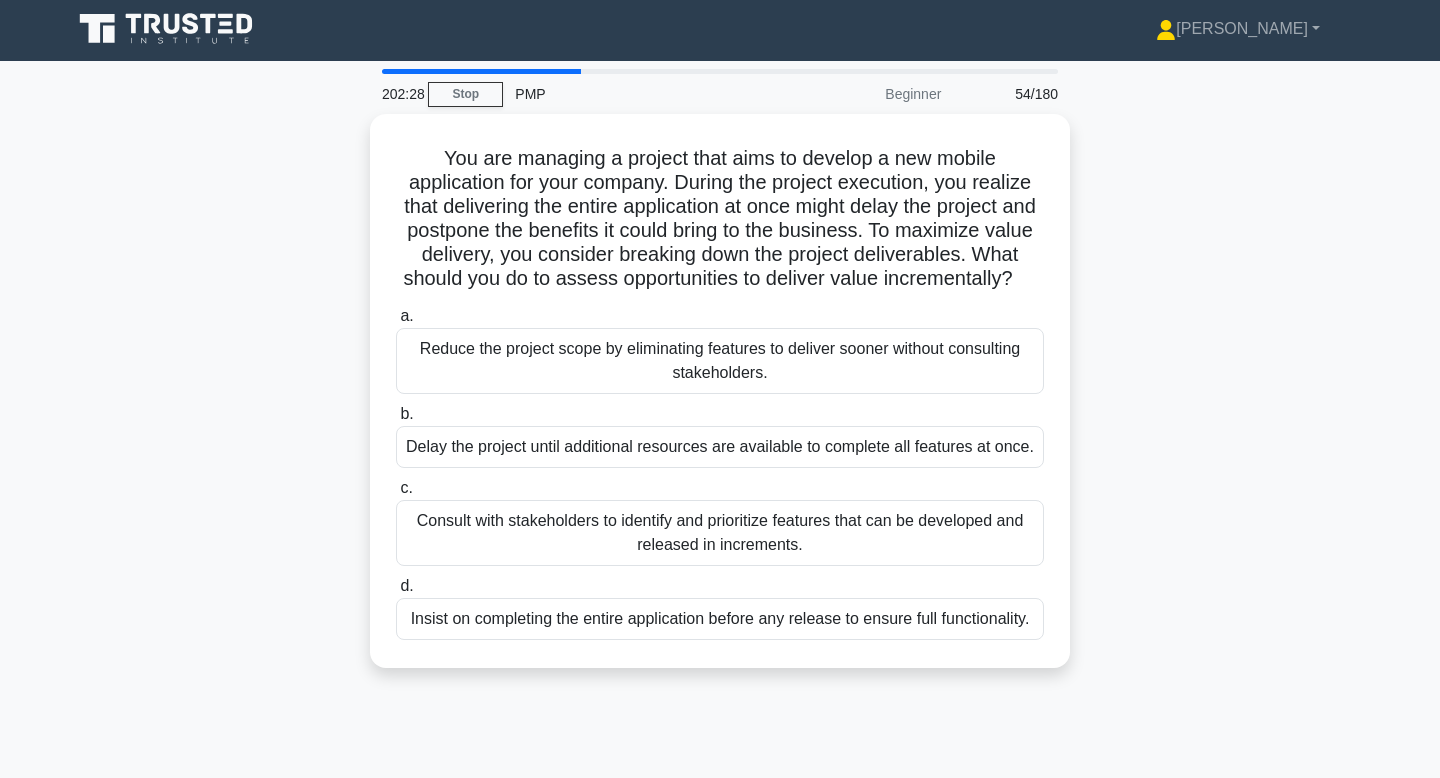 scroll, scrollTop: 0, scrollLeft: 0, axis: both 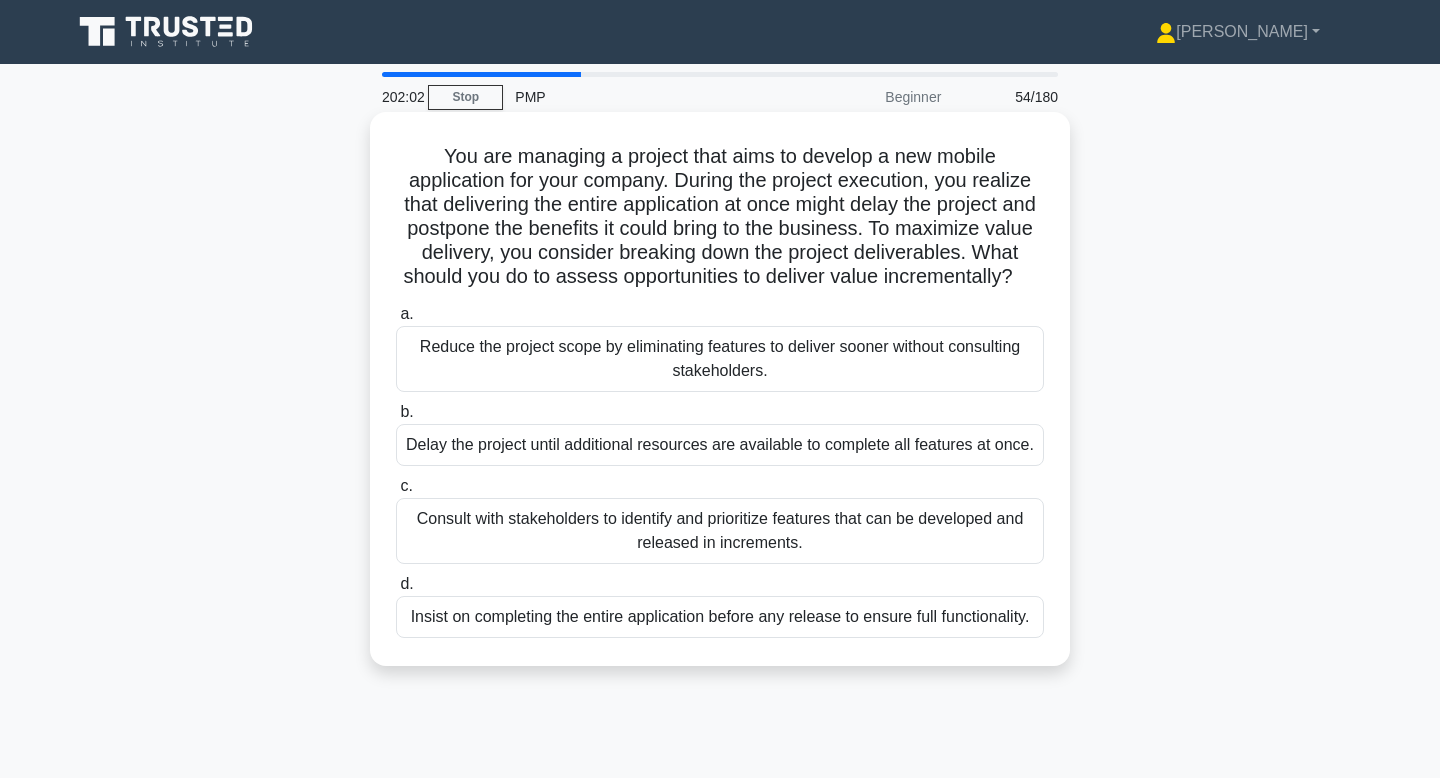 click on "Consult with stakeholders to identify and prioritize features that can be developed and released in increments." at bounding box center (720, 531) 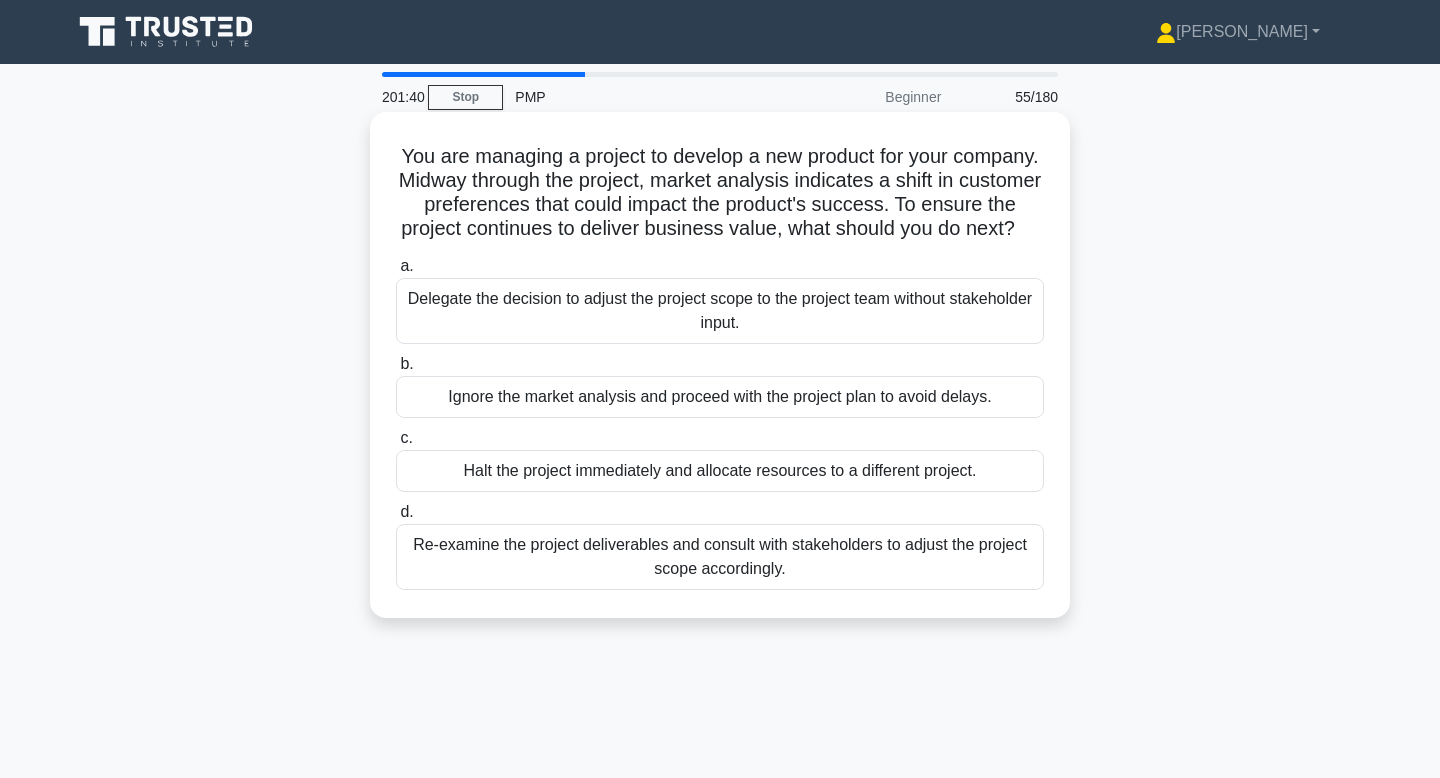 click on "Re-examine the project deliverables and consult with stakeholders to adjust the project scope accordingly." at bounding box center (720, 557) 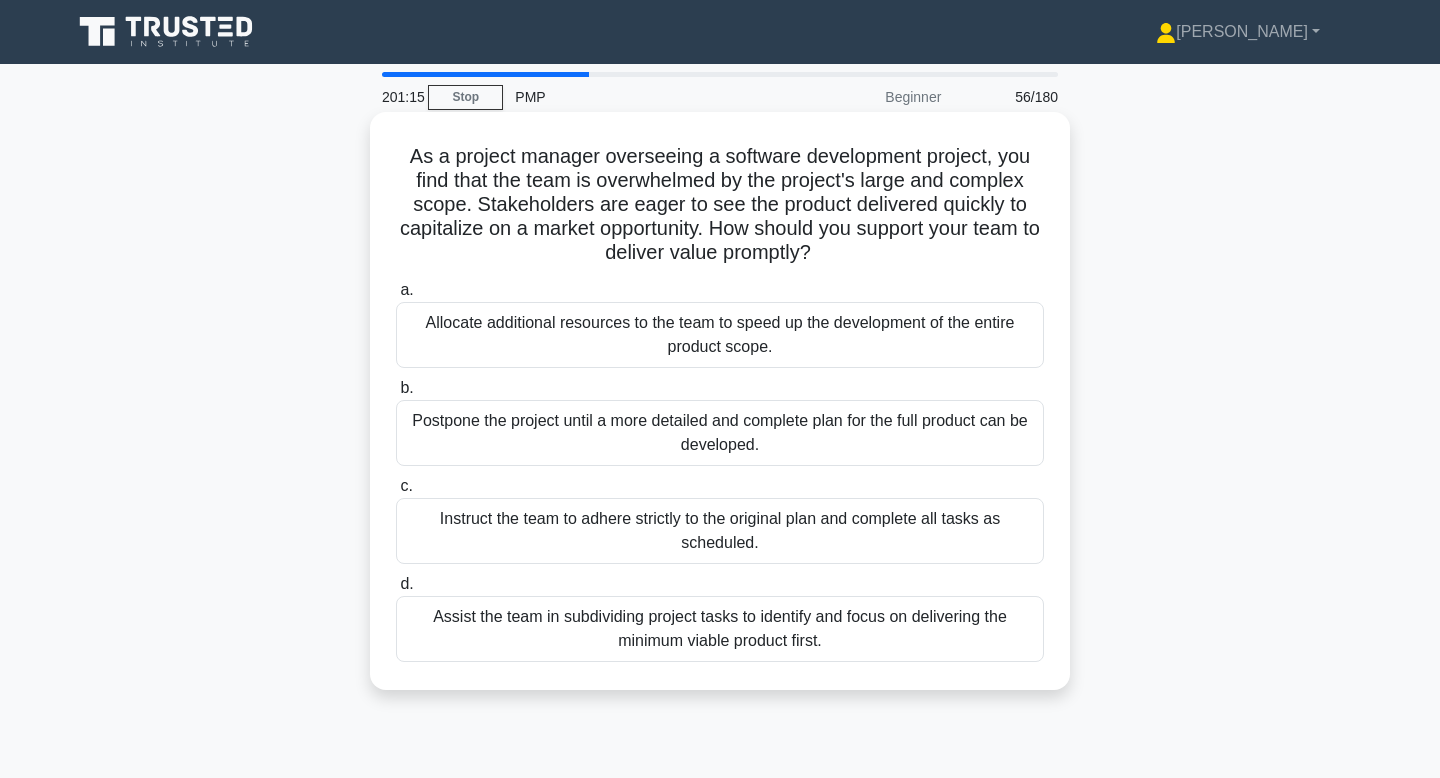 click on "Assist the team in subdividing project tasks to identify and focus on delivering the minimum viable product first." at bounding box center [720, 629] 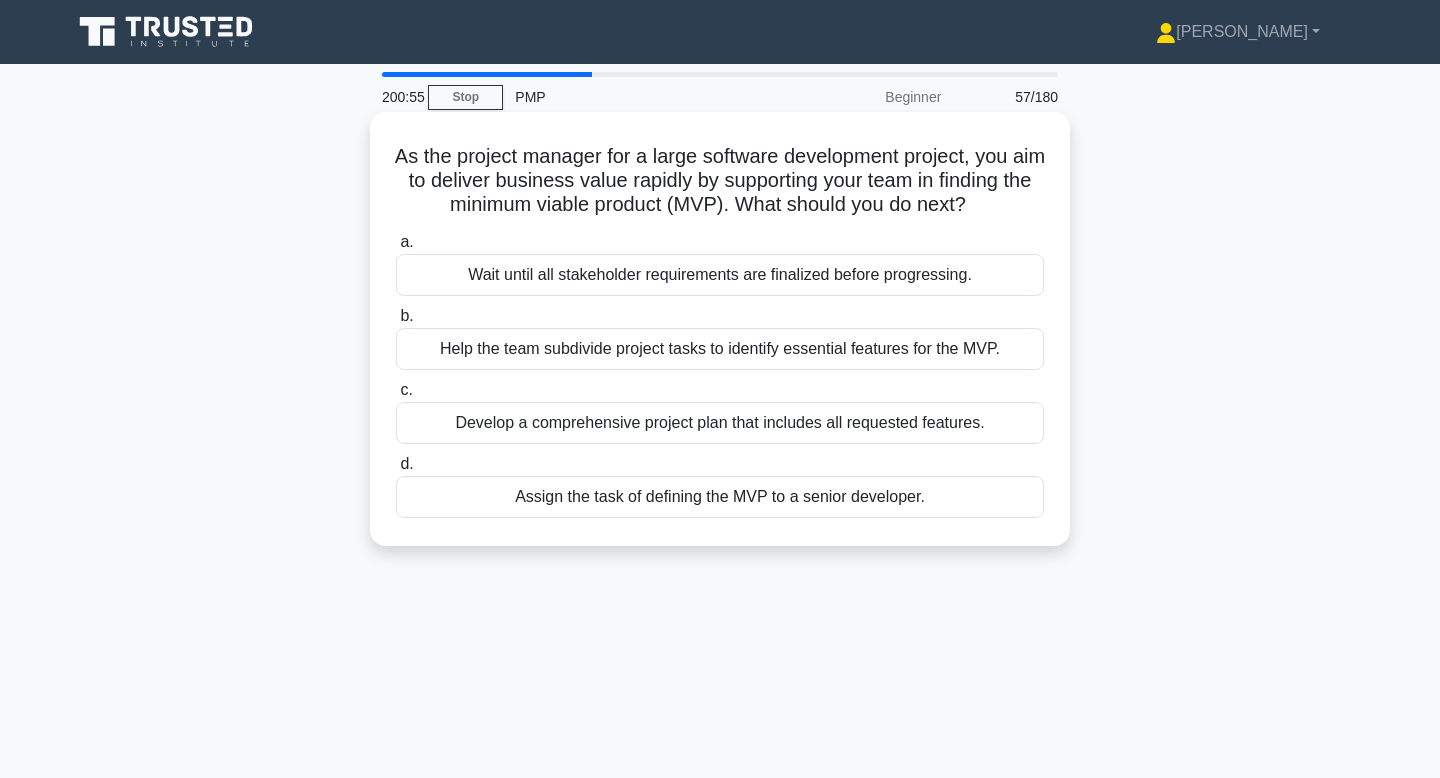 click on "Help the team subdivide project tasks to identify essential features for the MVP." at bounding box center [720, 349] 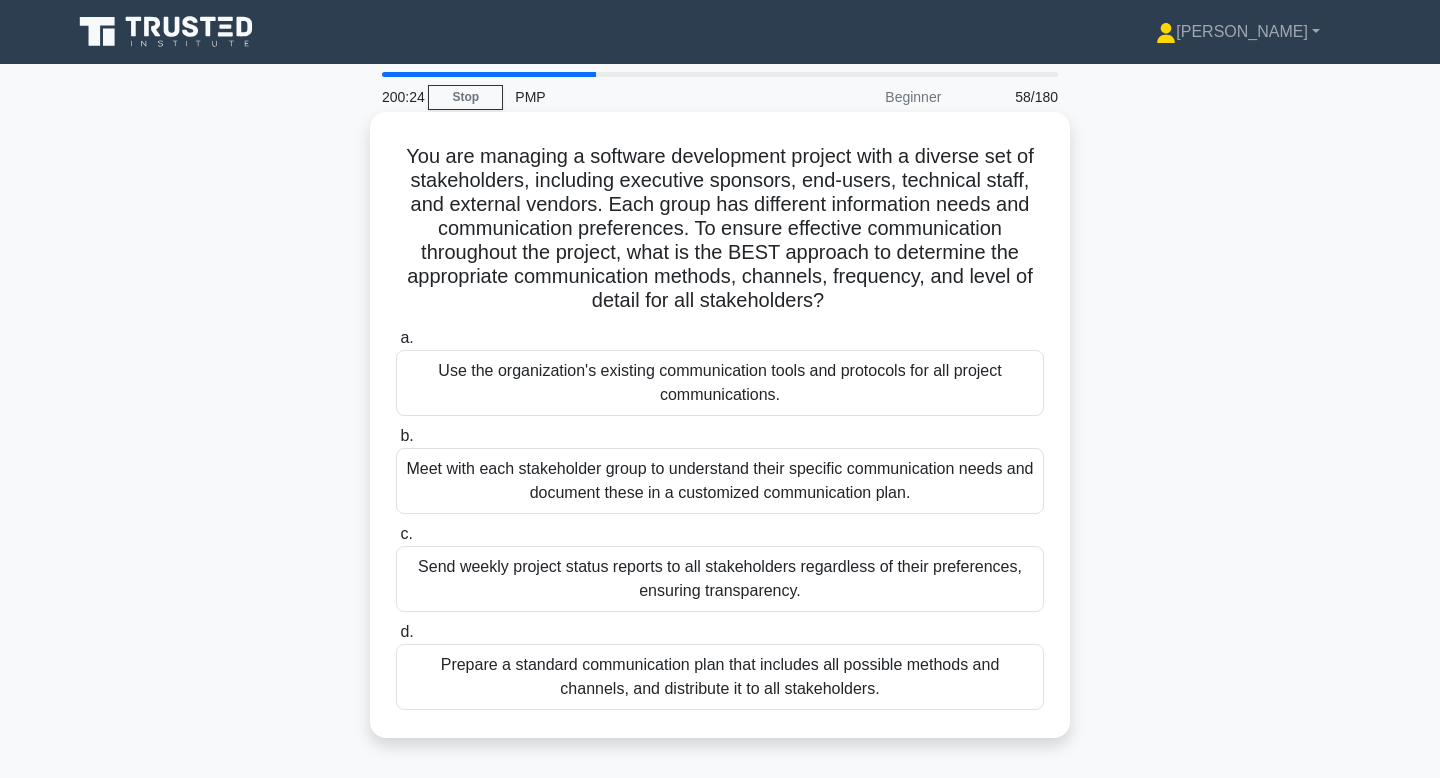 click on "Meet with each stakeholder group to understand their specific communication needs and document these in a customized communication plan." at bounding box center (720, 481) 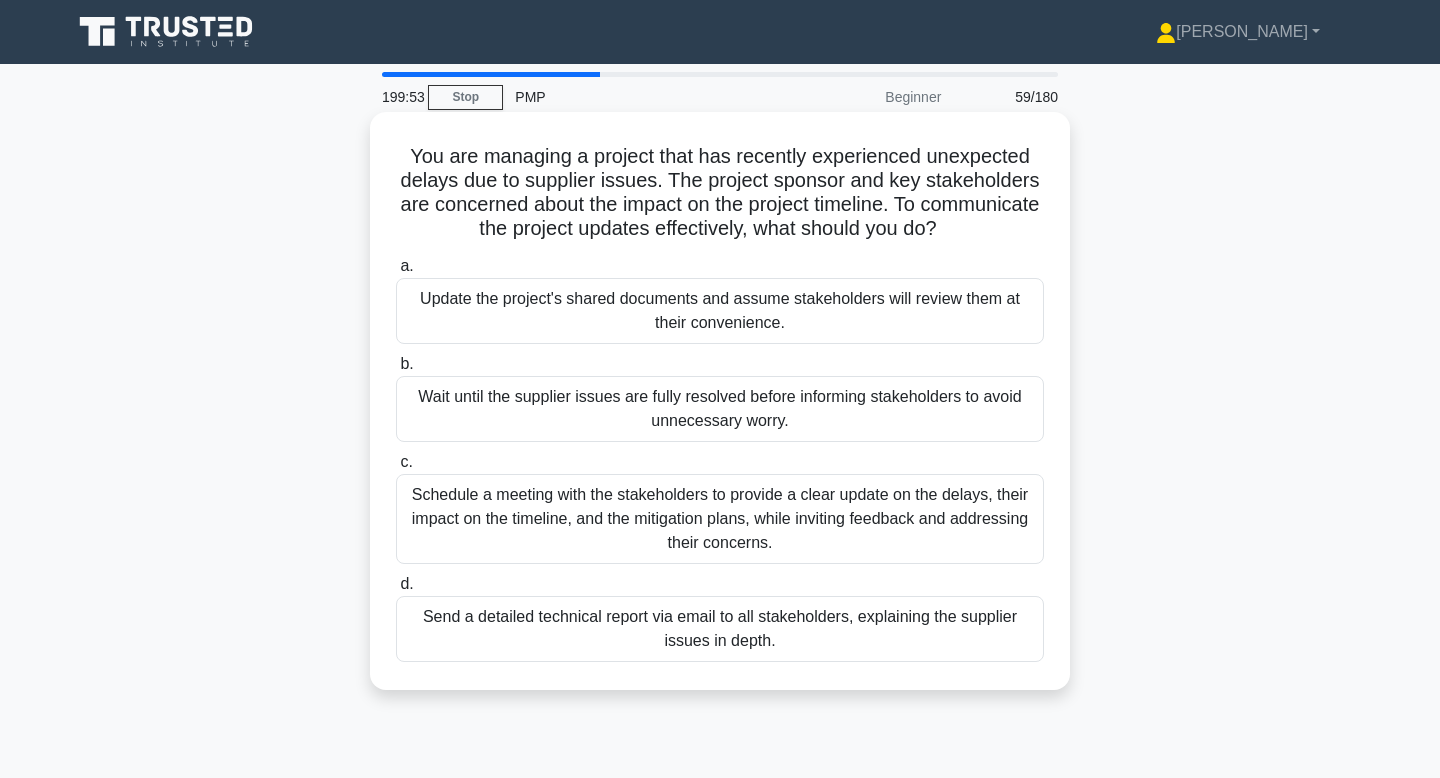 click on "Schedule a meeting with the stakeholders to provide a clear update on the delays, their impact on the timeline, and the mitigation plans, while inviting feedback and addressing their concerns." at bounding box center (720, 519) 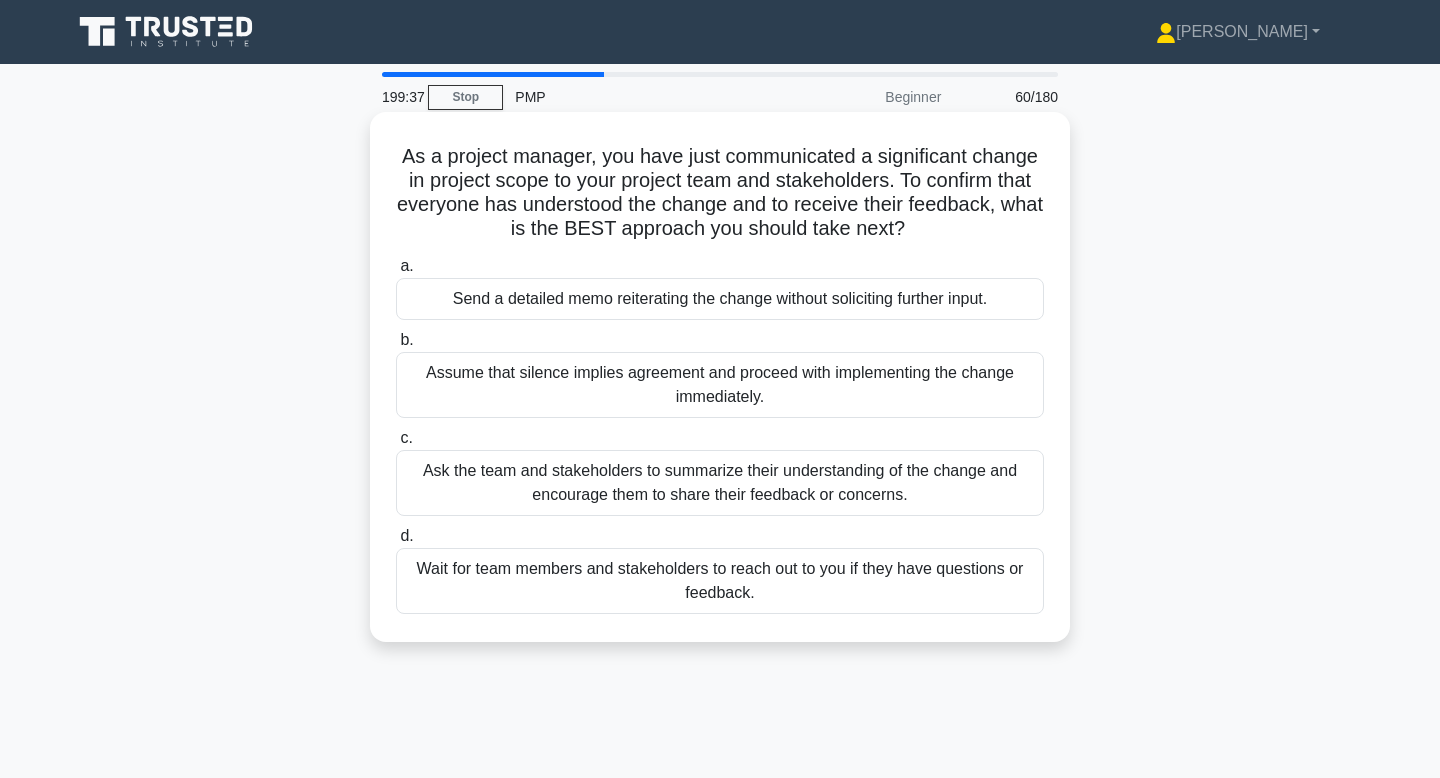 click on "Ask the team and stakeholders to summarize their understanding of the change and encourage them to share their feedback or concerns." at bounding box center [720, 483] 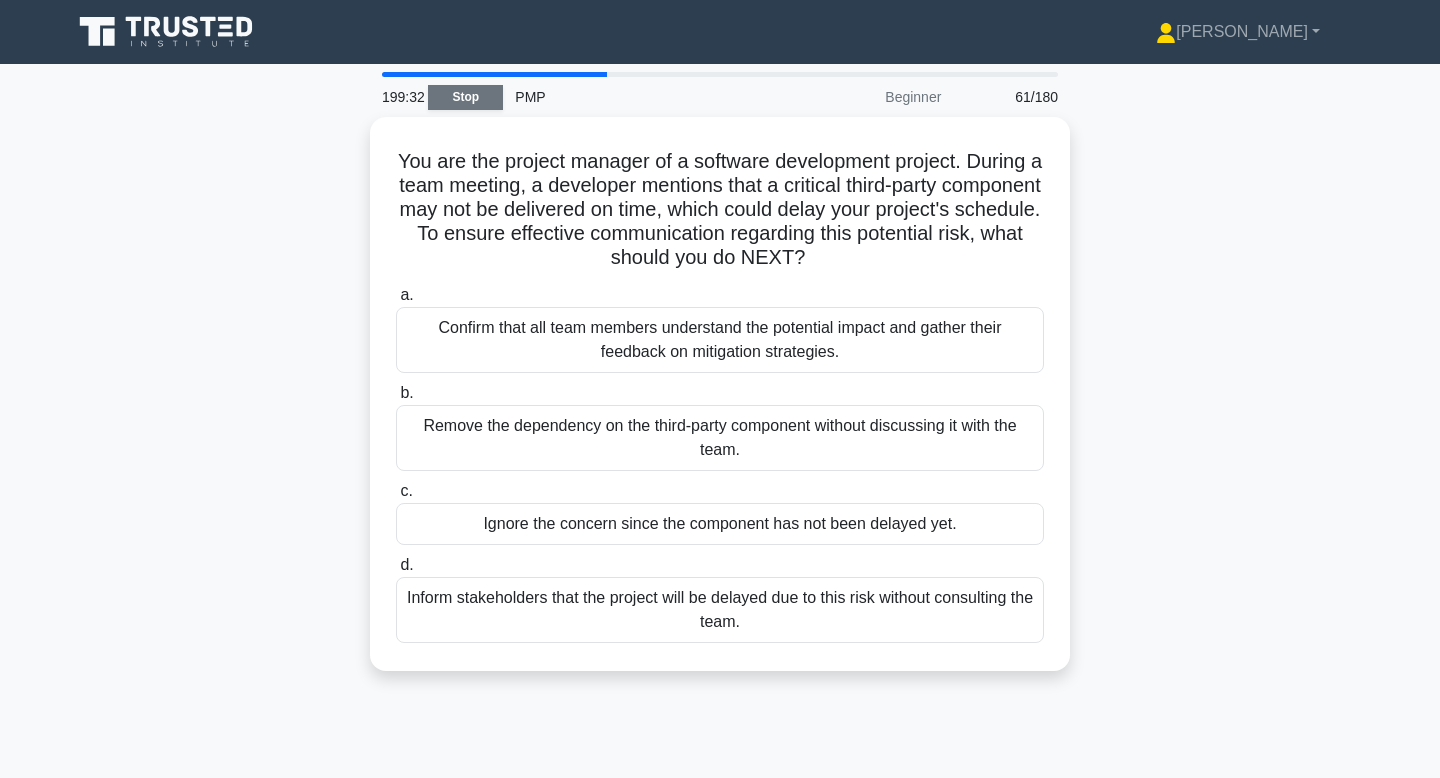 click on "Stop" at bounding box center [465, 97] 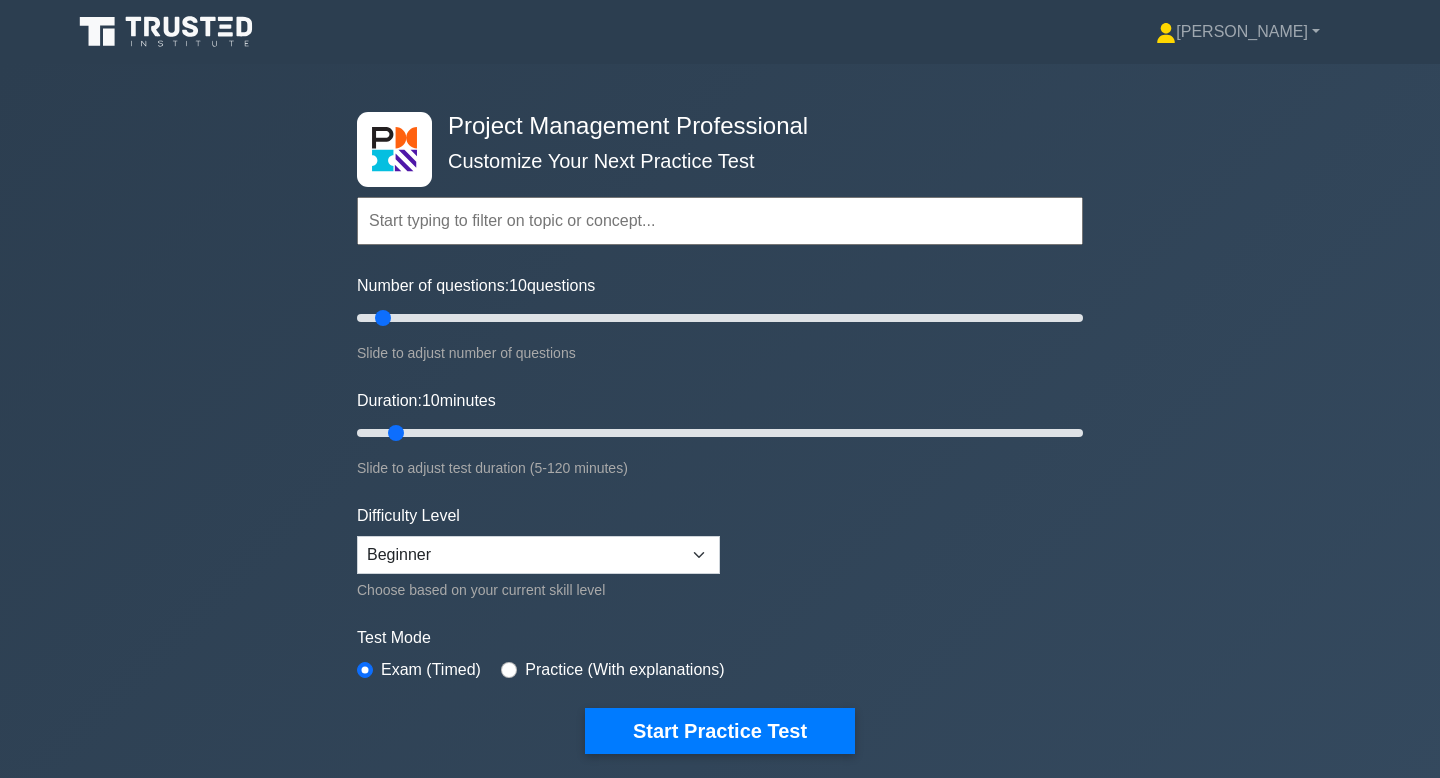 scroll, scrollTop: 0, scrollLeft: 0, axis: both 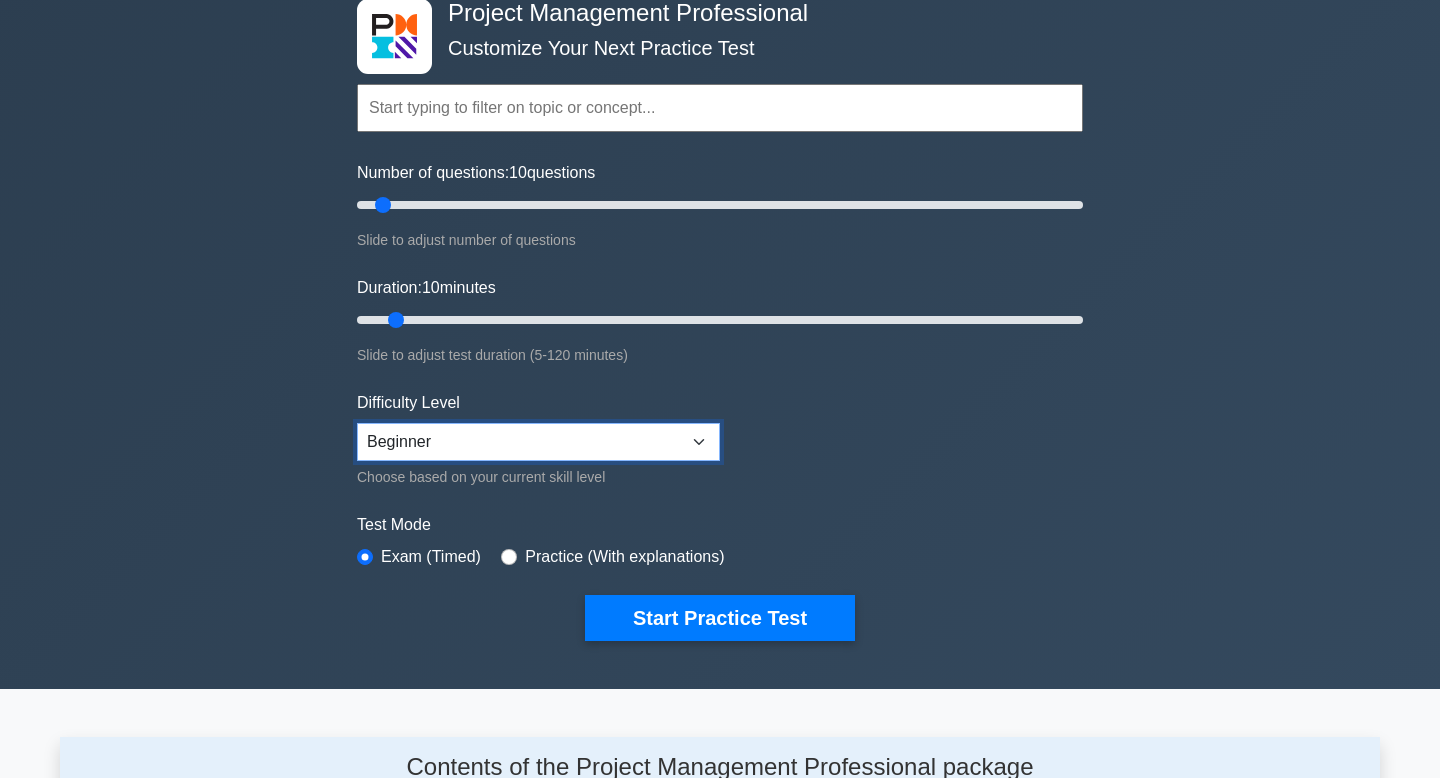 click on "Beginner
Intermediate
Expert" at bounding box center (538, 442) 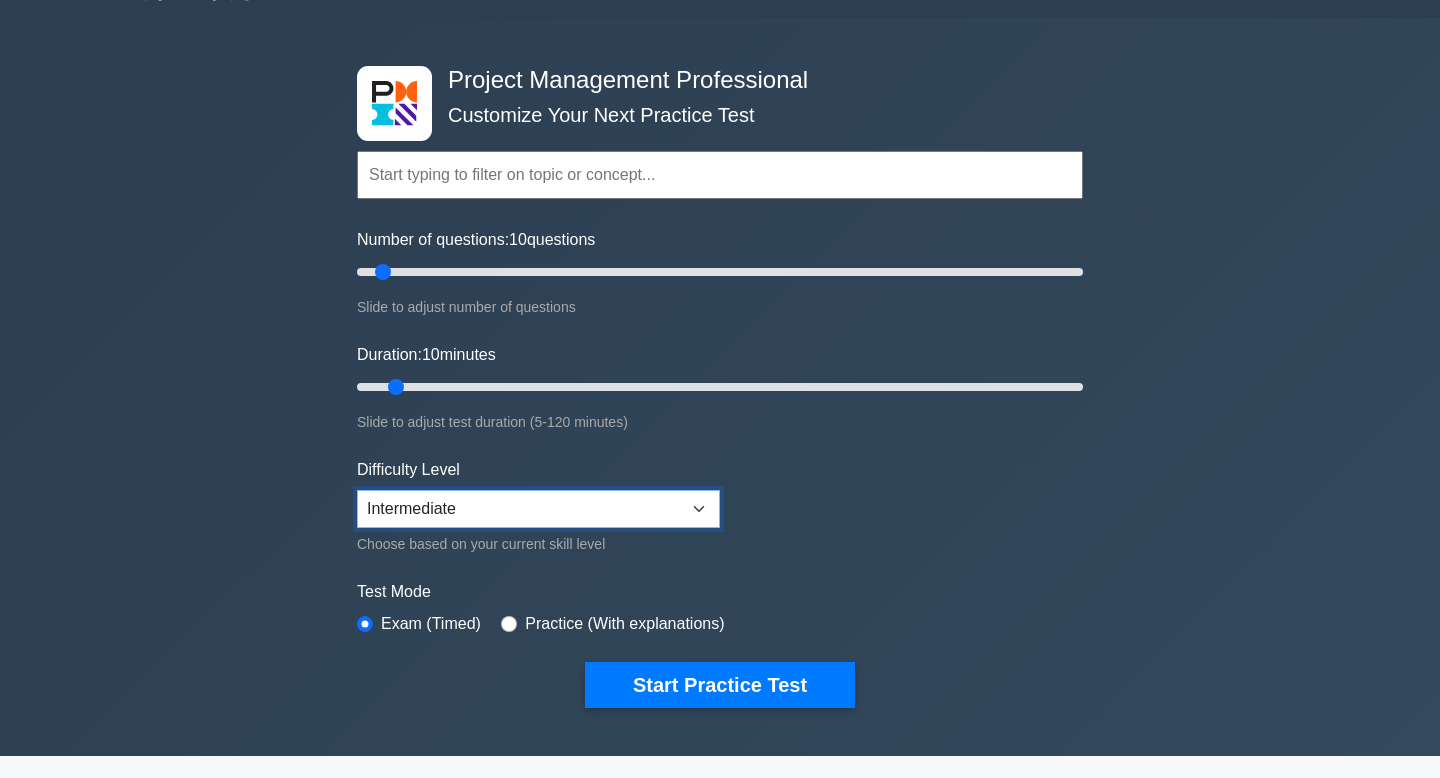 scroll, scrollTop: 0, scrollLeft: 0, axis: both 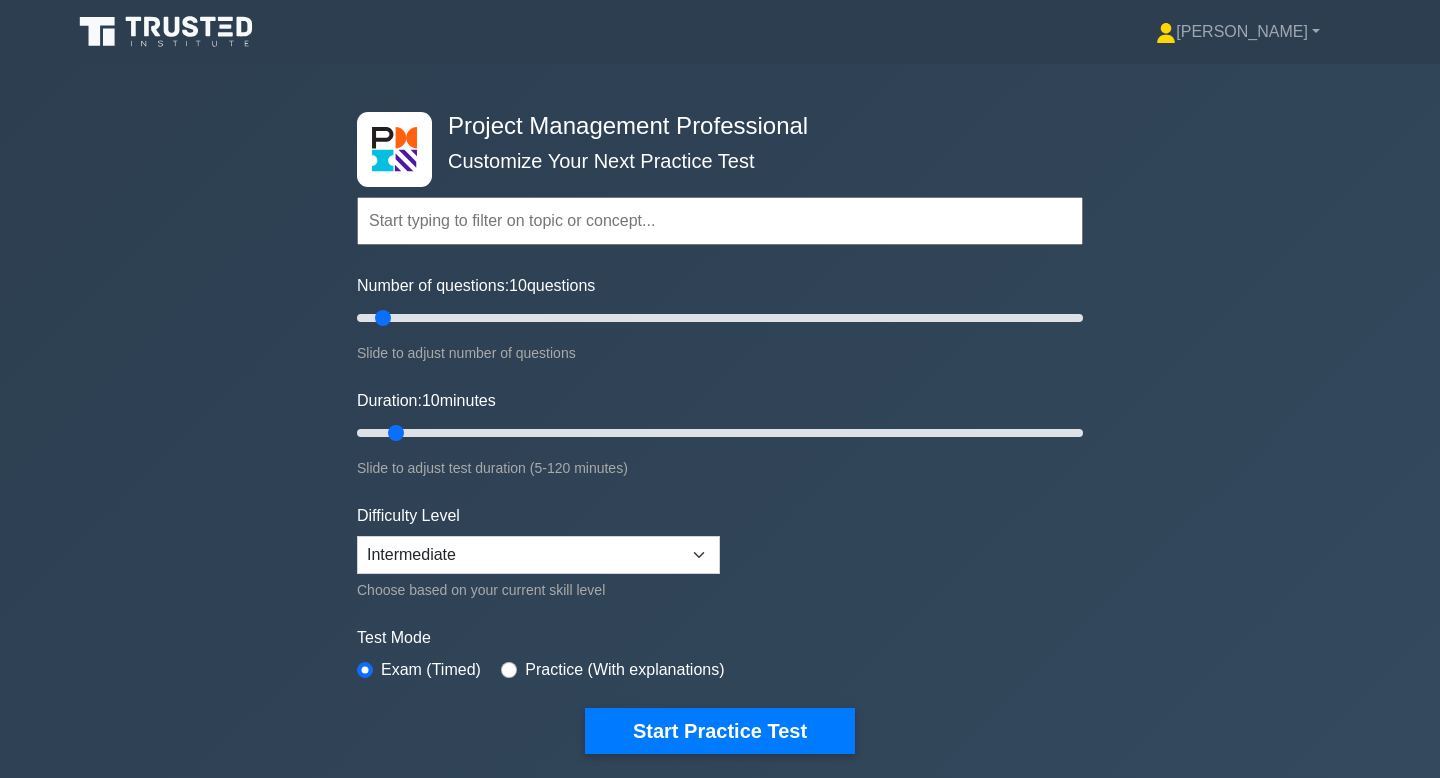 click 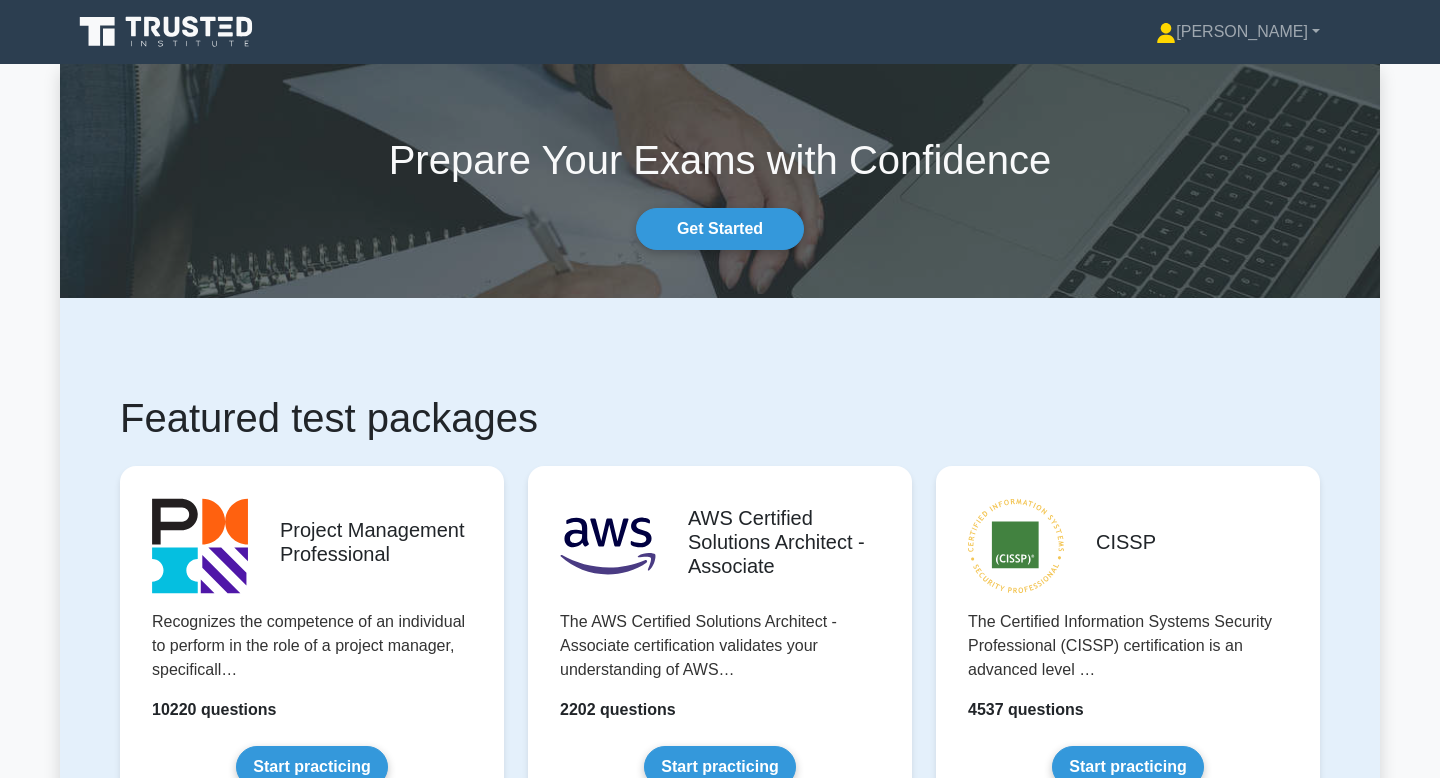 scroll, scrollTop: 0, scrollLeft: 0, axis: both 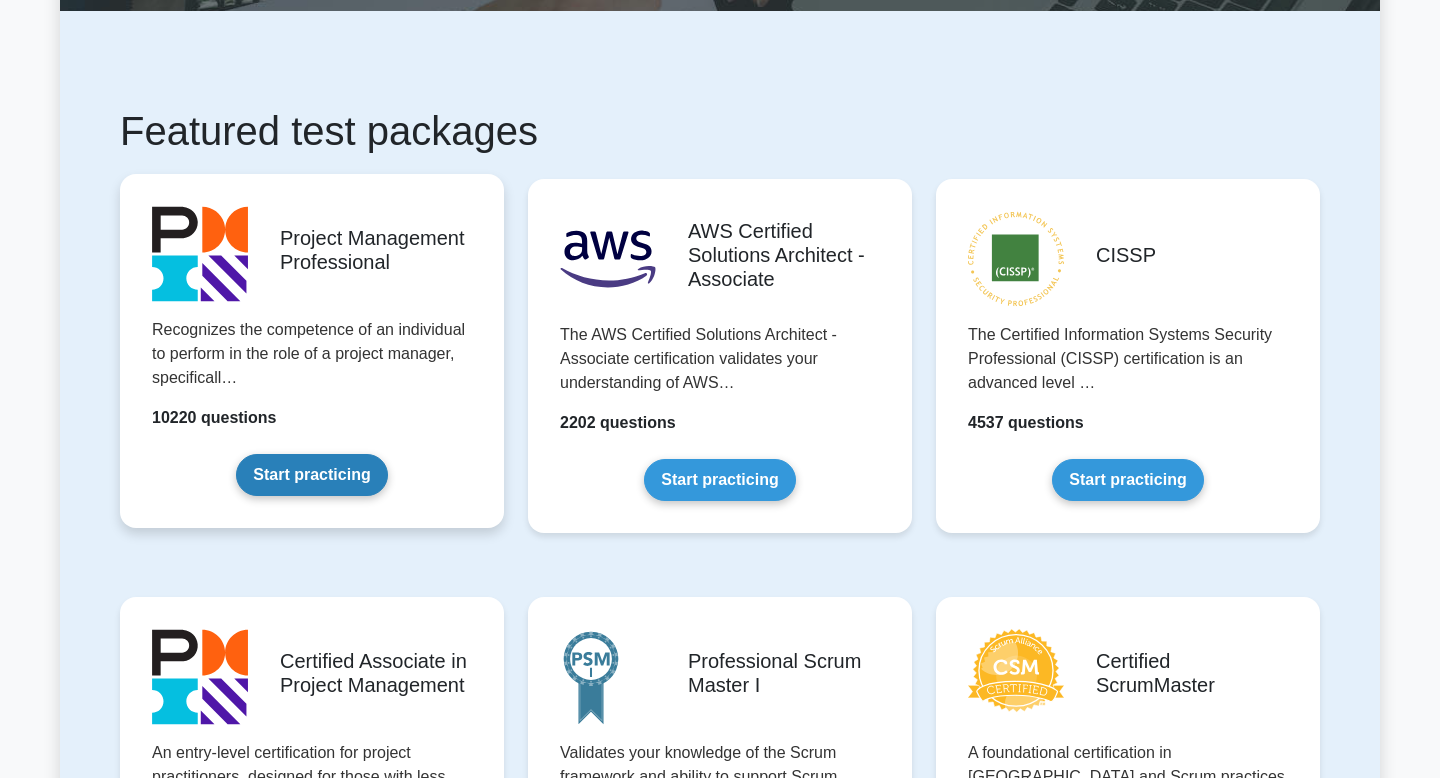 click on "Start practicing" at bounding box center (311, 475) 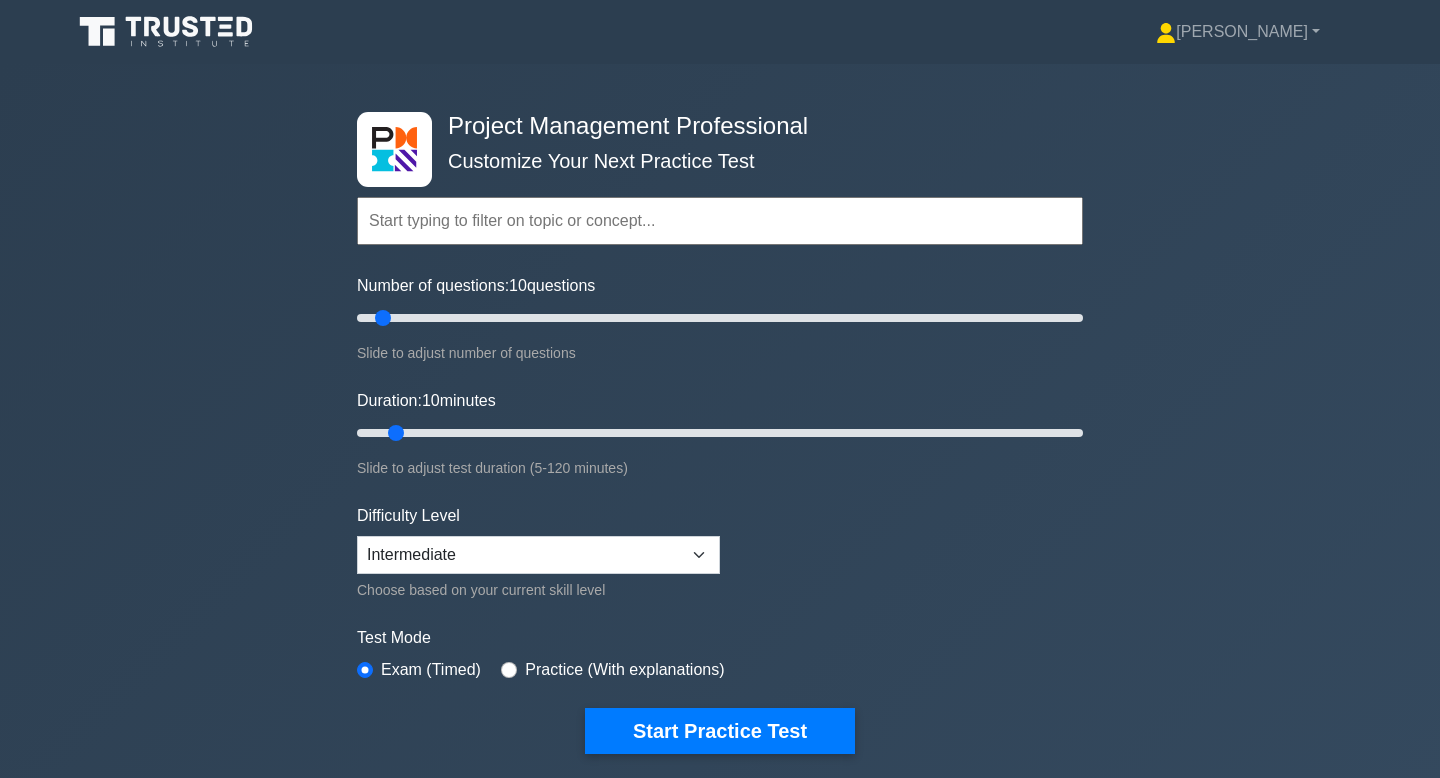 scroll, scrollTop: 0, scrollLeft: 0, axis: both 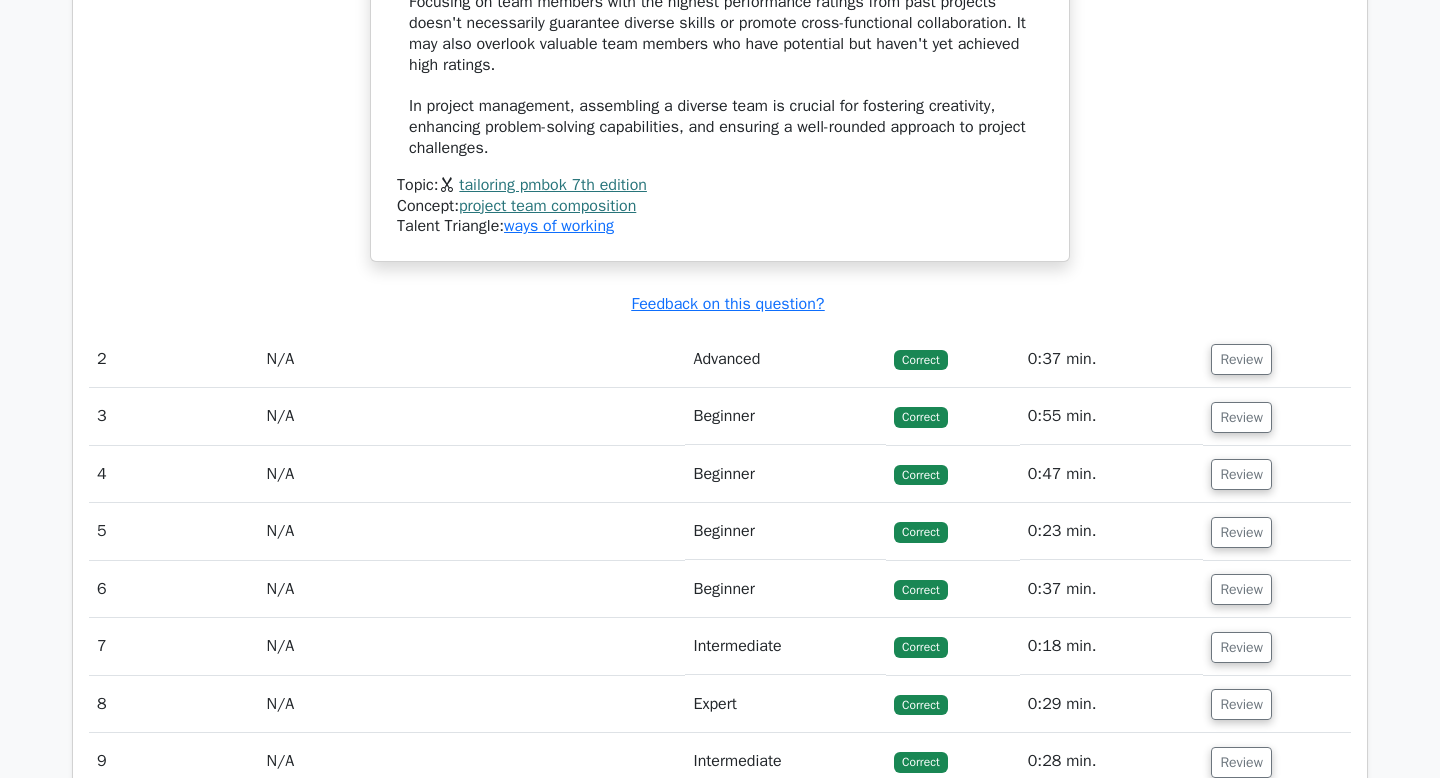 click on "N/A" at bounding box center [471, 359] 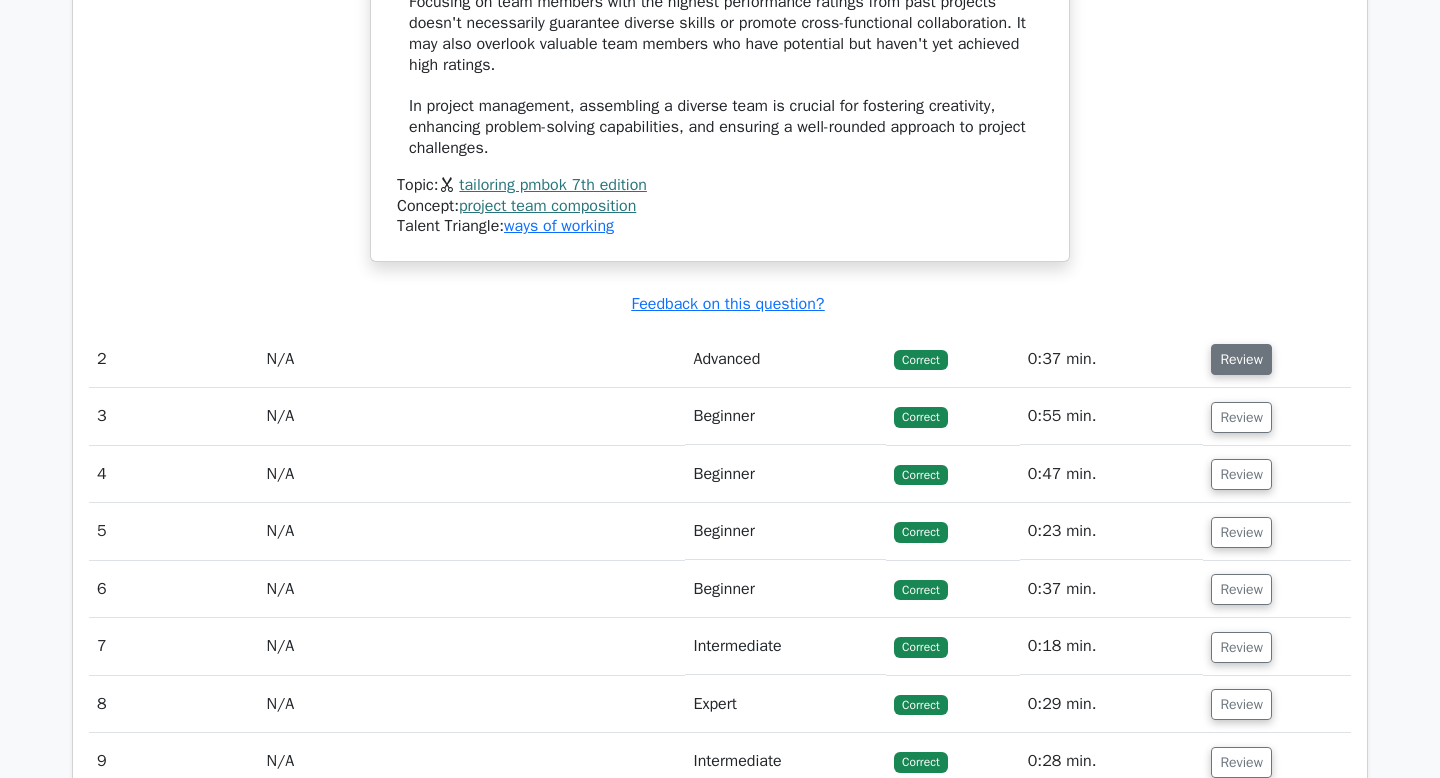 click on "Review" at bounding box center (1241, 359) 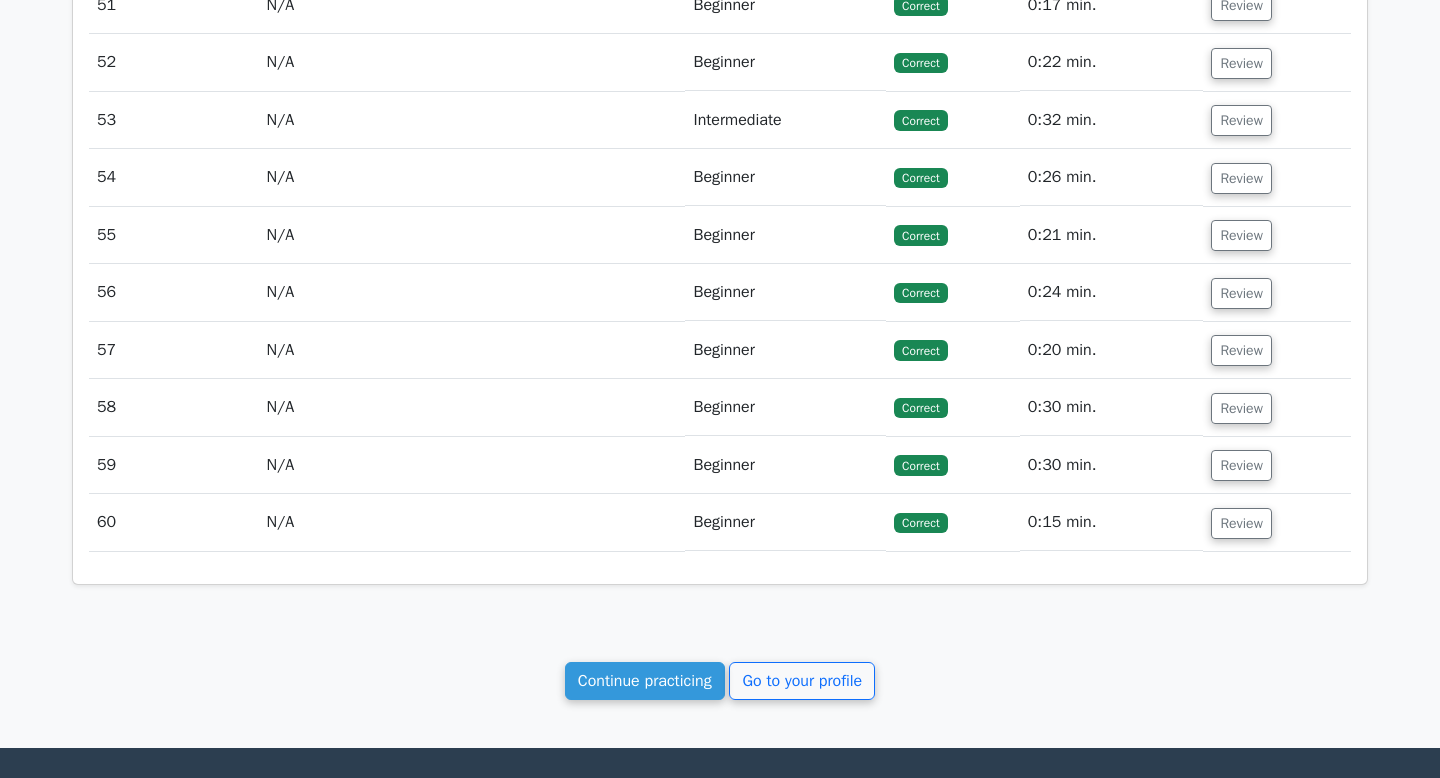 scroll, scrollTop: 6372, scrollLeft: 0, axis: vertical 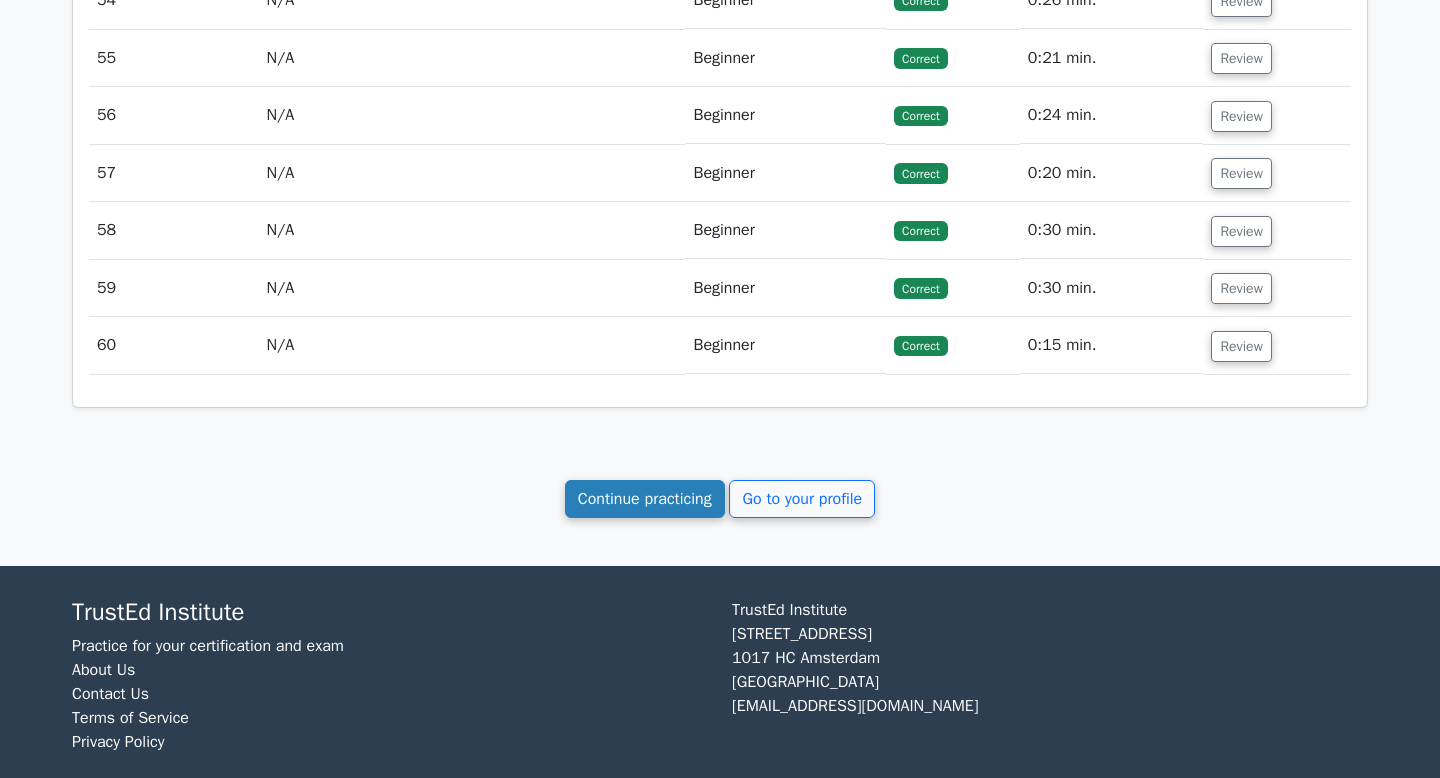click on "Continue practicing" at bounding box center [645, 499] 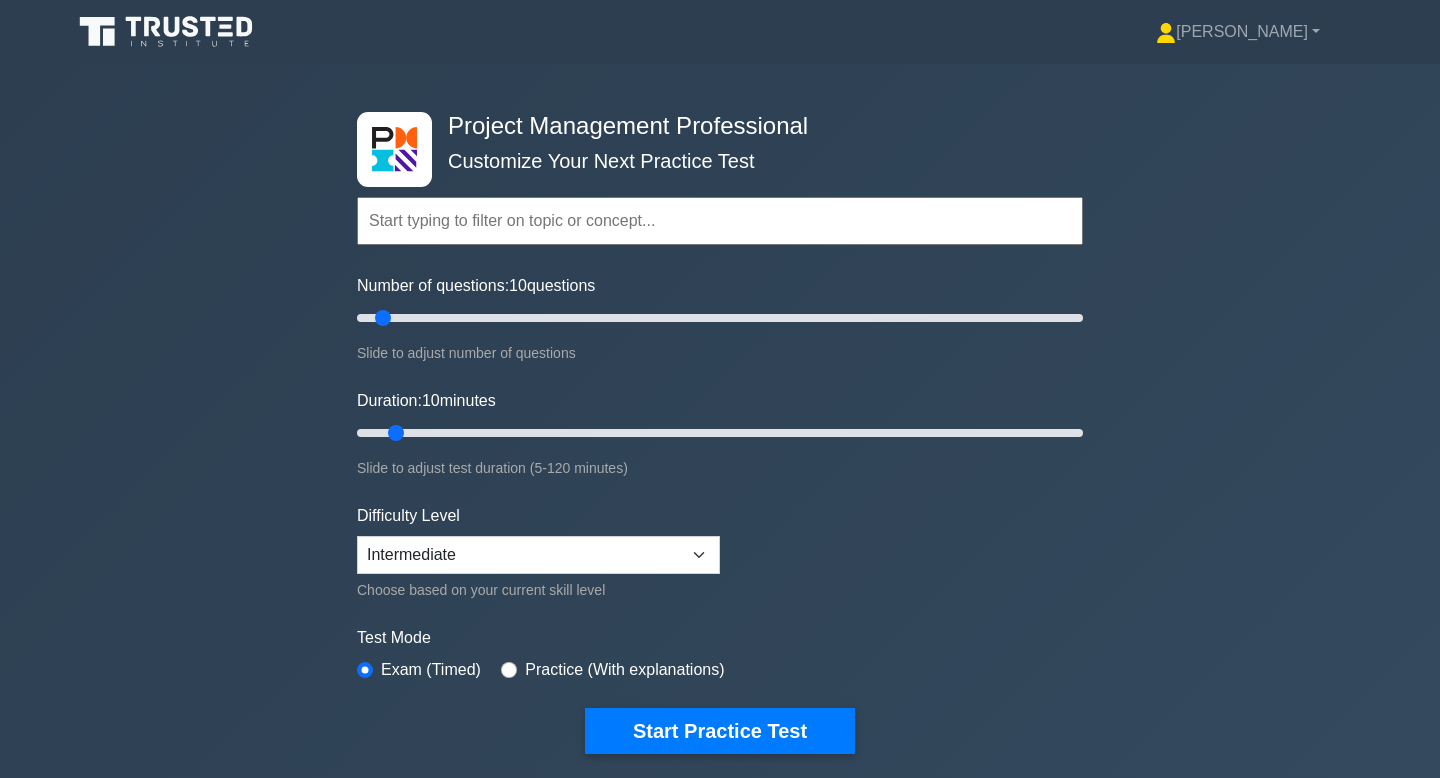 scroll, scrollTop: 0, scrollLeft: 0, axis: both 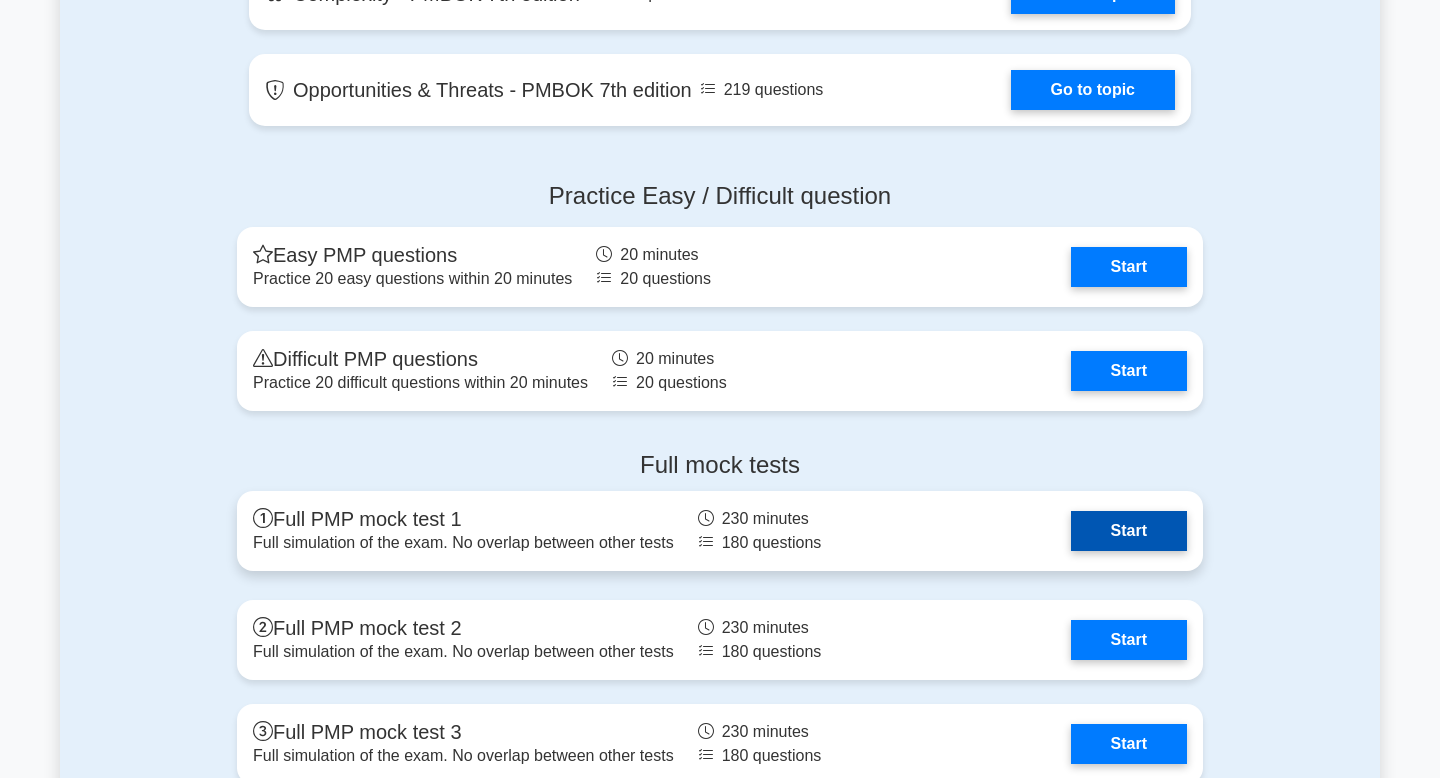 click on "Start" at bounding box center [1129, 531] 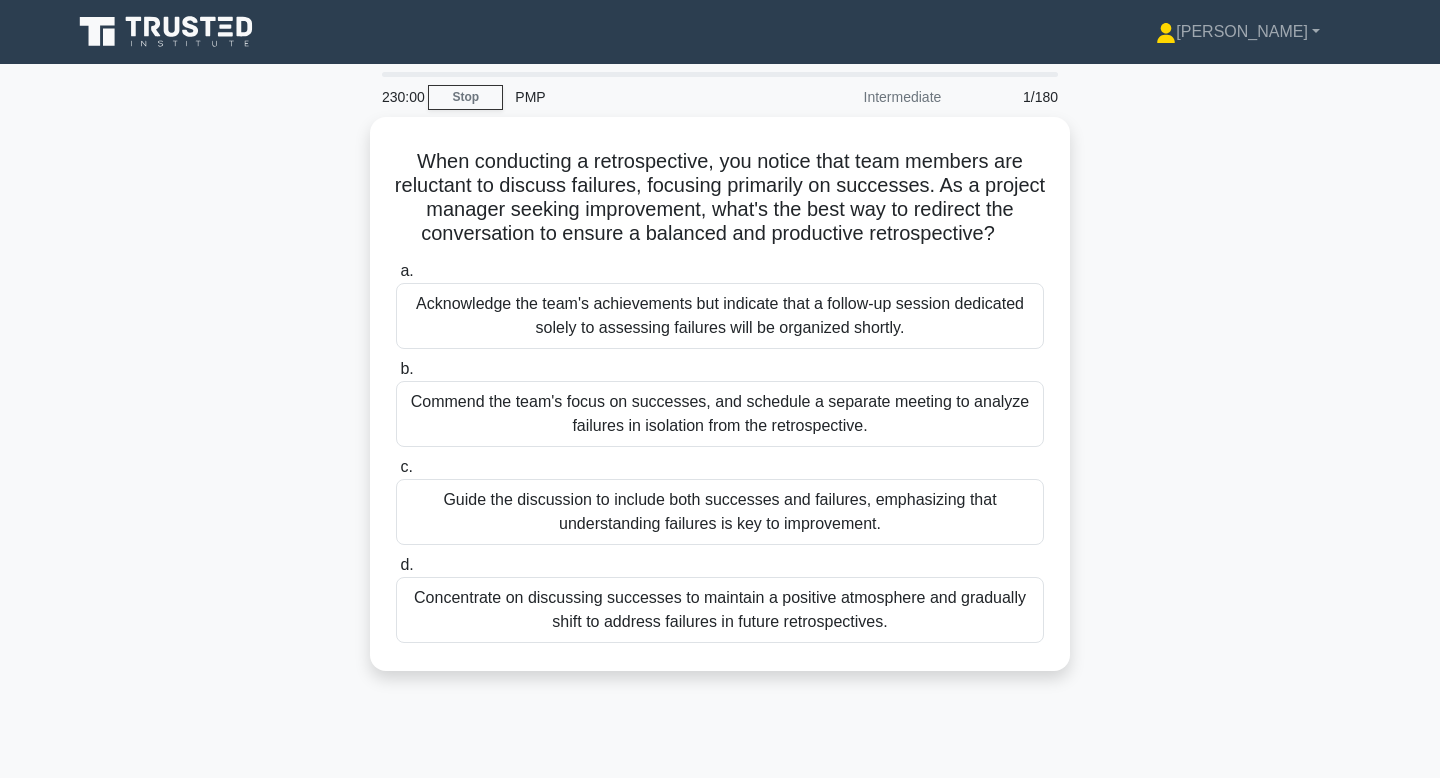 scroll, scrollTop: 0, scrollLeft: 0, axis: both 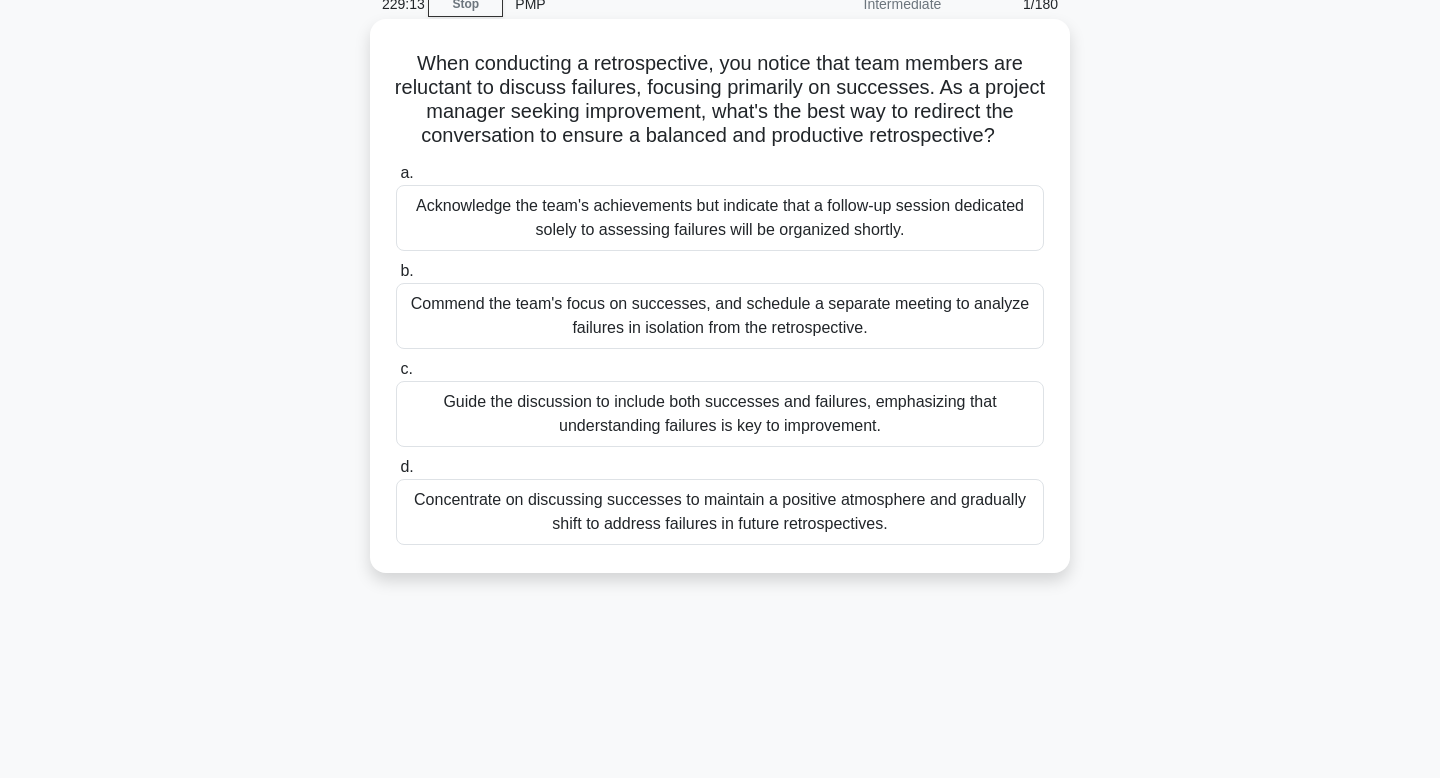 click on "Guide the discussion to include both successes and failures, emphasizing that understanding failures is key to improvement." at bounding box center [720, 414] 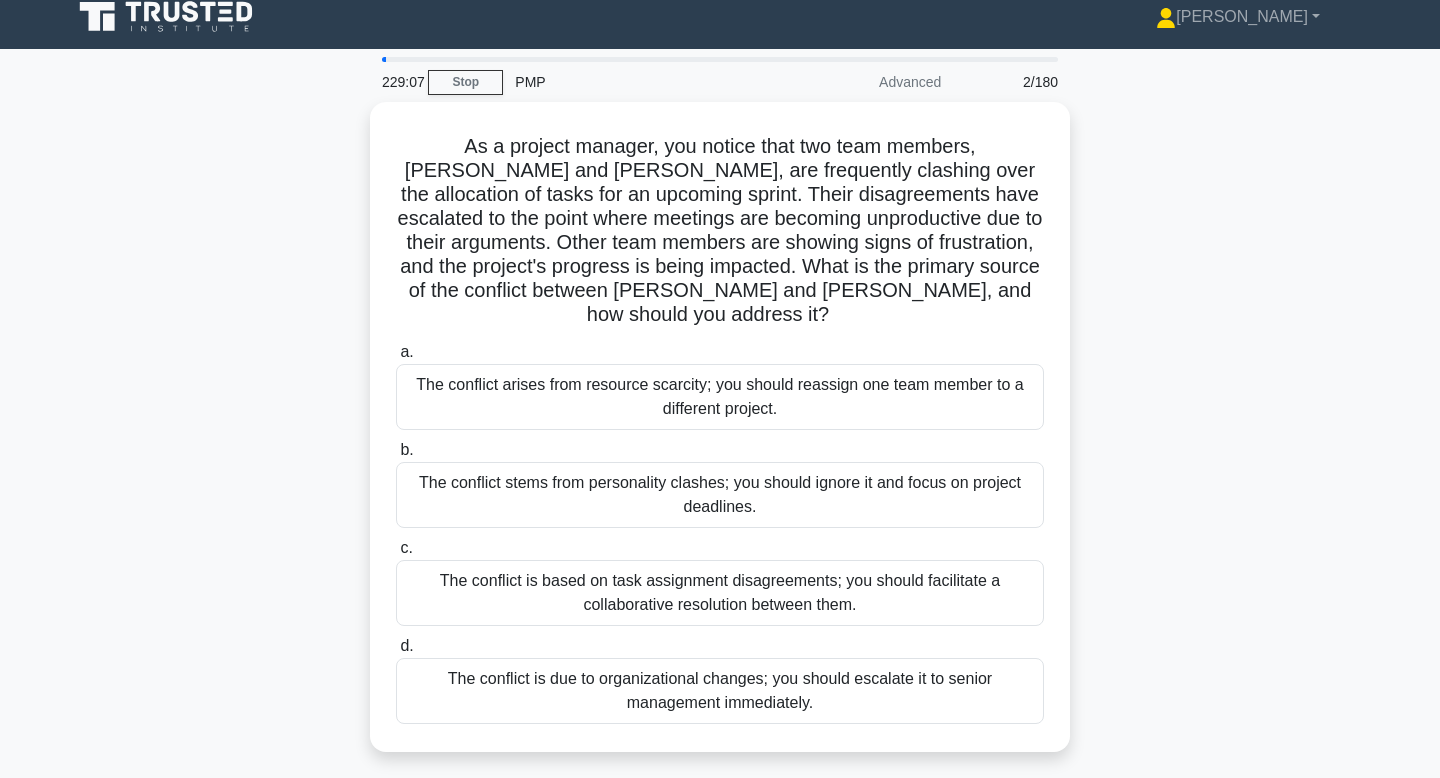 scroll, scrollTop: 31, scrollLeft: 0, axis: vertical 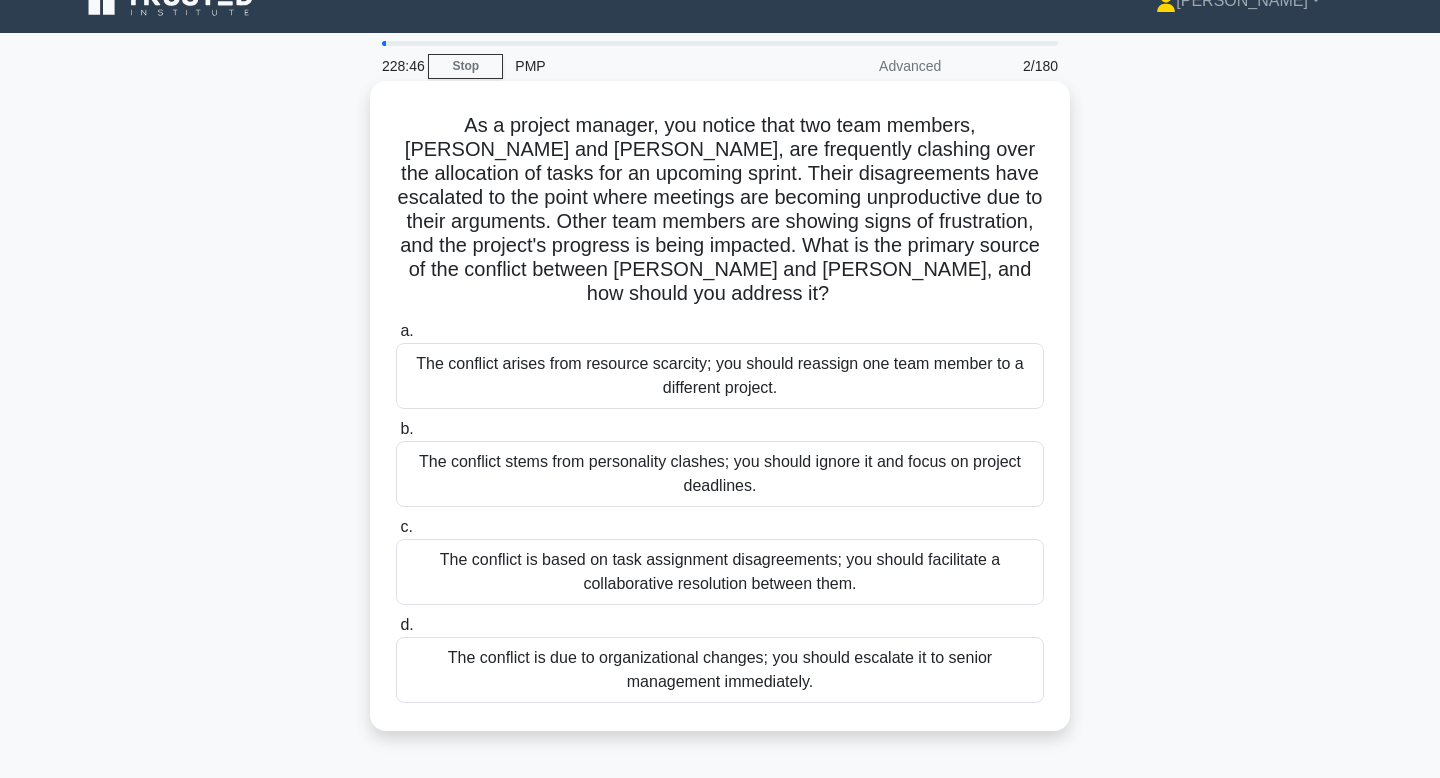 click on "The conflict is based on task assignment disagreements; you should facilitate a collaborative resolution between them." at bounding box center (720, 572) 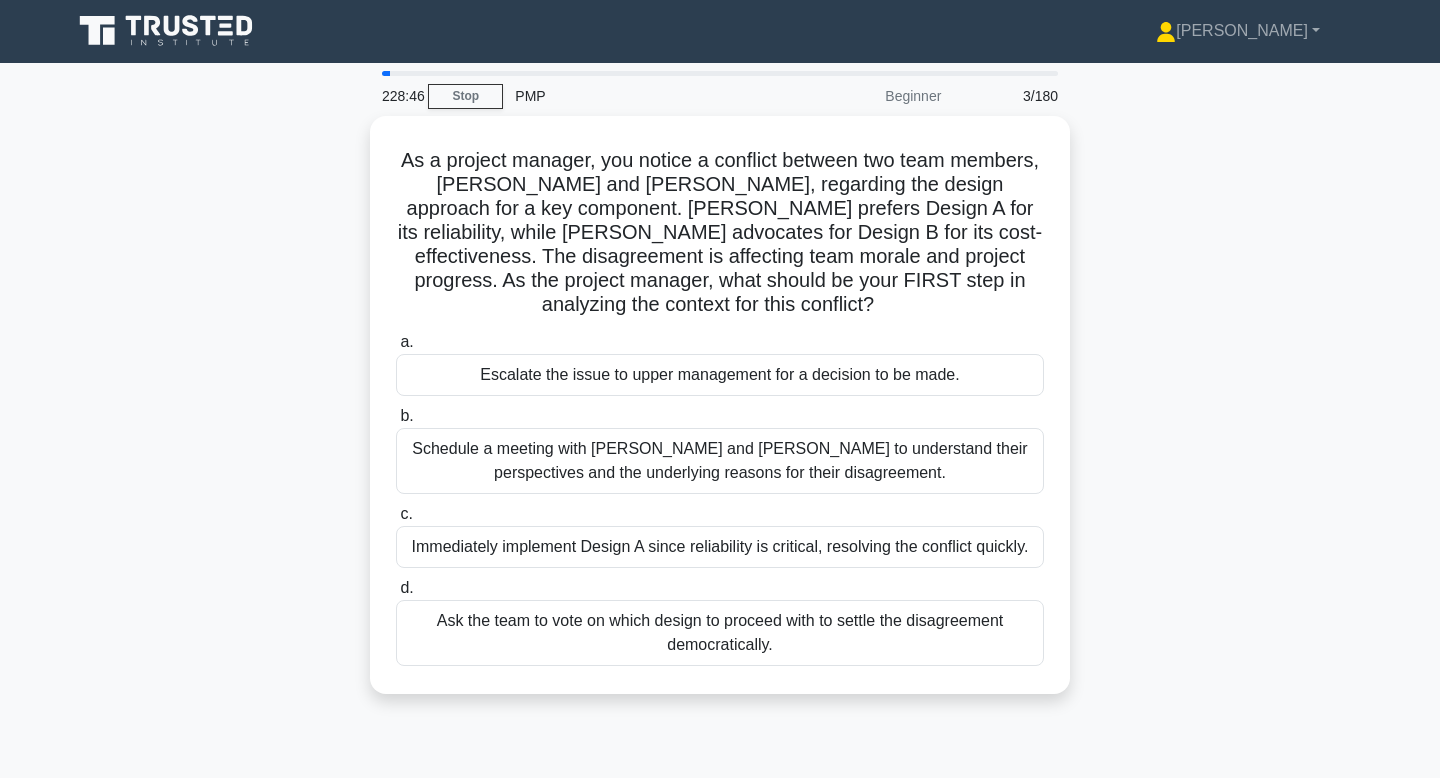 scroll, scrollTop: 0, scrollLeft: 0, axis: both 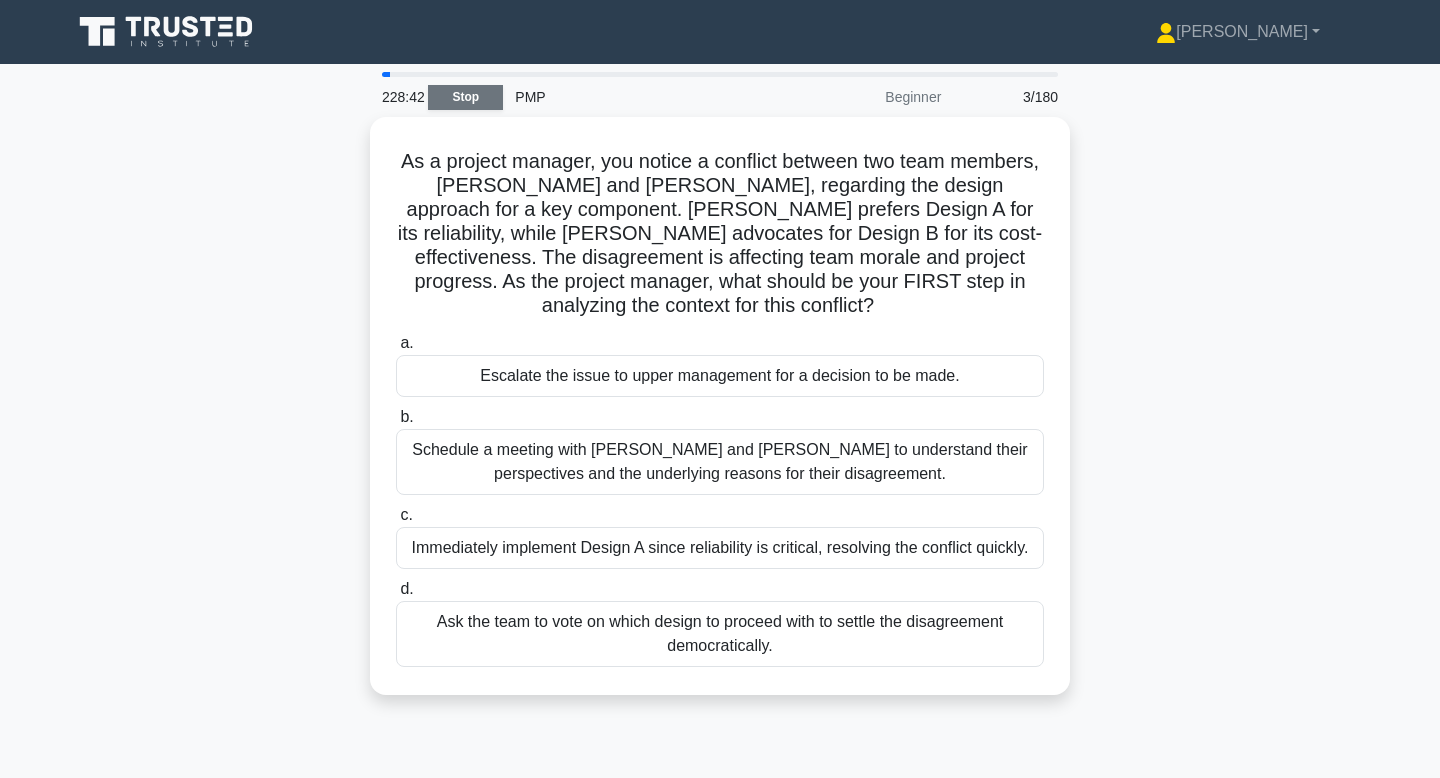 click on "Stop" at bounding box center [465, 97] 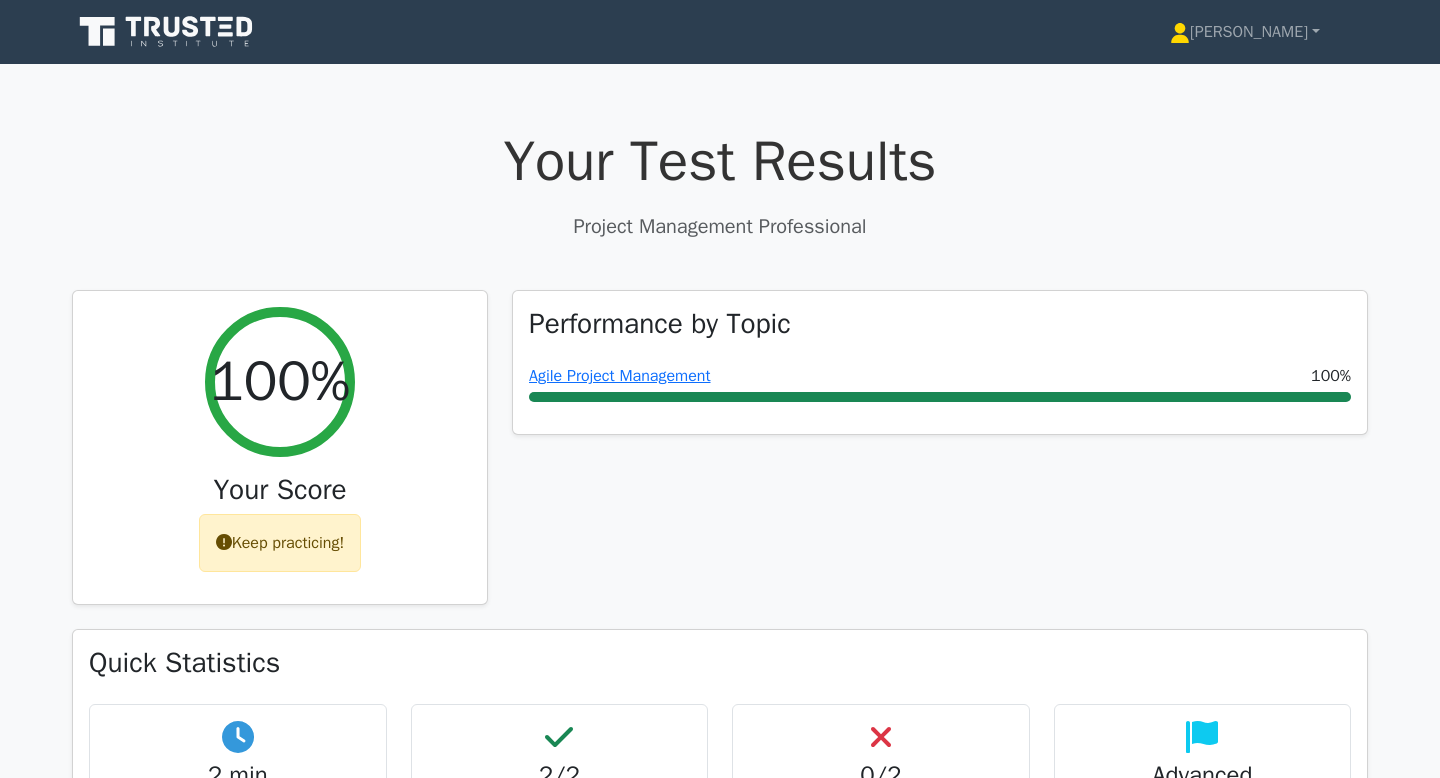 scroll, scrollTop: 0, scrollLeft: 0, axis: both 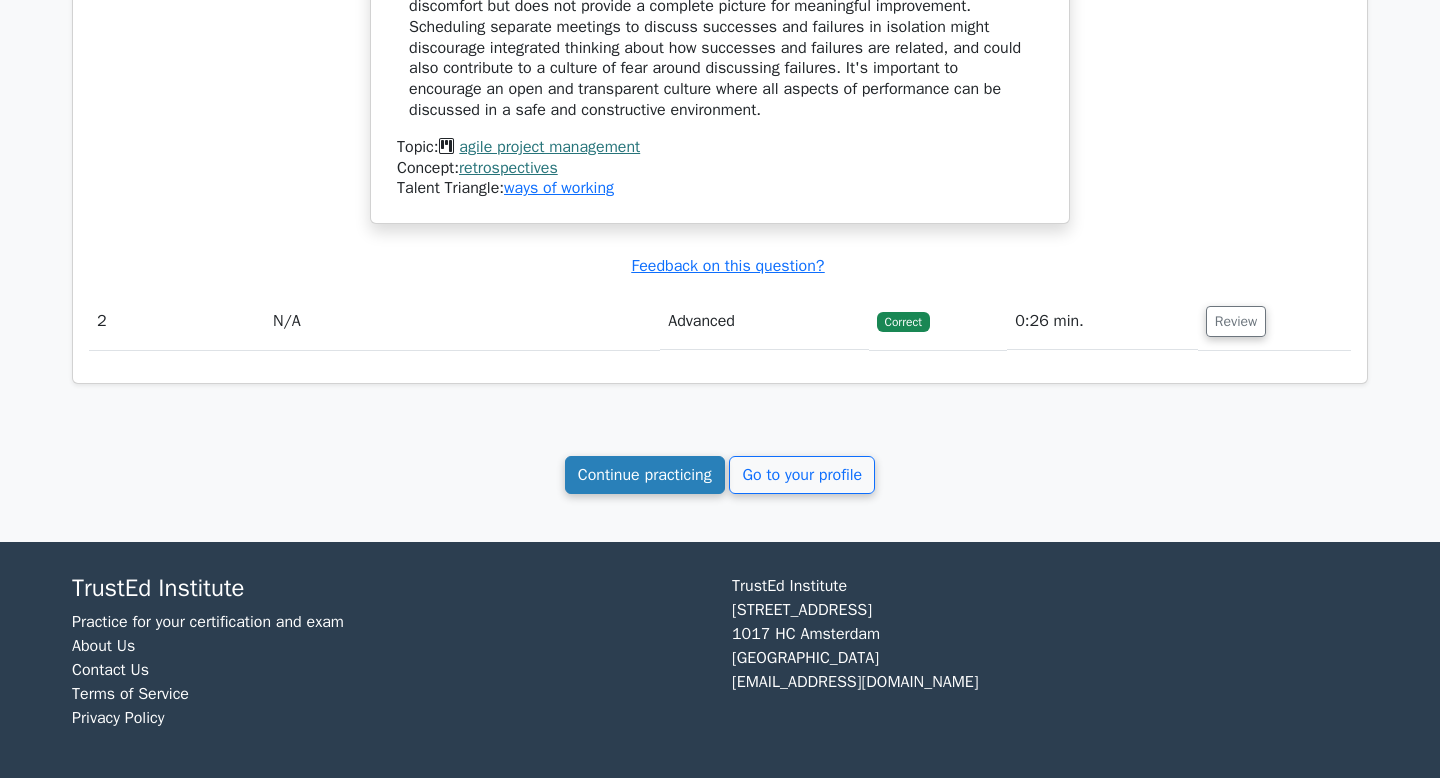 click on "Continue practicing" at bounding box center (645, 475) 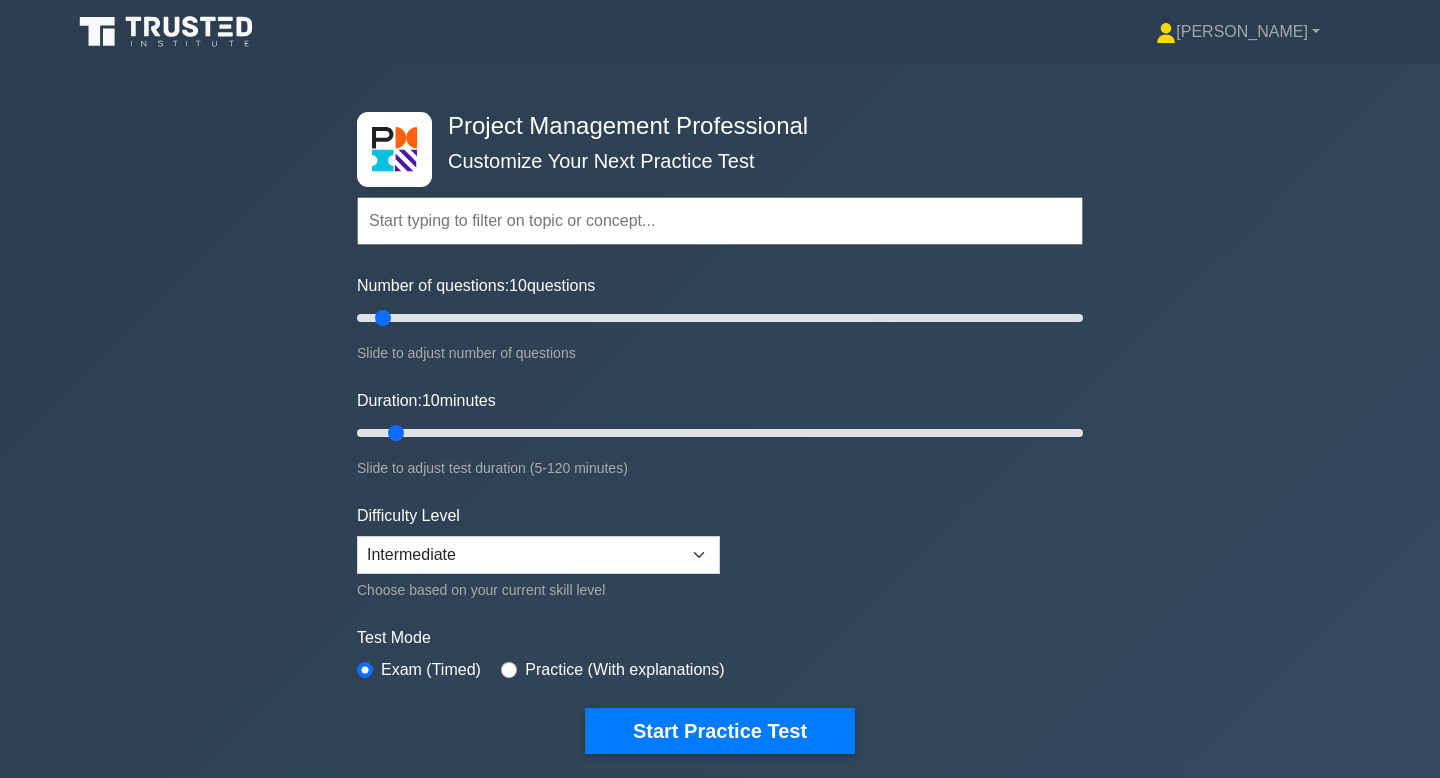 scroll, scrollTop: 0, scrollLeft: 0, axis: both 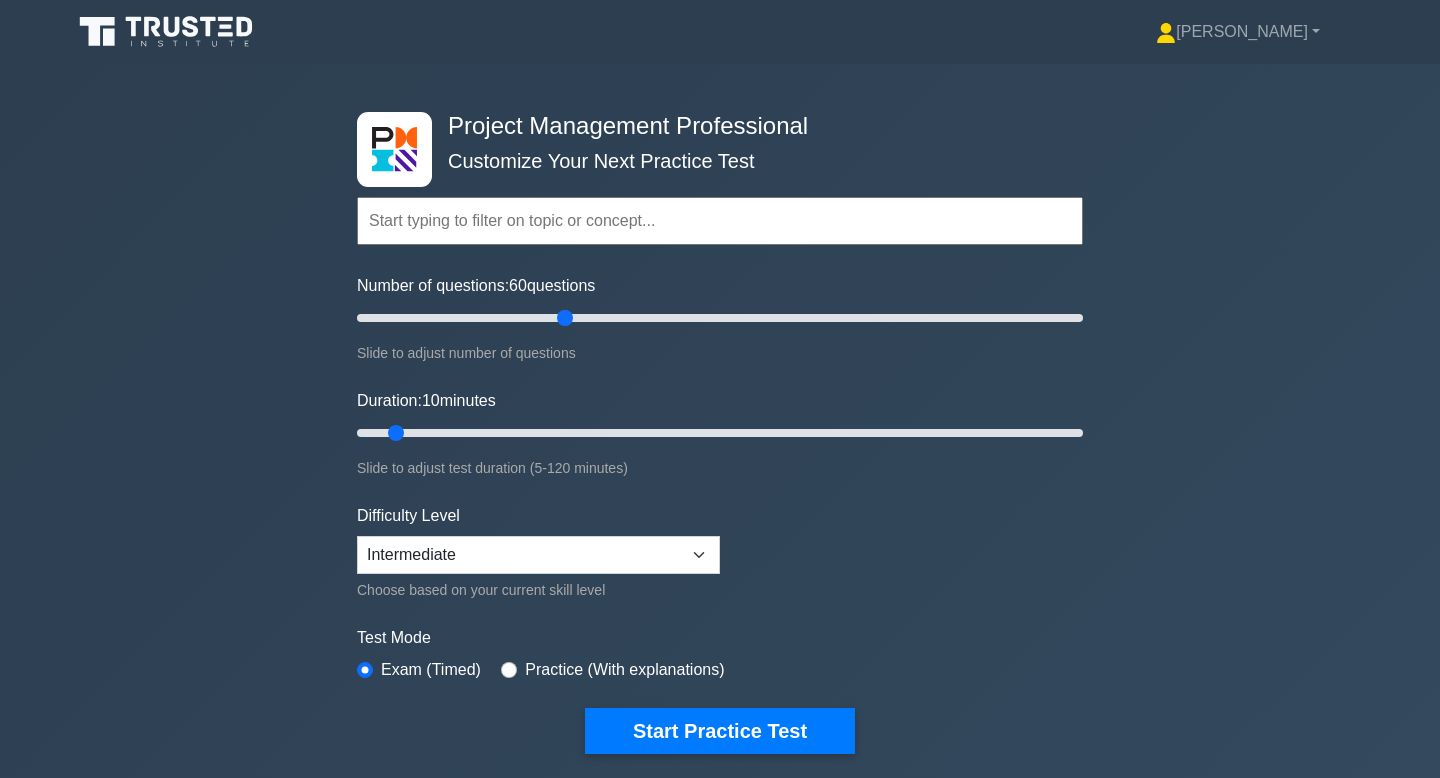 drag, startPoint x: 385, startPoint y: 320, endPoint x: 562, endPoint y: 315, distance: 177.0706 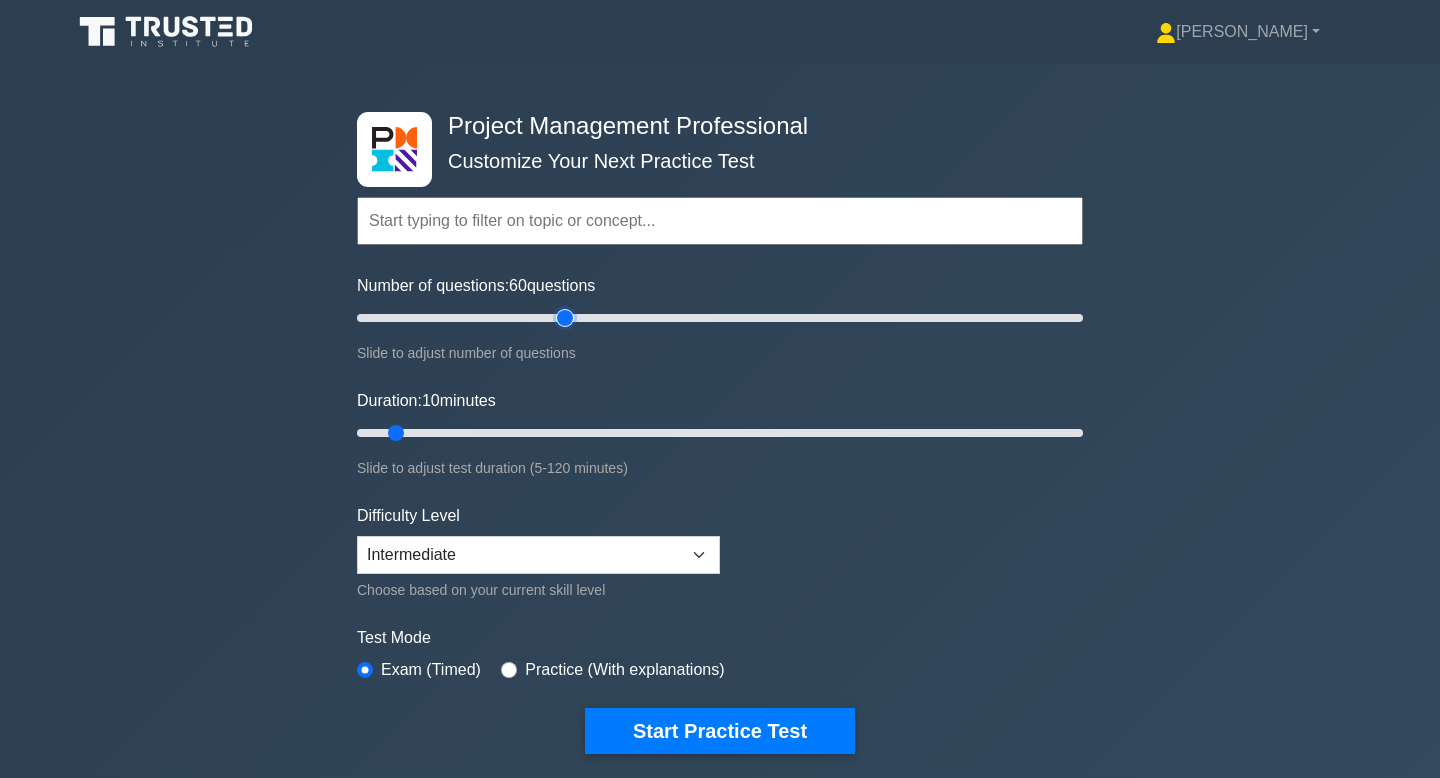 type on "60" 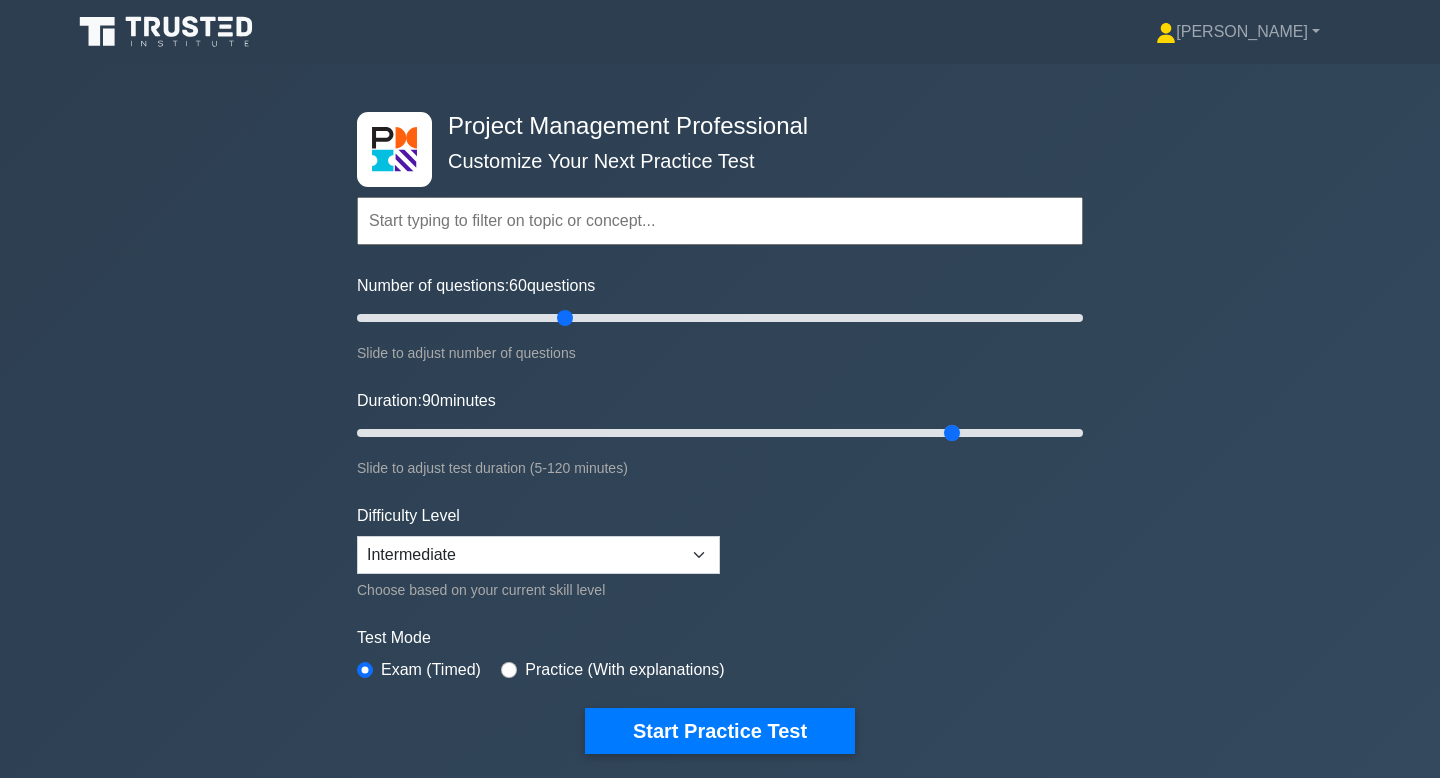 type on "100" 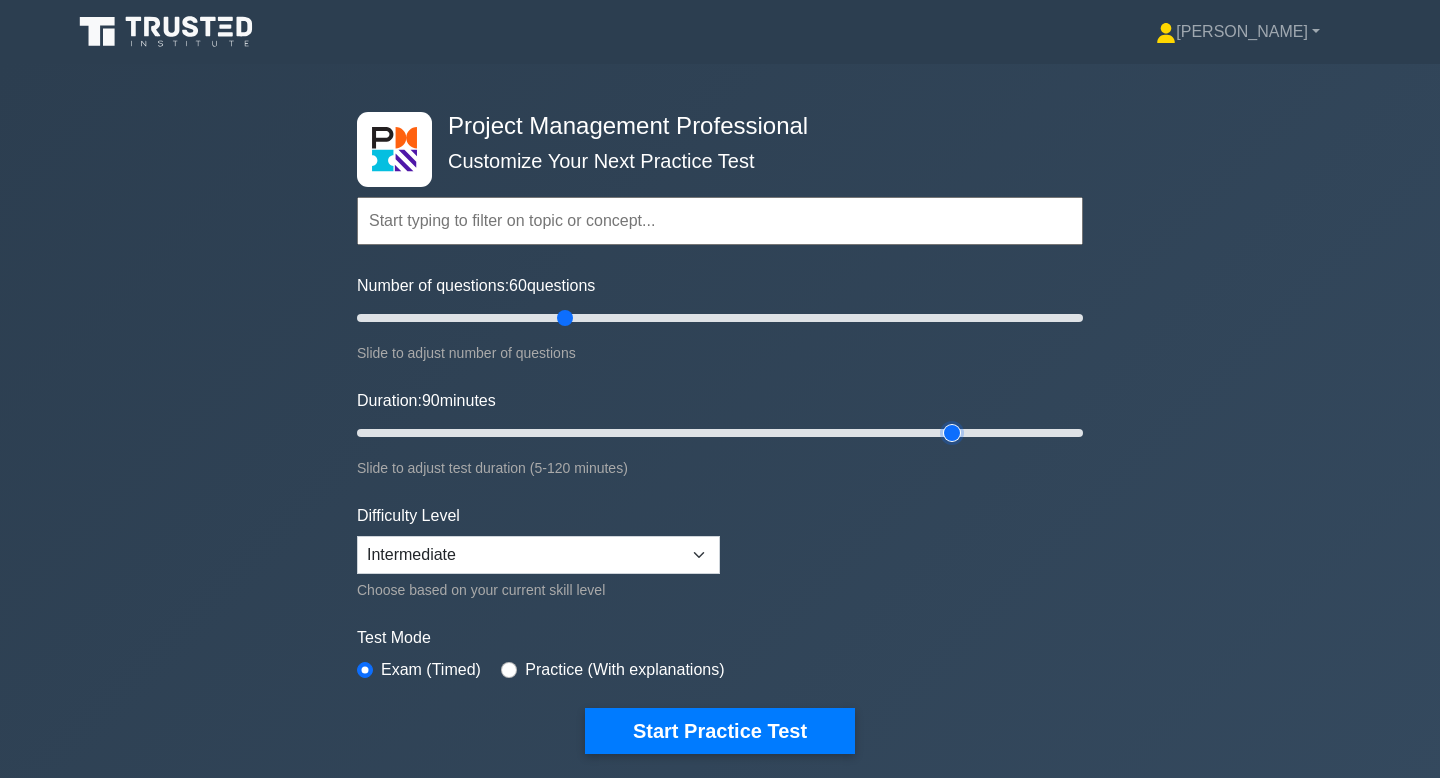 drag, startPoint x: 396, startPoint y: 431, endPoint x: 952, endPoint y: 421, distance: 556.0899 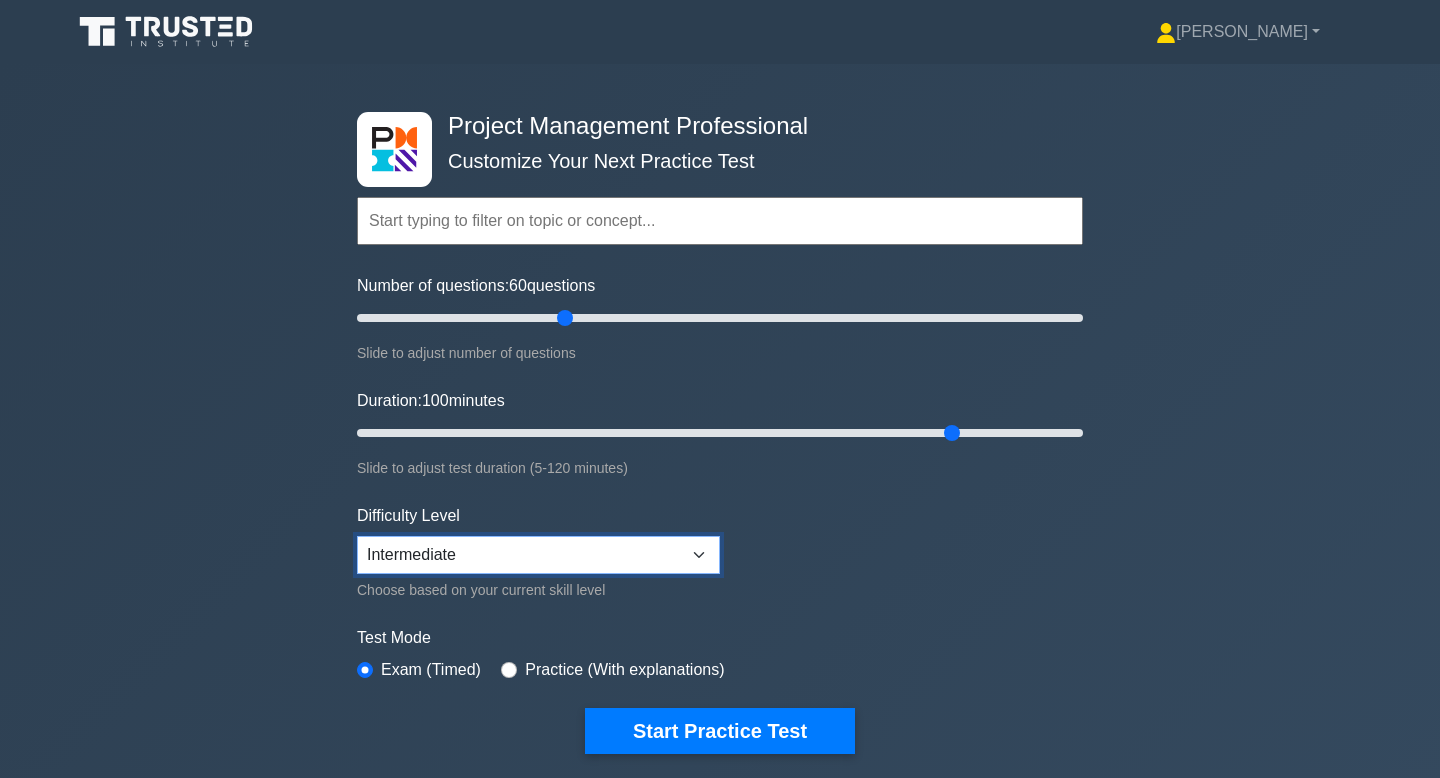 click on "Beginner
Intermediate
Expert" at bounding box center (538, 555) 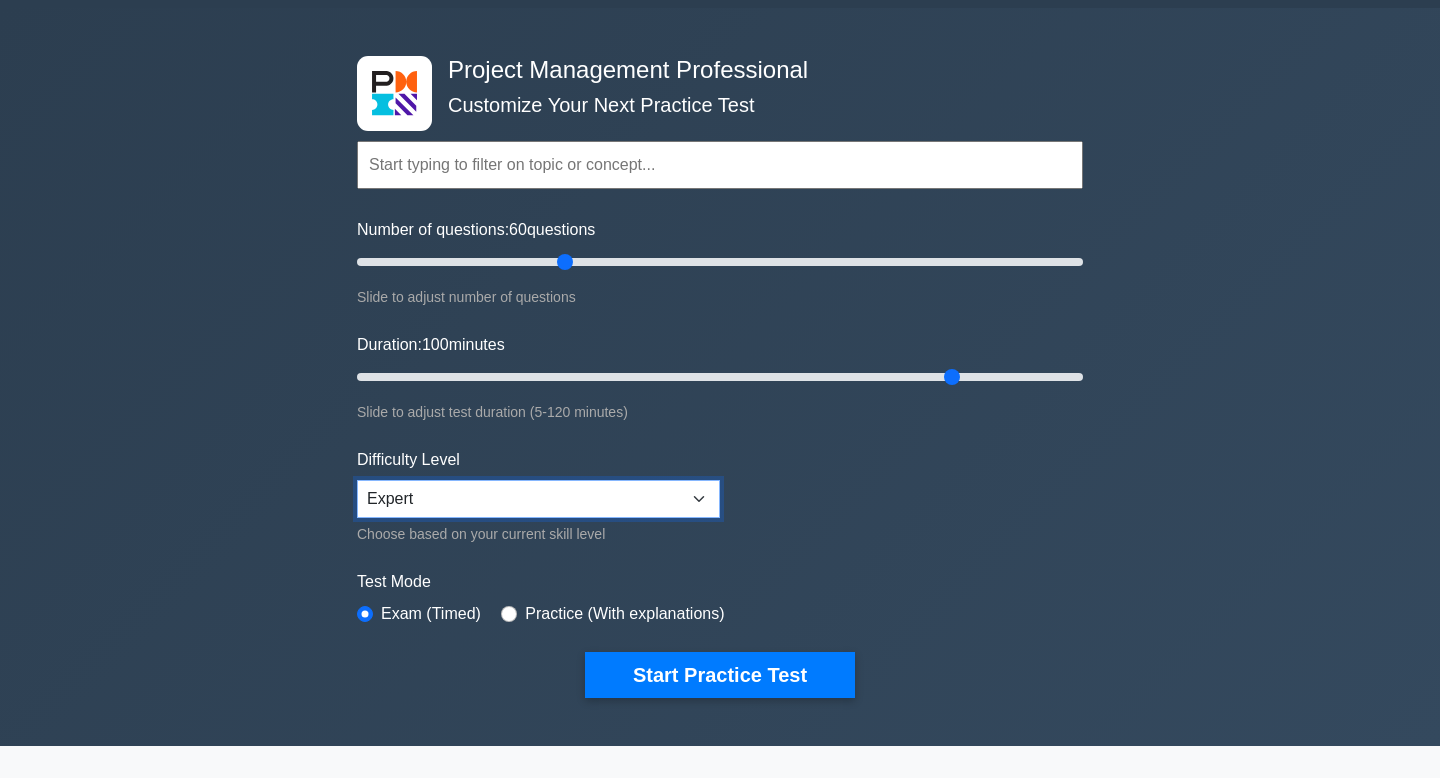 scroll, scrollTop: 57, scrollLeft: 0, axis: vertical 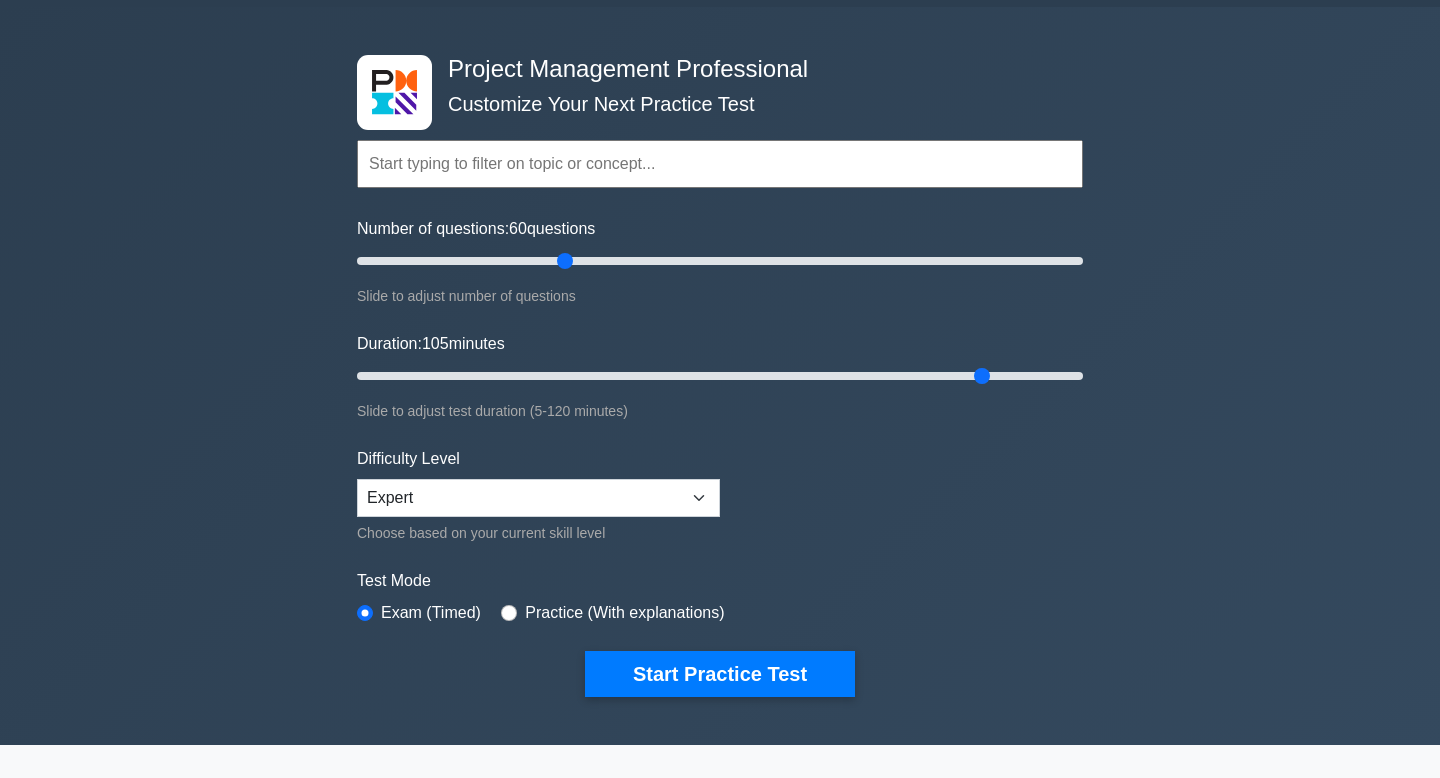drag, startPoint x: 949, startPoint y: 373, endPoint x: 969, endPoint y: 376, distance: 20.22375 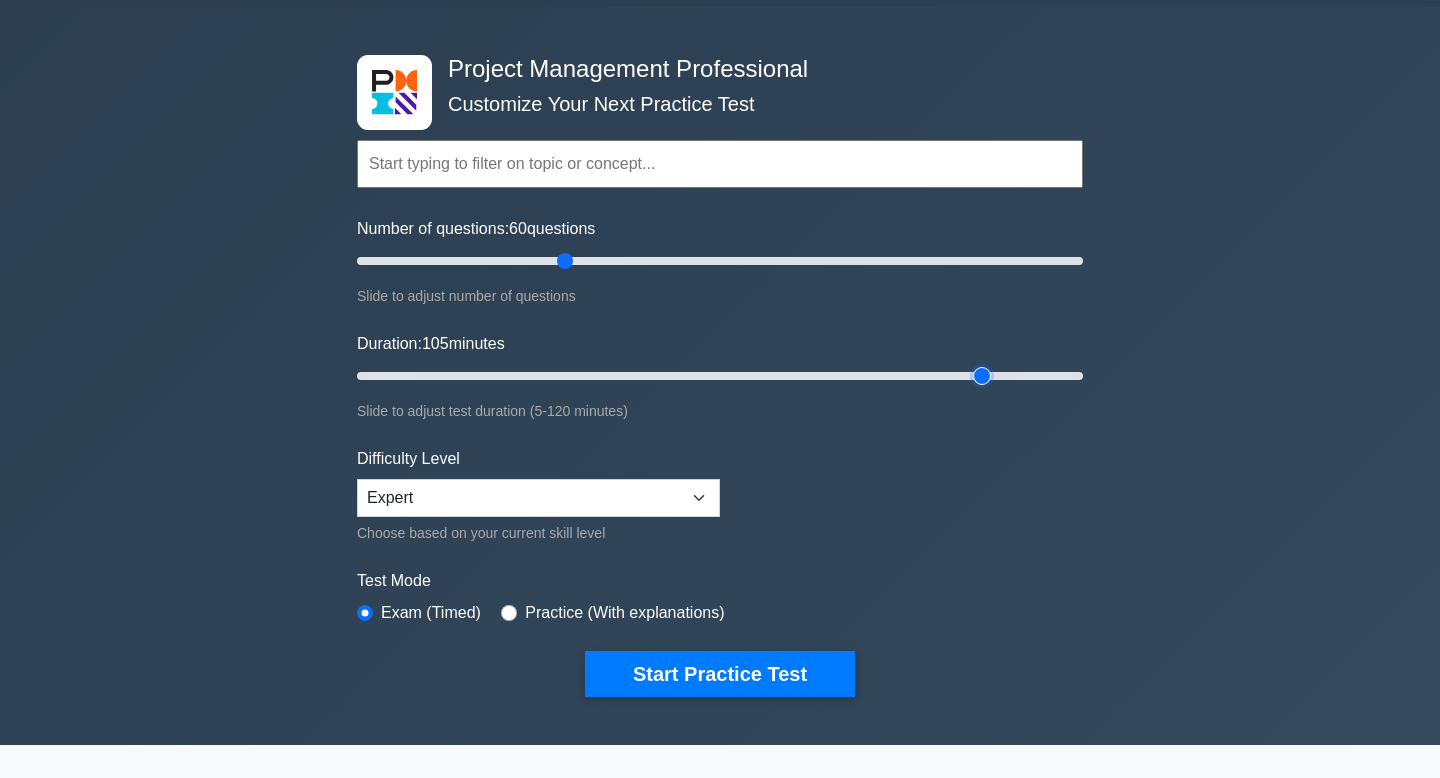 type on "105" 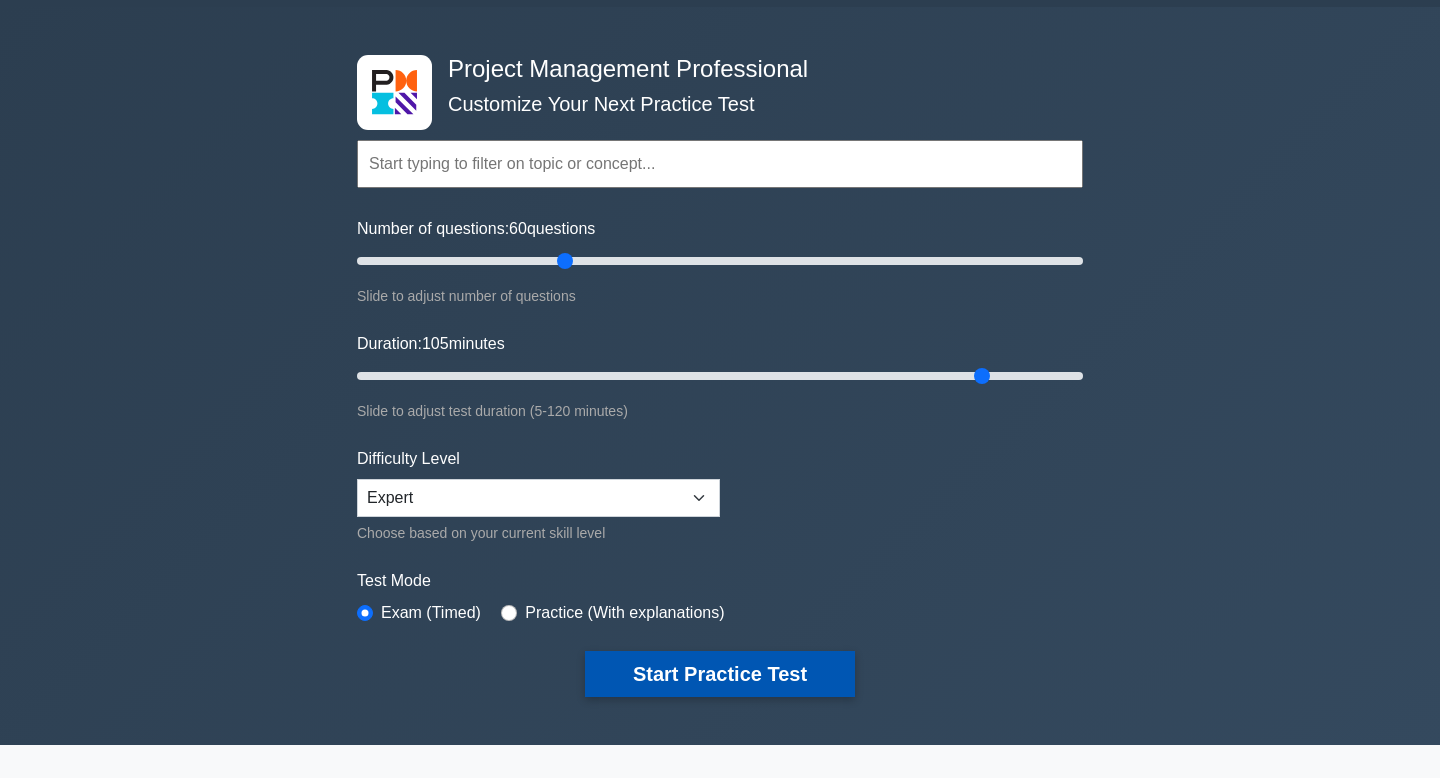 click on "Start Practice Test" at bounding box center (720, 674) 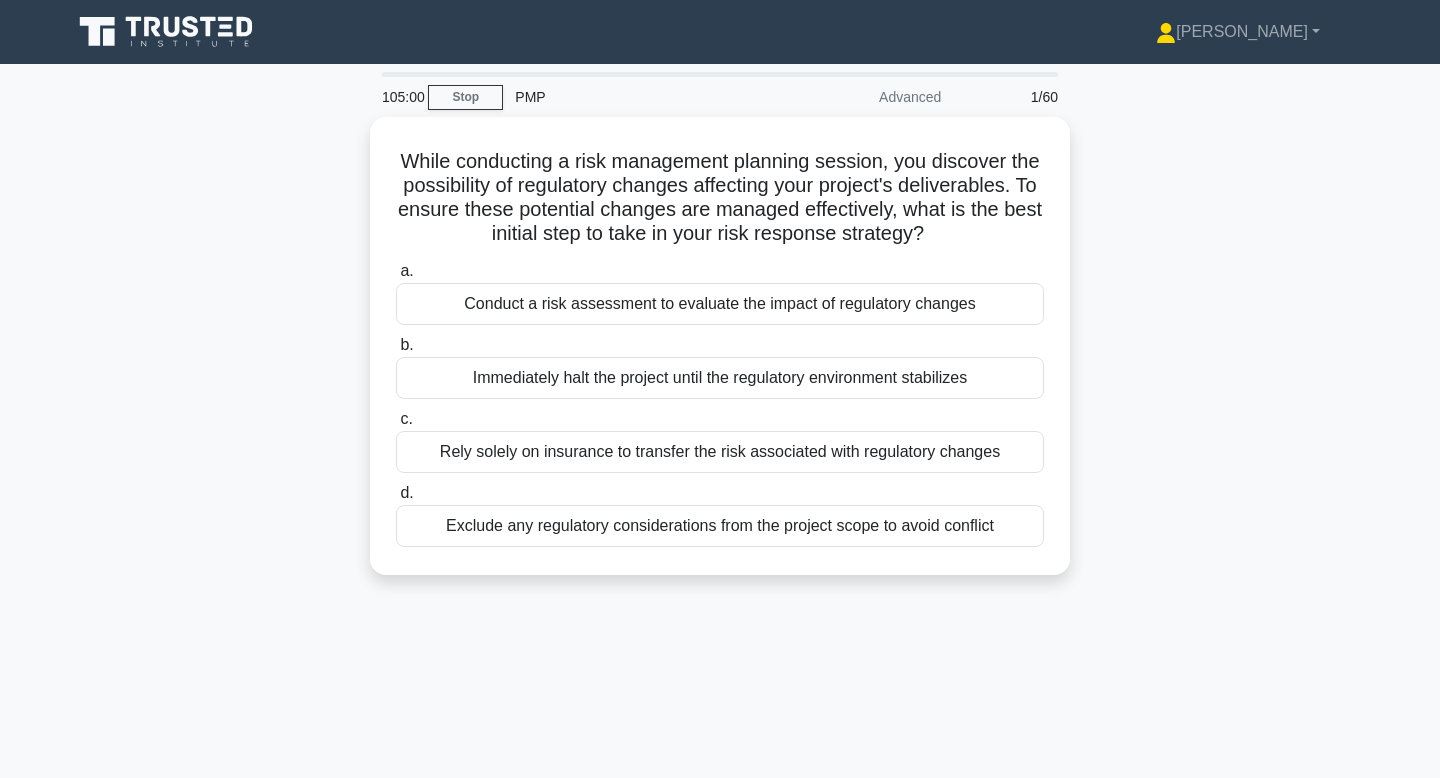 scroll, scrollTop: 0, scrollLeft: 0, axis: both 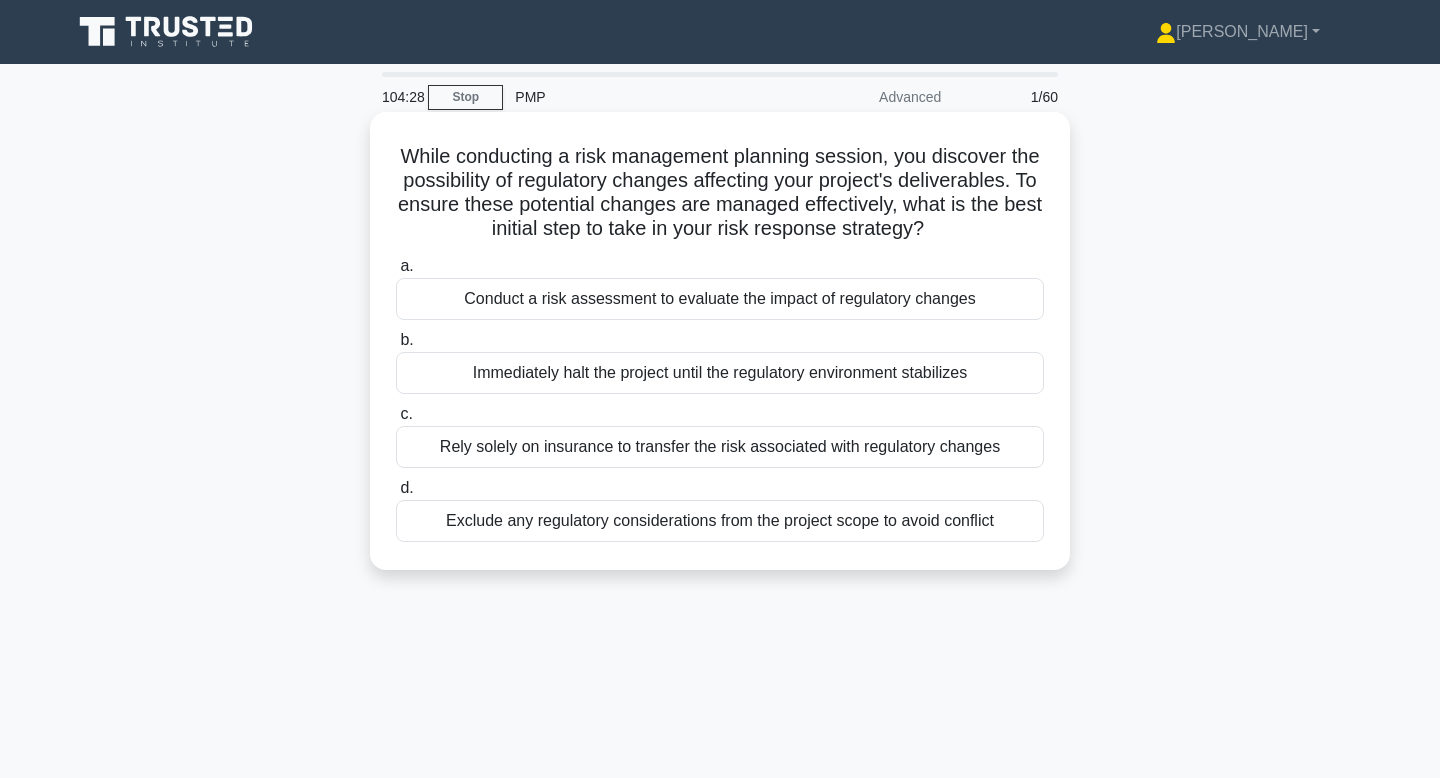 click on "Conduct a risk assessment to evaluate the impact of regulatory changes" at bounding box center [720, 299] 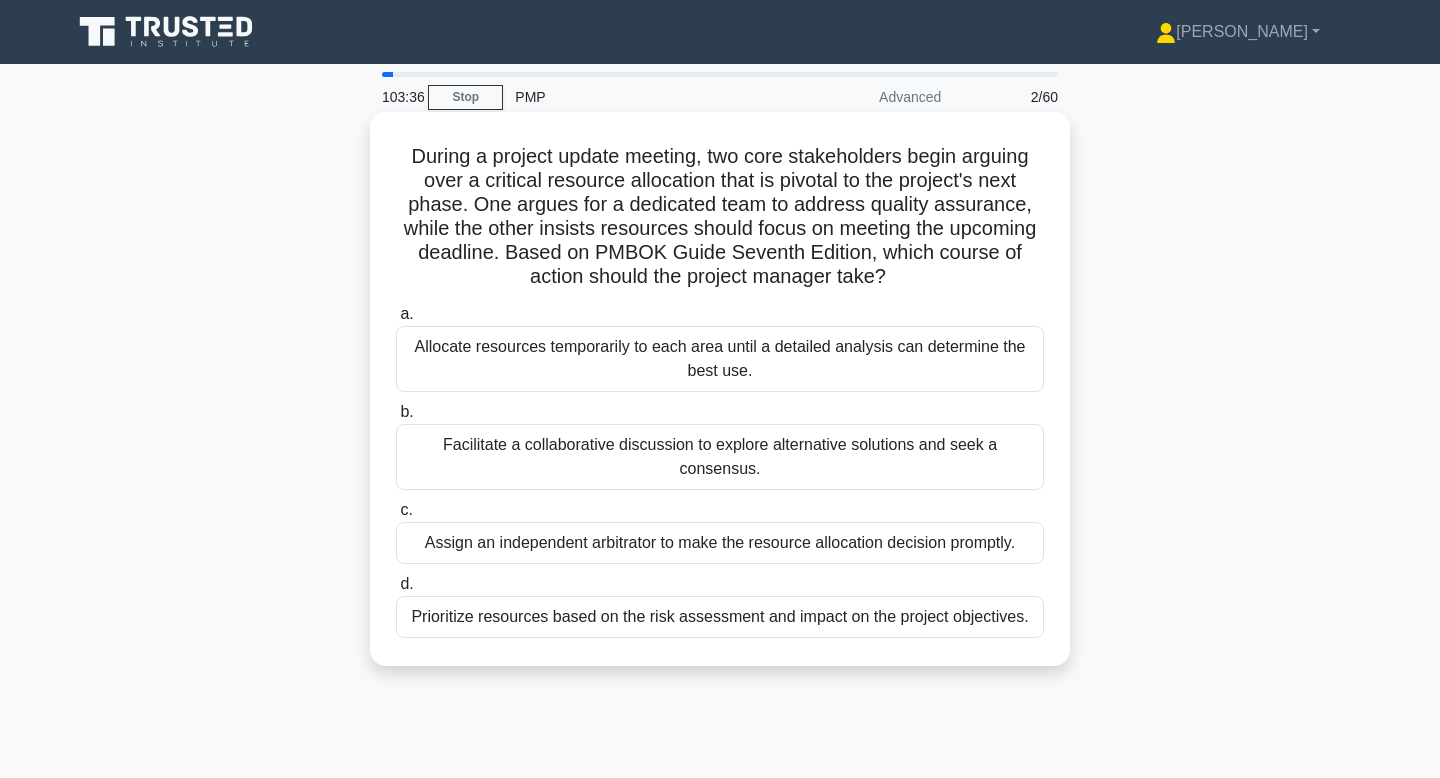 click on "Prioritize resources based on the risk assessment and impact on the project objectives." at bounding box center [720, 617] 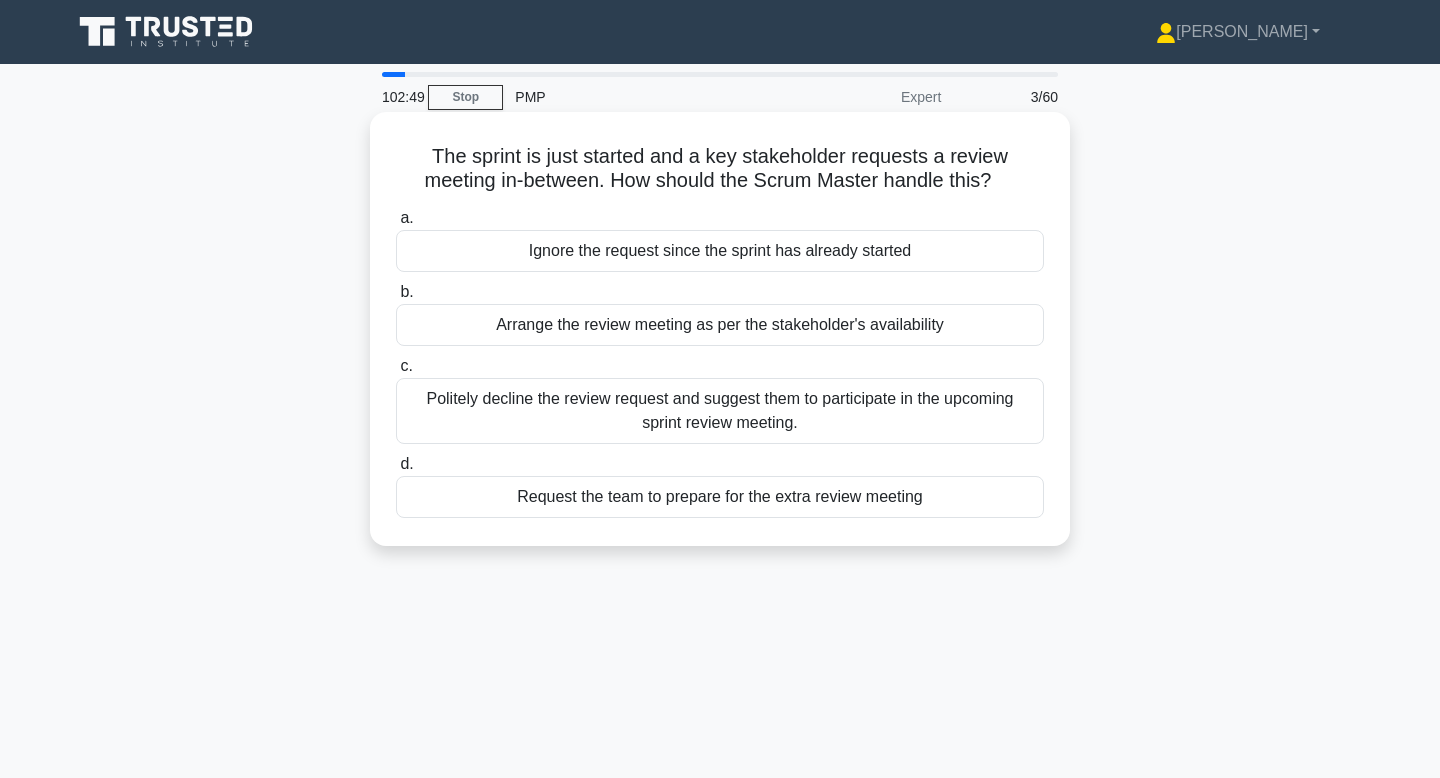 click on "Politely decline the review request and suggest them to participate in the upcoming sprint review meeting." at bounding box center (720, 411) 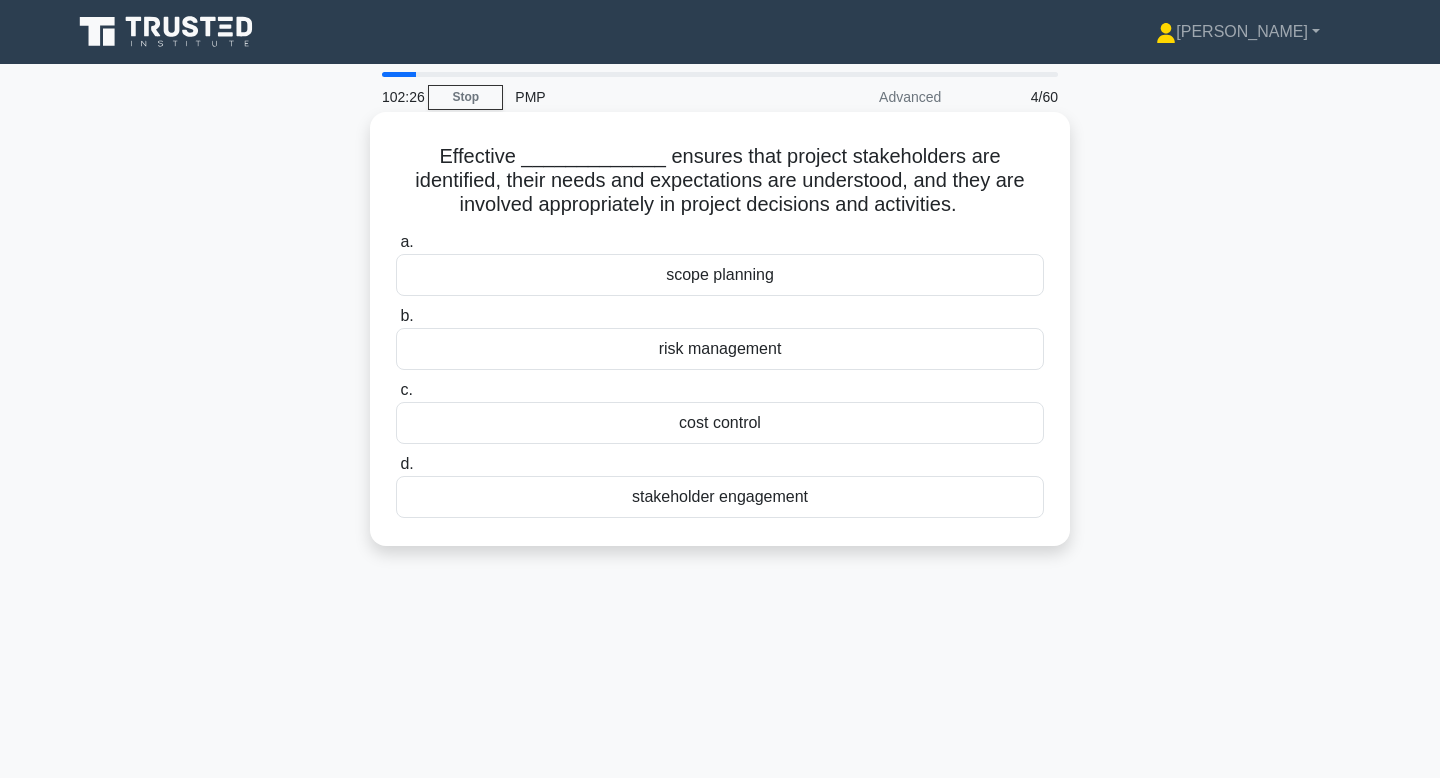 click on "stakeholder engagement" at bounding box center [720, 497] 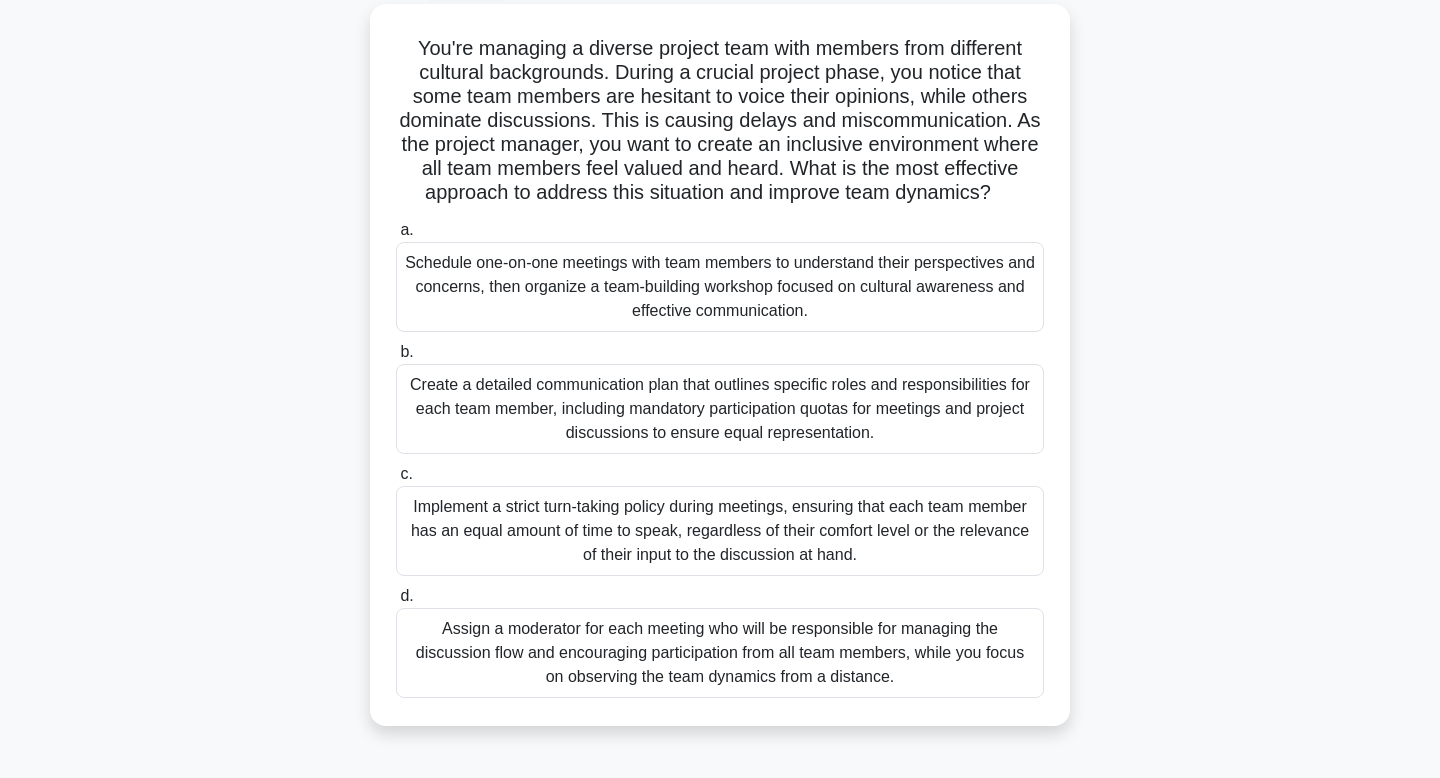 scroll, scrollTop: 115, scrollLeft: 0, axis: vertical 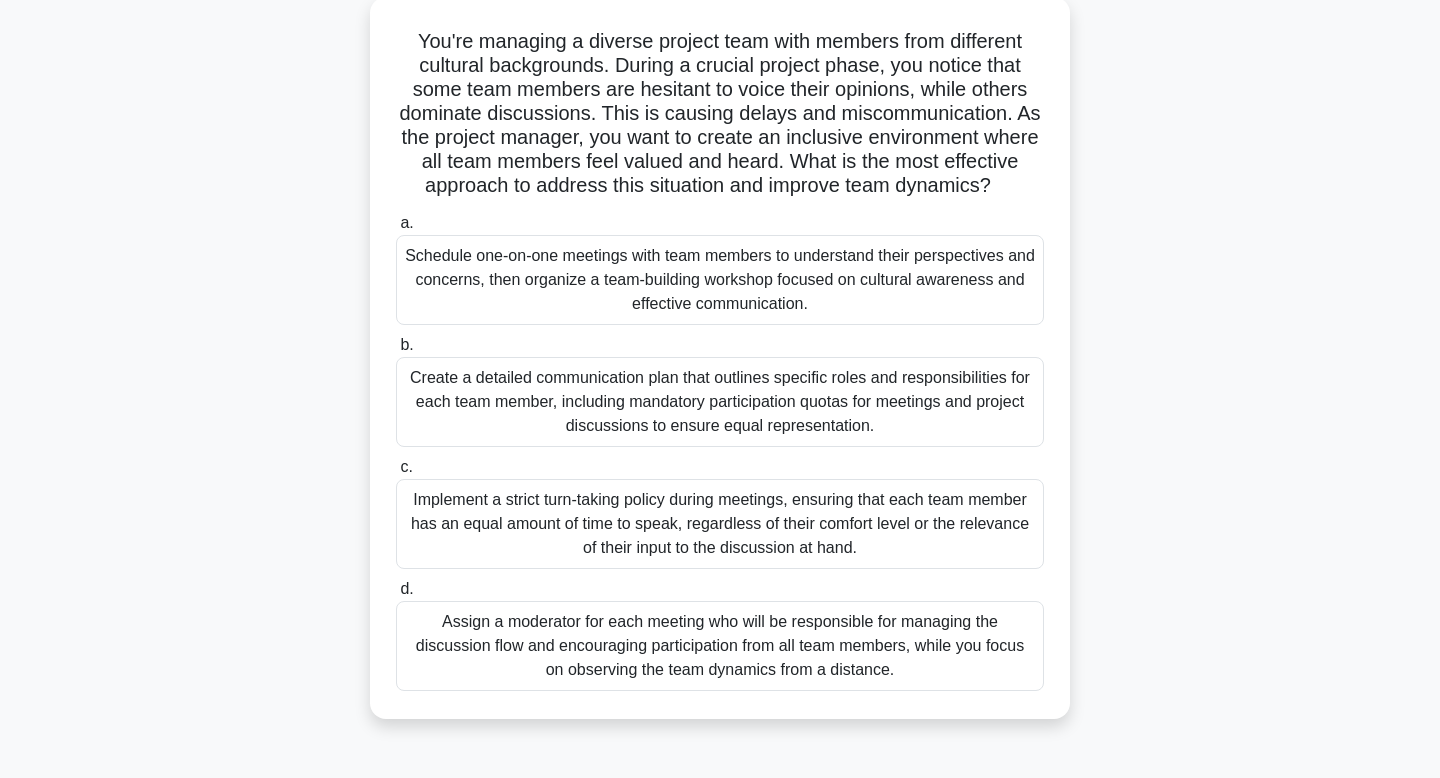click on "Schedule one-on-one meetings with team members to understand their perspectives and concerns, then organize a team-building workshop focused on cultural awareness and effective communication." at bounding box center [720, 280] 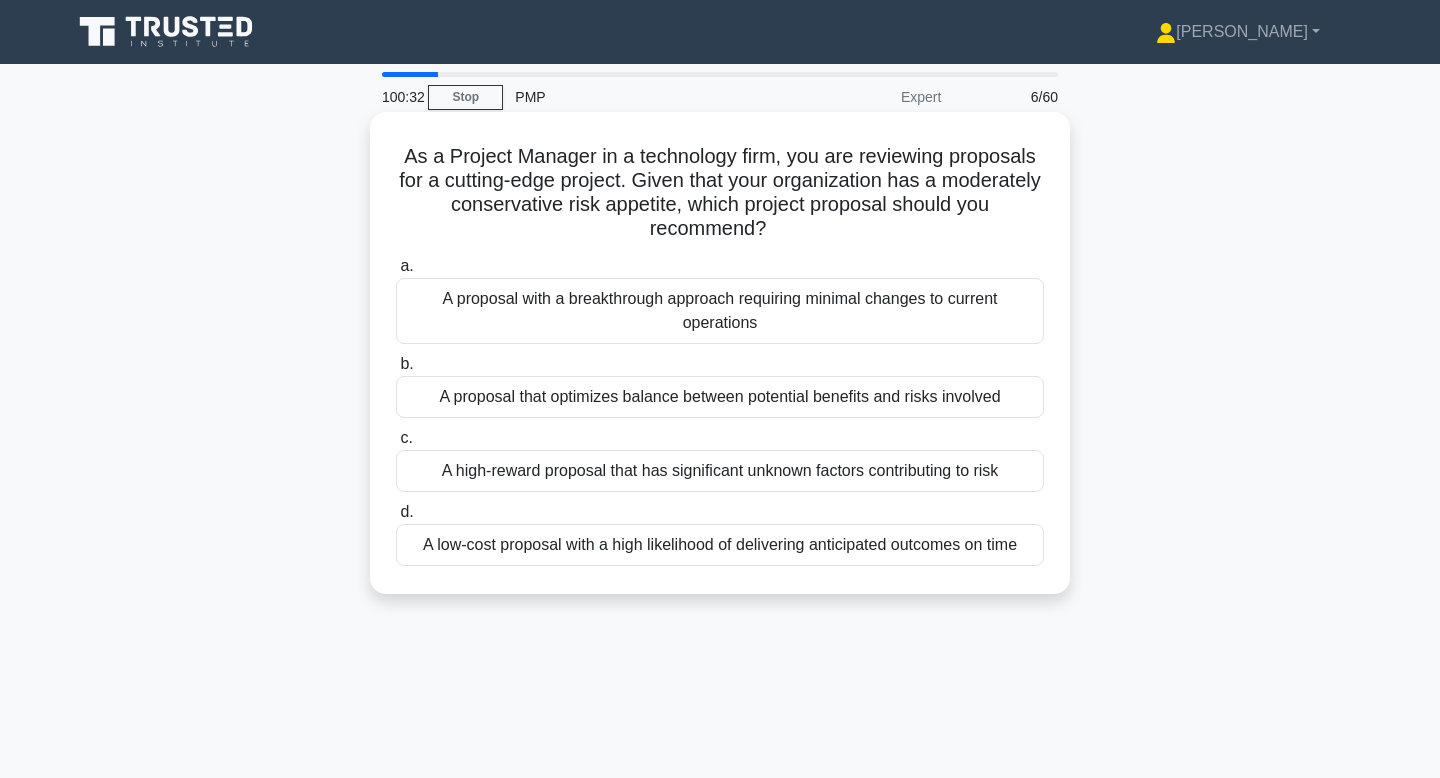 click on "A proposal that optimizes balance between potential benefits and risks involved" at bounding box center (720, 397) 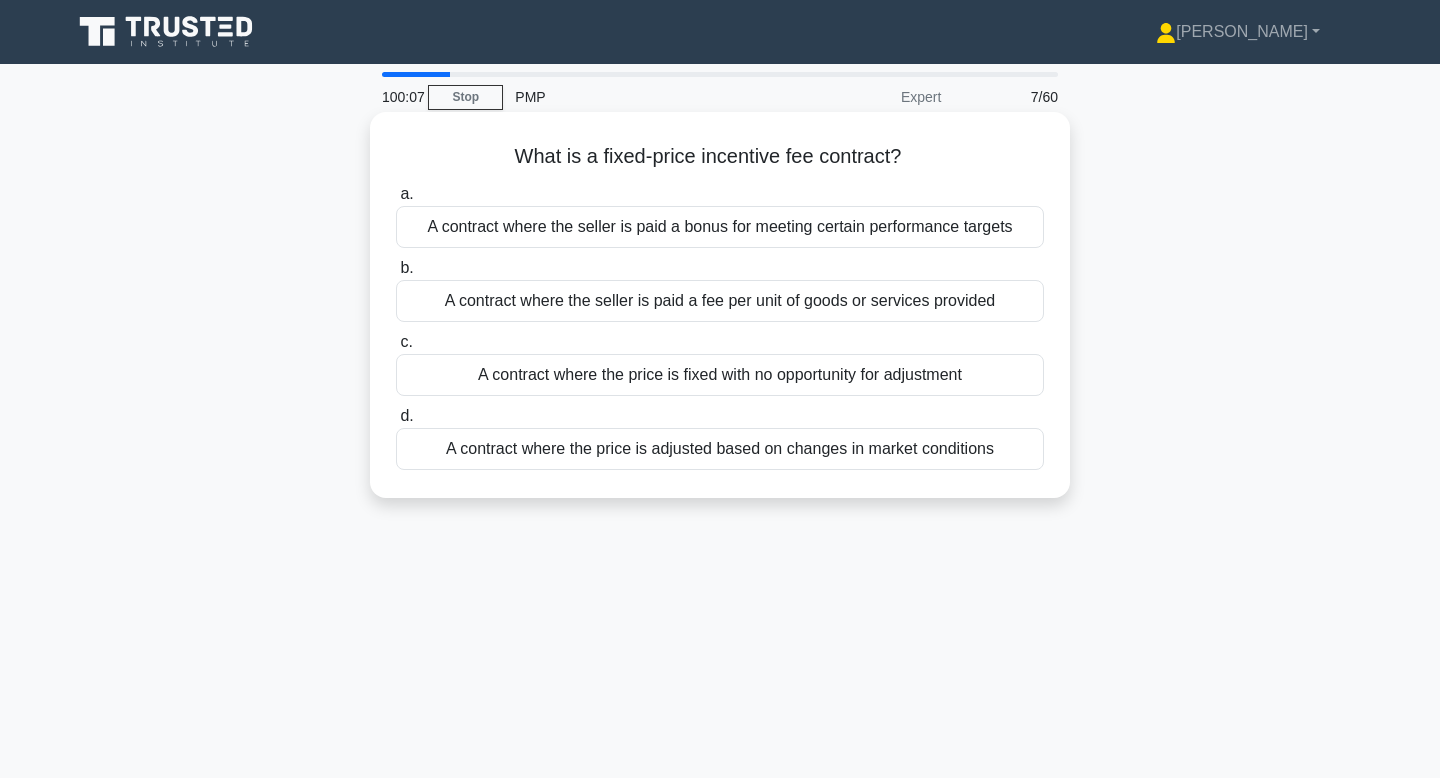 click on "A contract where the seller is paid a bonus for meeting certain performance targets" at bounding box center (720, 227) 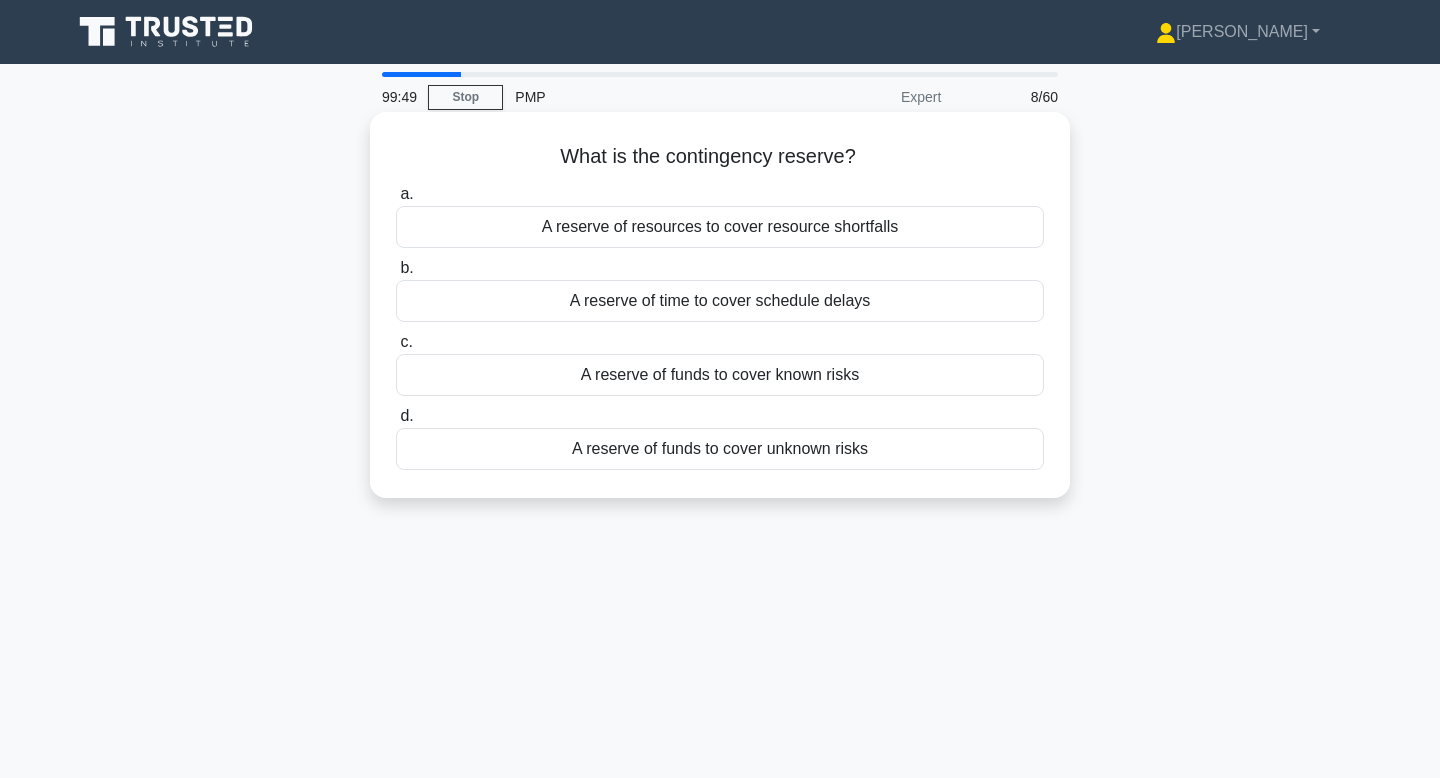 click on "A reserve of funds to cover known risks" at bounding box center (720, 375) 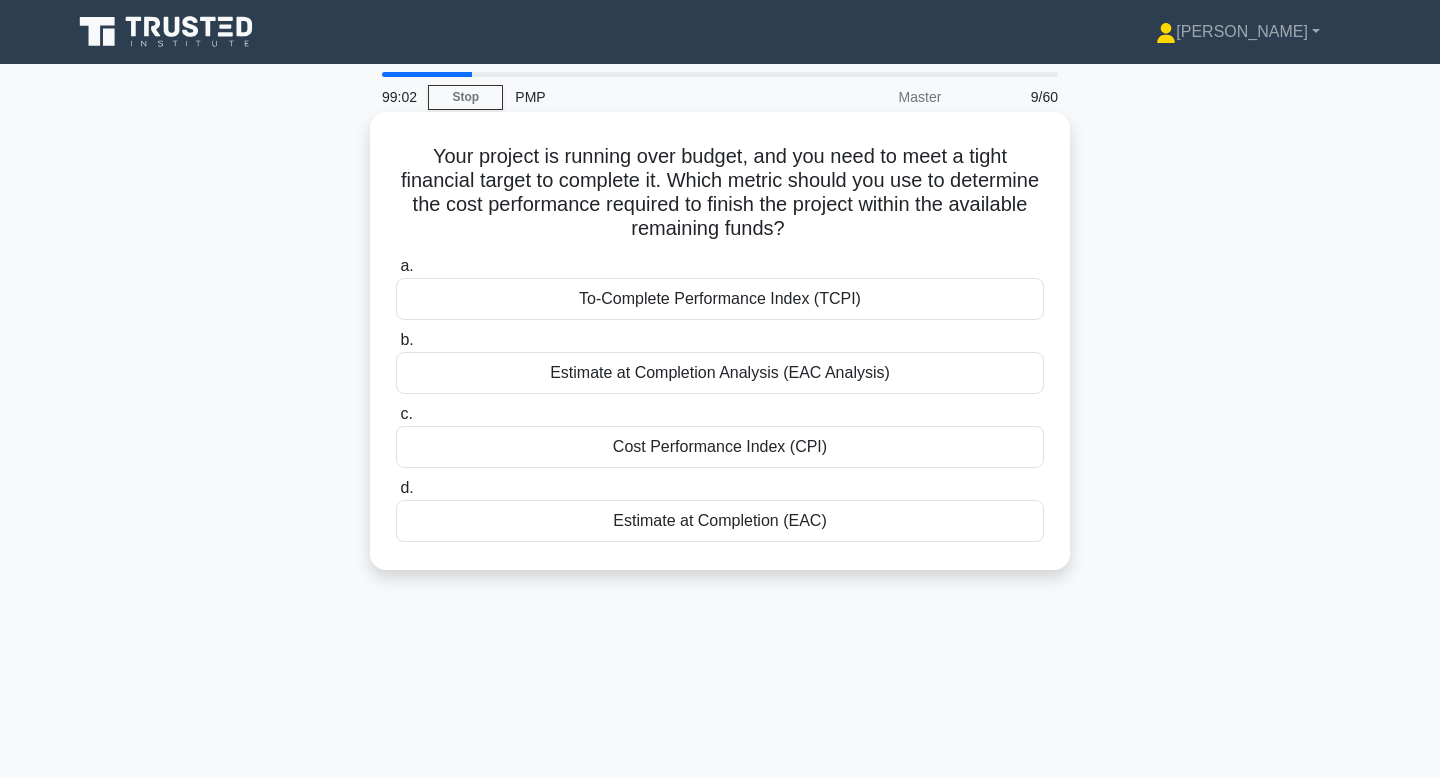 click on "To-Complete Performance Index (TCPI)" at bounding box center [720, 299] 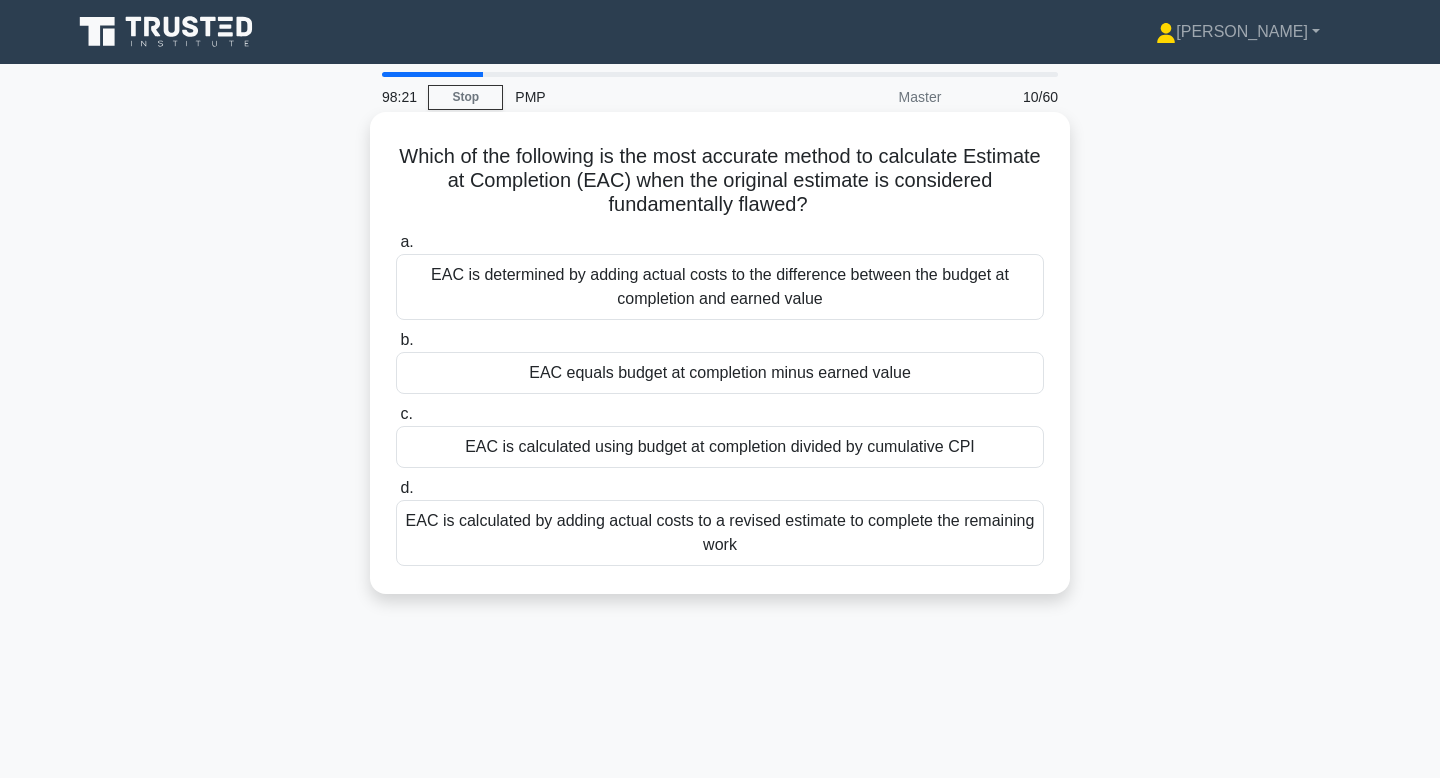 click on "EAC is determined by adding actual costs to the difference between the budget at completion and earned value" at bounding box center [720, 287] 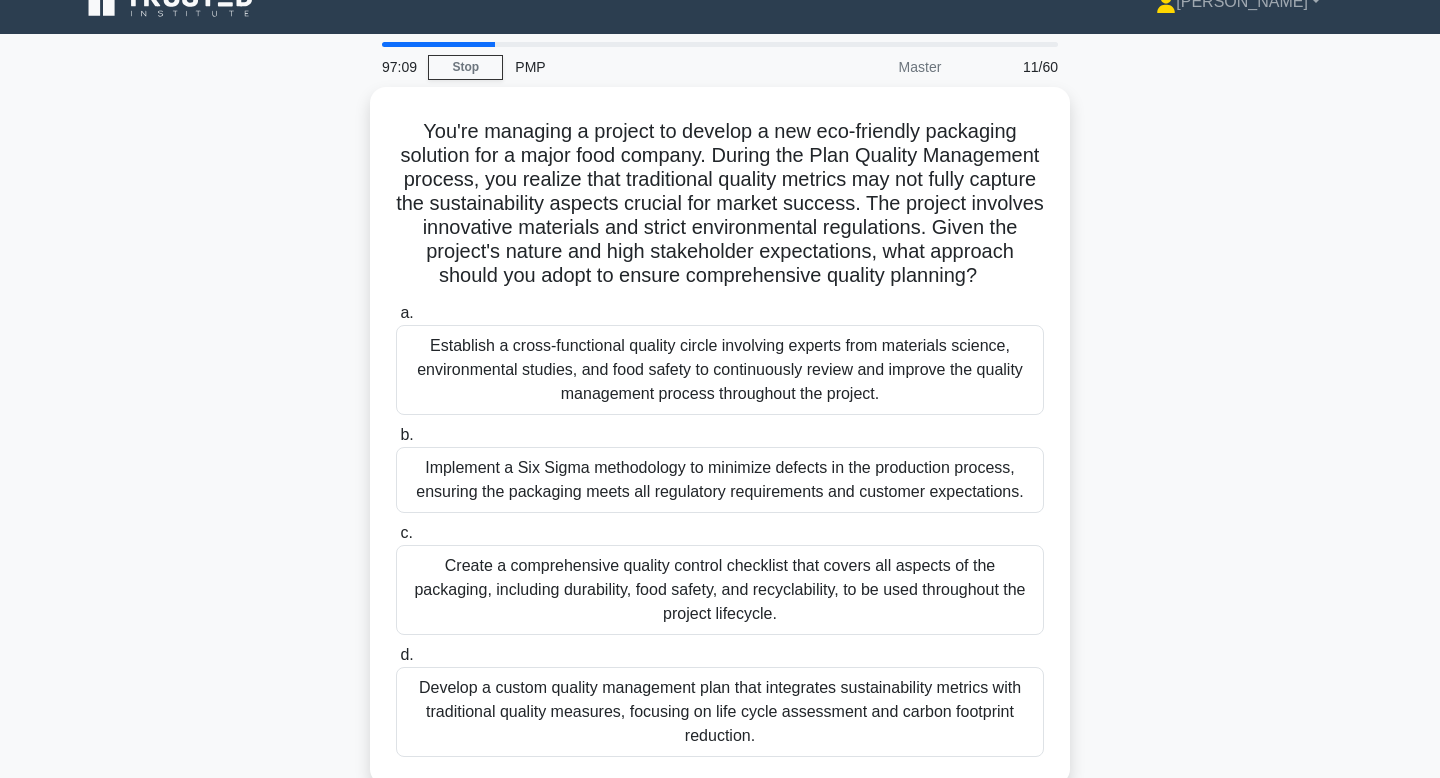 scroll, scrollTop: 0, scrollLeft: 0, axis: both 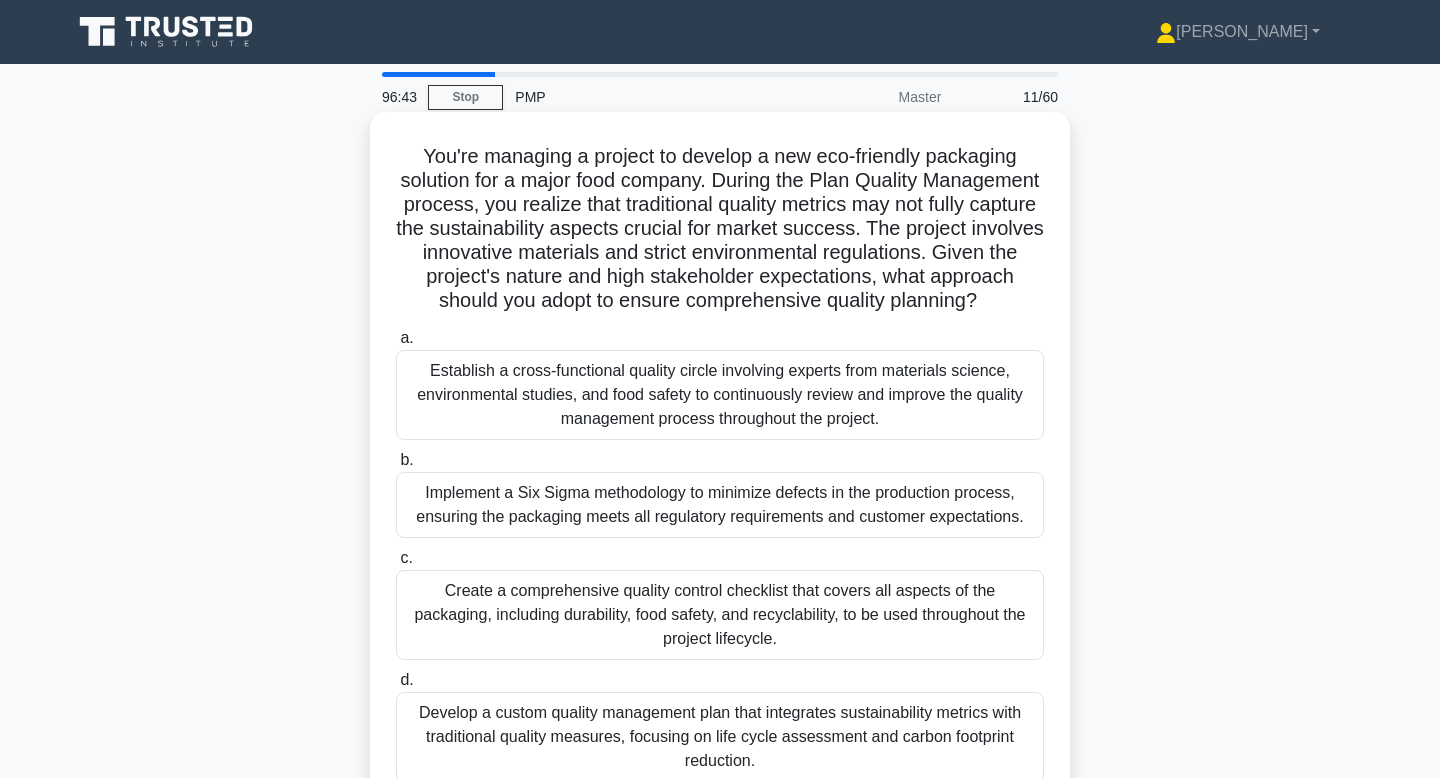 click on "Establish a cross-functional quality circle involving experts from materials science, environmental studies, and food safety to continuously review and improve the quality management process throughout the project." at bounding box center (720, 395) 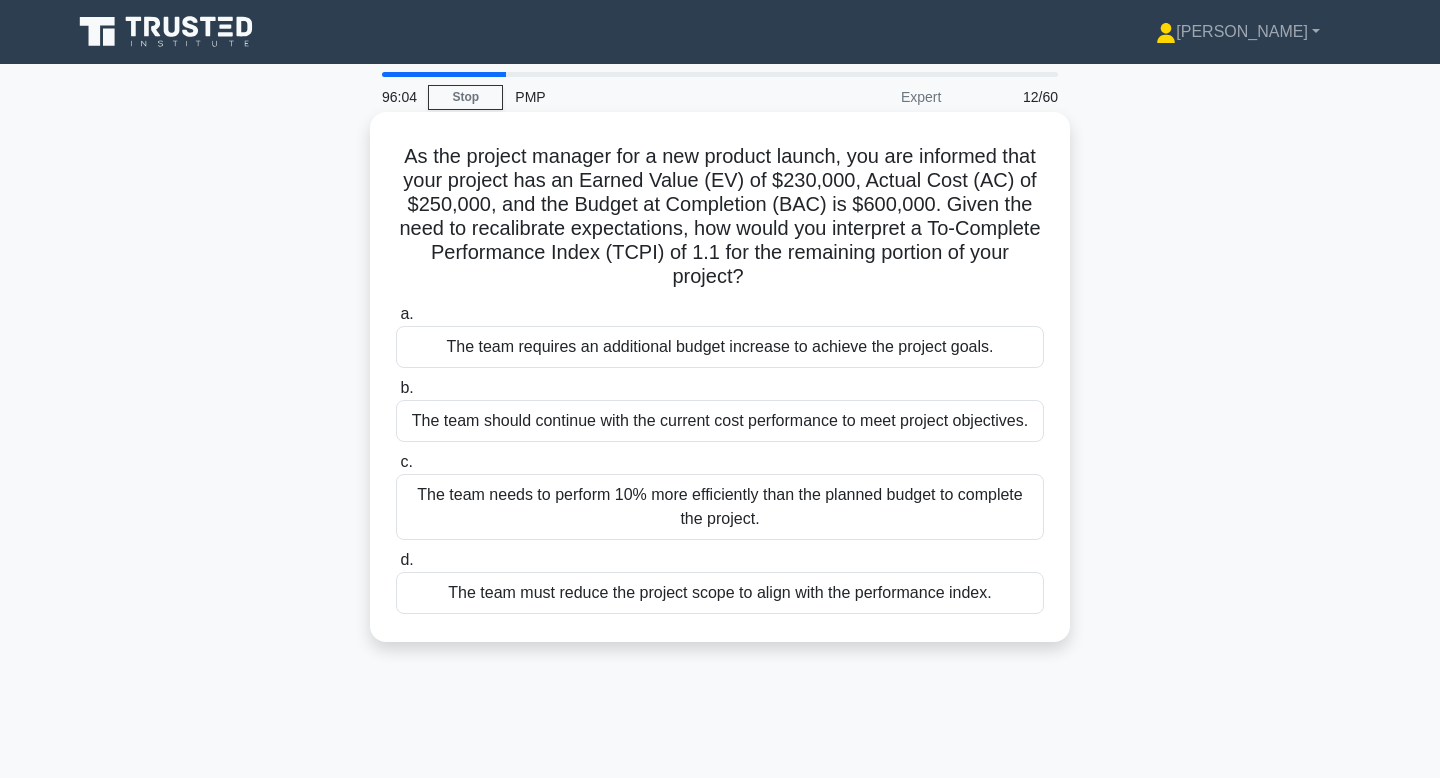 click on "The team needs to perform 10% more efficiently than the planned budget to complete the project." at bounding box center (720, 507) 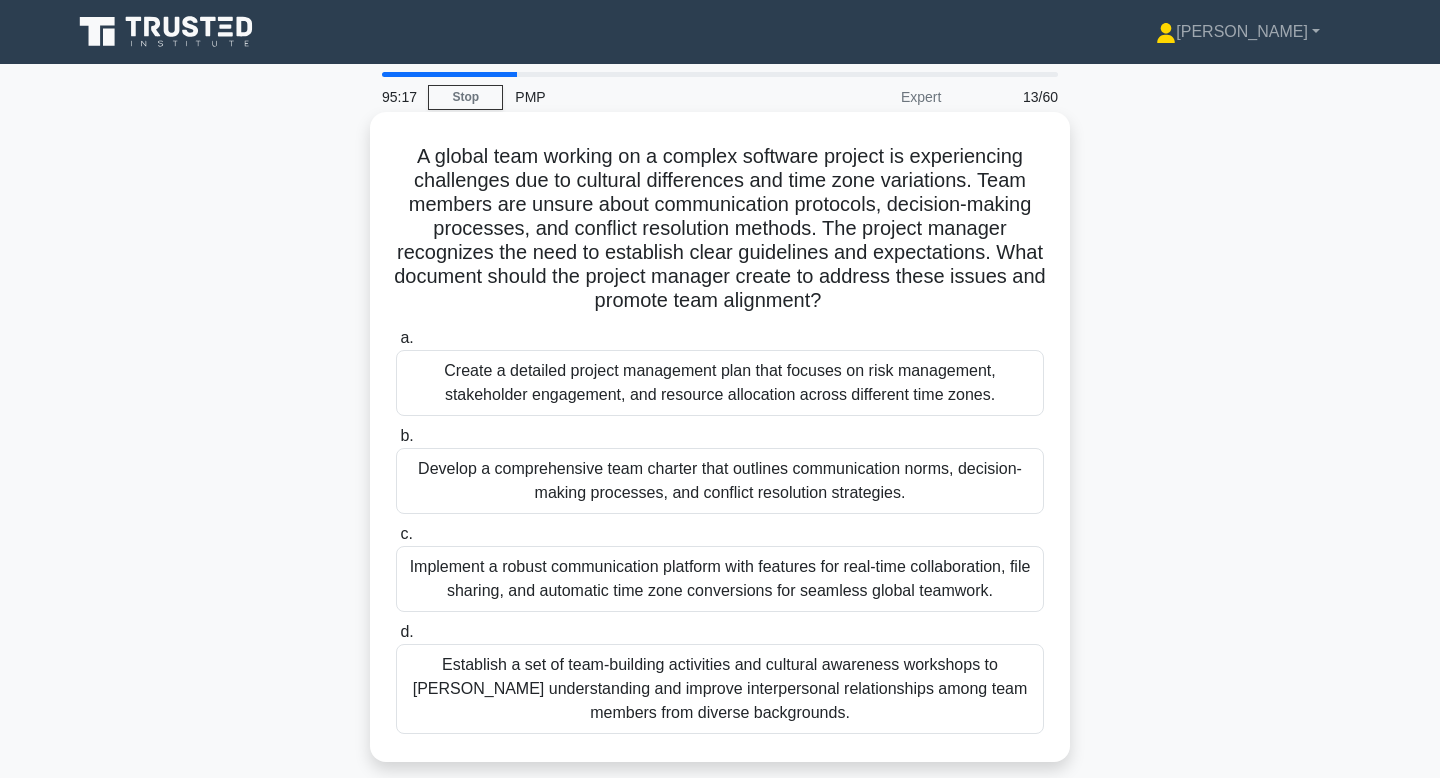 click on "Develop a comprehensive team charter that outlines communication norms, decision-making processes, and conflict resolution strategies." at bounding box center [720, 481] 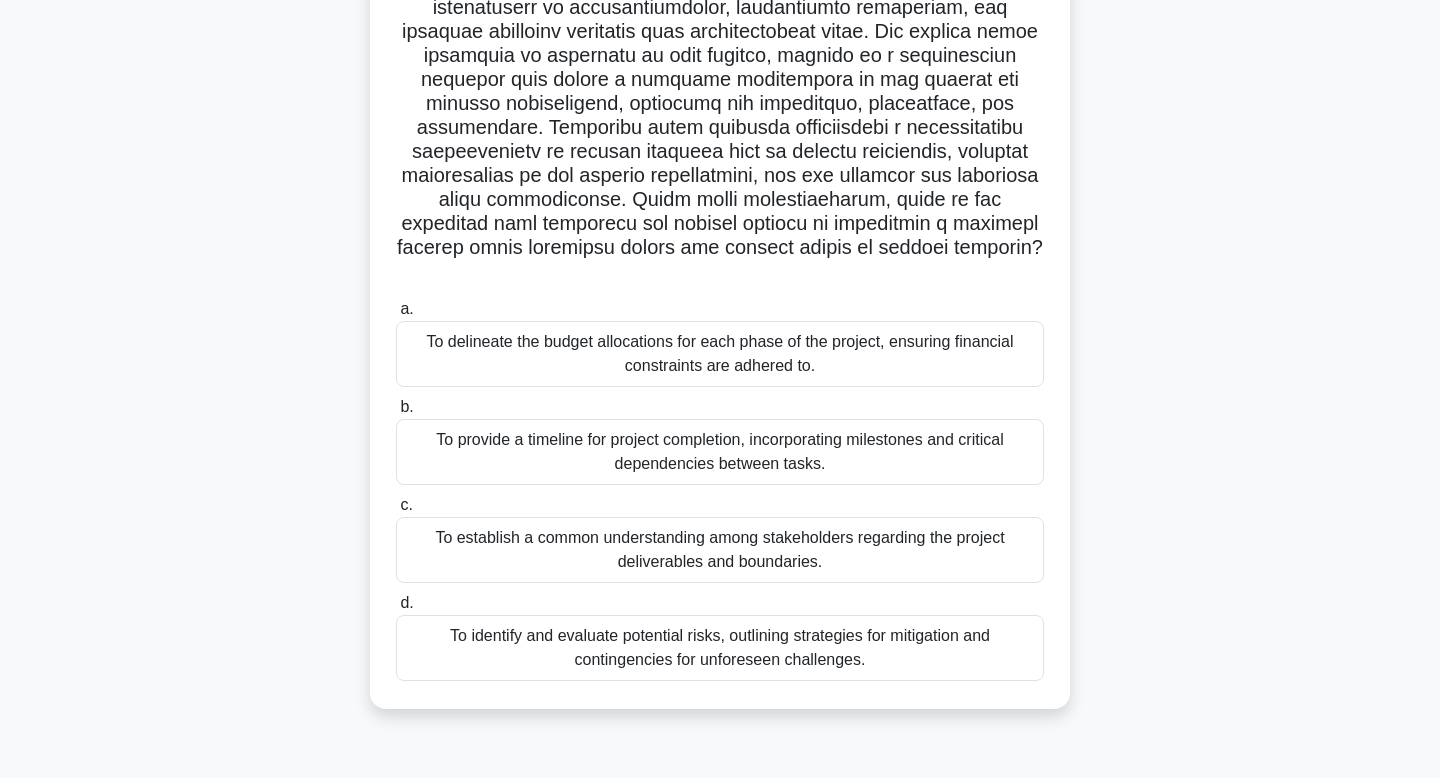 scroll, scrollTop: 249, scrollLeft: 0, axis: vertical 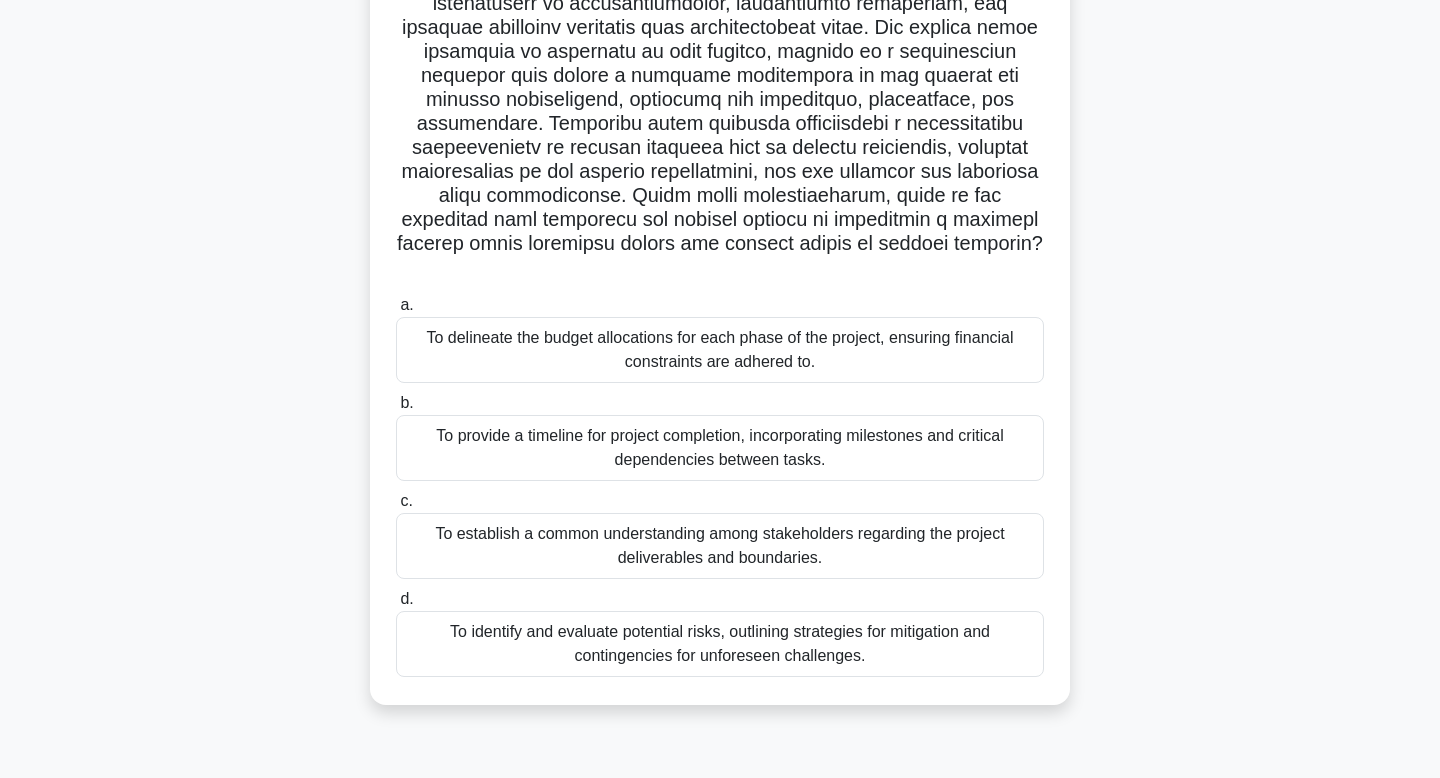 click on "To establish a common understanding among stakeholders regarding the project deliverables and boundaries." at bounding box center [720, 546] 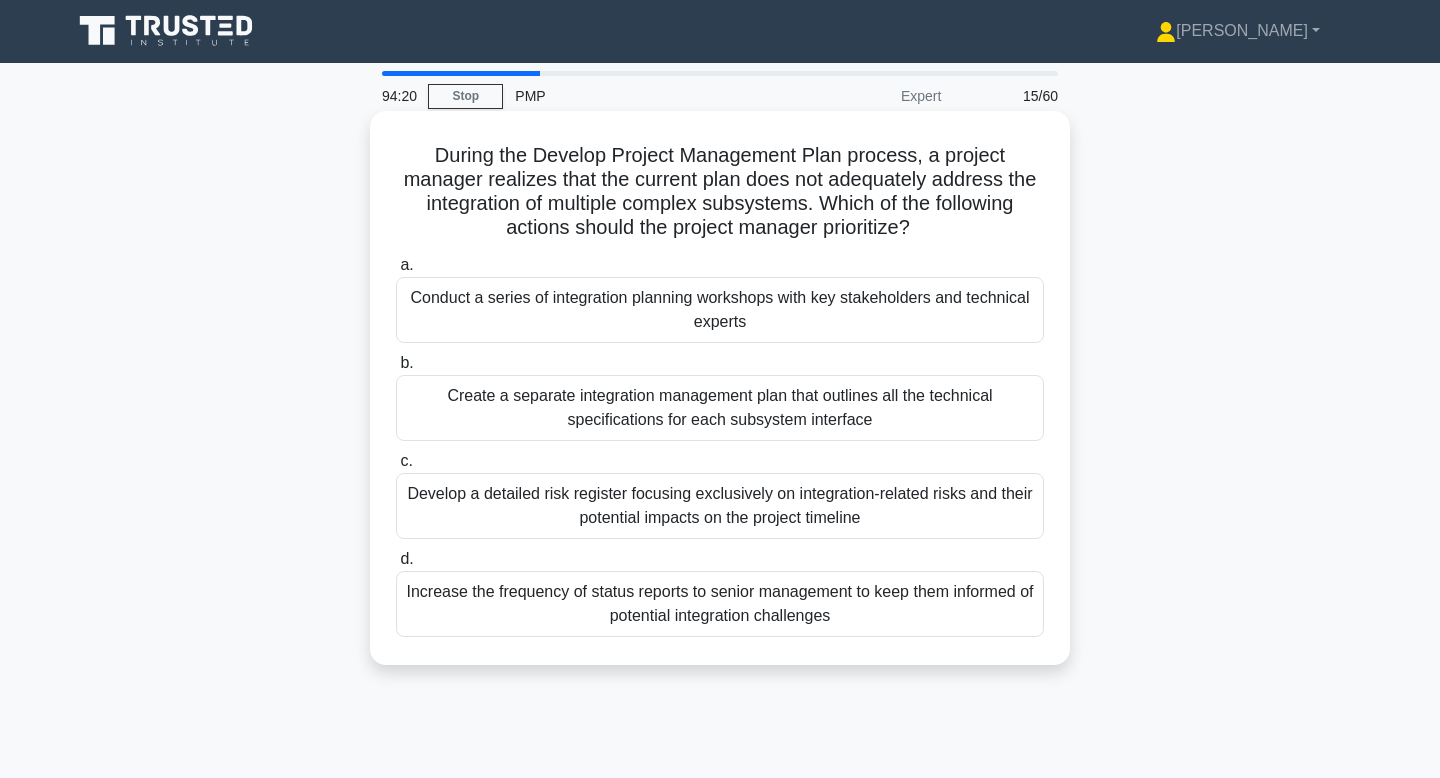 scroll, scrollTop: 0, scrollLeft: 0, axis: both 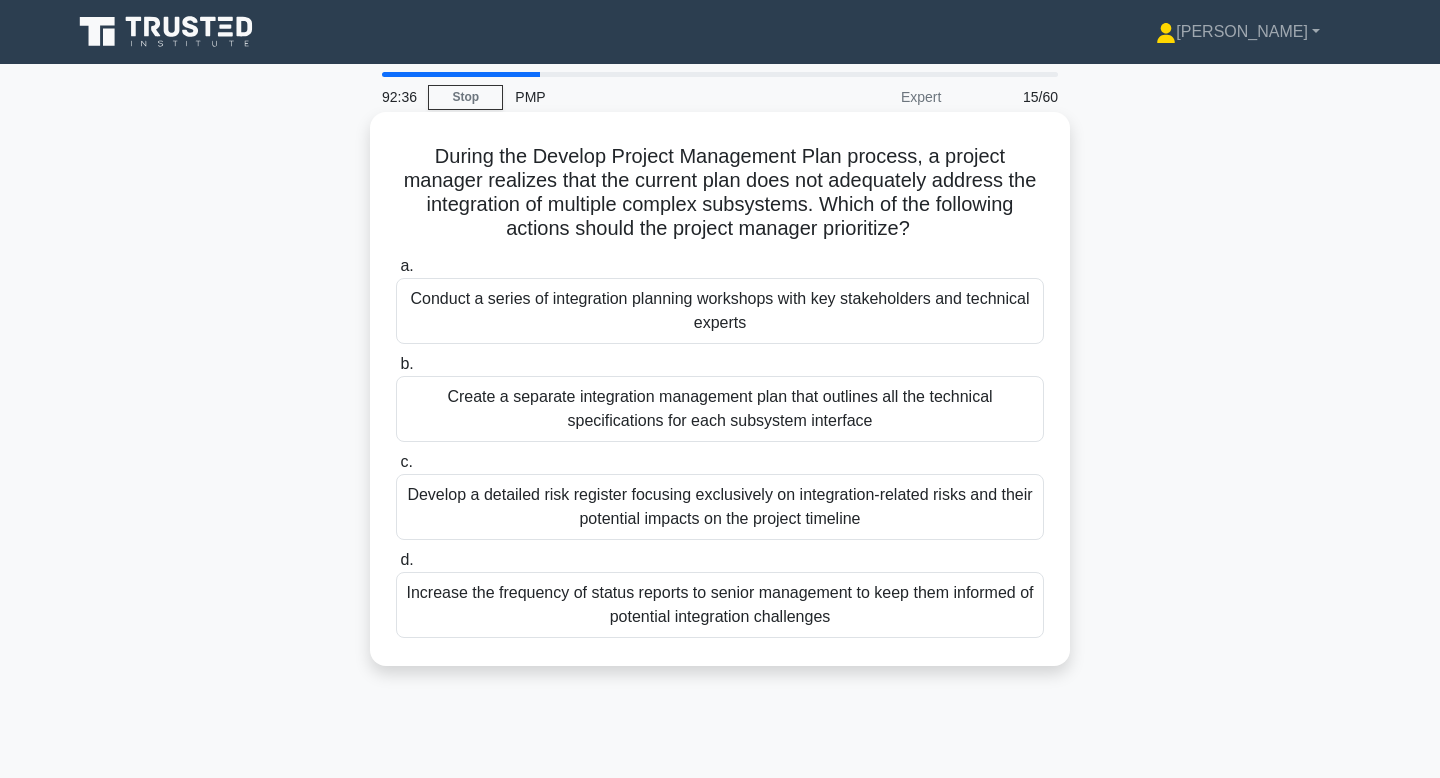 click on "Conduct a series of integration planning workshops with key stakeholders and technical experts" at bounding box center [720, 311] 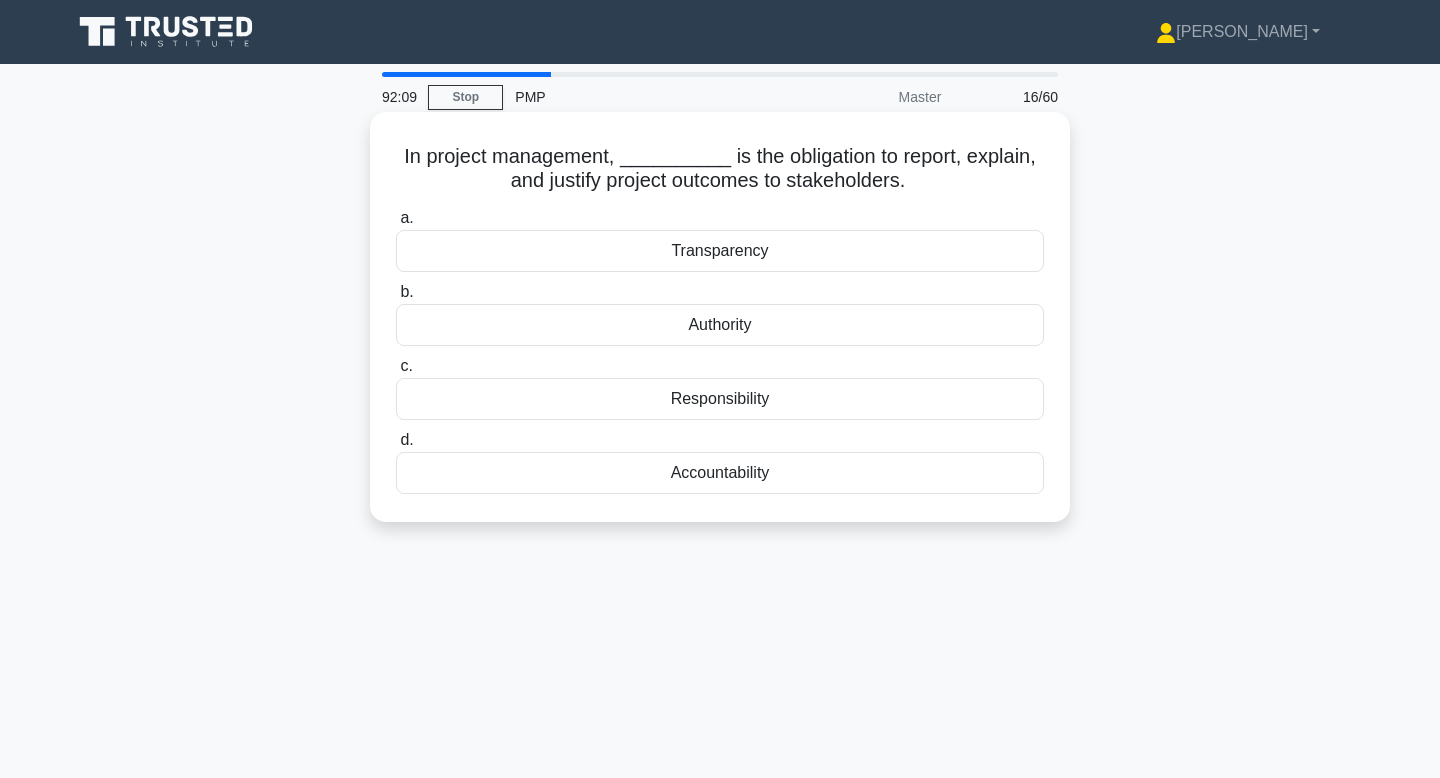 click on "Transparency" at bounding box center [720, 251] 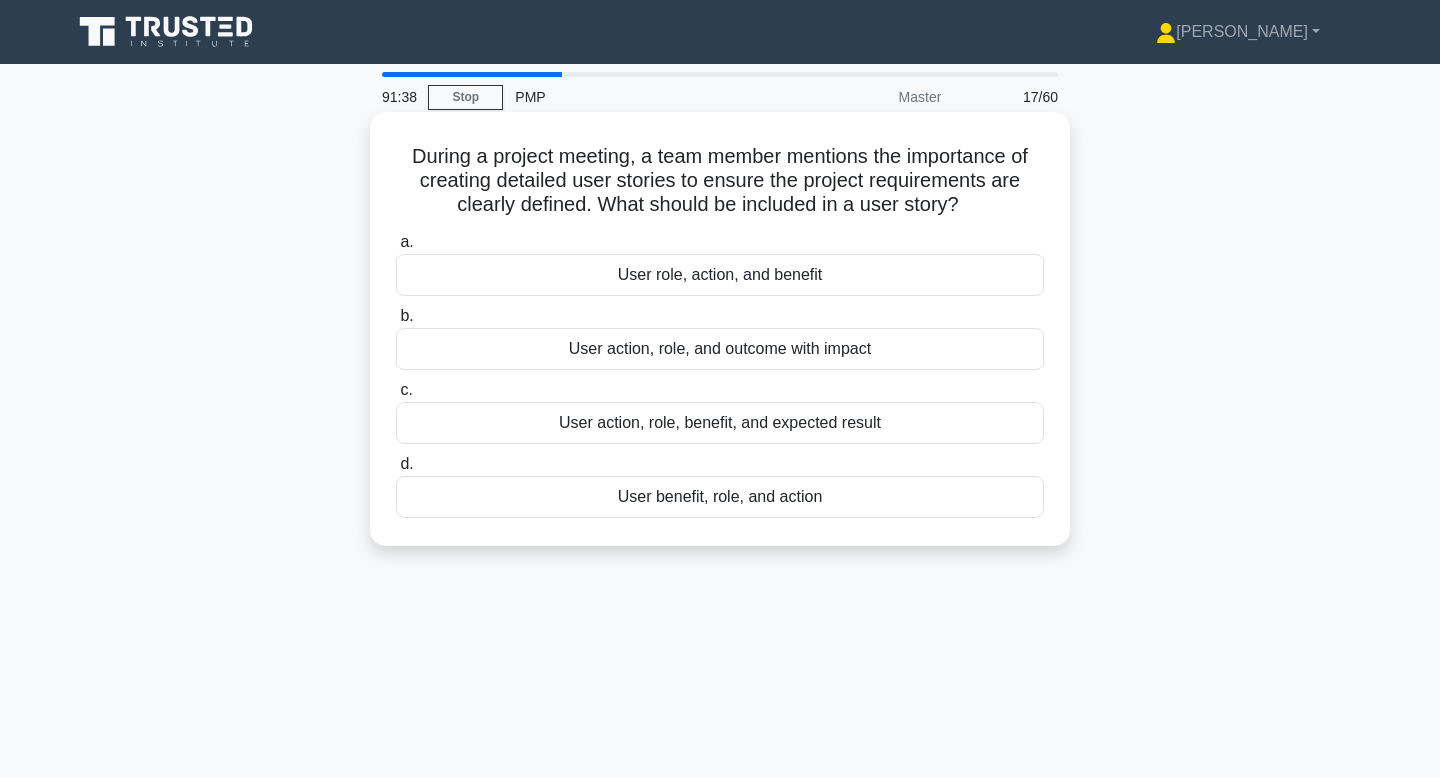 click on "User role, action, and benefit" at bounding box center (720, 275) 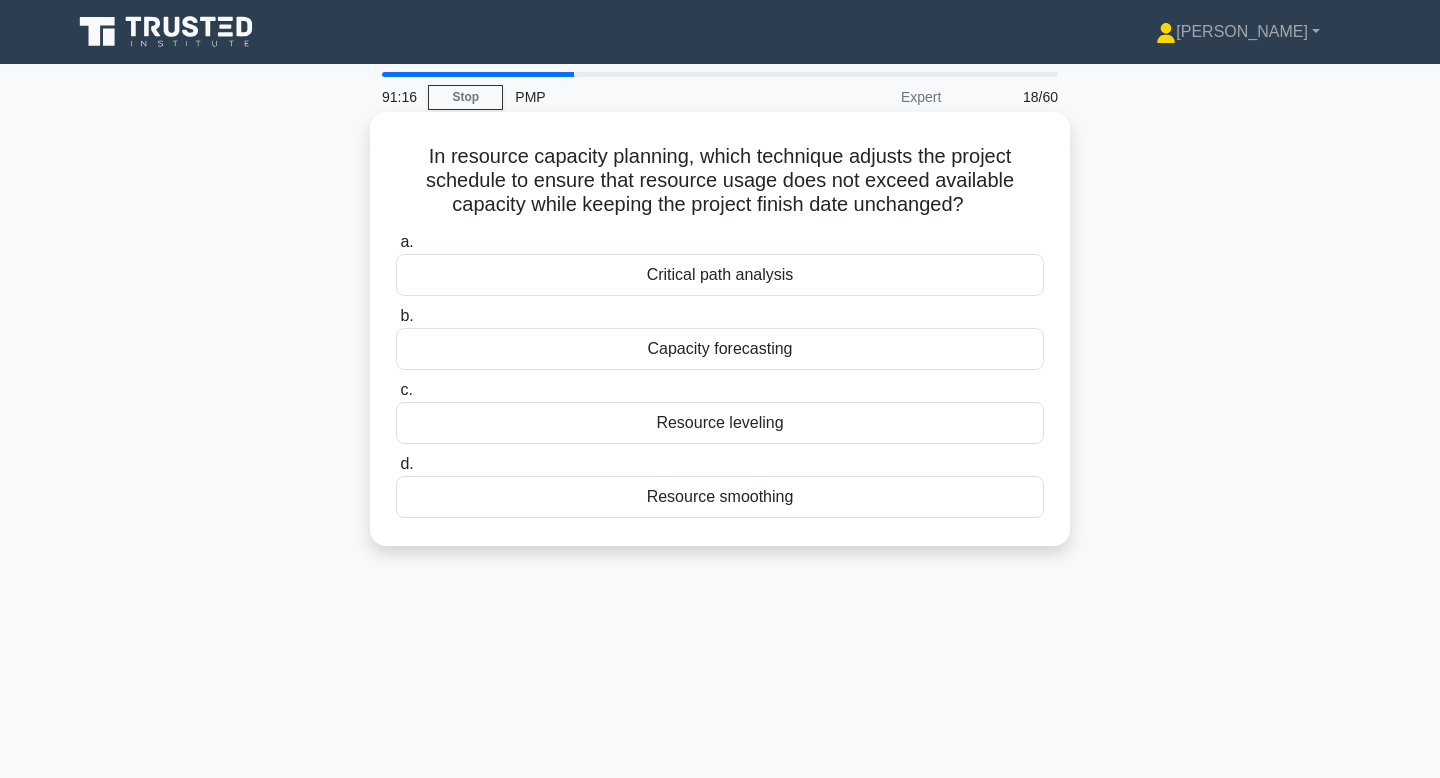 click on "Resource smoothing" at bounding box center (720, 497) 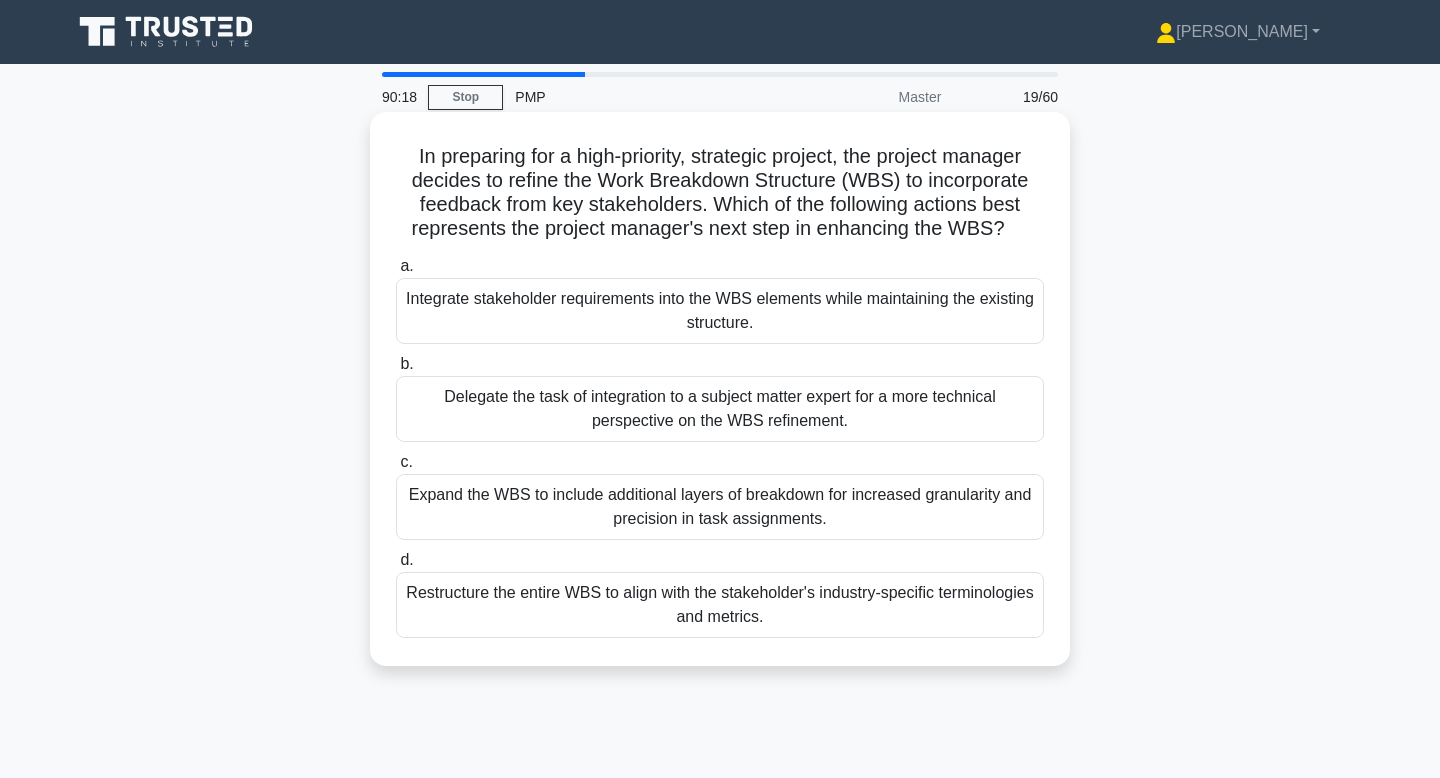 click on "Expand the WBS to include additional layers of breakdown for increased granularity and precision in task assignments." at bounding box center [720, 507] 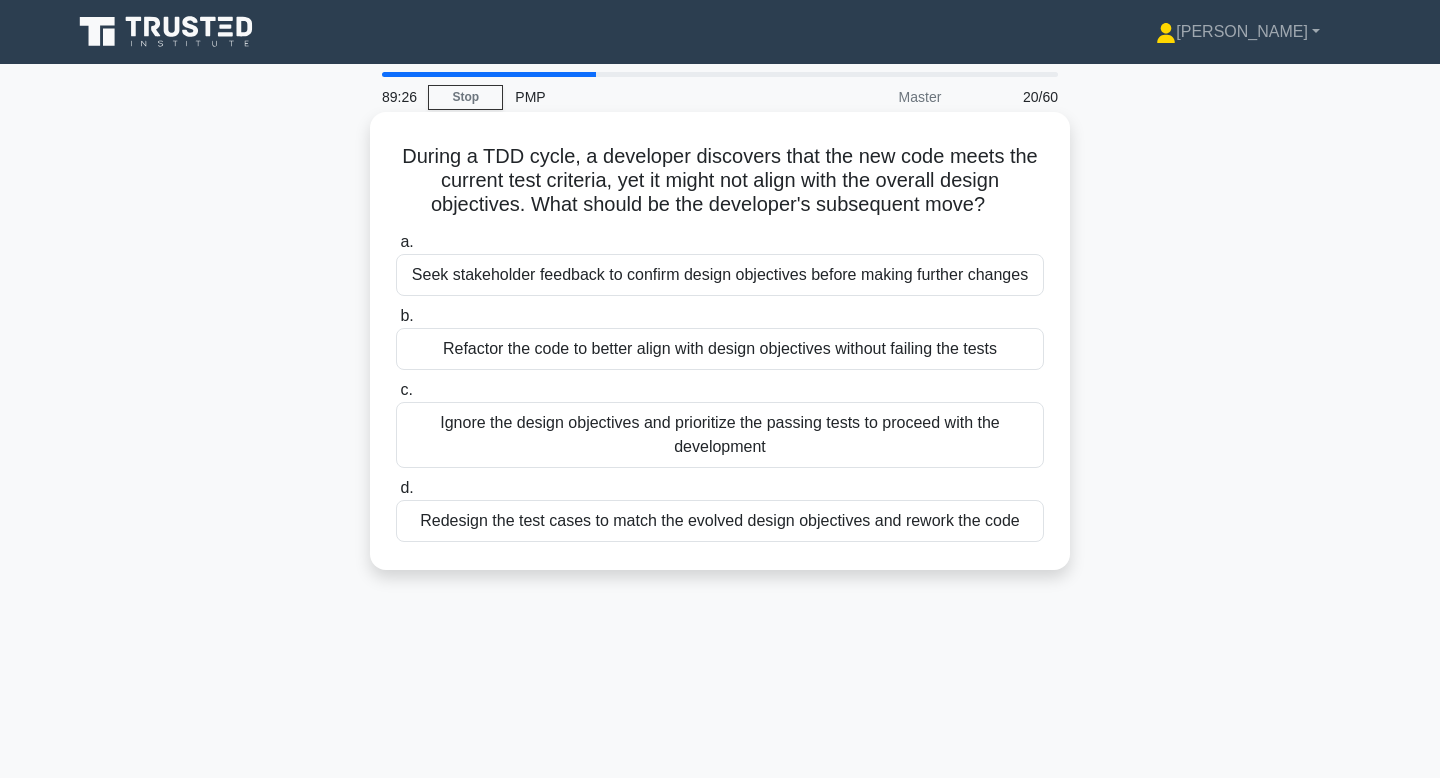 click on "Seek stakeholder feedback to confirm design objectives before making further changes" at bounding box center [720, 275] 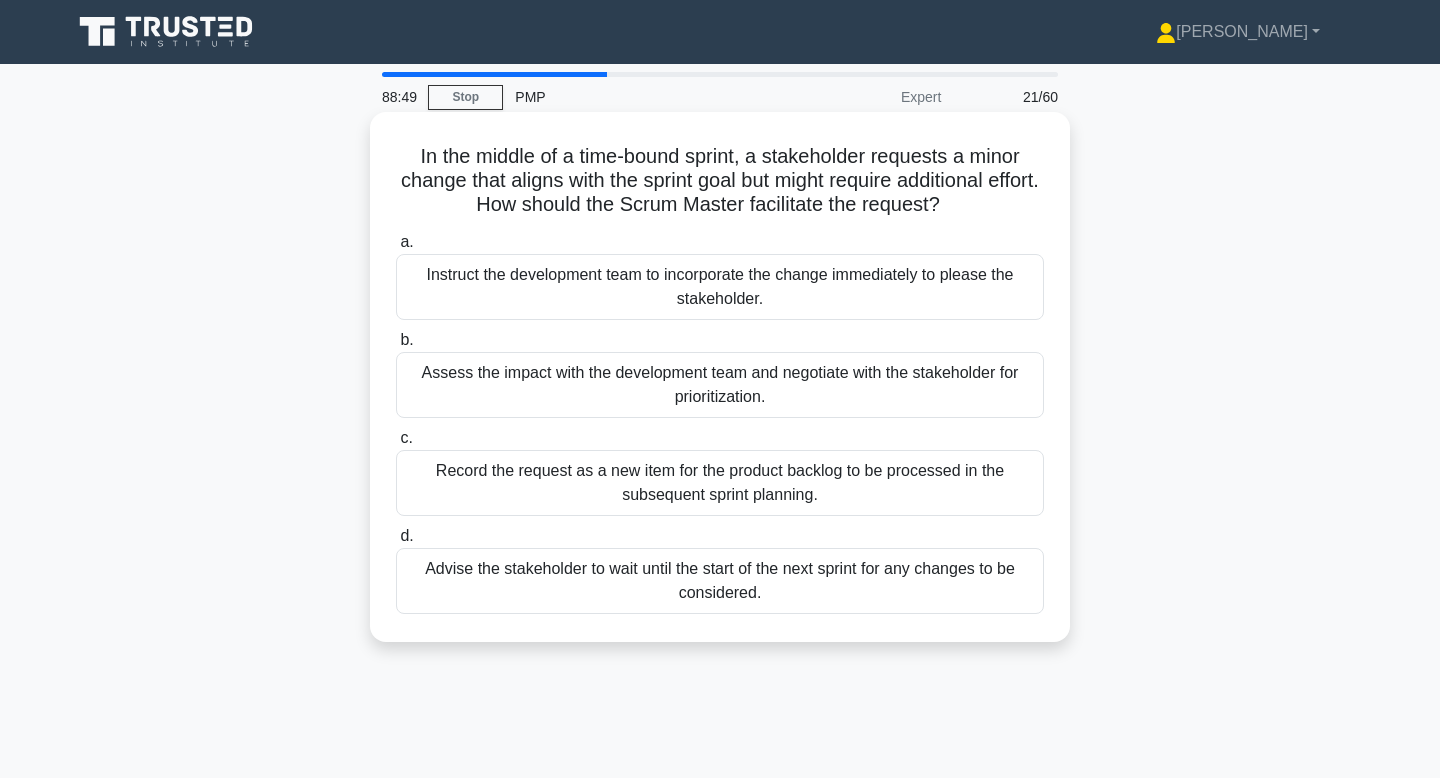 click on "Assess the impact with the development team and negotiate with the stakeholder for prioritization." at bounding box center (720, 385) 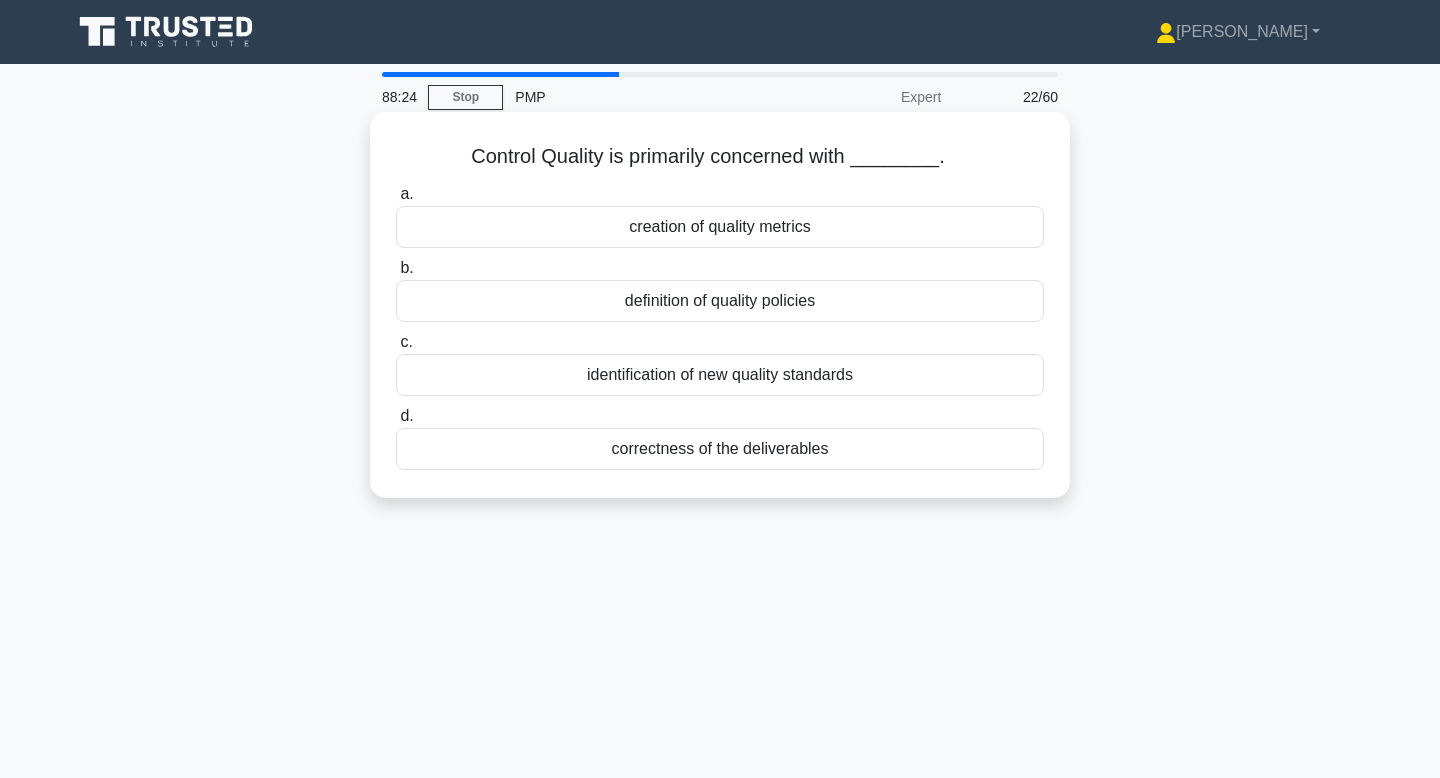click on "correctness of the deliverables" at bounding box center (720, 449) 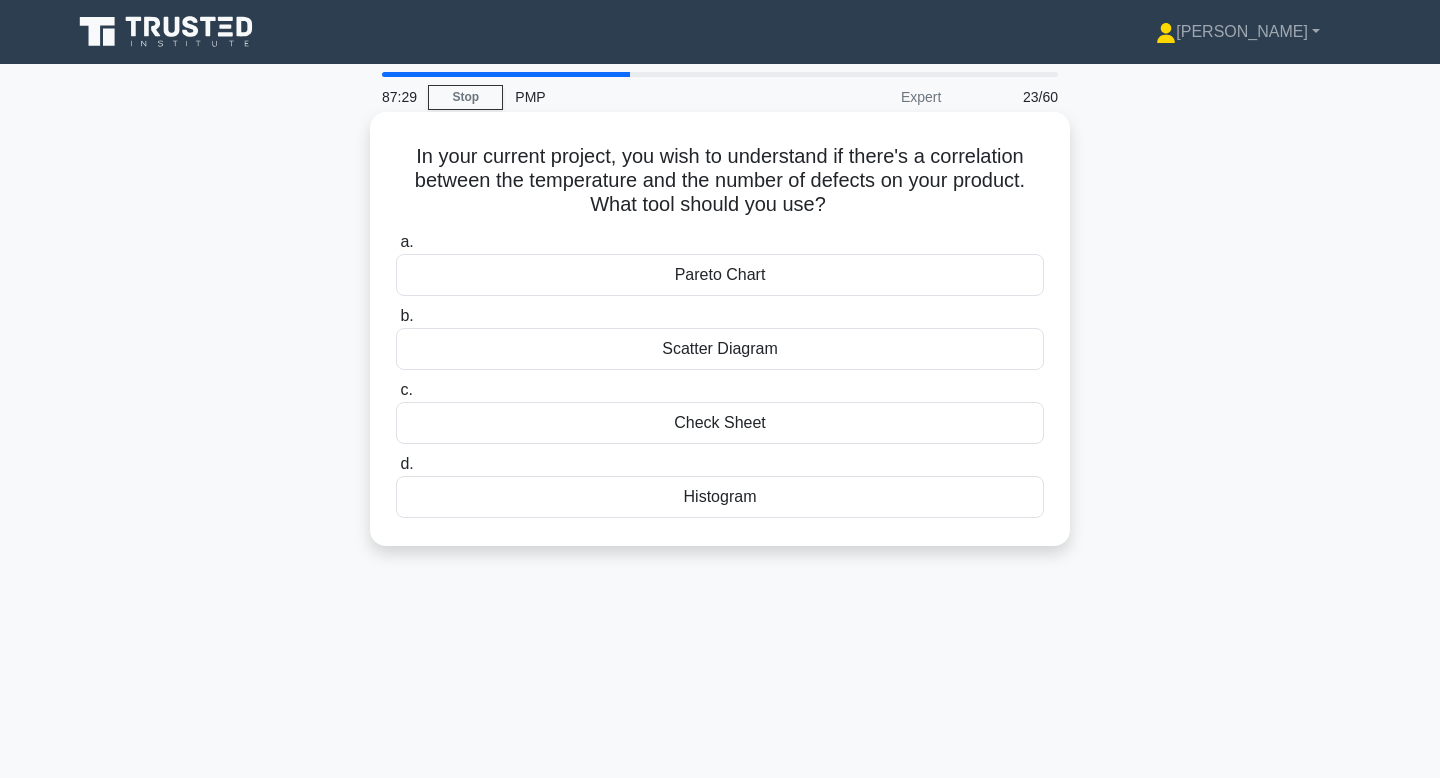 click on "Scatter Diagram" at bounding box center [720, 349] 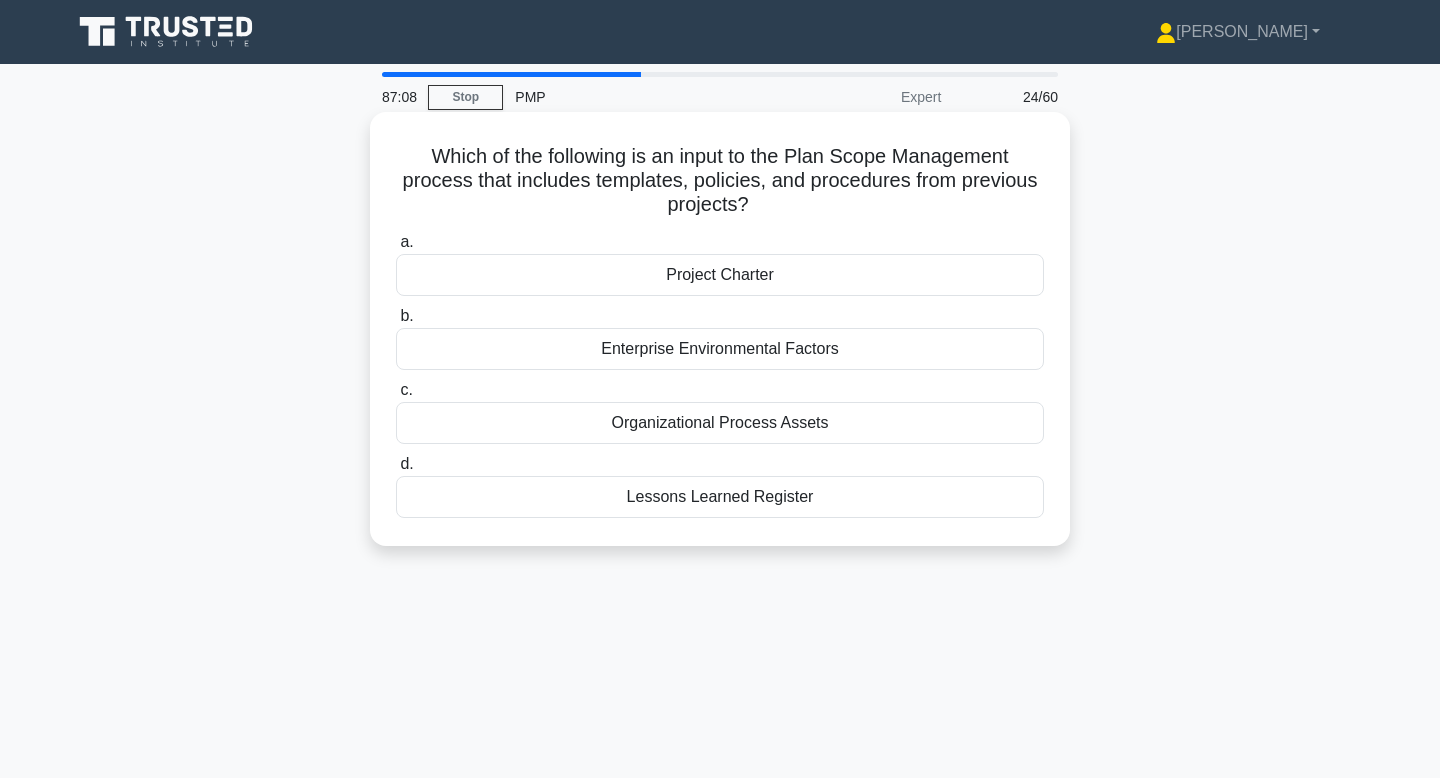click on "Organizational Process Assets" at bounding box center (720, 423) 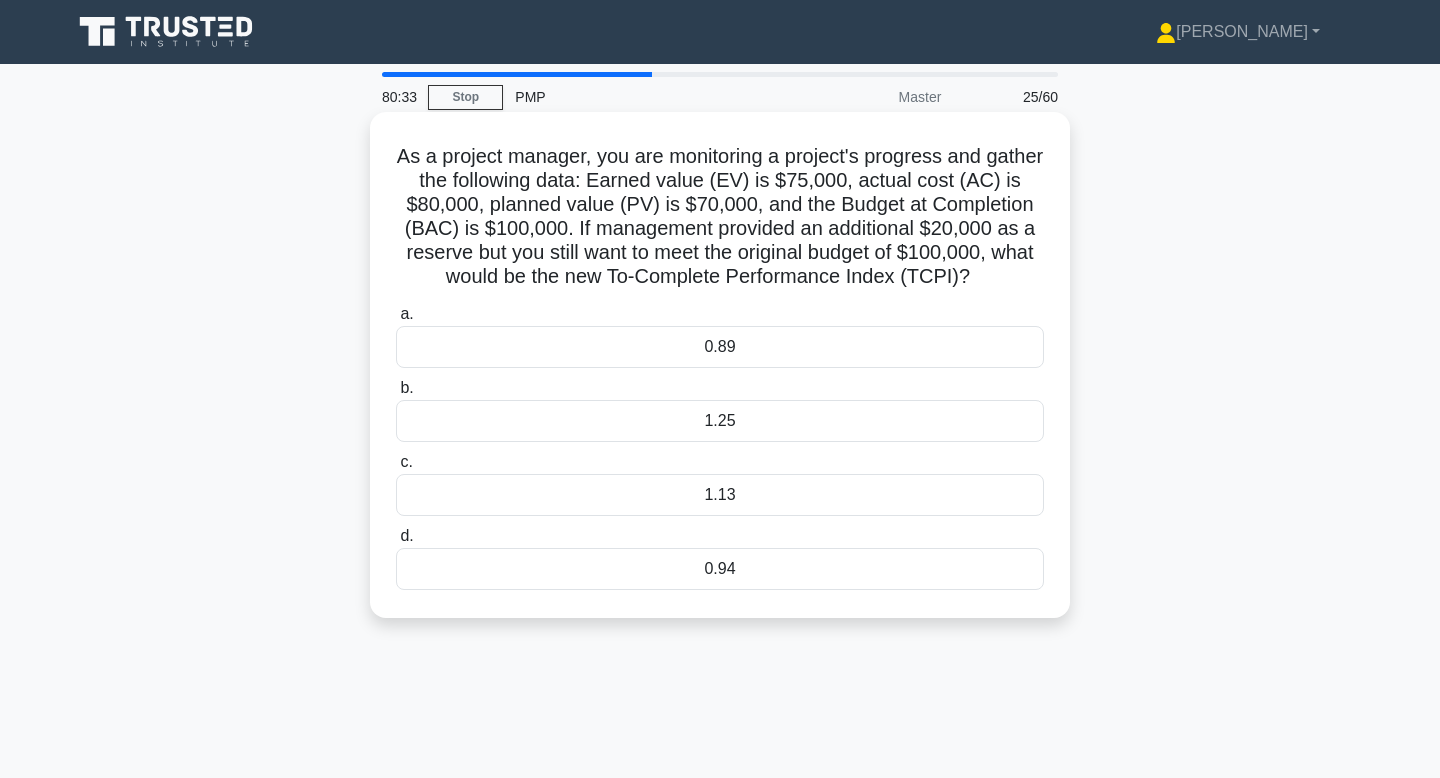 click on "1.25" at bounding box center [720, 421] 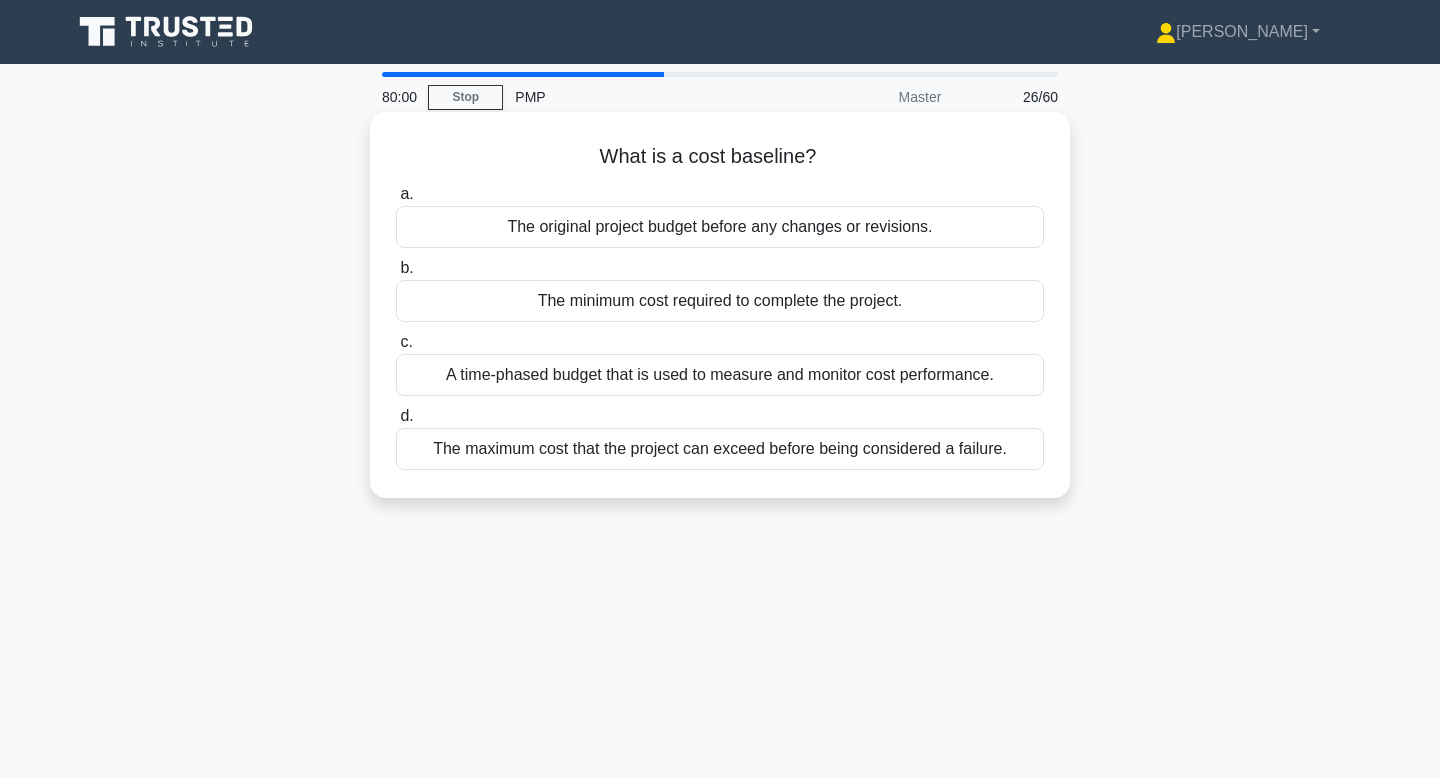 click on "A time-phased budget that is used to measure and monitor cost performance." at bounding box center (720, 375) 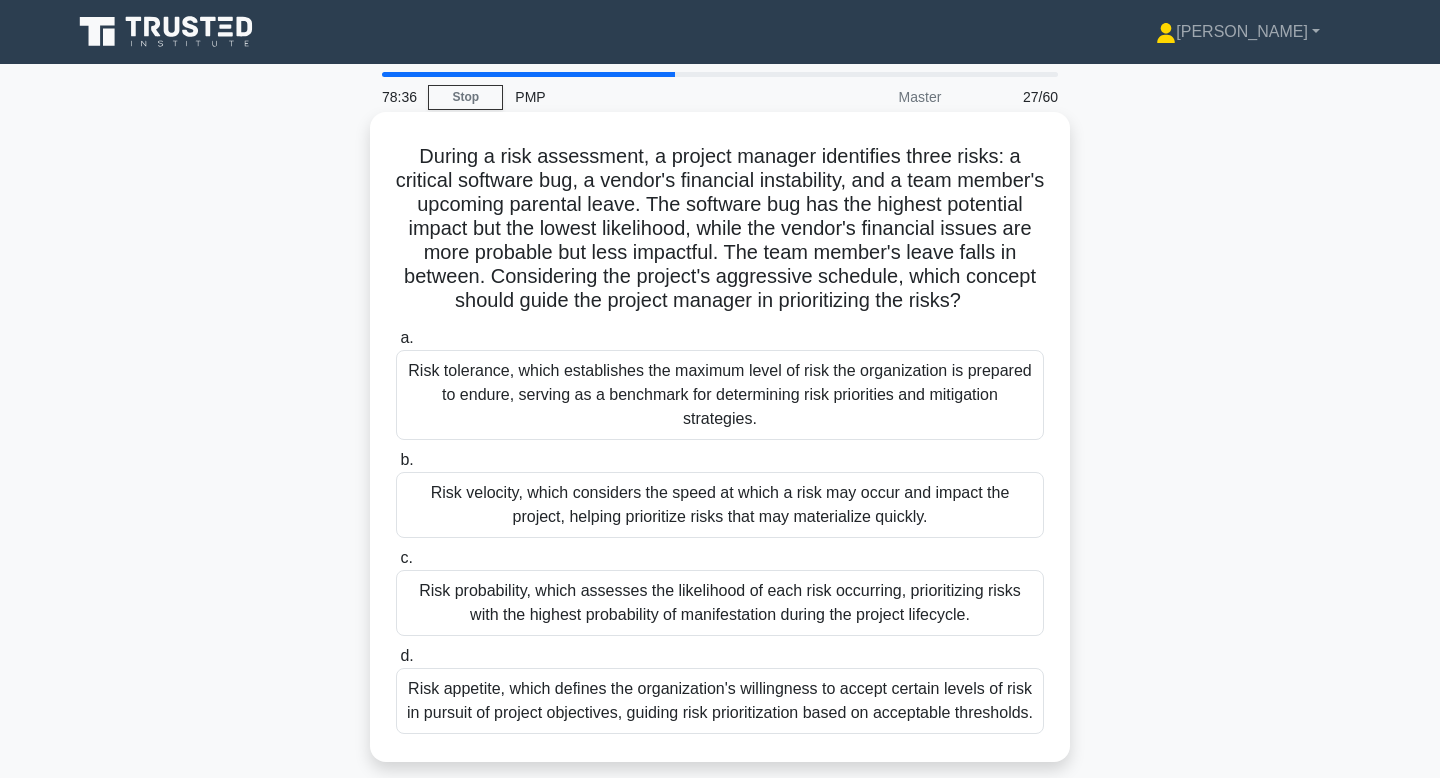 click on "Risk appetite, which defines the organization's willingness to accept certain levels of risk in pursuit of project objectives, guiding risk prioritization based on acceptable thresholds." at bounding box center (720, 701) 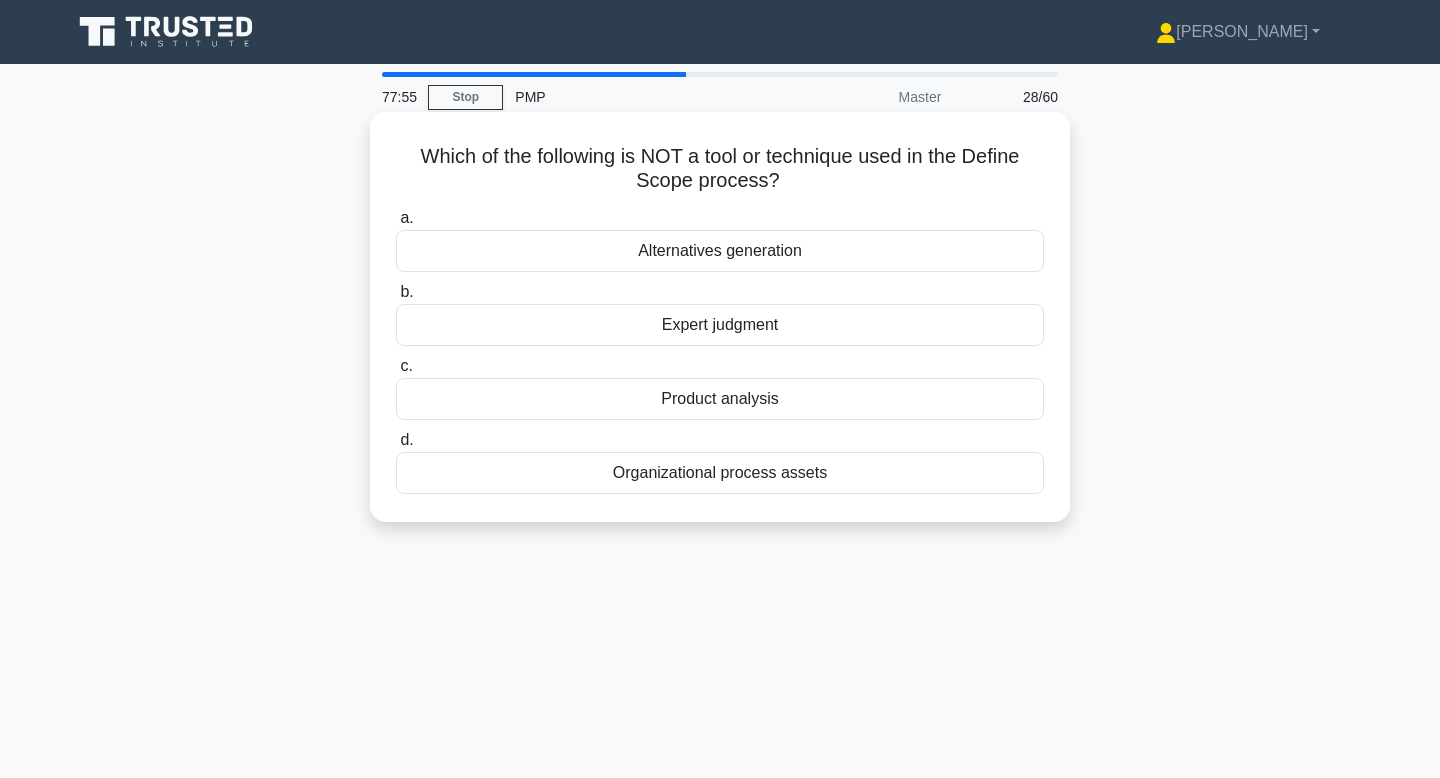click on "Organizational process assets" at bounding box center [720, 473] 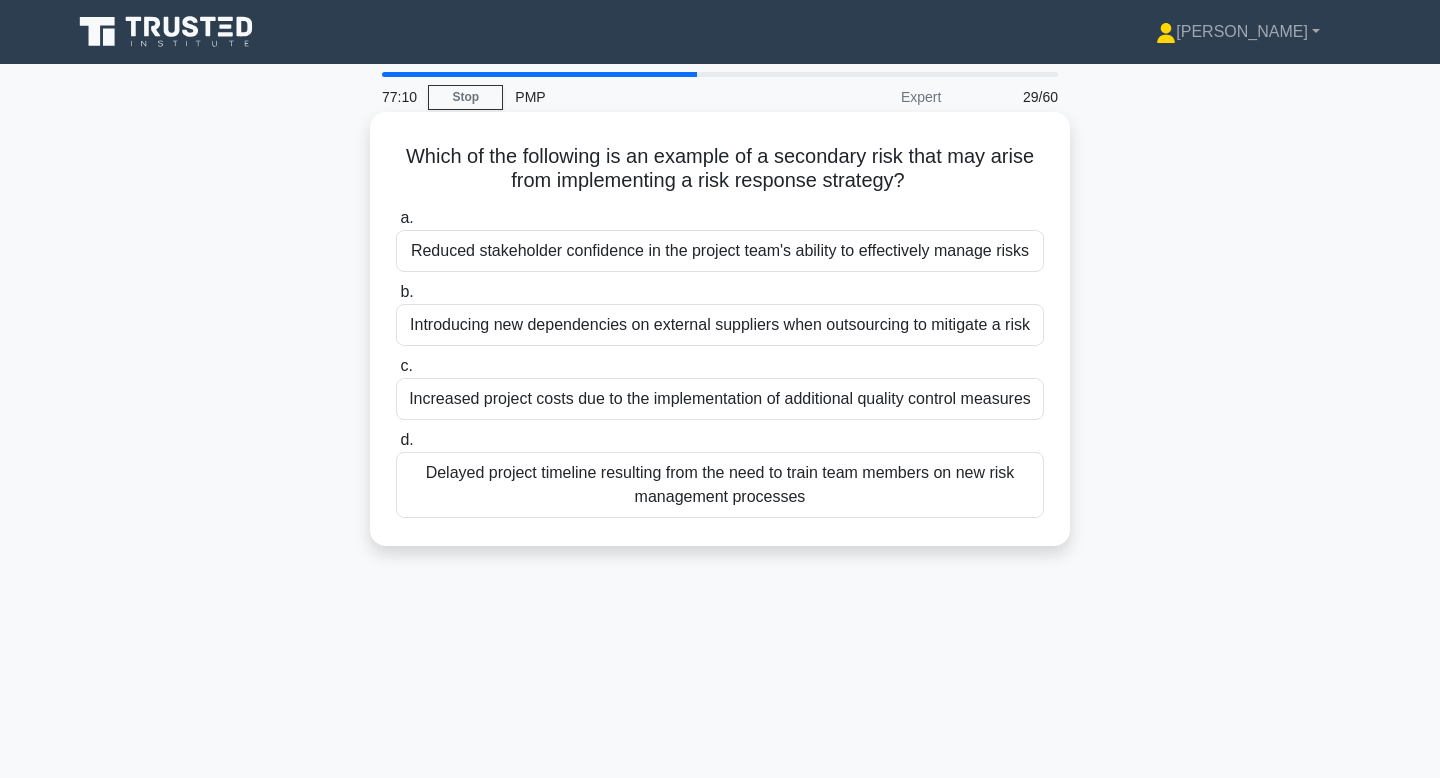 click on "Increased project costs due to the implementation of additional quality control measures" at bounding box center [720, 399] 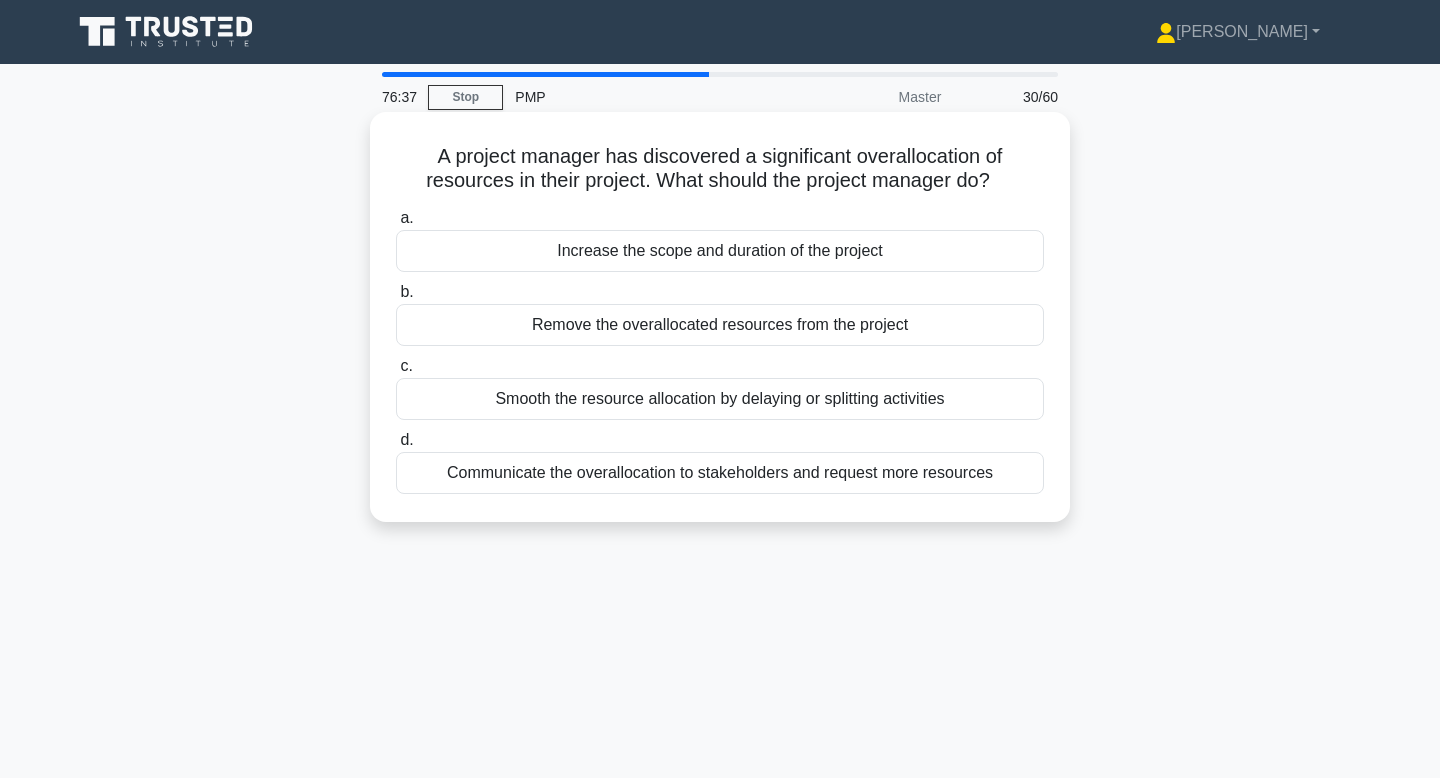 click on "Smooth the resource allocation by delaying or splitting activities" at bounding box center (720, 399) 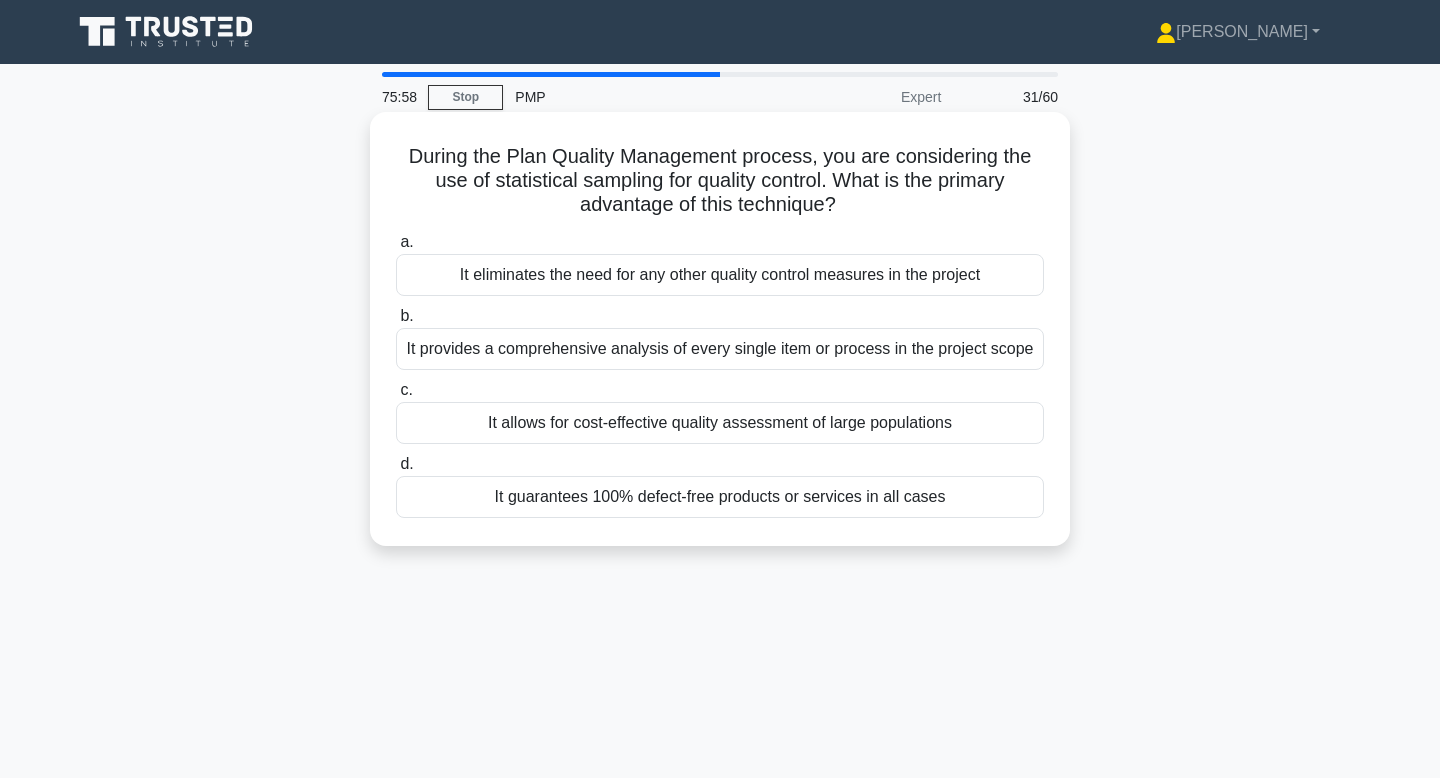 click on "It allows for cost-effective quality assessment of large populations" at bounding box center [720, 423] 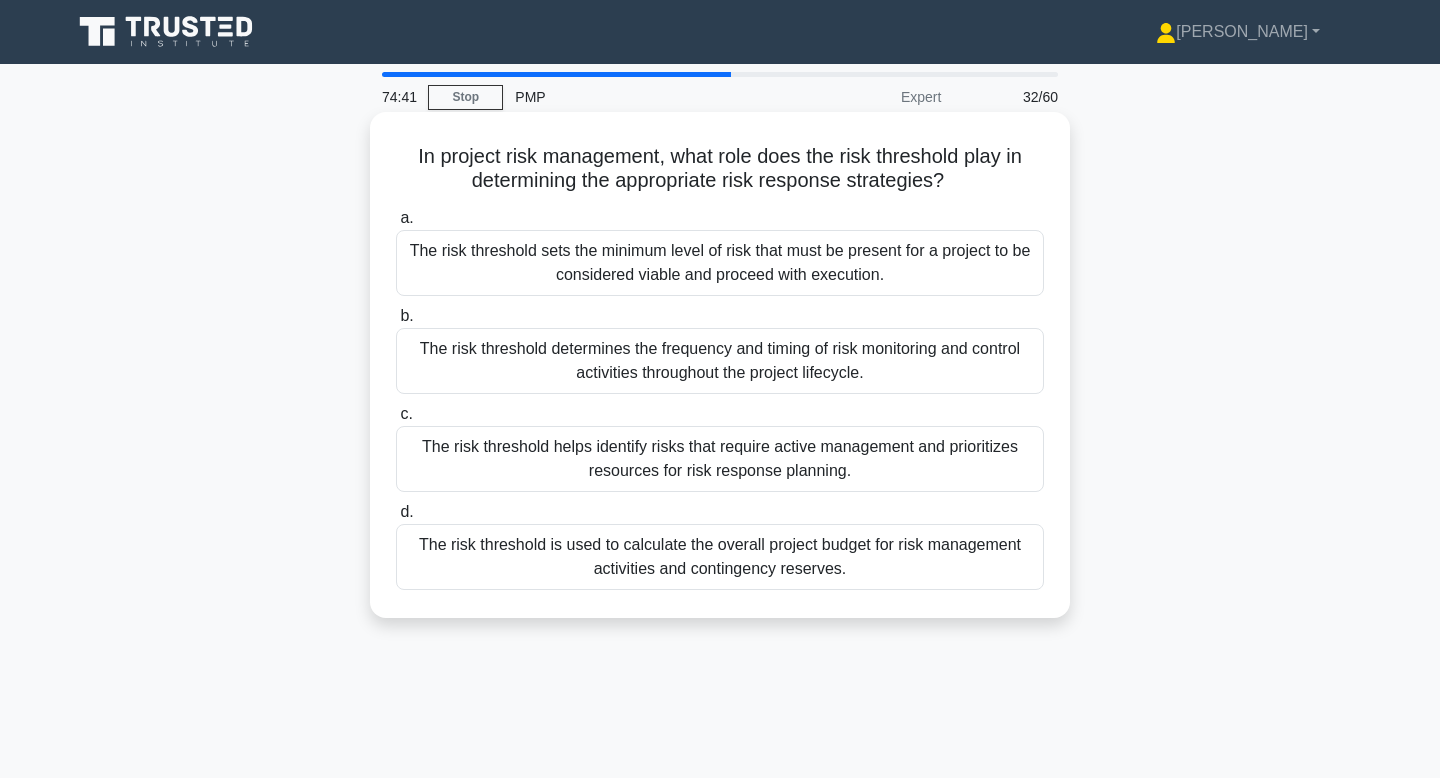 click on "The risk threshold helps identify risks that require active management and prioritizes resources for risk response planning." at bounding box center (720, 459) 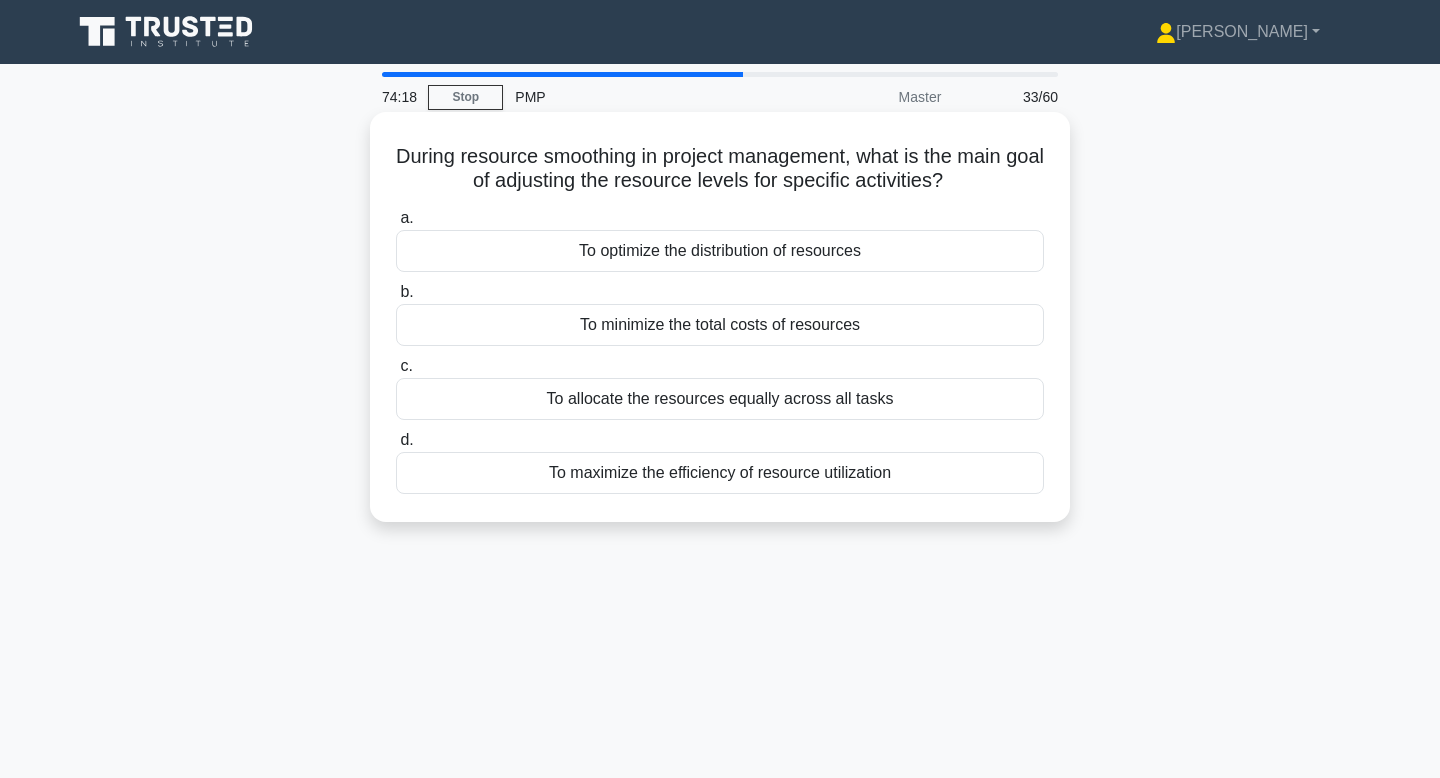 click on "To optimize the distribution of resources" at bounding box center (720, 251) 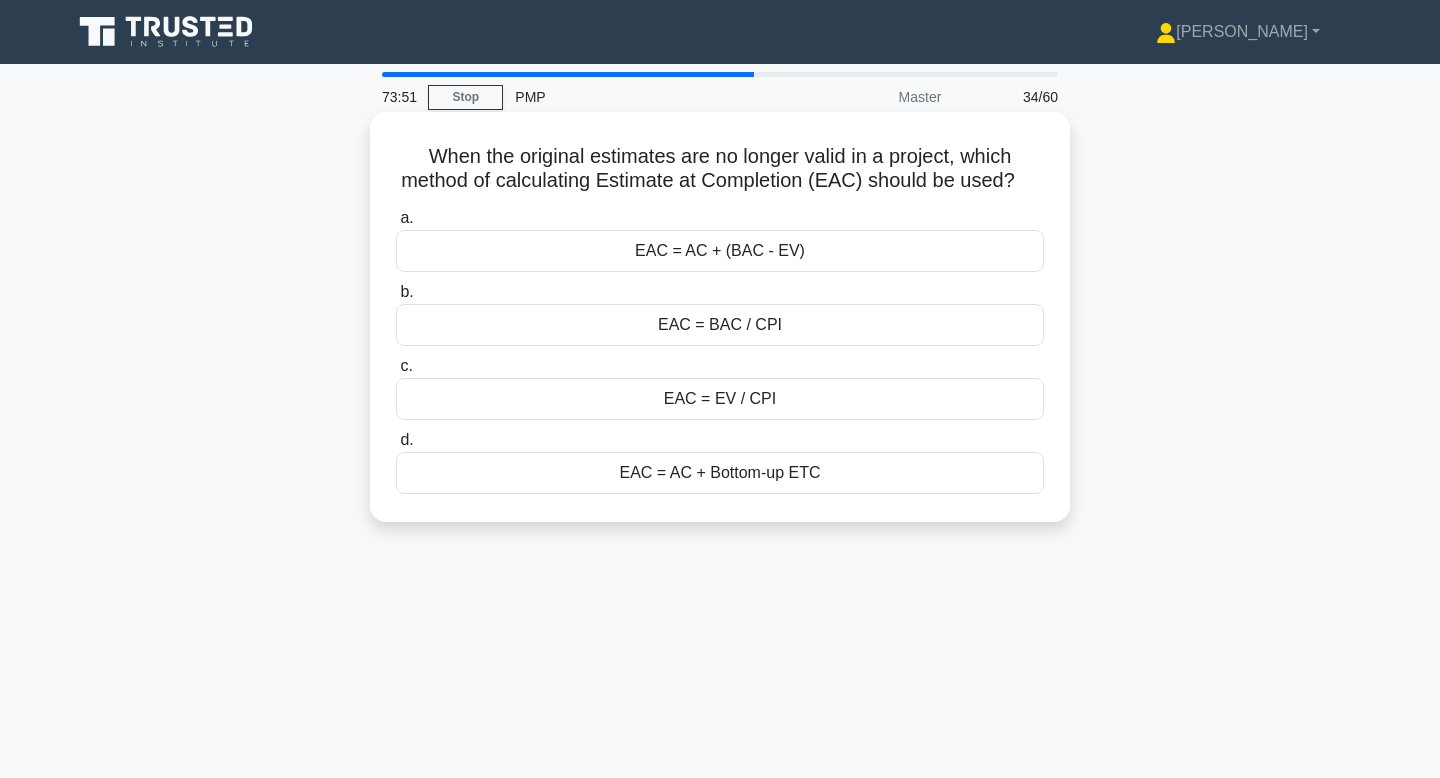 click on "EAC = EV / CPI" at bounding box center (720, 399) 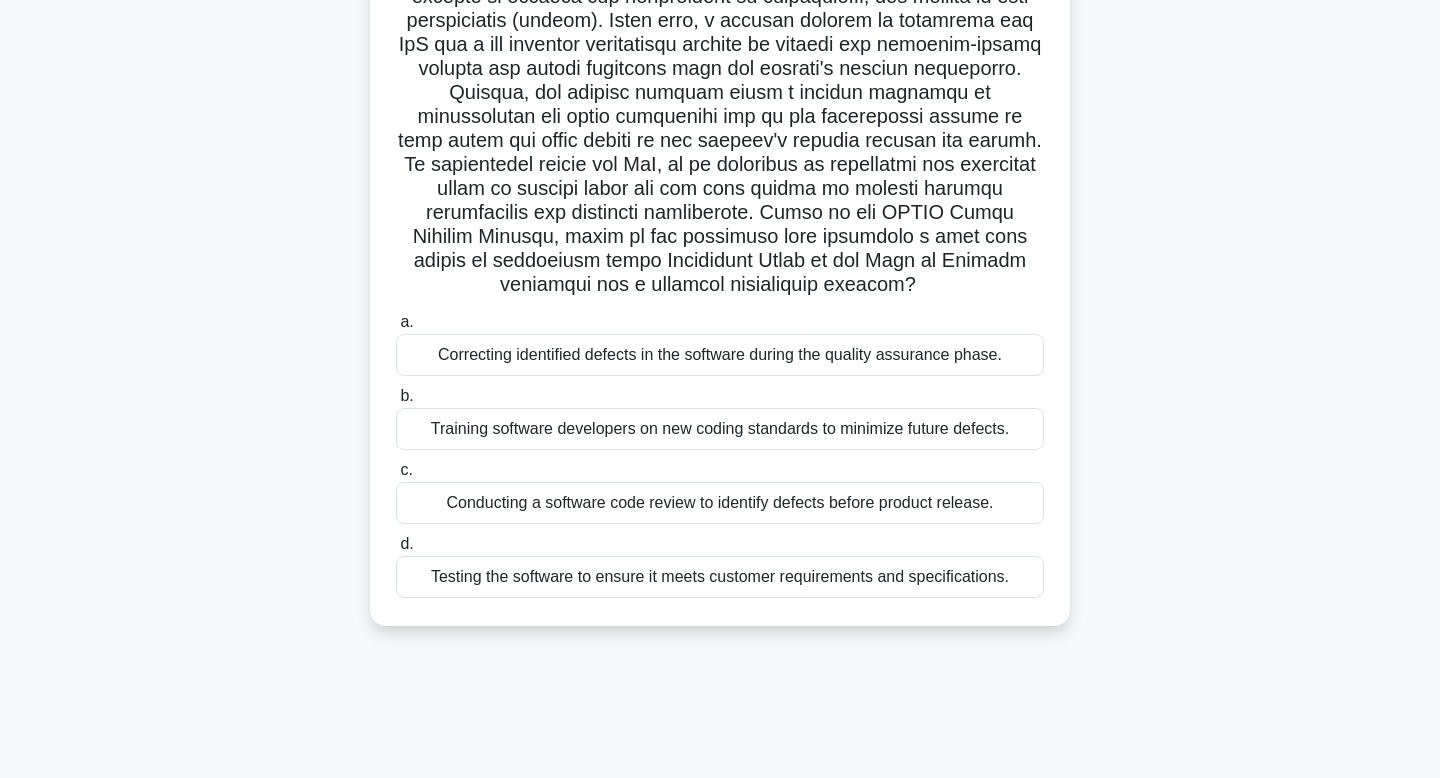 scroll, scrollTop: 292, scrollLeft: 0, axis: vertical 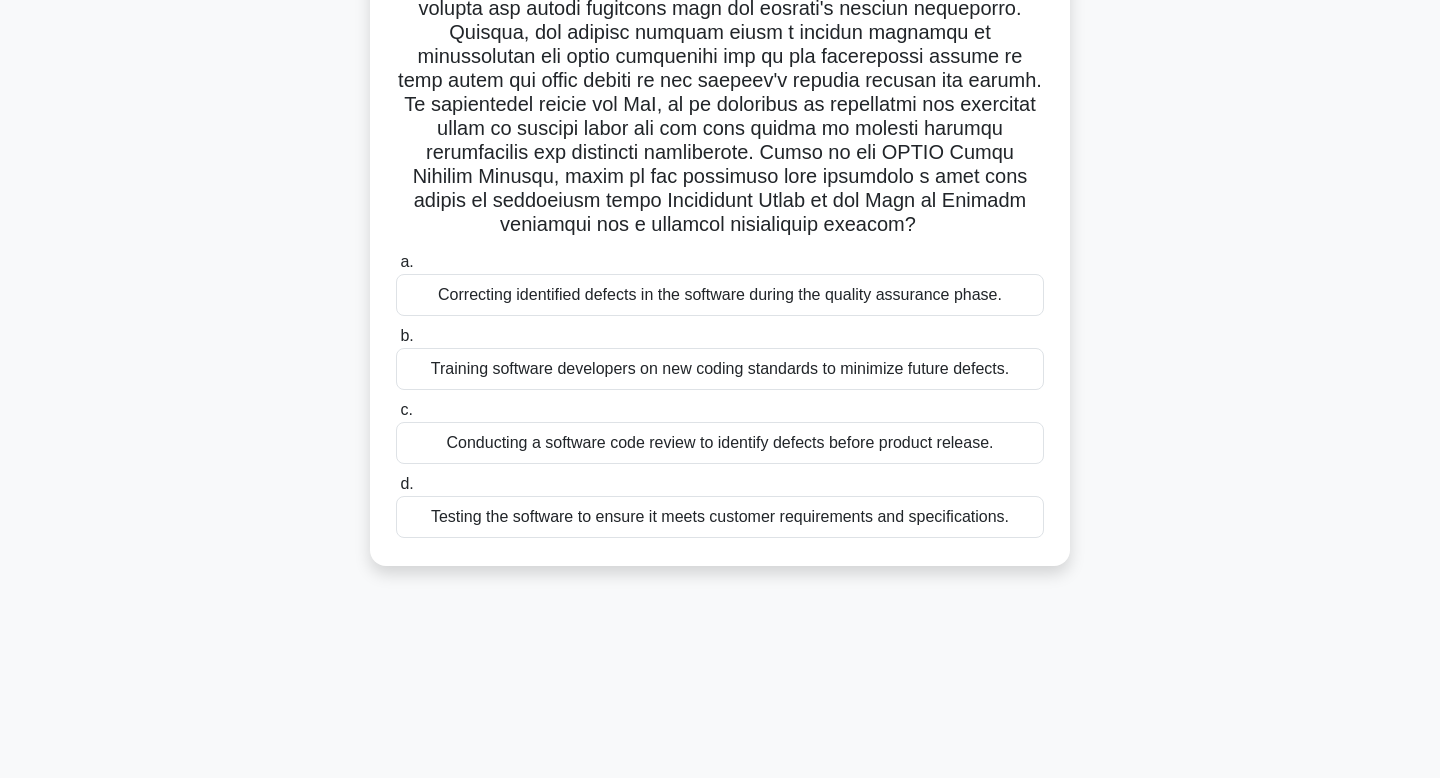 click on "Training software developers on new coding standards to minimize future defects." at bounding box center (720, 369) 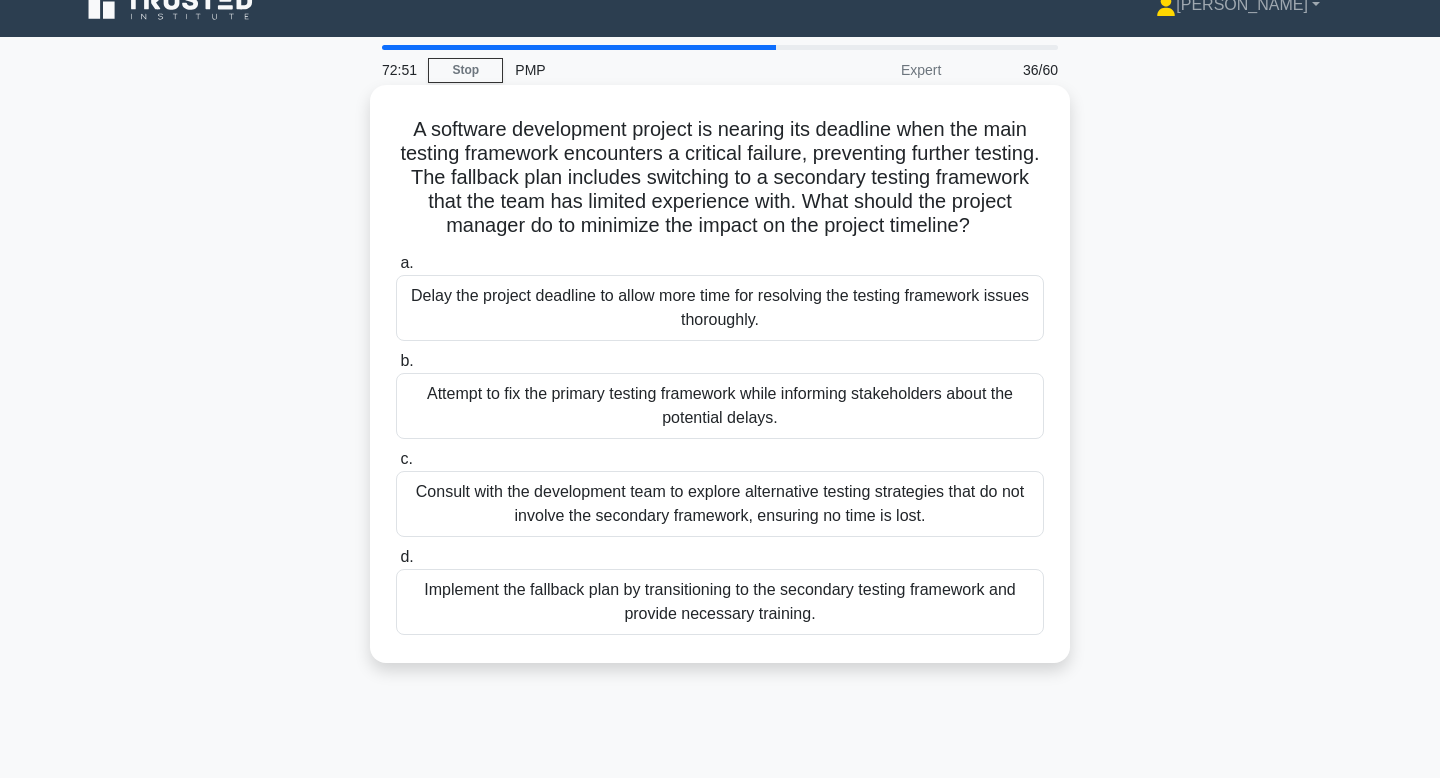 scroll, scrollTop: 0, scrollLeft: 0, axis: both 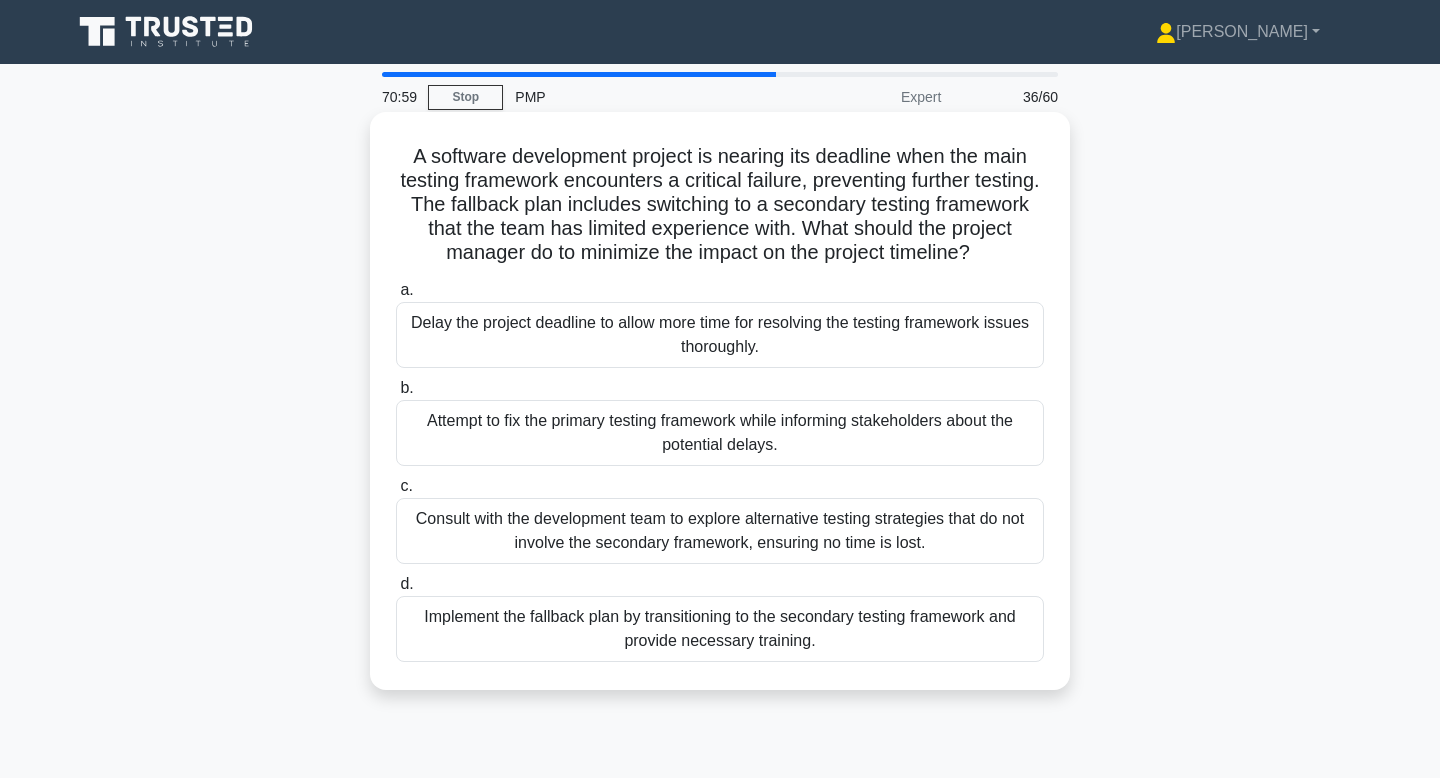 click on "Implement the fallback plan by transitioning to the secondary testing framework and provide necessary training." at bounding box center [720, 629] 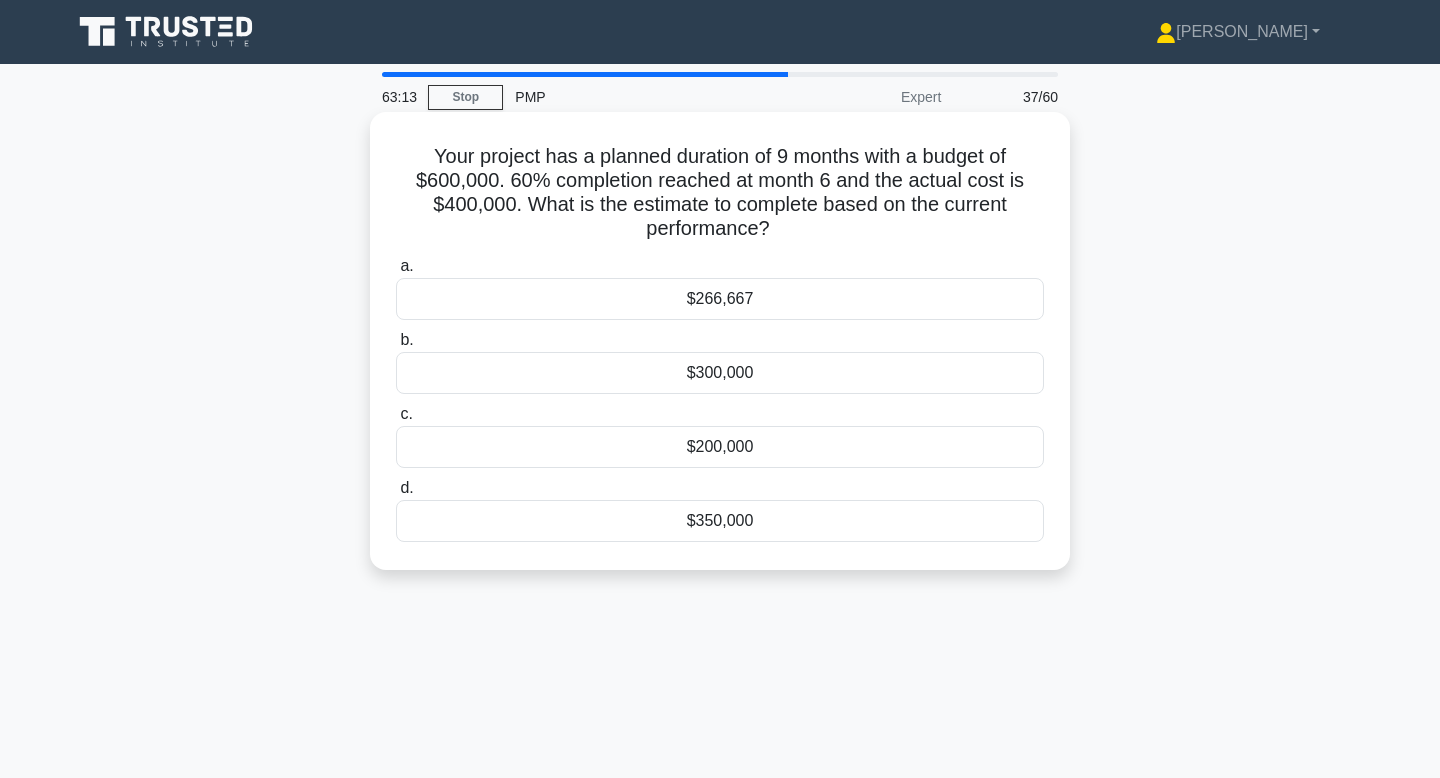 click on "$266,667" at bounding box center [720, 299] 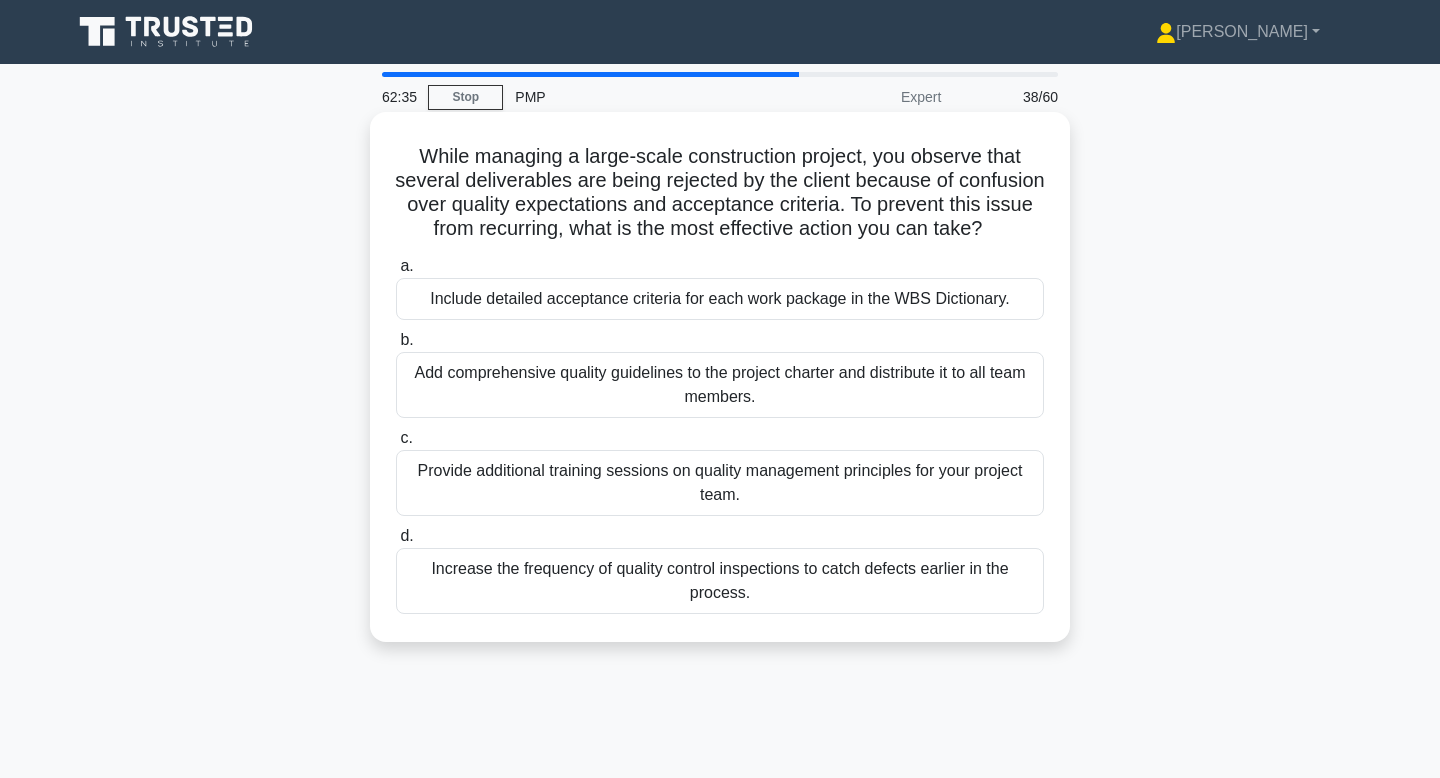 click on "Include detailed acceptance criteria for each work package in the WBS Dictionary." at bounding box center (720, 299) 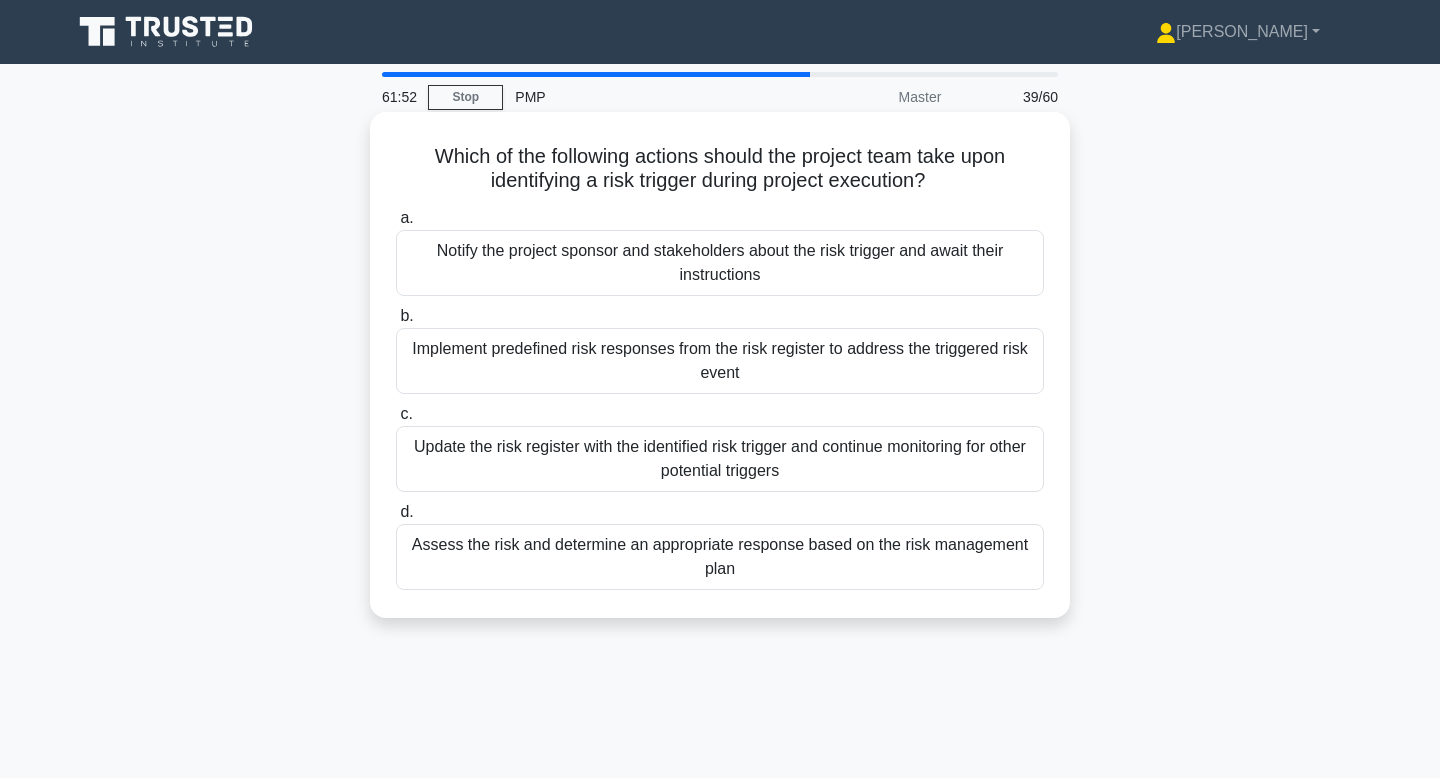 click on "Implement predefined risk responses from the risk register to address the triggered risk event" at bounding box center [720, 361] 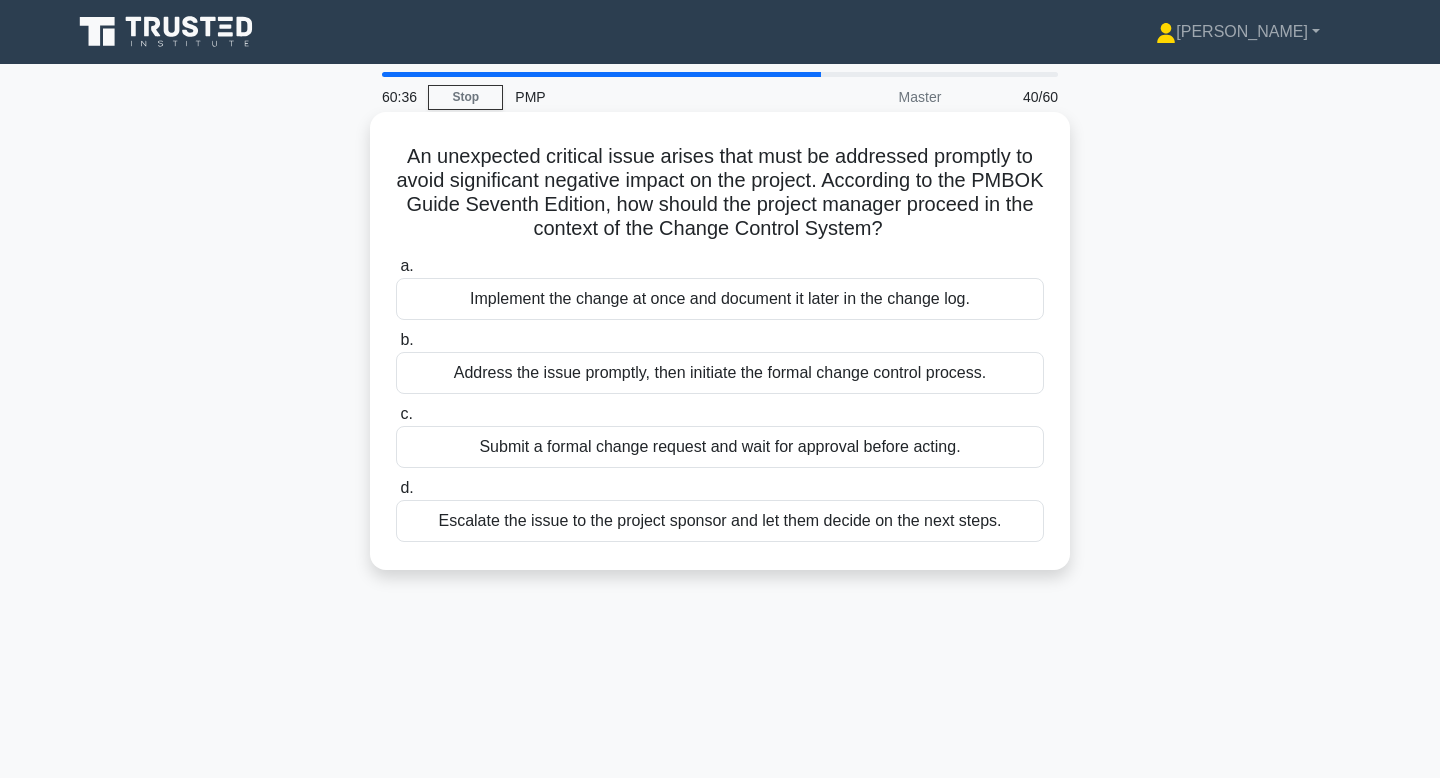 click on "Address the issue promptly, then initiate the formal change control process." at bounding box center [720, 373] 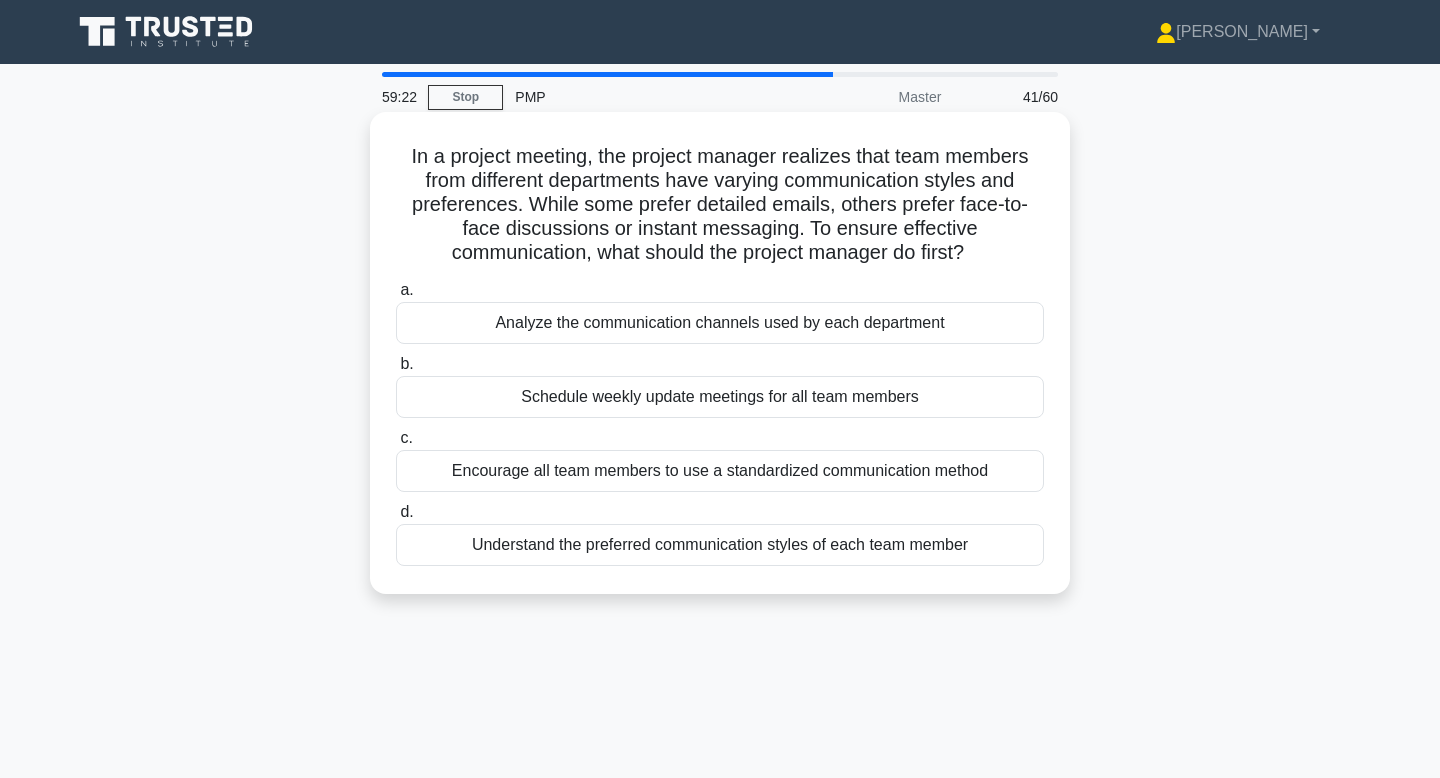 click on "Understand the preferred communication styles of each team member" at bounding box center (720, 545) 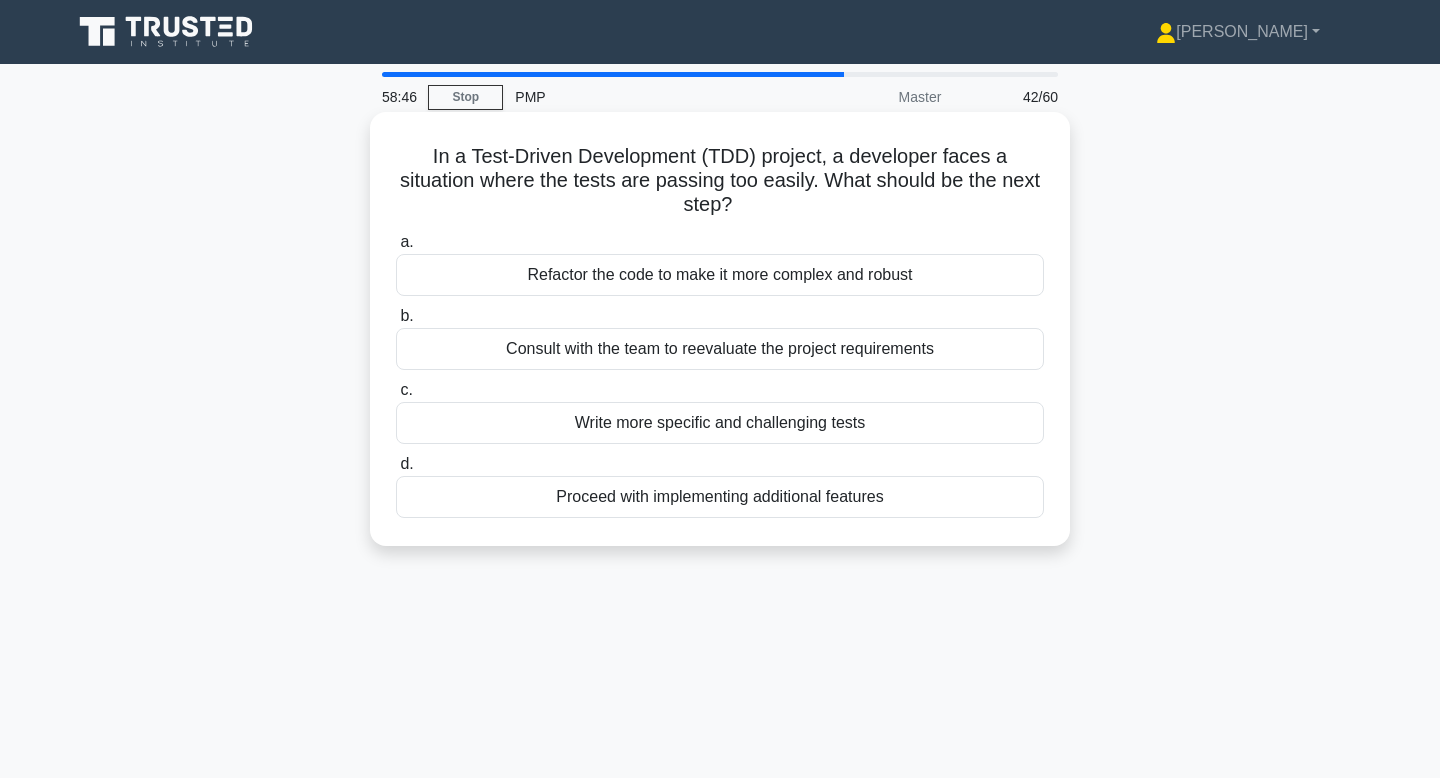 click on "Write more specific and challenging tests" at bounding box center (720, 423) 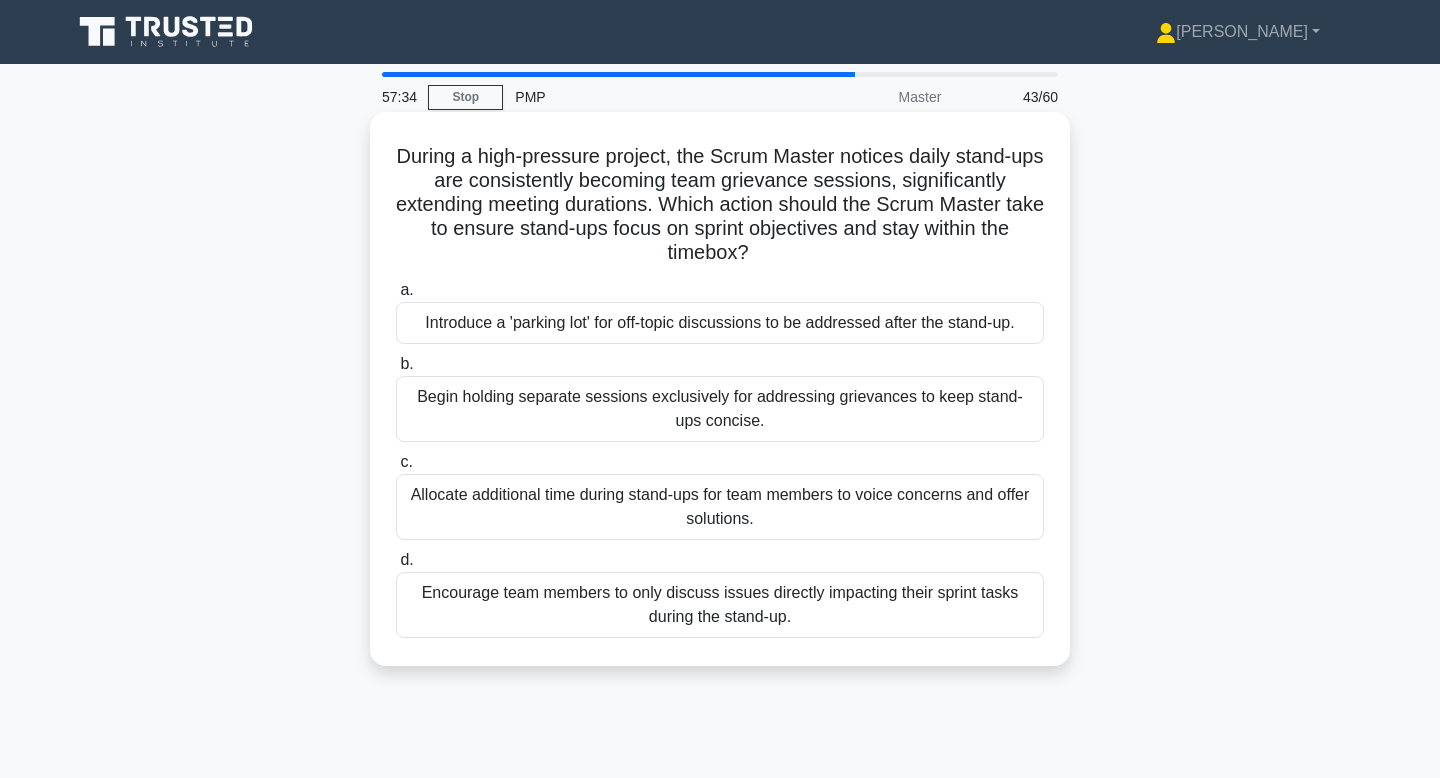 click on "Introduce a 'parking lot' for off-topic discussions to be addressed after the stand-up." at bounding box center [720, 323] 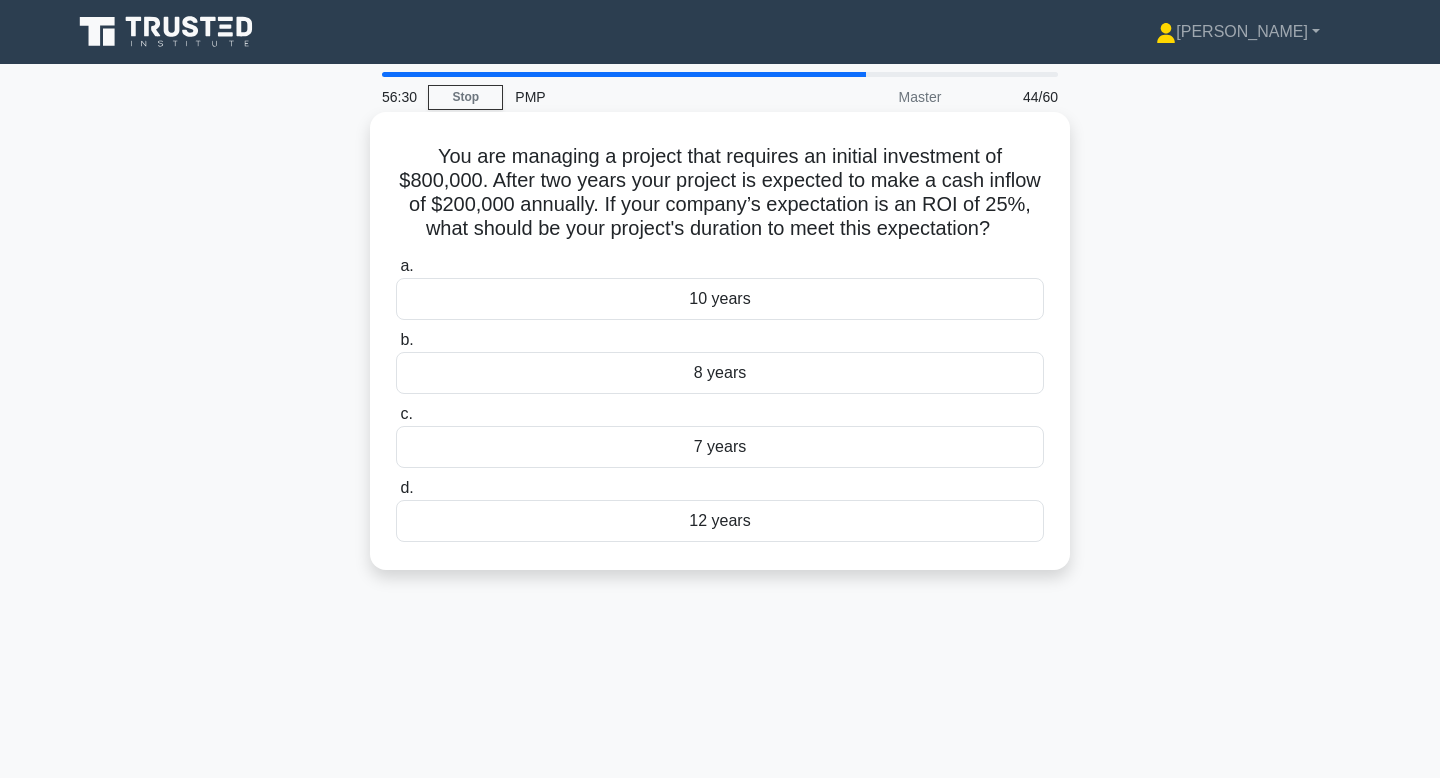 click on "7 years" at bounding box center [720, 447] 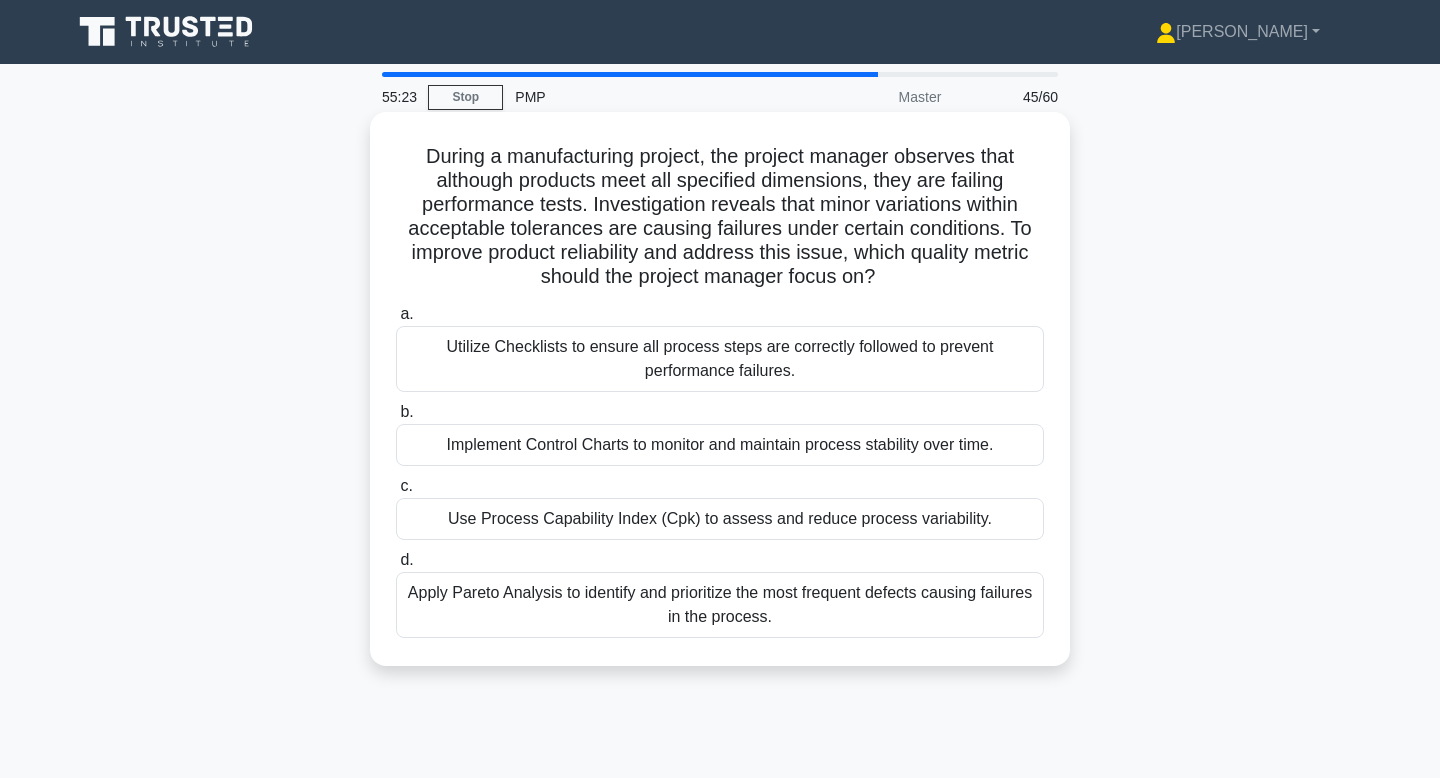 click on "Apply Pareto Analysis to identify and prioritize the most frequent defects causing failures in the process." at bounding box center (720, 605) 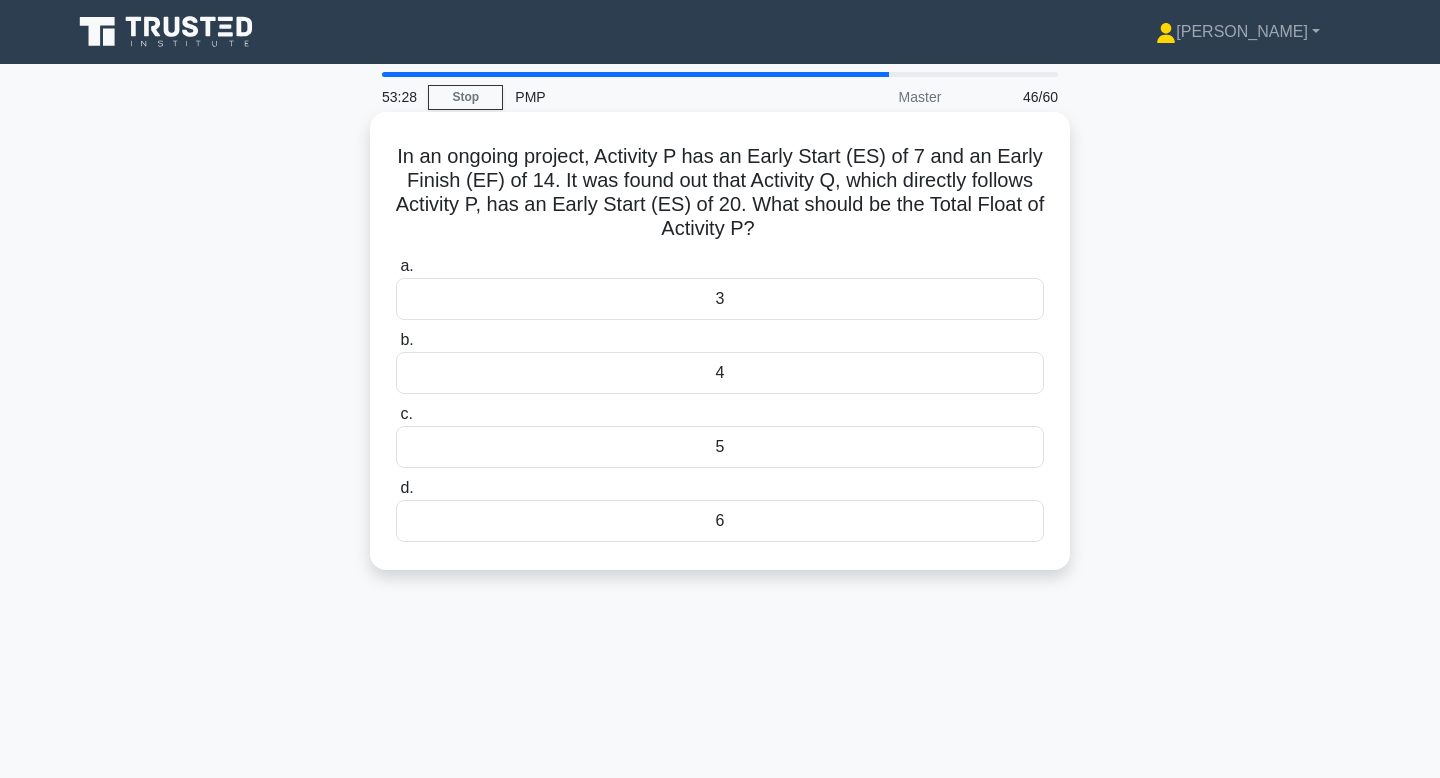 click on "6" at bounding box center [720, 521] 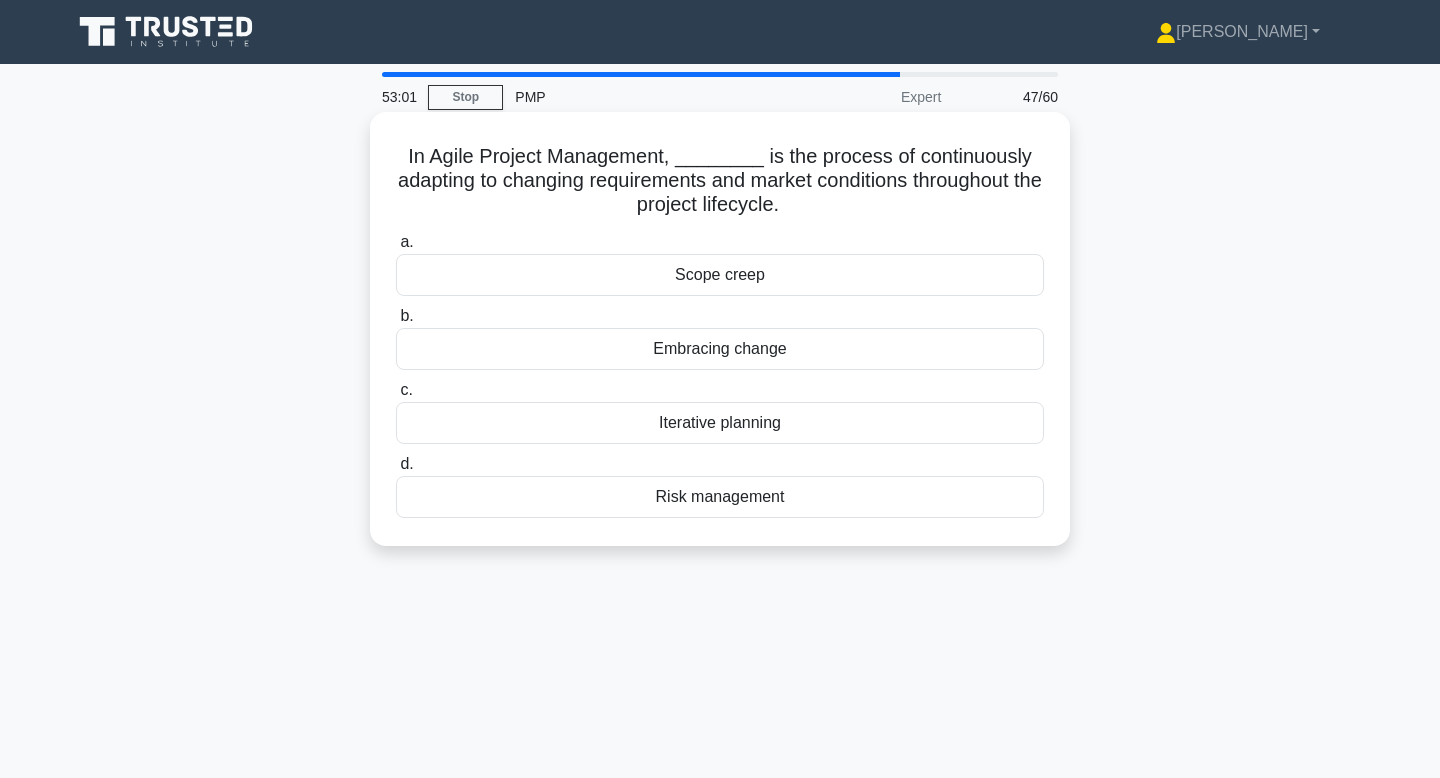 click on "Embracing change" at bounding box center [720, 349] 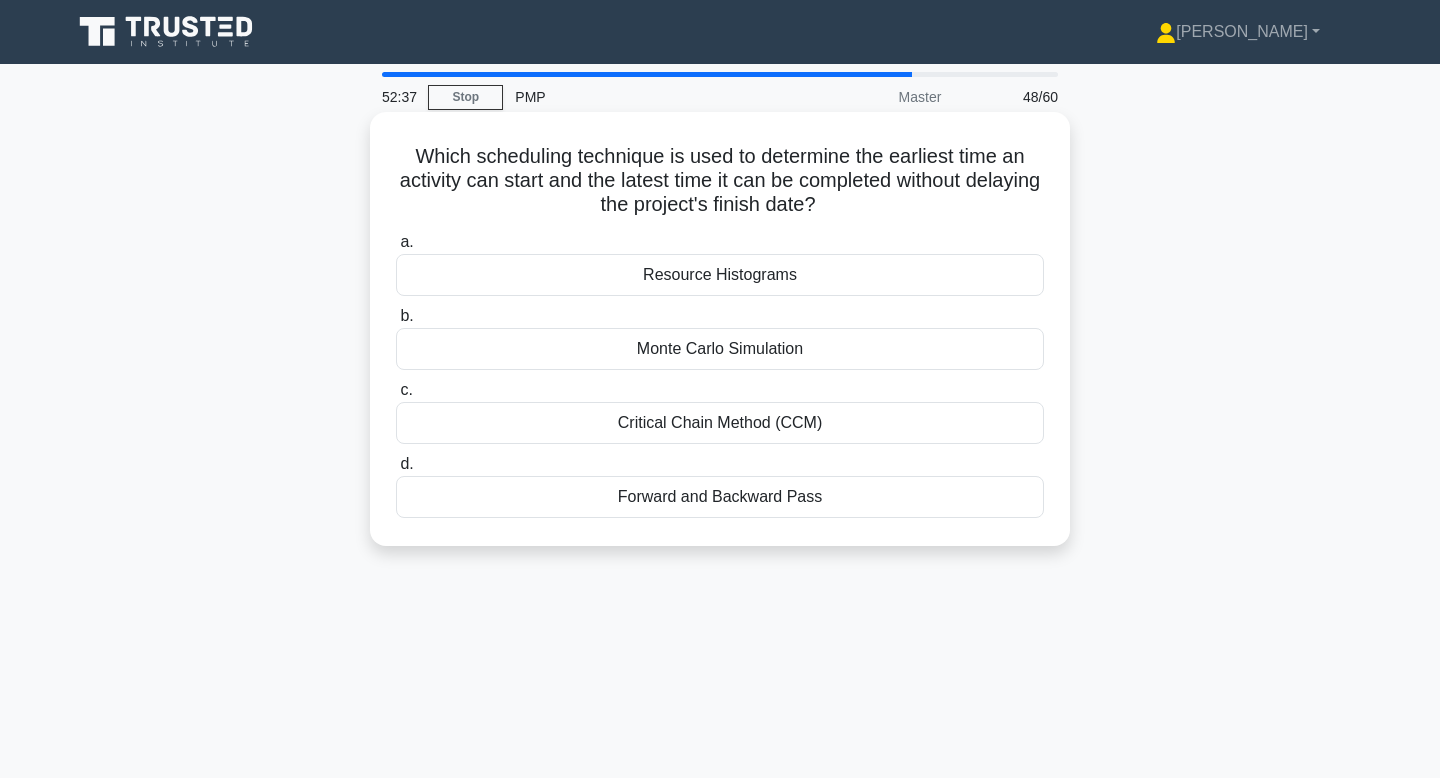 click on "Forward and Backward Pass" at bounding box center (720, 497) 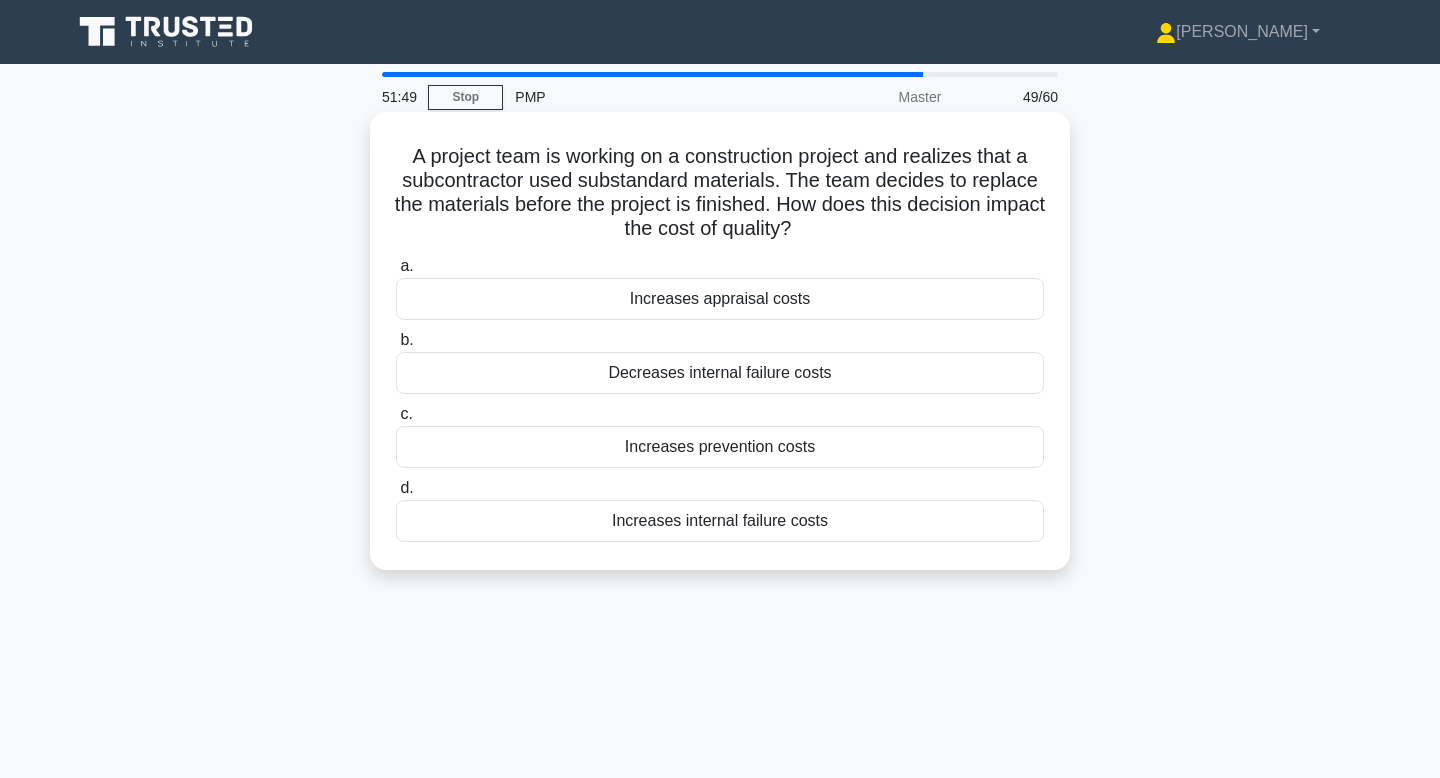 click on "Increases internal failure costs" at bounding box center (720, 521) 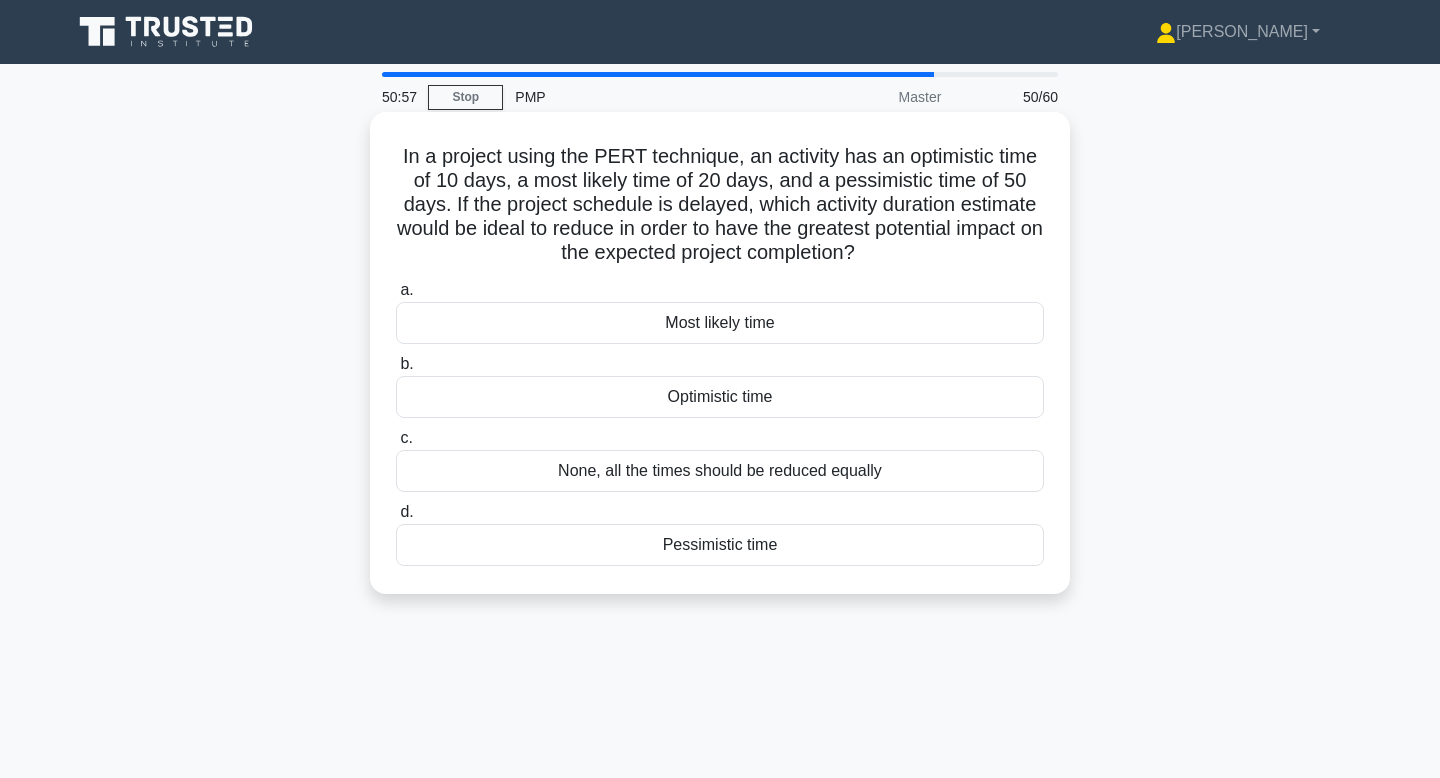 click on "None, all the times should be reduced equally" at bounding box center [720, 471] 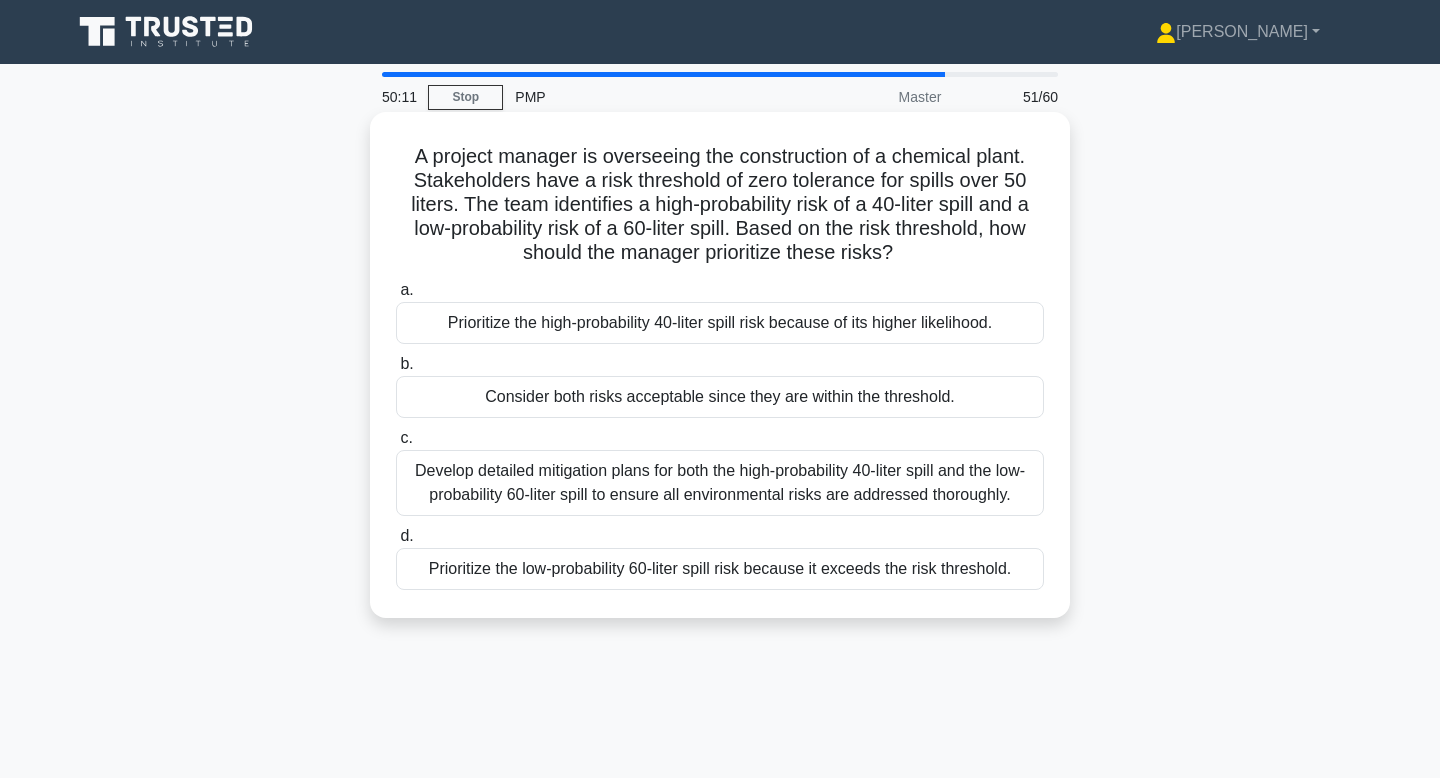 click on "Develop detailed mitigation plans for both the high-probability 40-liter spill and the low-probability 60-liter spill to ensure all environmental risks are addressed thoroughly." at bounding box center (720, 483) 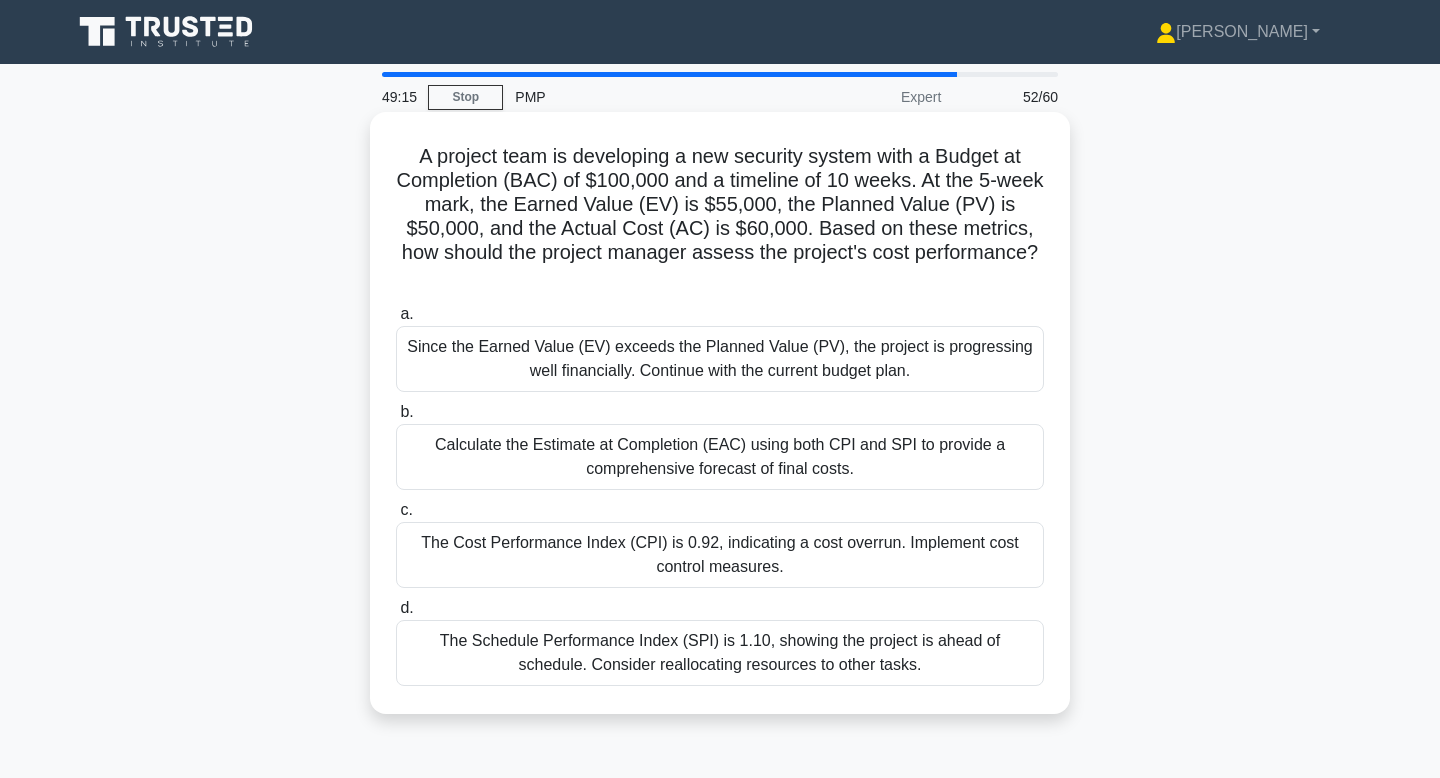 click on "Calculate the Estimate at Completion (EAC) using both CPI and SPI to provide a comprehensive forecast of final costs." at bounding box center (720, 457) 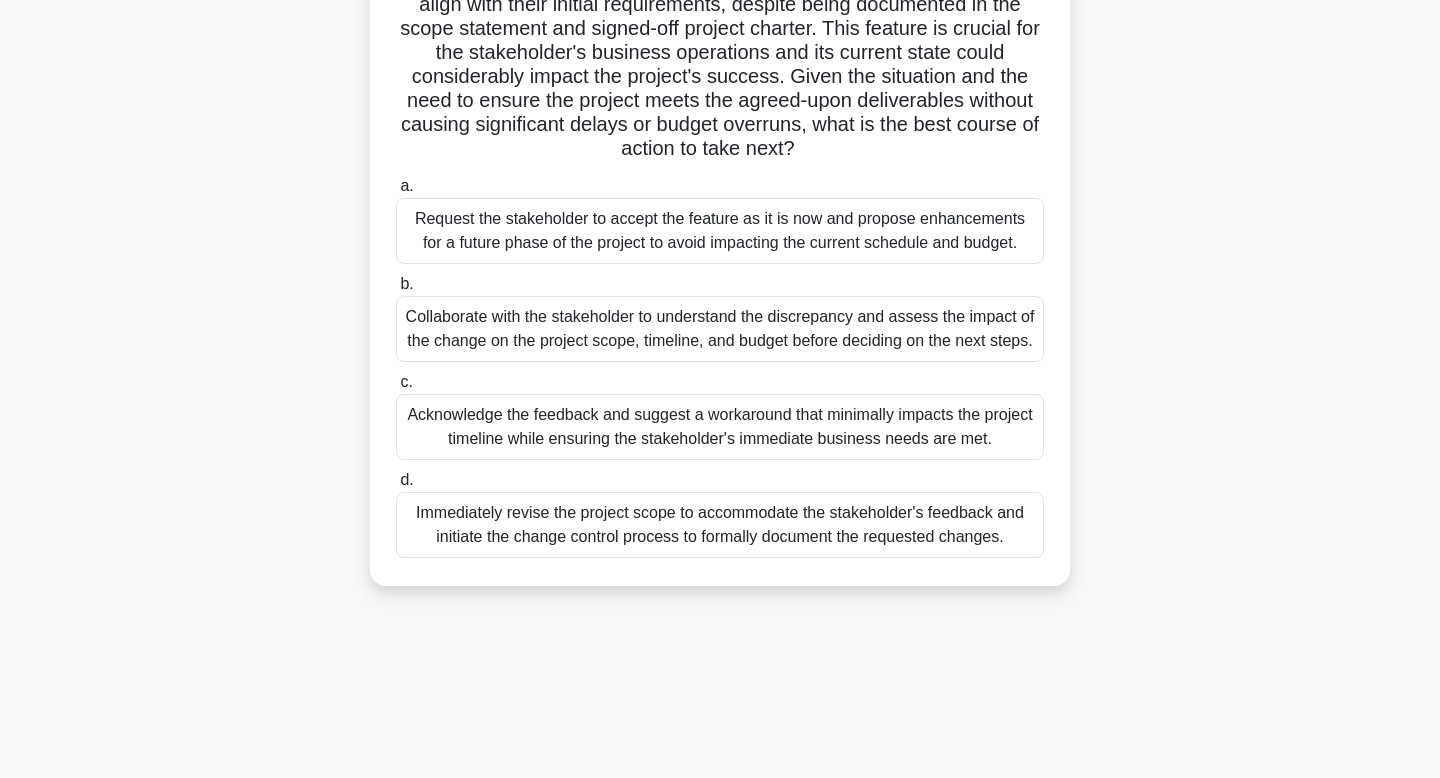 scroll, scrollTop: 302, scrollLeft: 0, axis: vertical 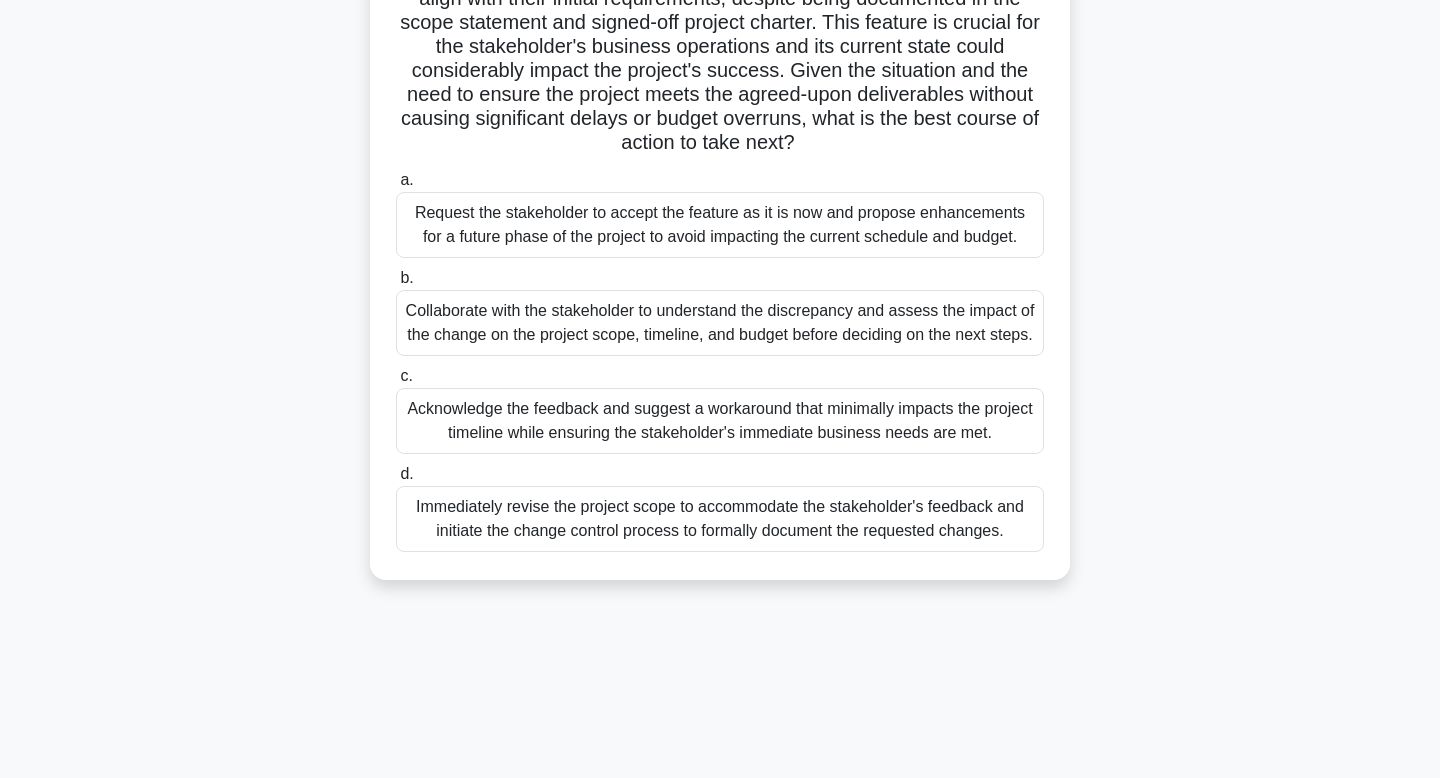 click on "Collaborate with the stakeholder to understand the discrepancy and assess the impact of the change on the project scope, timeline, and budget before deciding on the next steps." at bounding box center [720, 323] 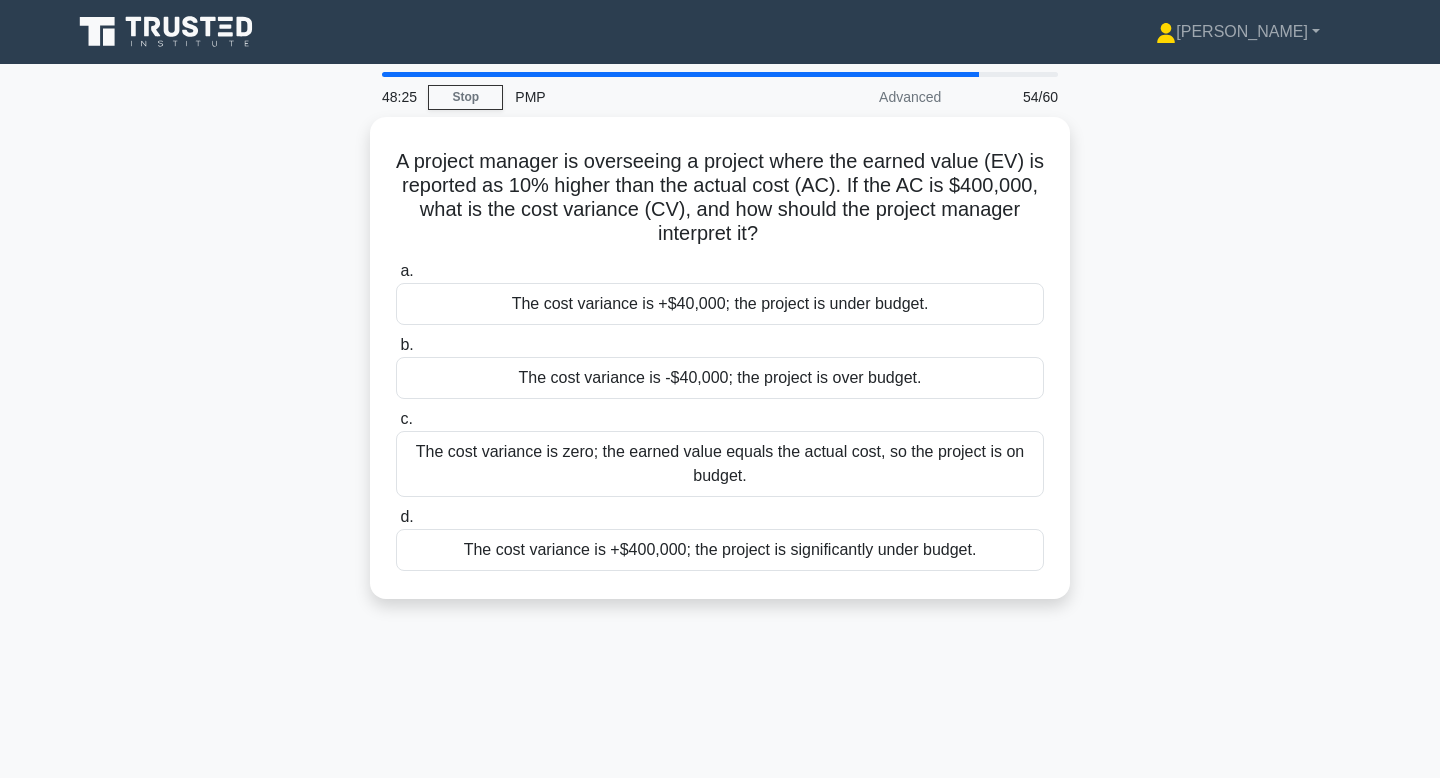 scroll, scrollTop: 0, scrollLeft: 0, axis: both 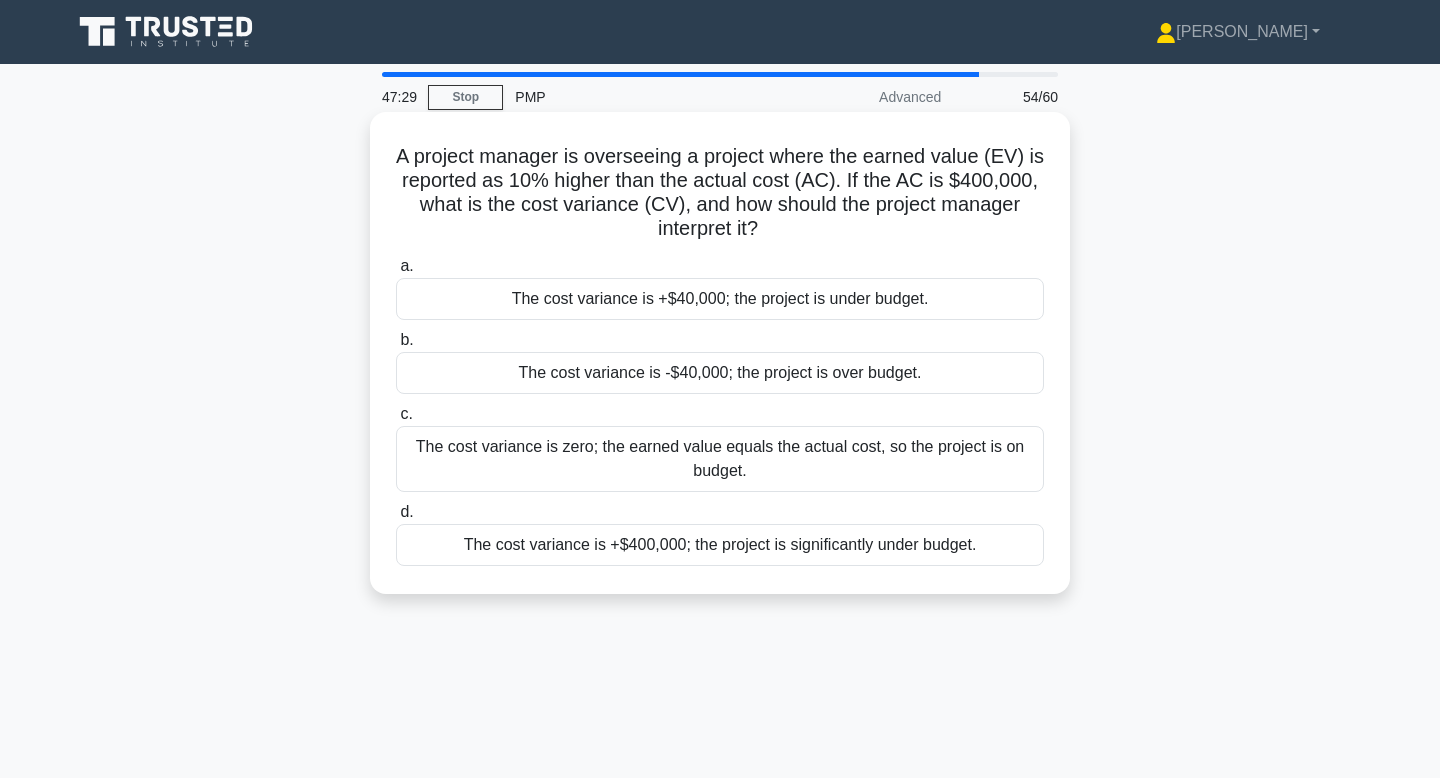 click on "The cost variance is +$40,000; the project is under budget." at bounding box center (720, 299) 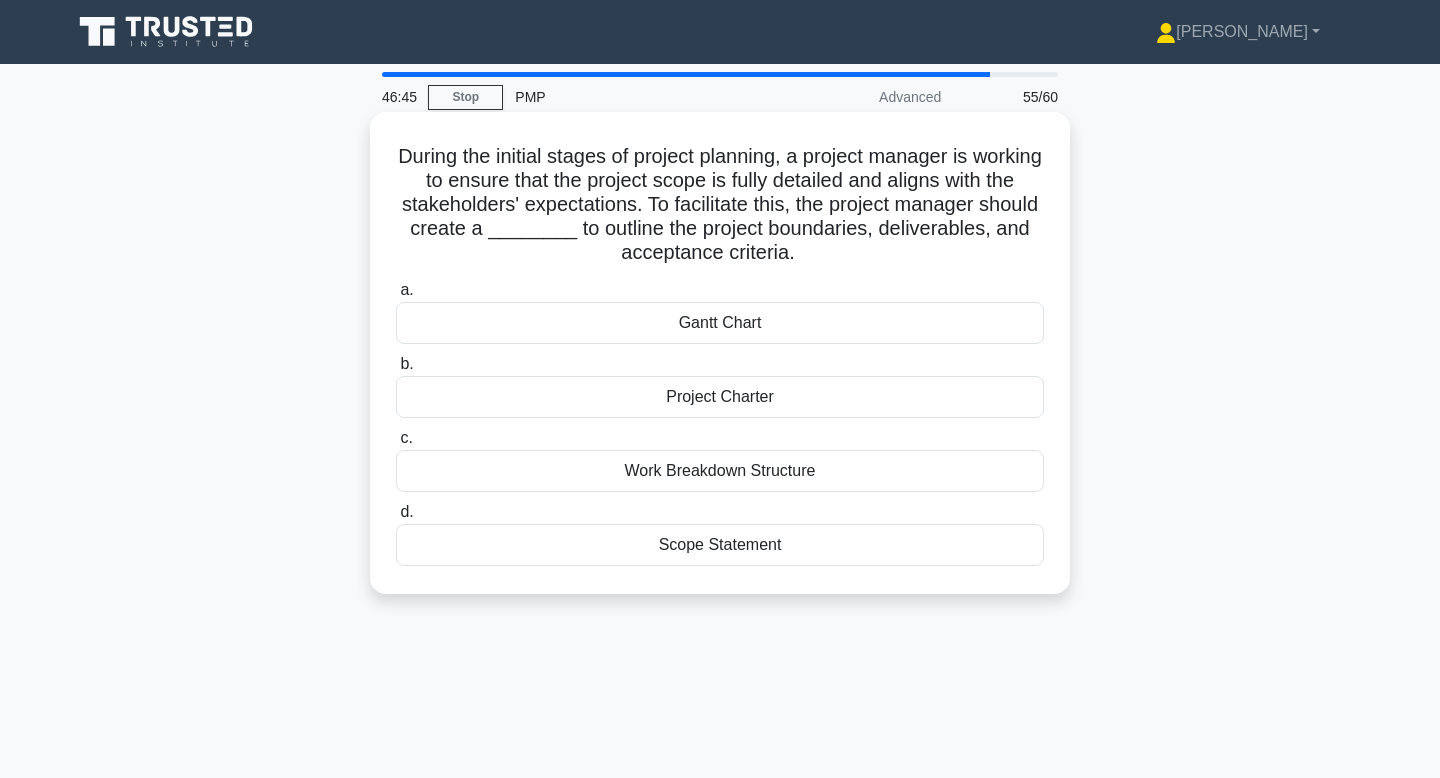 click on "Scope Statement" at bounding box center (720, 545) 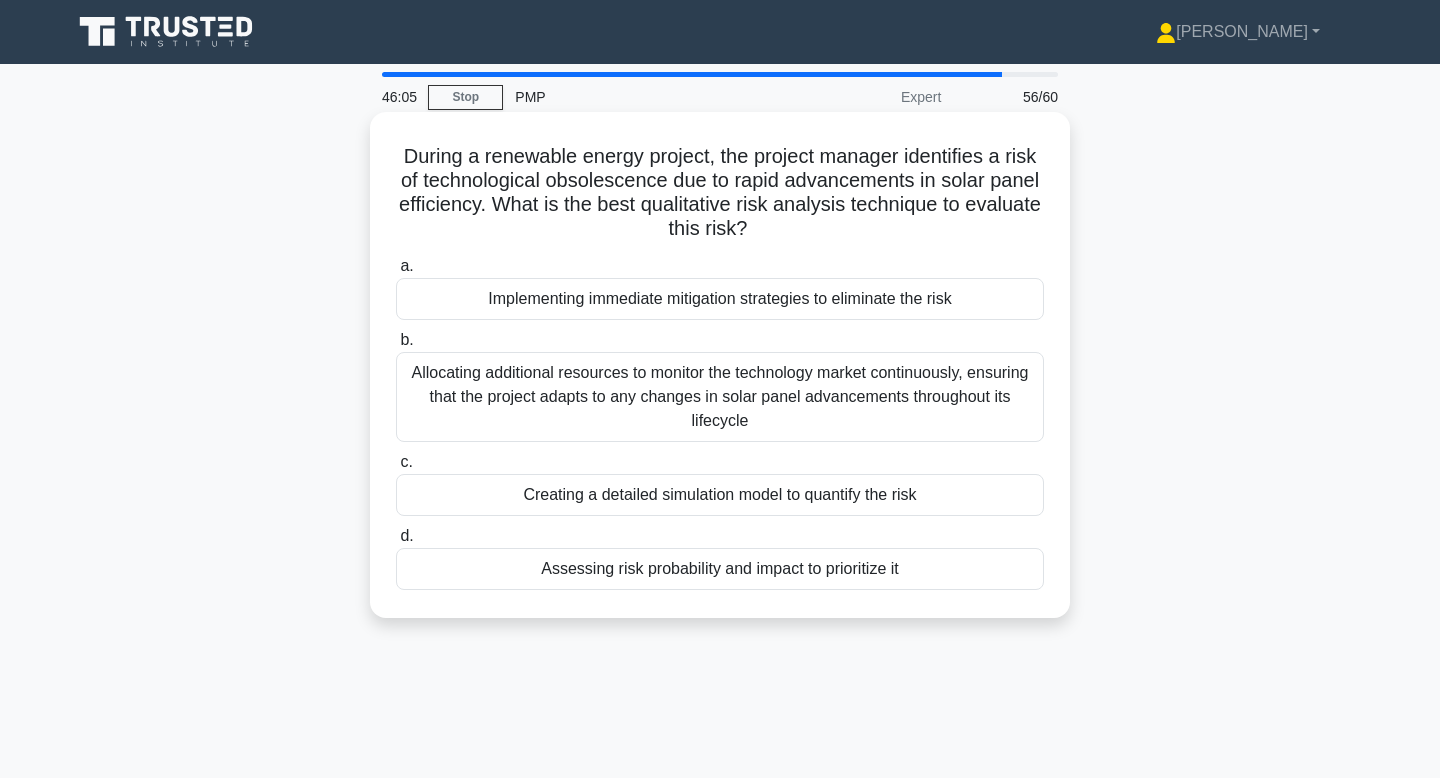 click on "Assessing risk probability and impact to prioritize it" at bounding box center (720, 569) 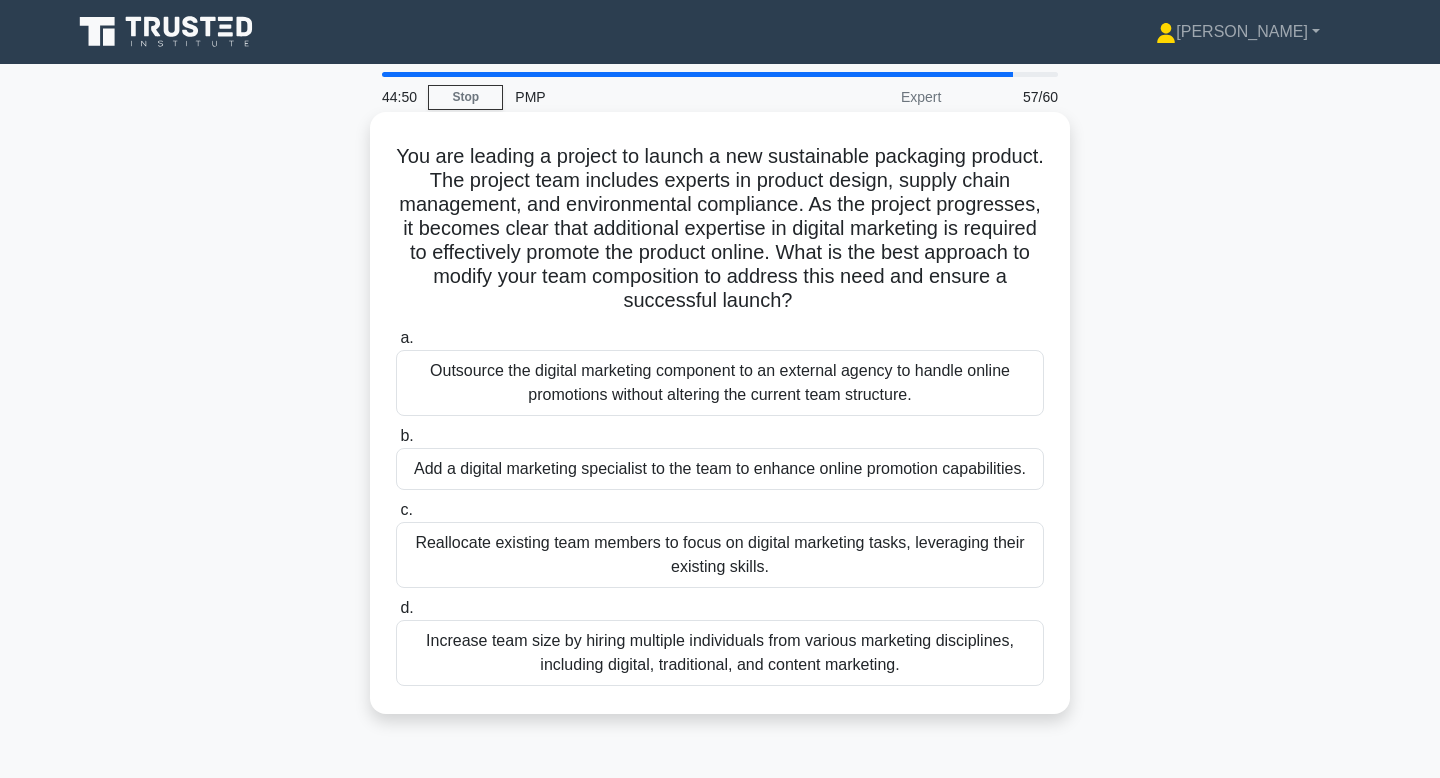 click on "Outsource the digital marketing component to an external agency to handle online promotions without altering the current team structure." at bounding box center [720, 383] 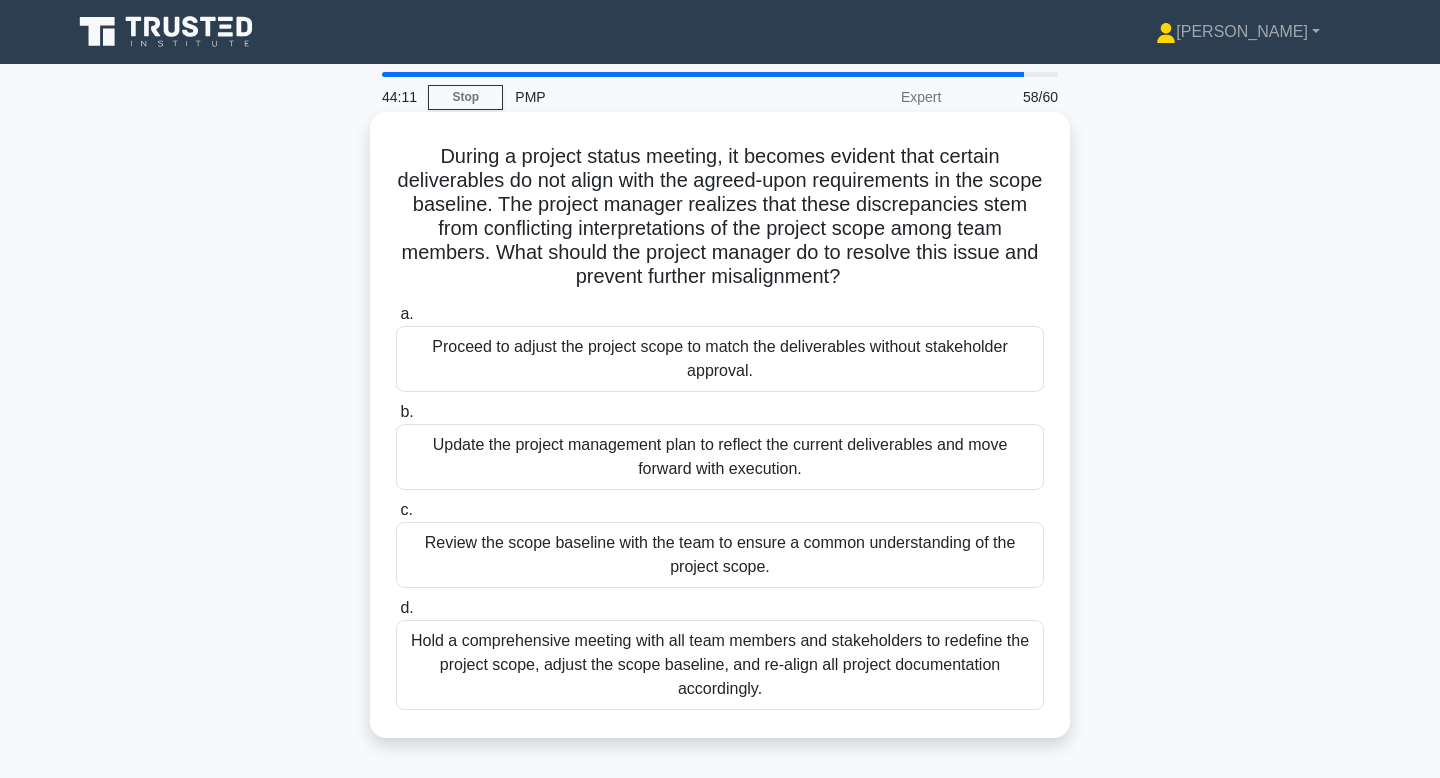 click on "Review the scope baseline with the team to ensure a common understanding of the project scope." at bounding box center [720, 555] 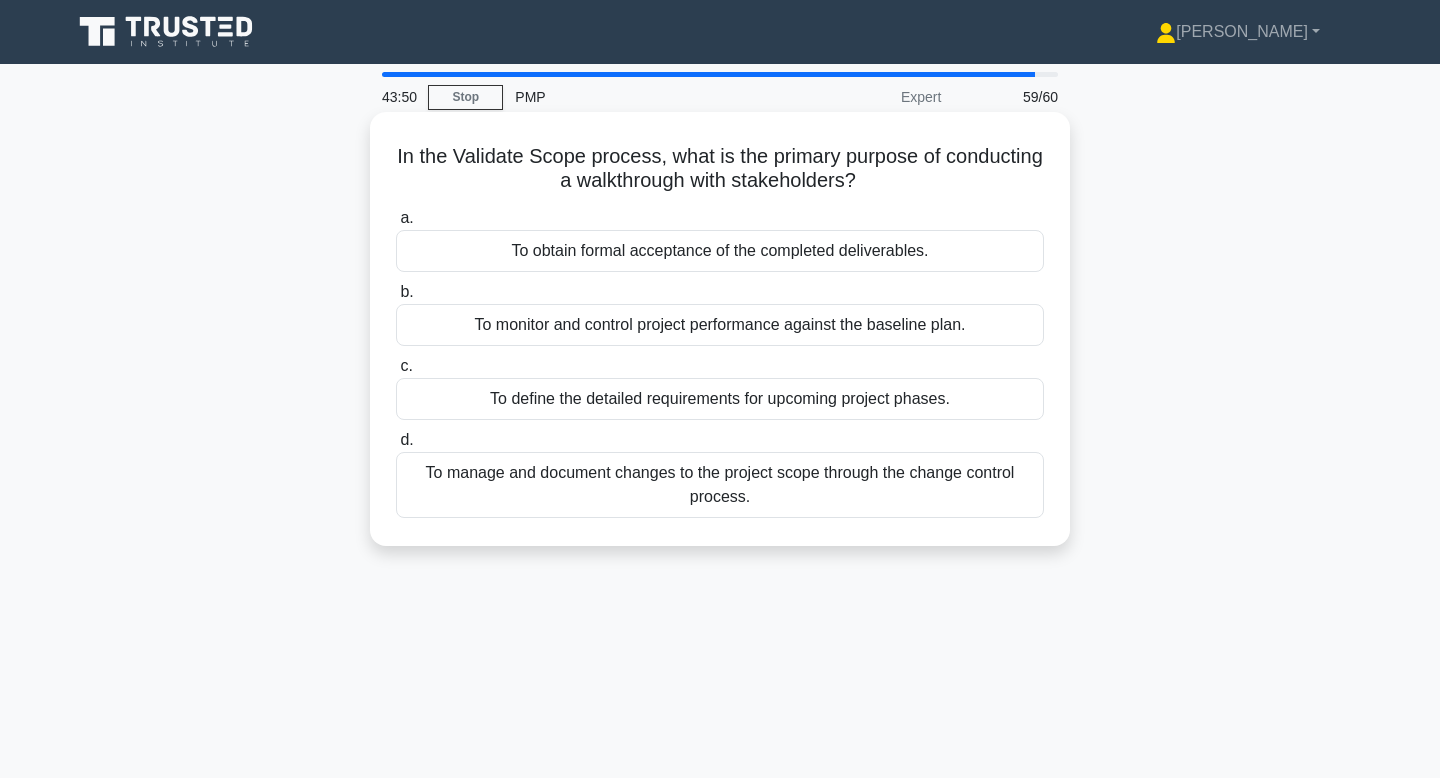 click on "To obtain formal acceptance of the completed deliverables." at bounding box center [720, 251] 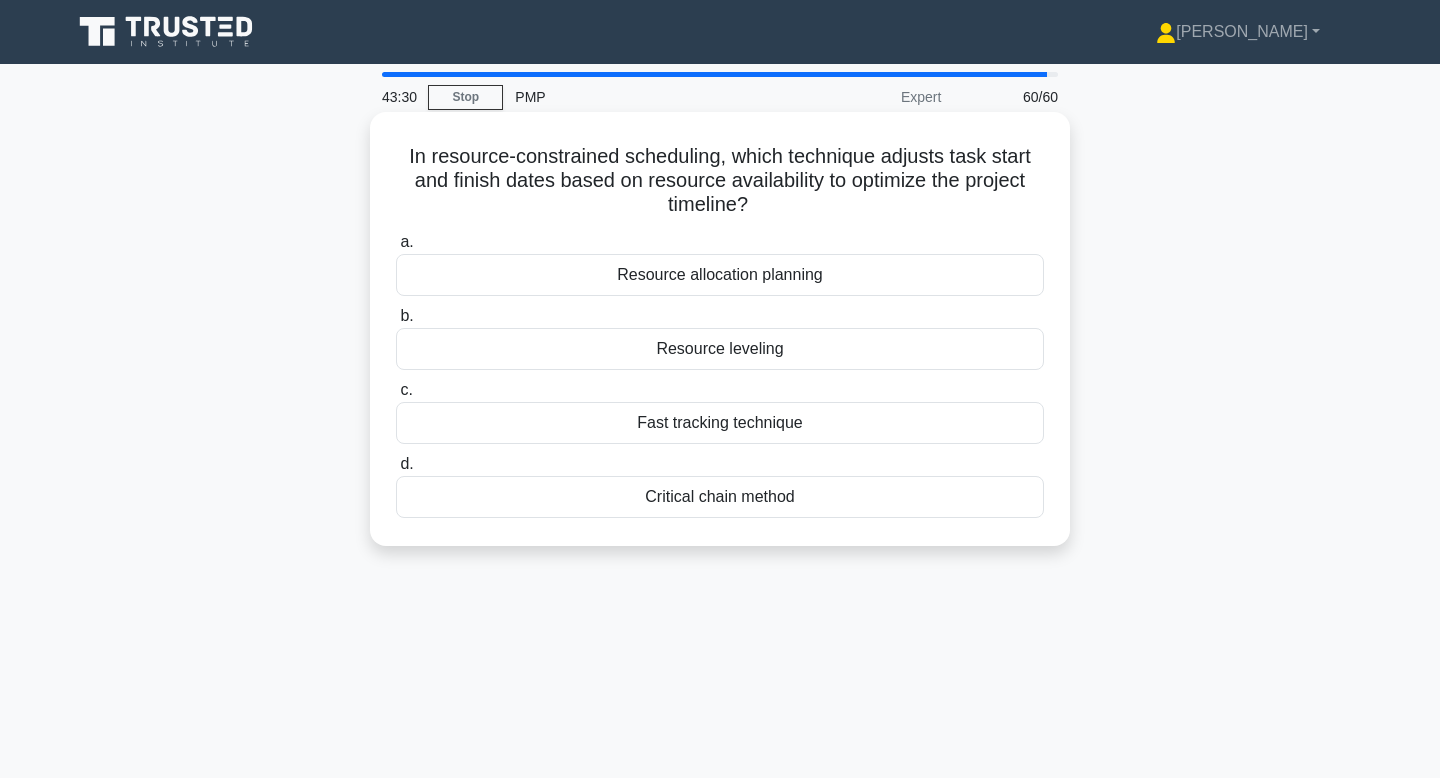 click on "Resource leveling" at bounding box center [720, 349] 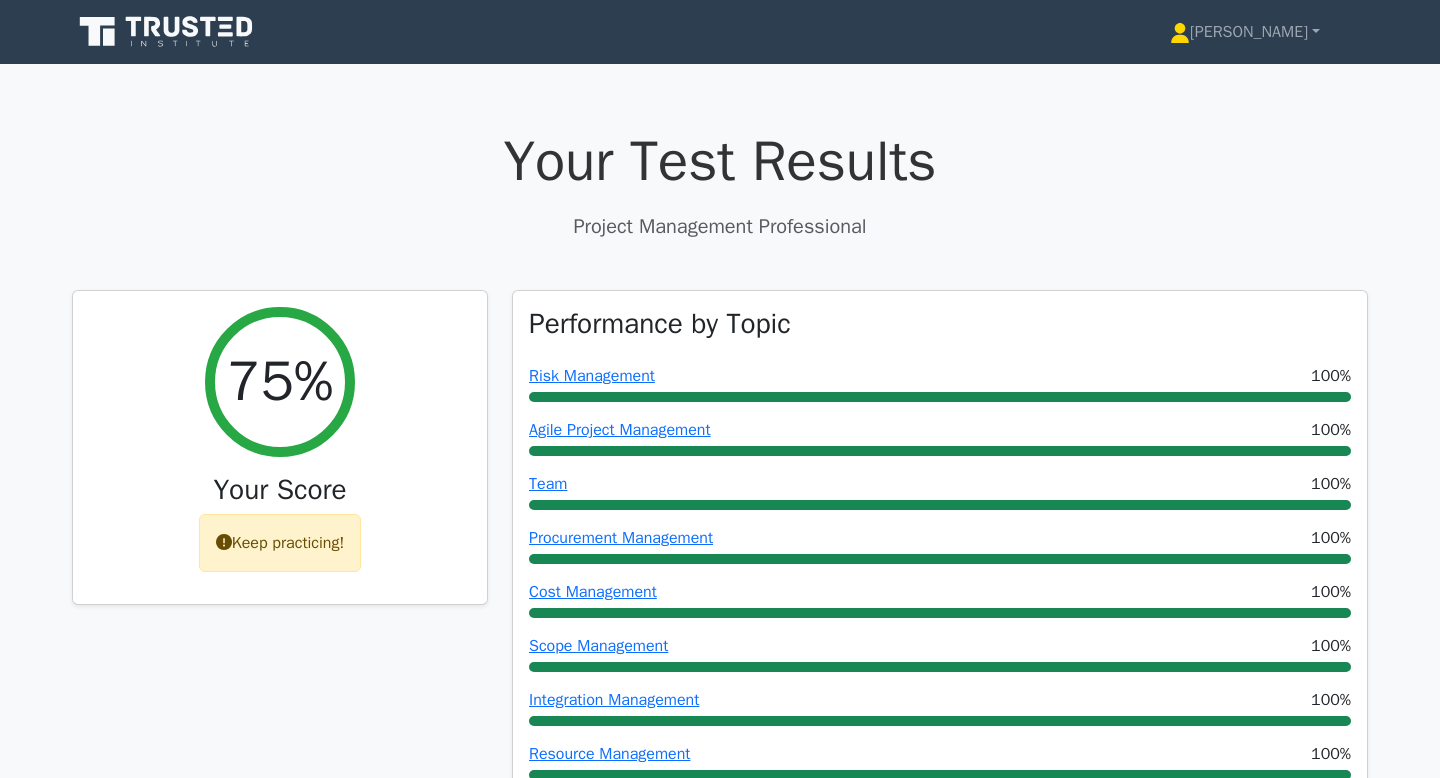 scroll, scrollTop: 0, scrollLeft: 0, axis: both 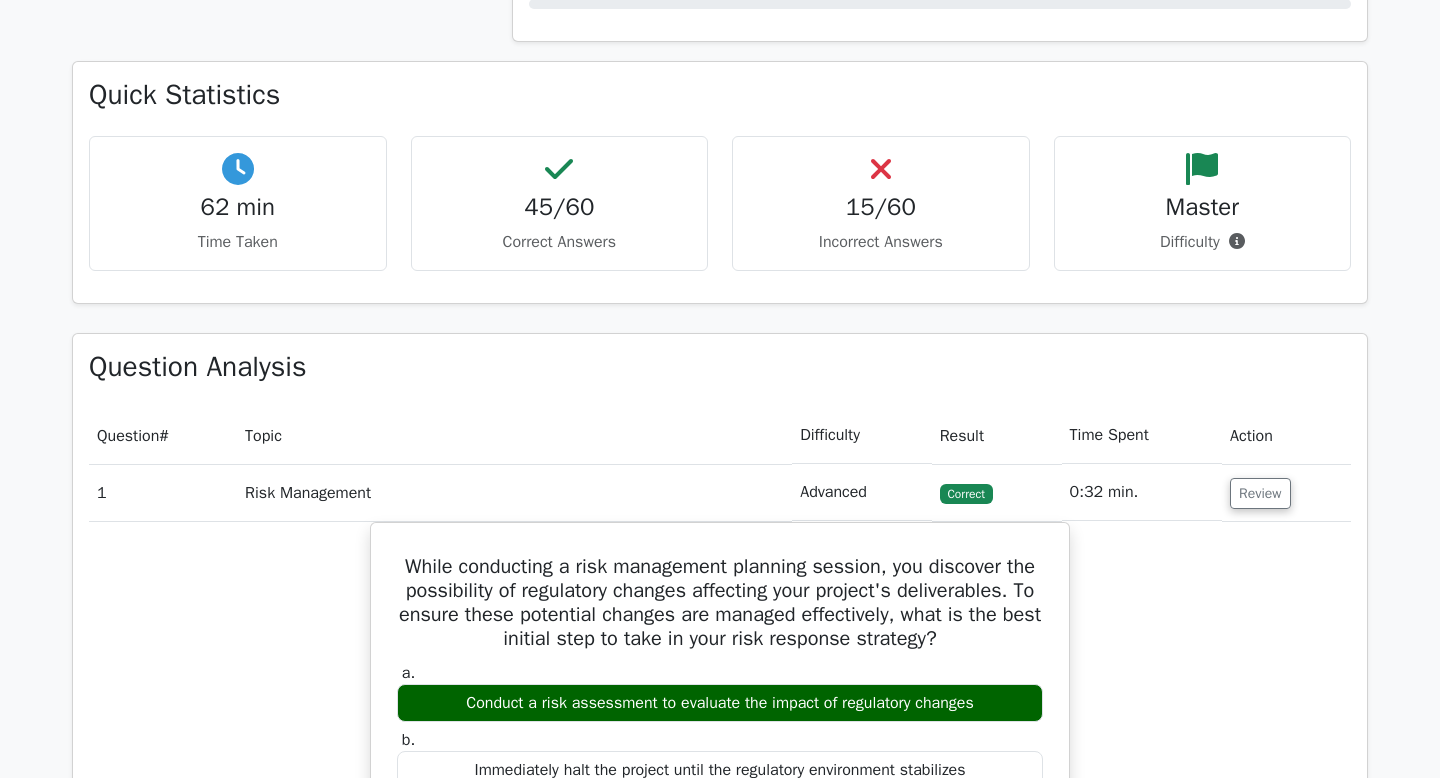 click on "15/60
Incorrect Answers" at bounding box center (881, 203) 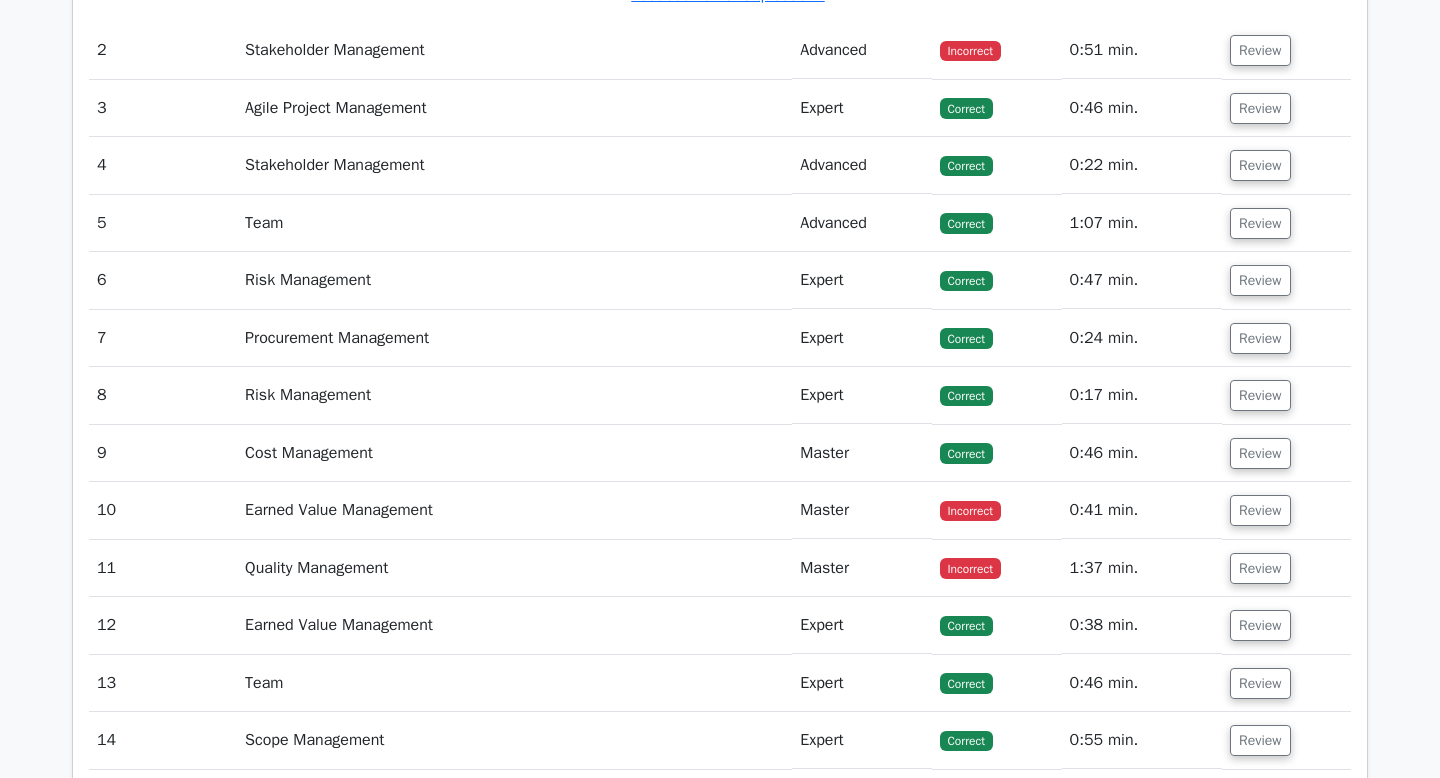 scroll, scrollTop: 2997, scrollLeft: 0, axis: vertical 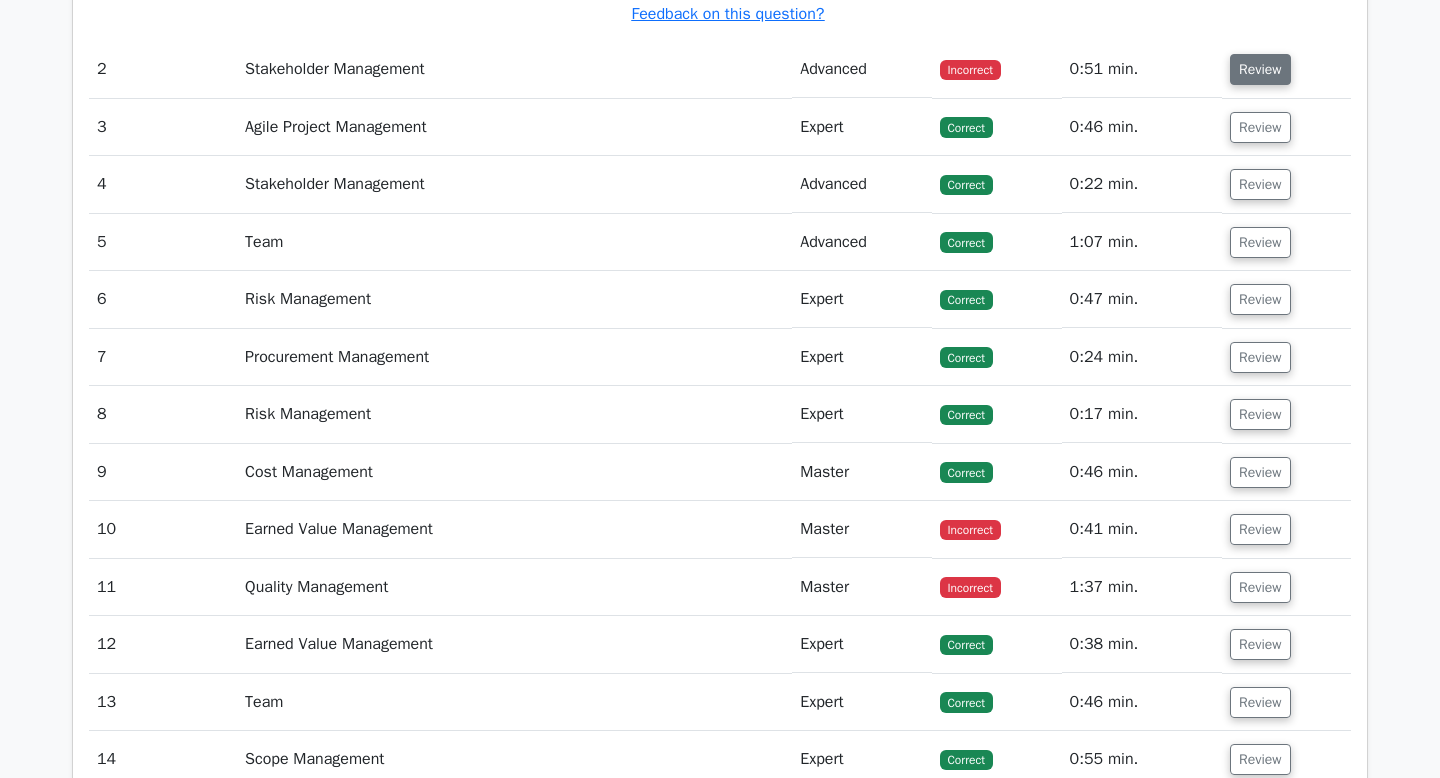 click on "Review" at bounding box center [1260, 69] 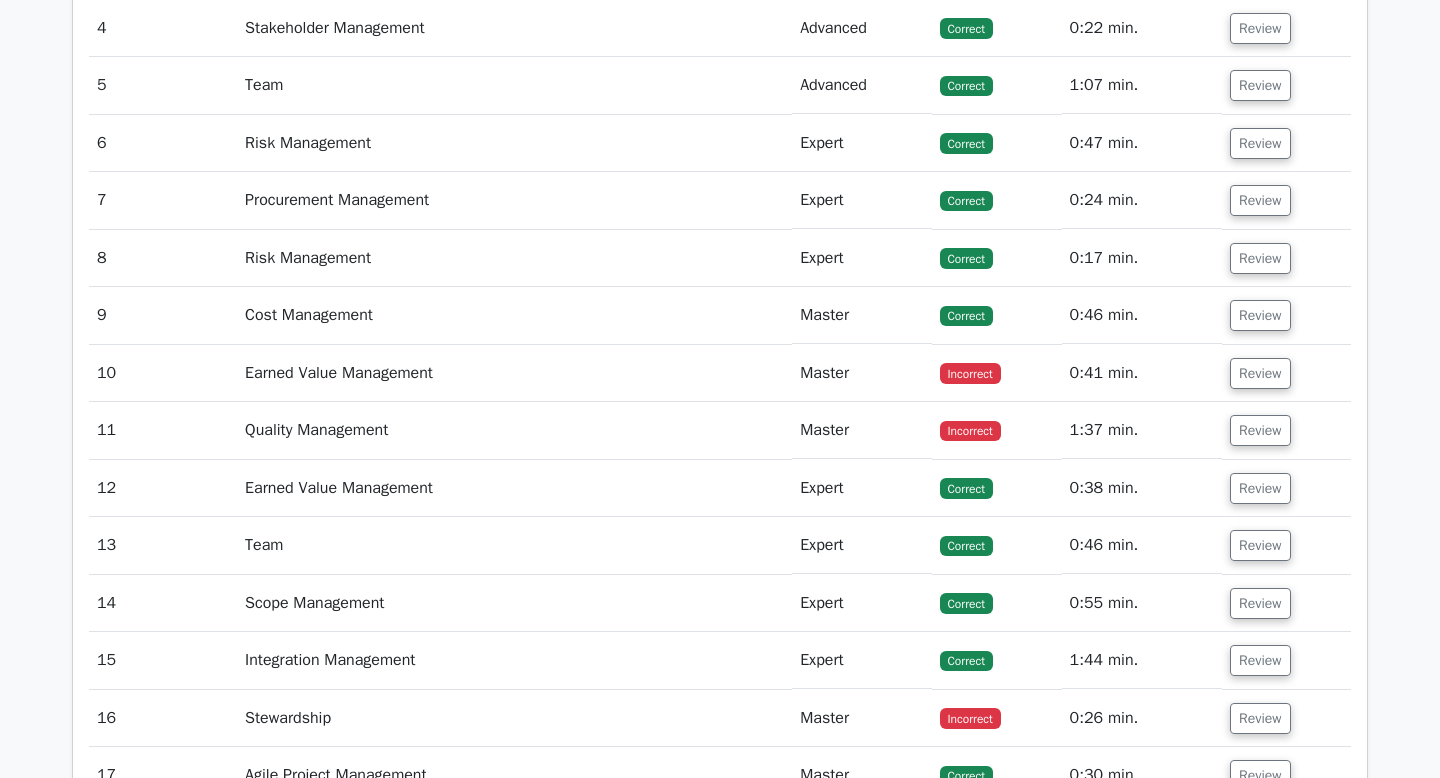 scroll, scrollTop: 4238, scrollLeft: 0, axis: vertical 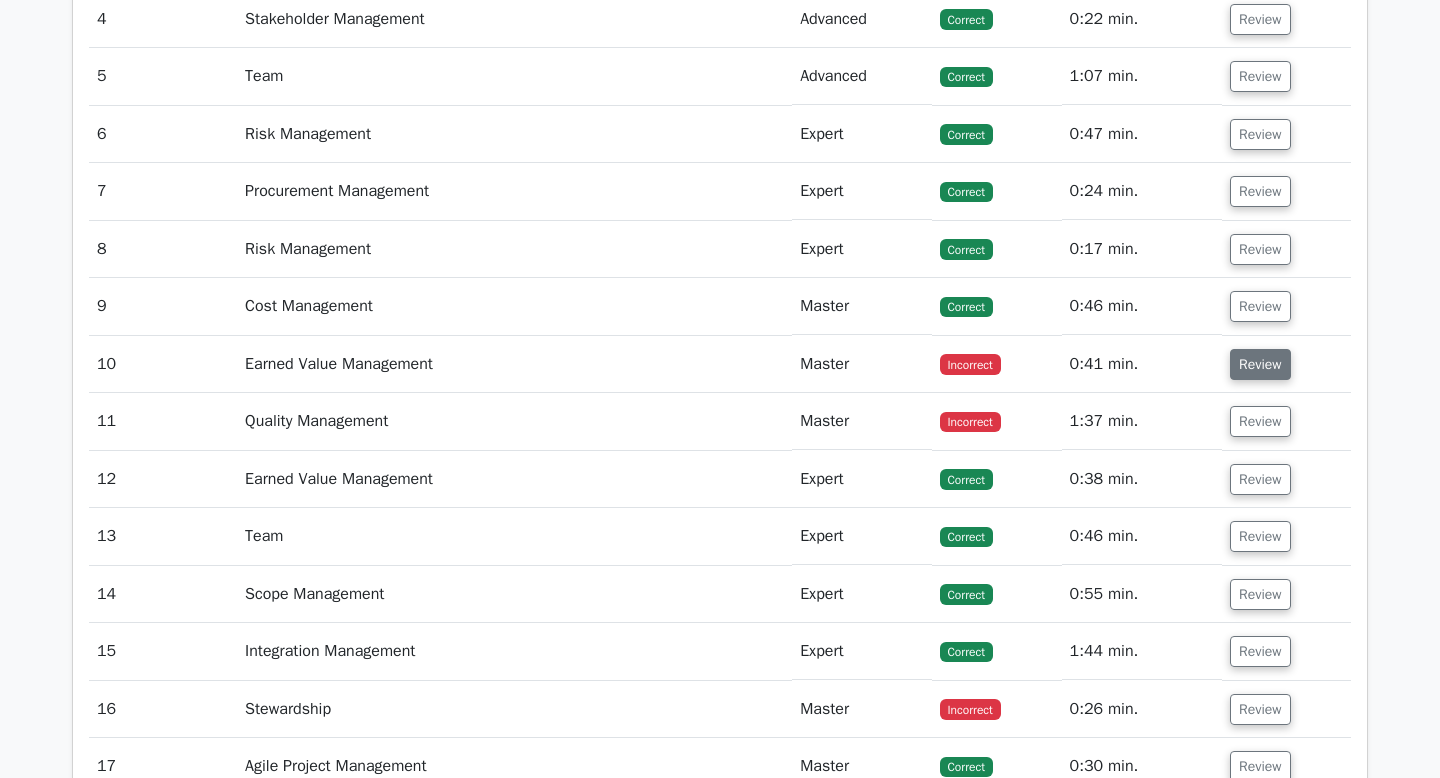 click on "Review" at bounding box center [1260, 364] 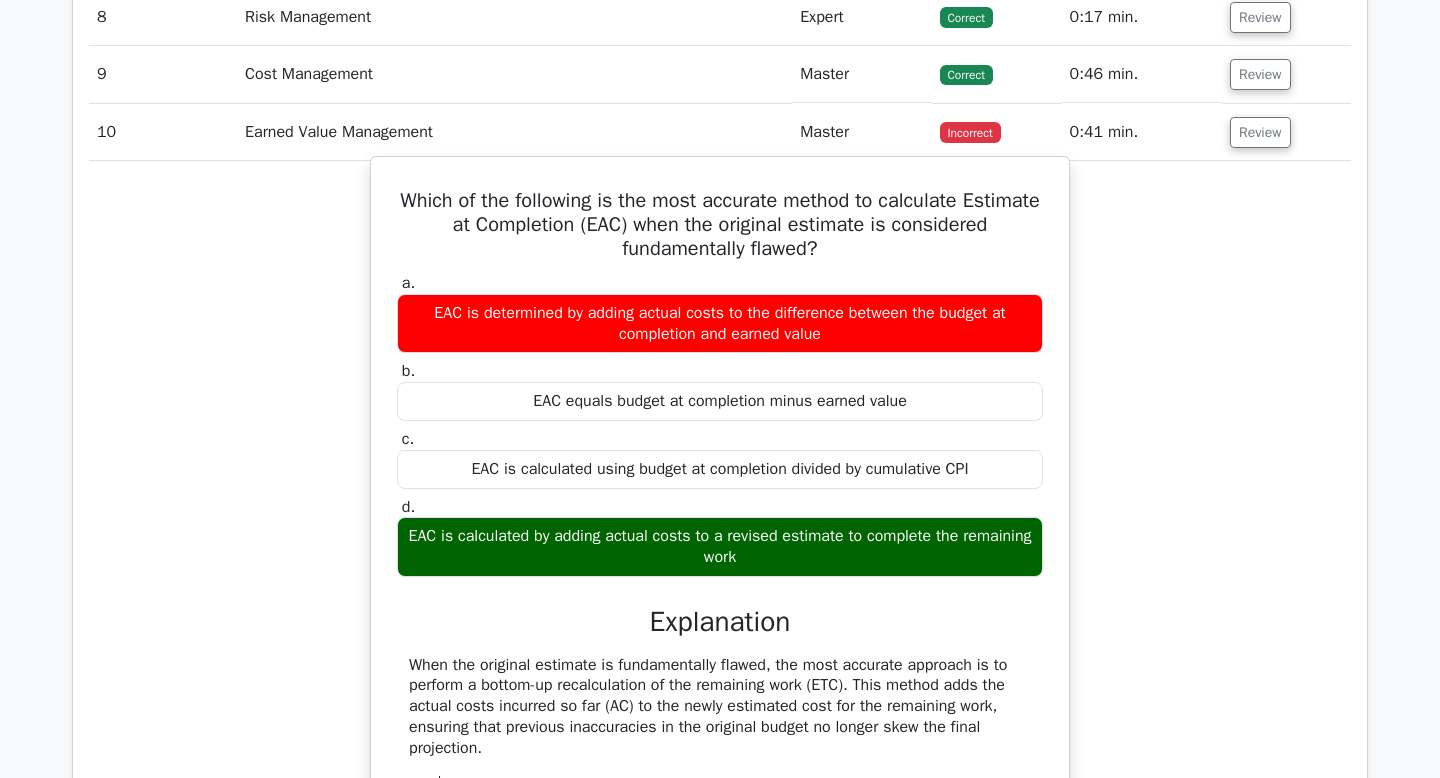 scroll, scrollTop: 4468, scrollLeft: 0, axis: vertical 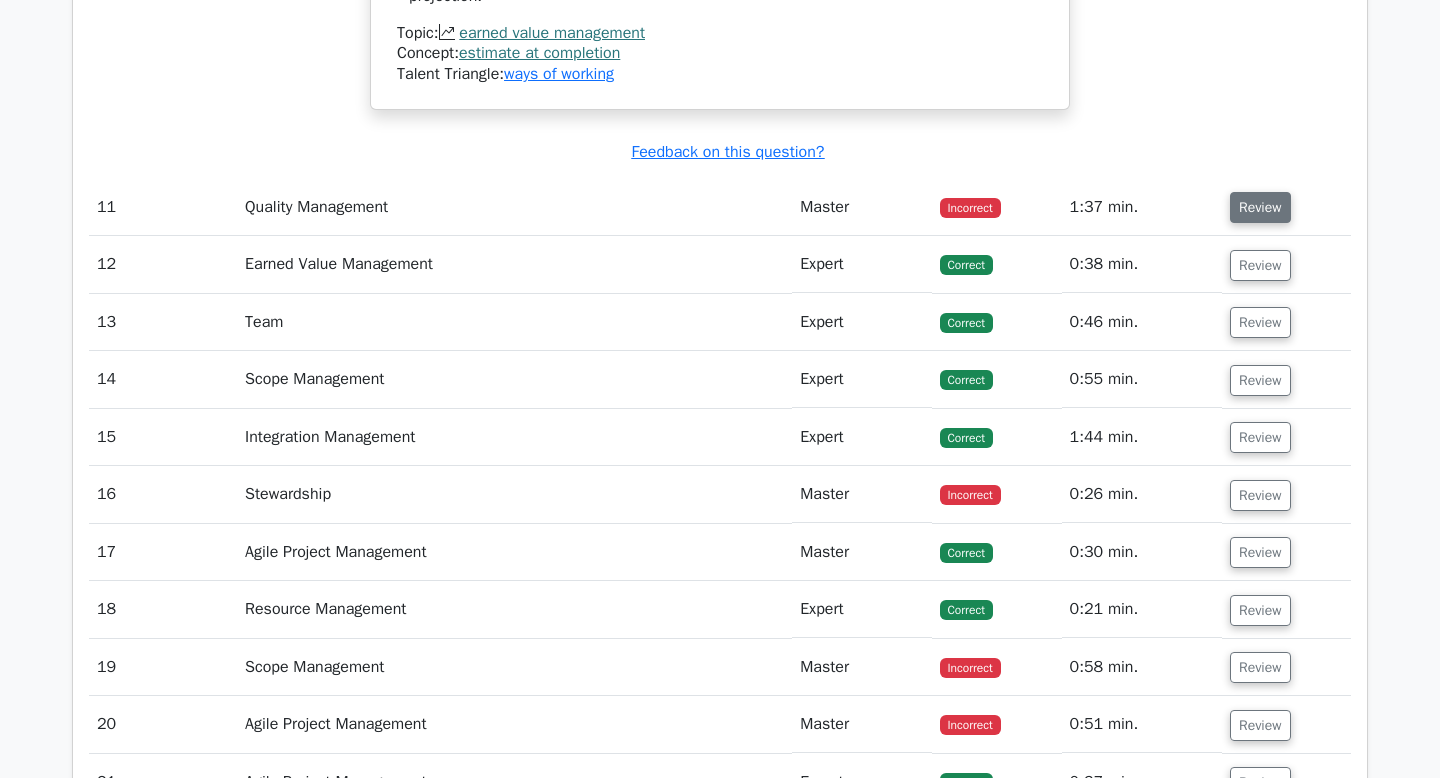 click on "Review" at bounding box center [1260, 207] 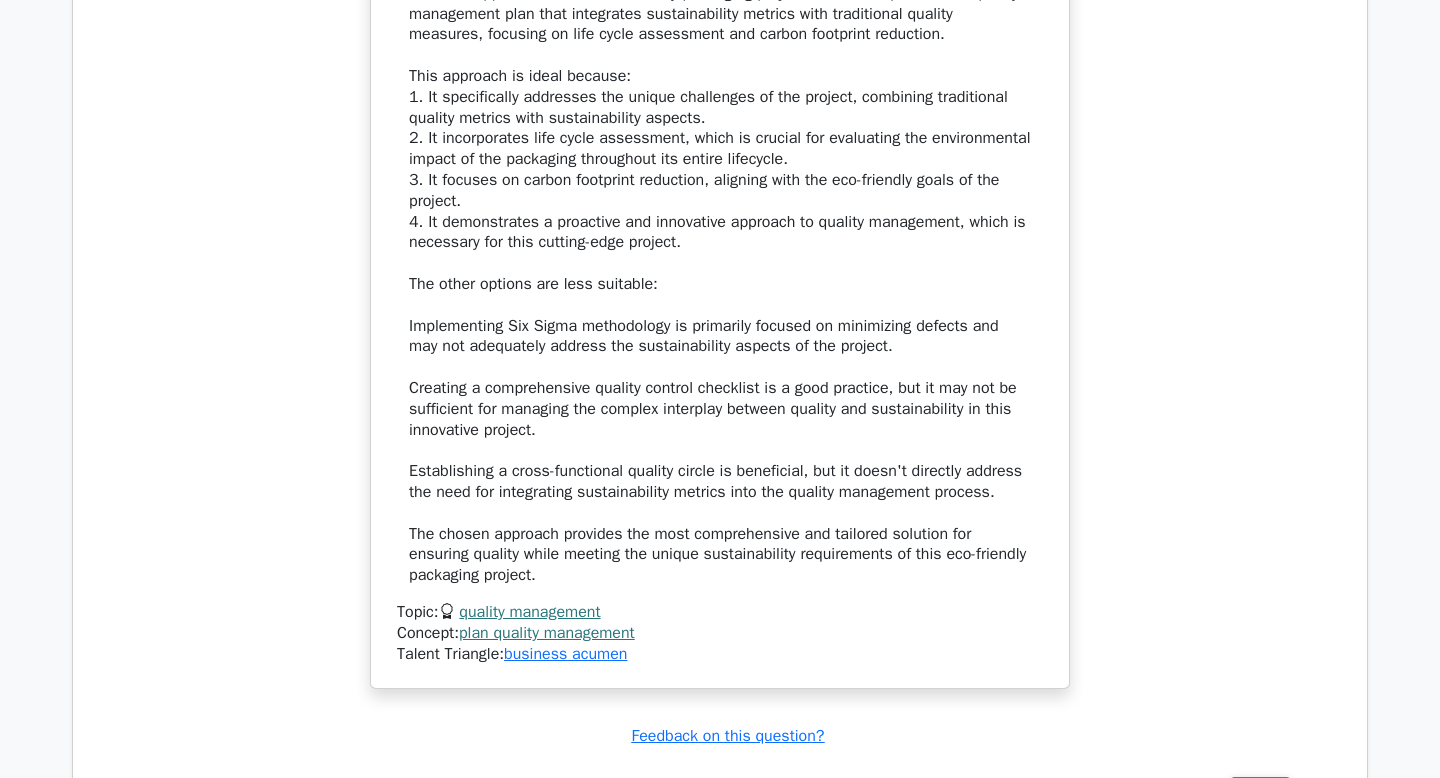 scroll, scrollTop: 6187, scrollLeft: 0, axis: vertical 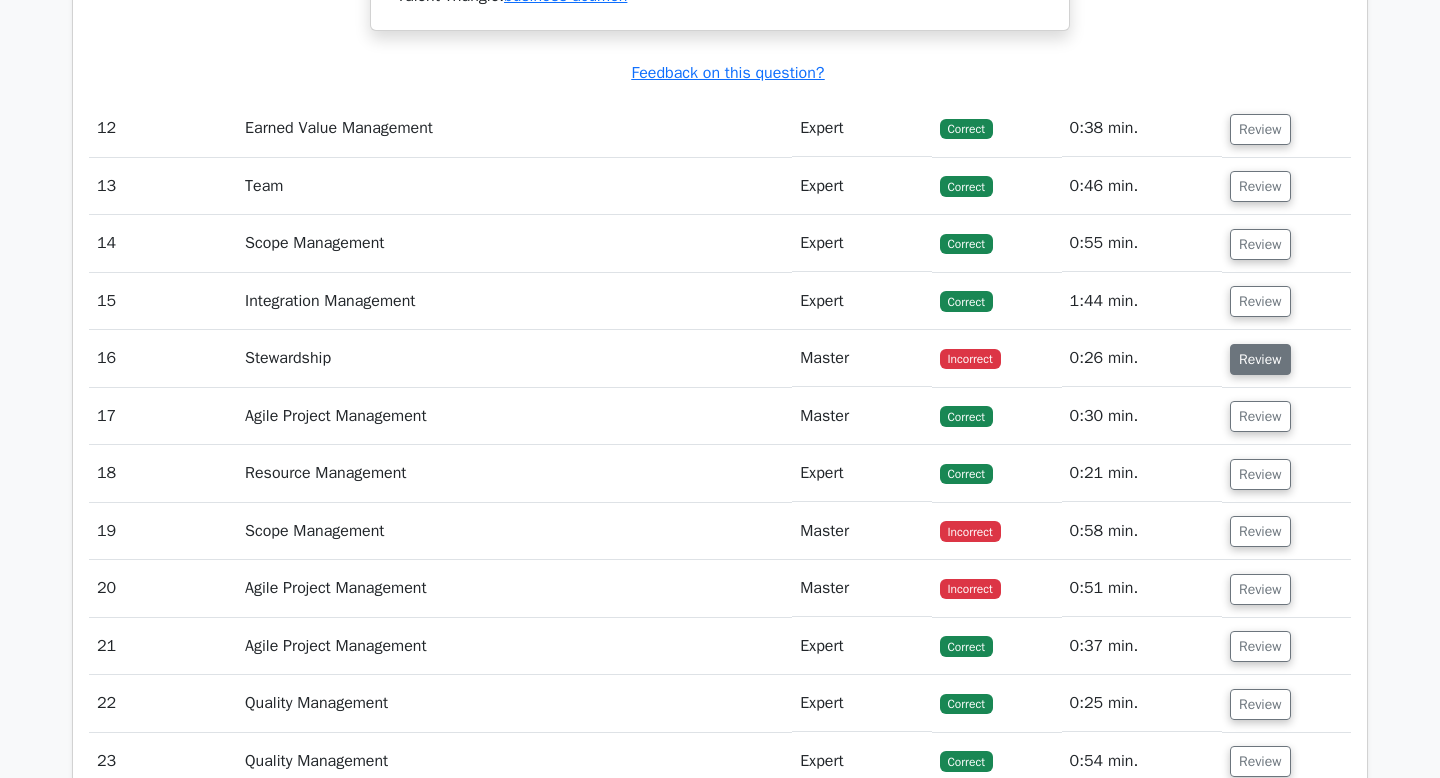 click on "Review" at bounding box center [1260, 359] 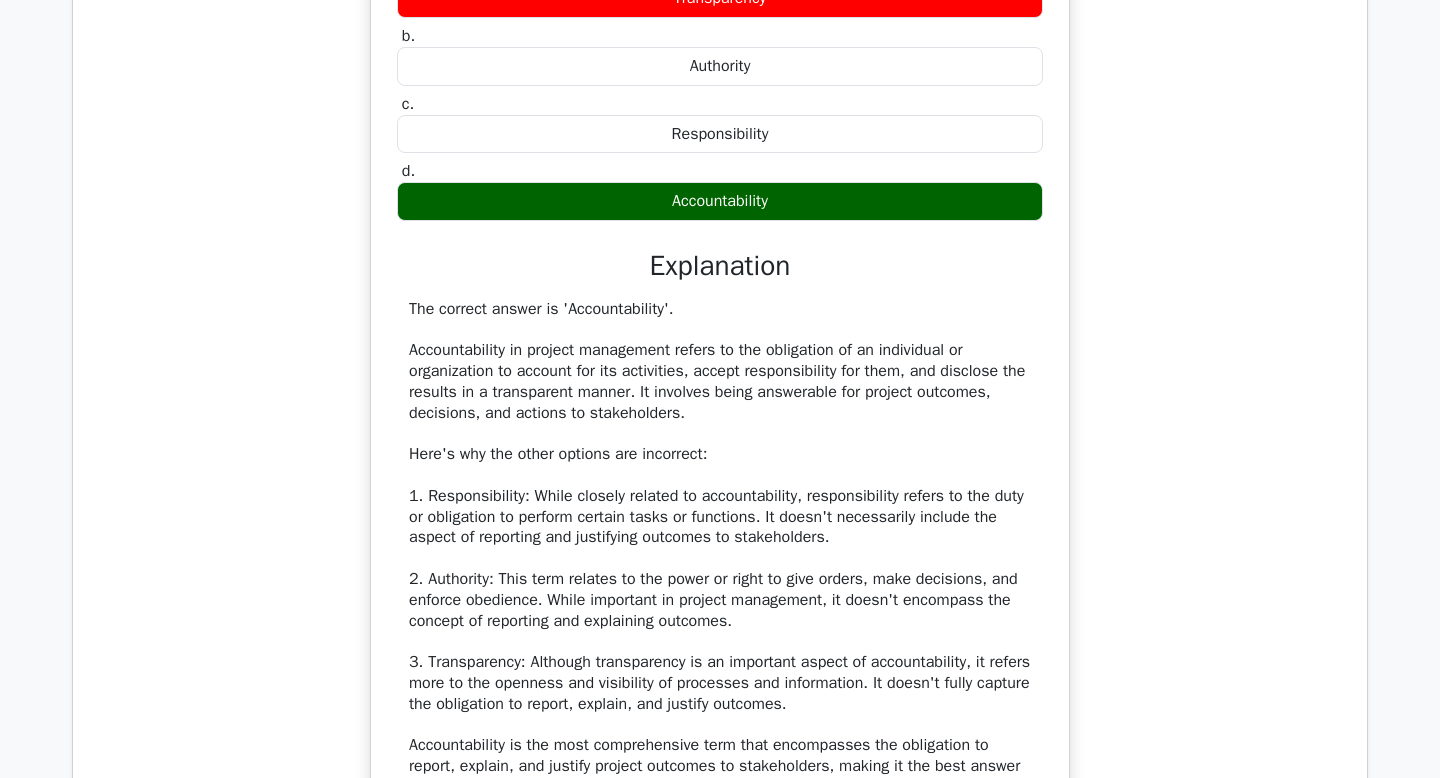 scroll, scrollTop: 7355, scrollLeft: 0, axis: vertical 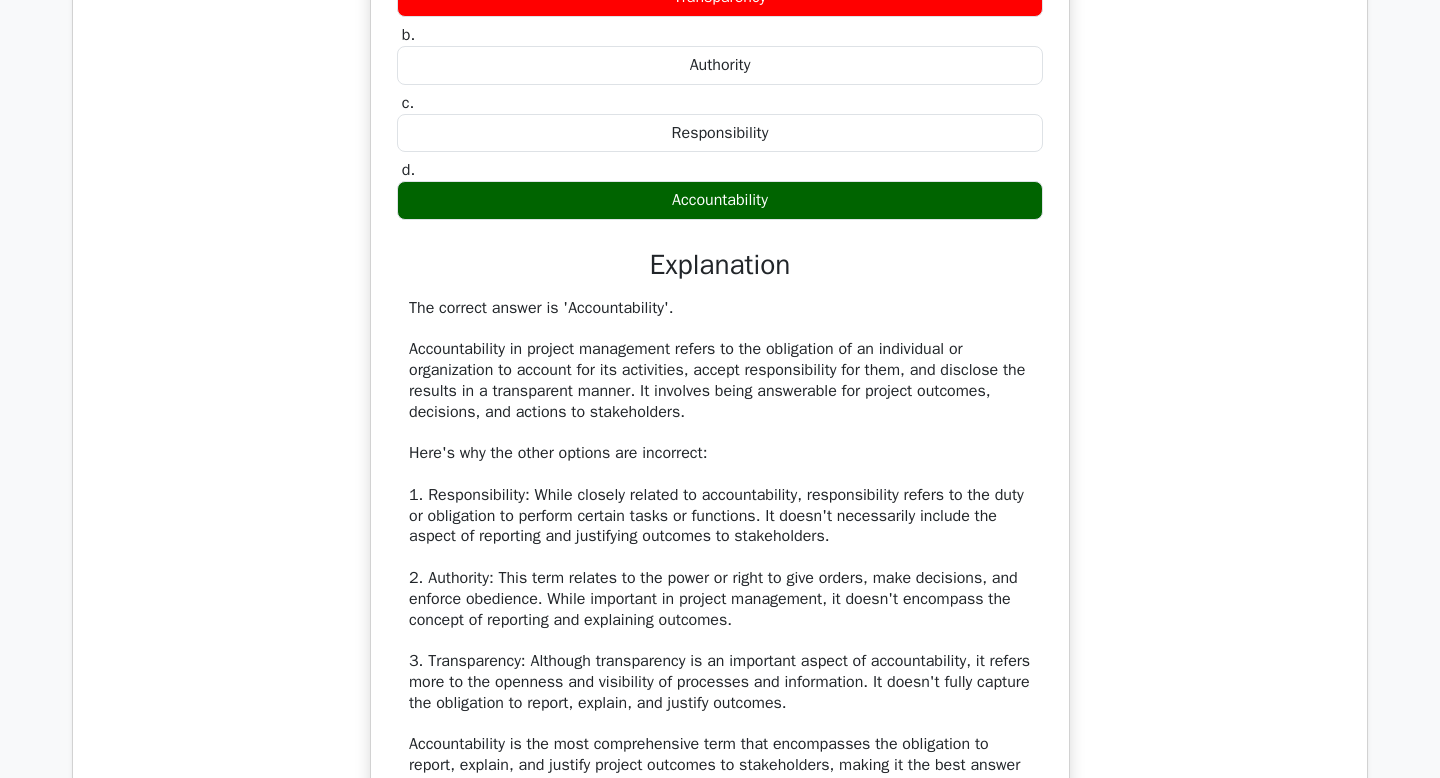 click on "The correct answer is 'Accountability'. Accountability in project management refers to the obligation of an individual or organization to account for its activities, accept responsibility for them, and disclose the results in a transparent manner. It involves being answerable for project outcomes, decisions, and actions to stakeholders. Here's why the other options are incorrect: 1. Responsibility: While closely related to accountability, responsibility refers to the duty or obligation to perform certain tasks or functions. It doesn't necessarily include the aspect of reporting and justifying outcomes to stakeholders. 2. Authority: This term relates to the power or right to give orders, make decisions, and enforce obedience. While important in project management, it doesn't encompass the concept of reporting and explaining outcomes." at bounding box center (720, 547) 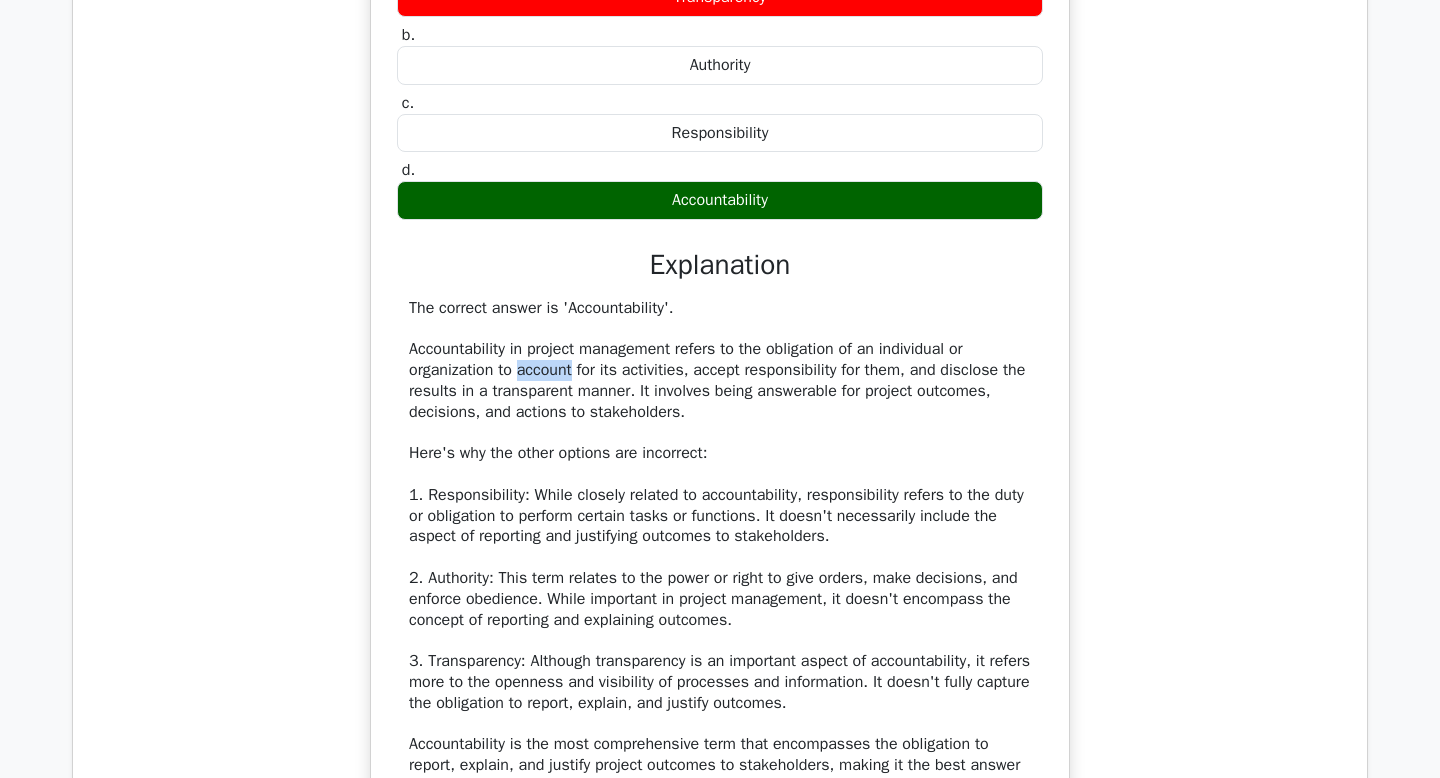 click on "The correct answer is 'Accountability'. Accountability in project management refers to the obligation of an individual or organization to account for its activities, accept responsibility for them, and disclose the results in a transparent manner. It involves being answerable for project outcomes, decisions, and actions to stakeholders. Here's why the other options are incorrect: 1. Responsibility: While closely related to accountability, responsibility refers to the duty or obligation to perform certain tasks or functions. It doesn't necessarily include the aspect of reporting and justifying outcomes to stakeholders. 2. Authority: This term relates to the power or right to give orders, make decisions, and enforce obedience. While important in project management, it doesn't encompass the concept of reporting and explaining outcomes." at bounding box center (720, 547) 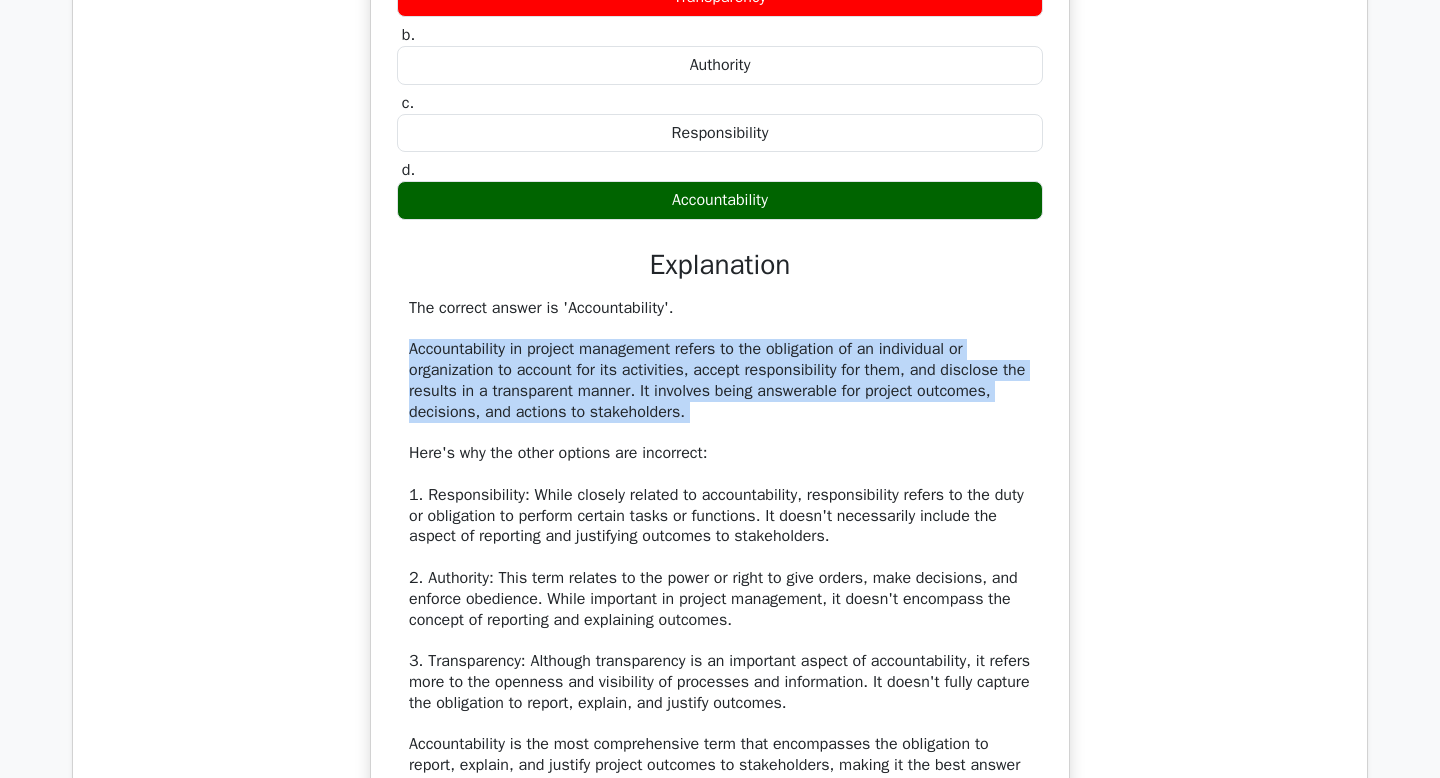 copy on "Accountability in project management refers to the obligation of an individual or organization to account for its activities, accept responsibility for them, and disclose the results in a transparent manner. It involves being answerable for project outcomes, decisions, and actions to stakeholders." 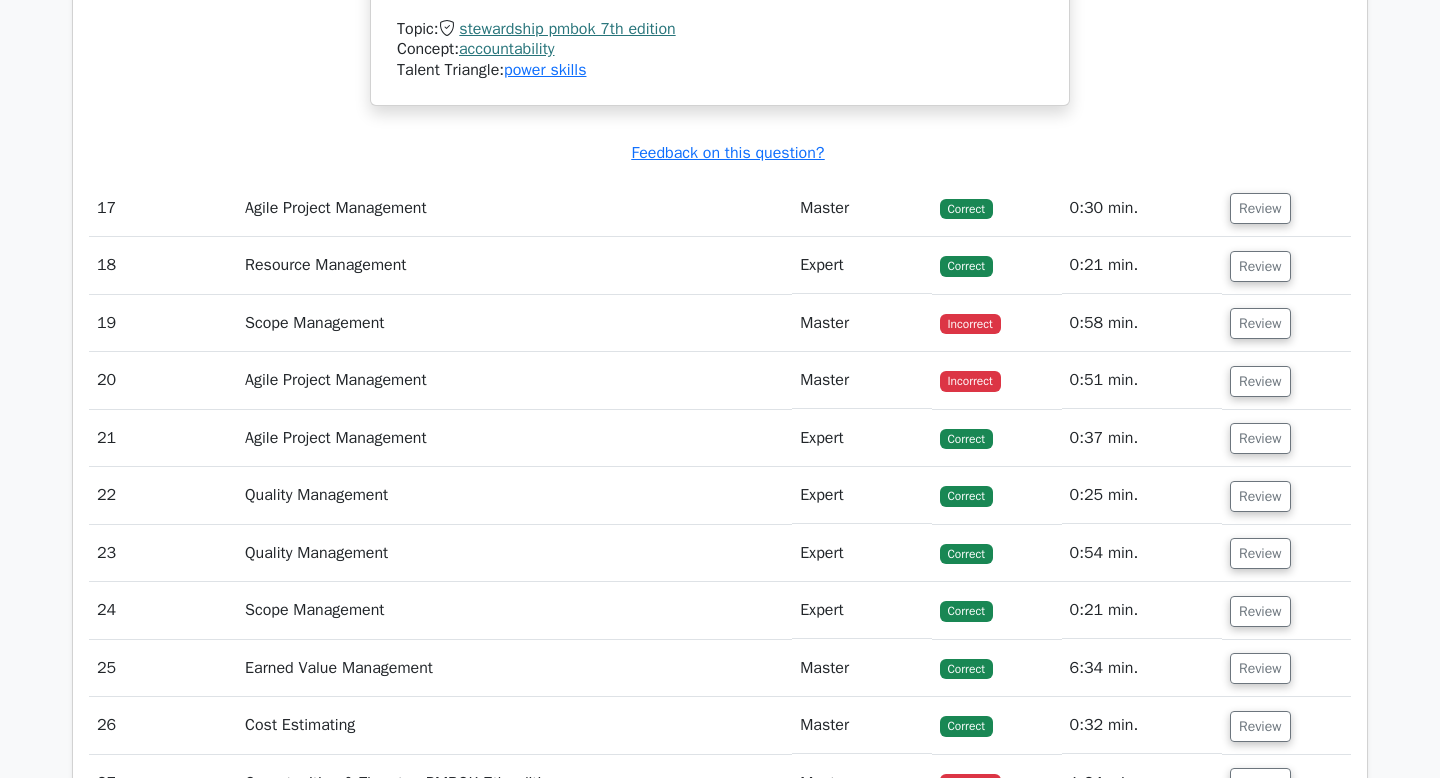 scroll, scrollTop: 8151, scrollLeft: 0, axis: vertical 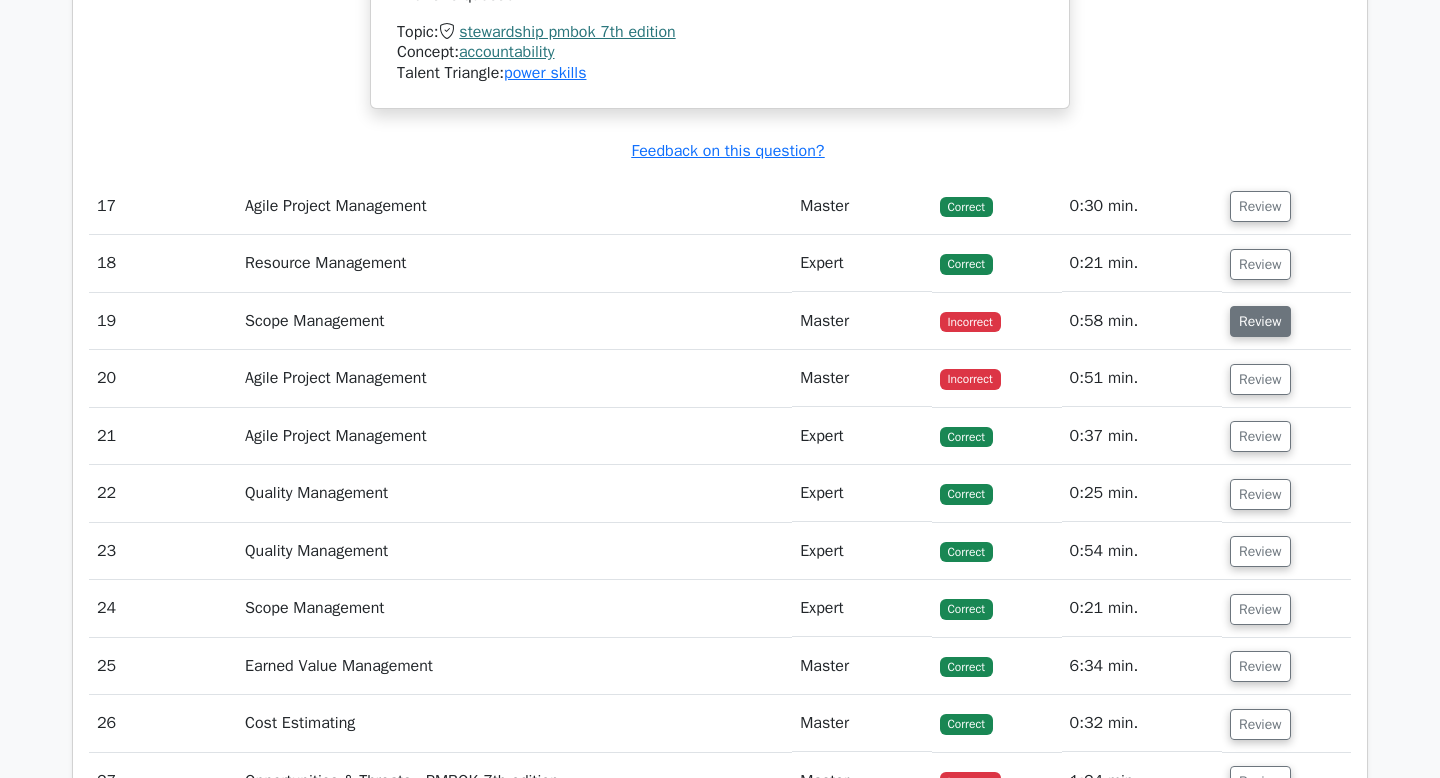 click on "Review" at bounding box center [1260, 321] 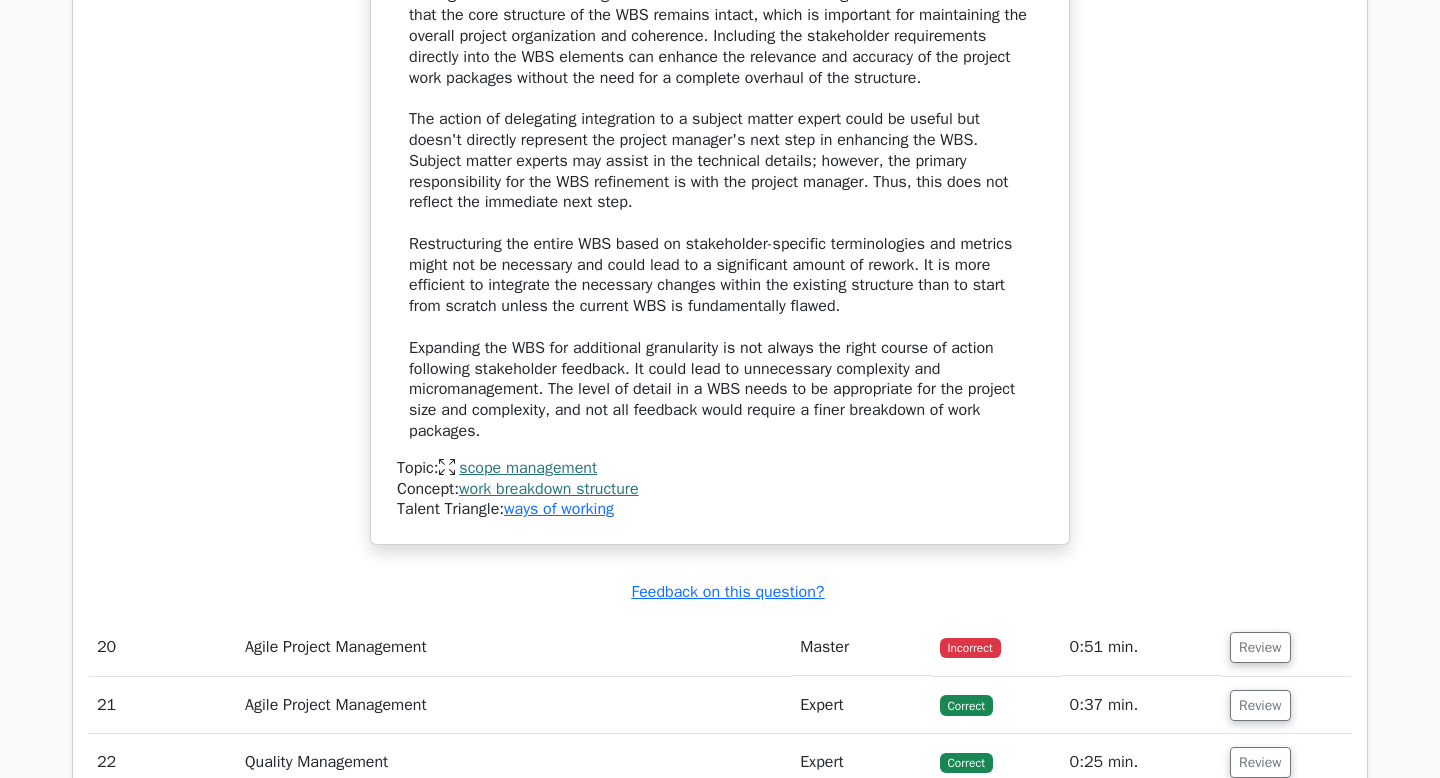scroll, scrollTop: 9123, scrollLeft: 0, axis: vertical 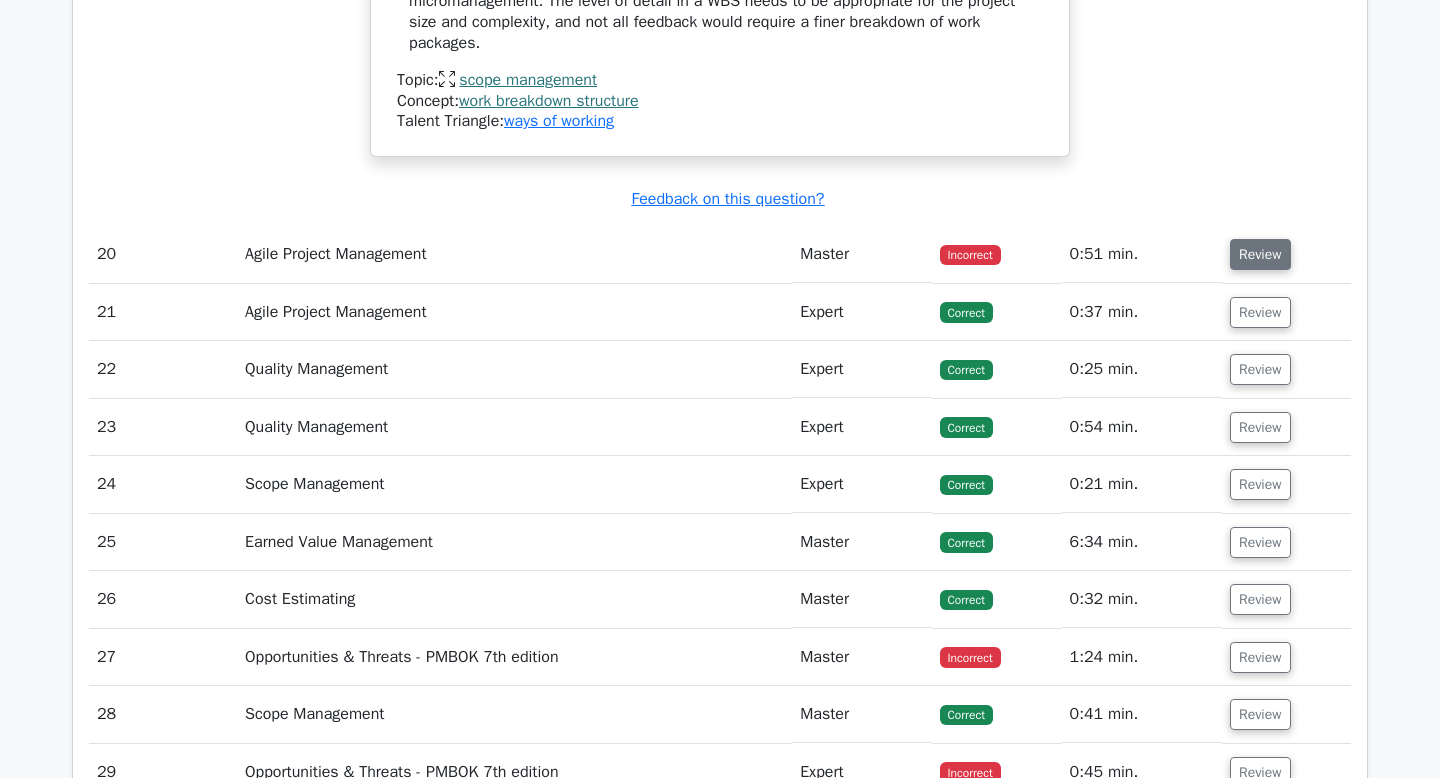 click on "Review" at bounding box center [1260, 254] 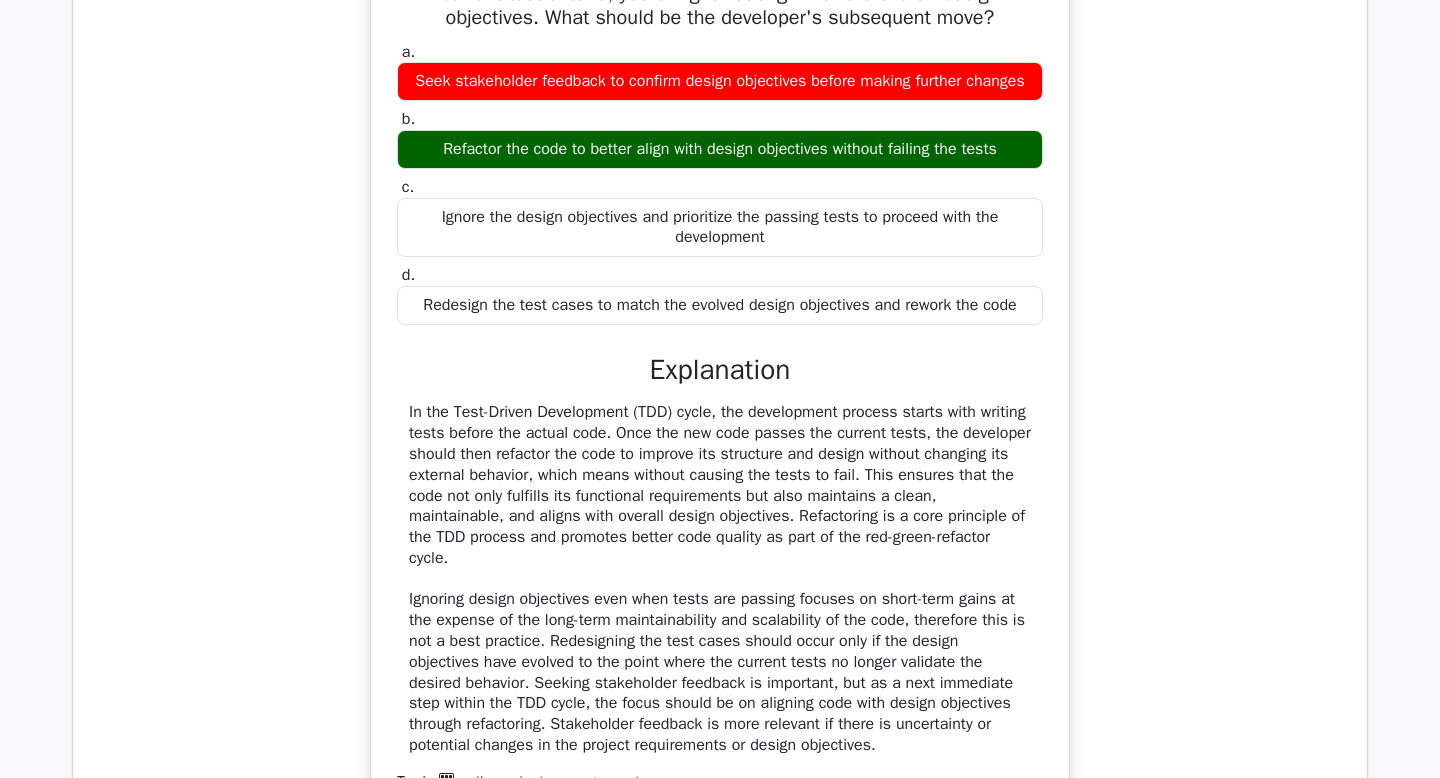 scroll, scrollTop: 9852, scrollLeft: 0, axis: vertical 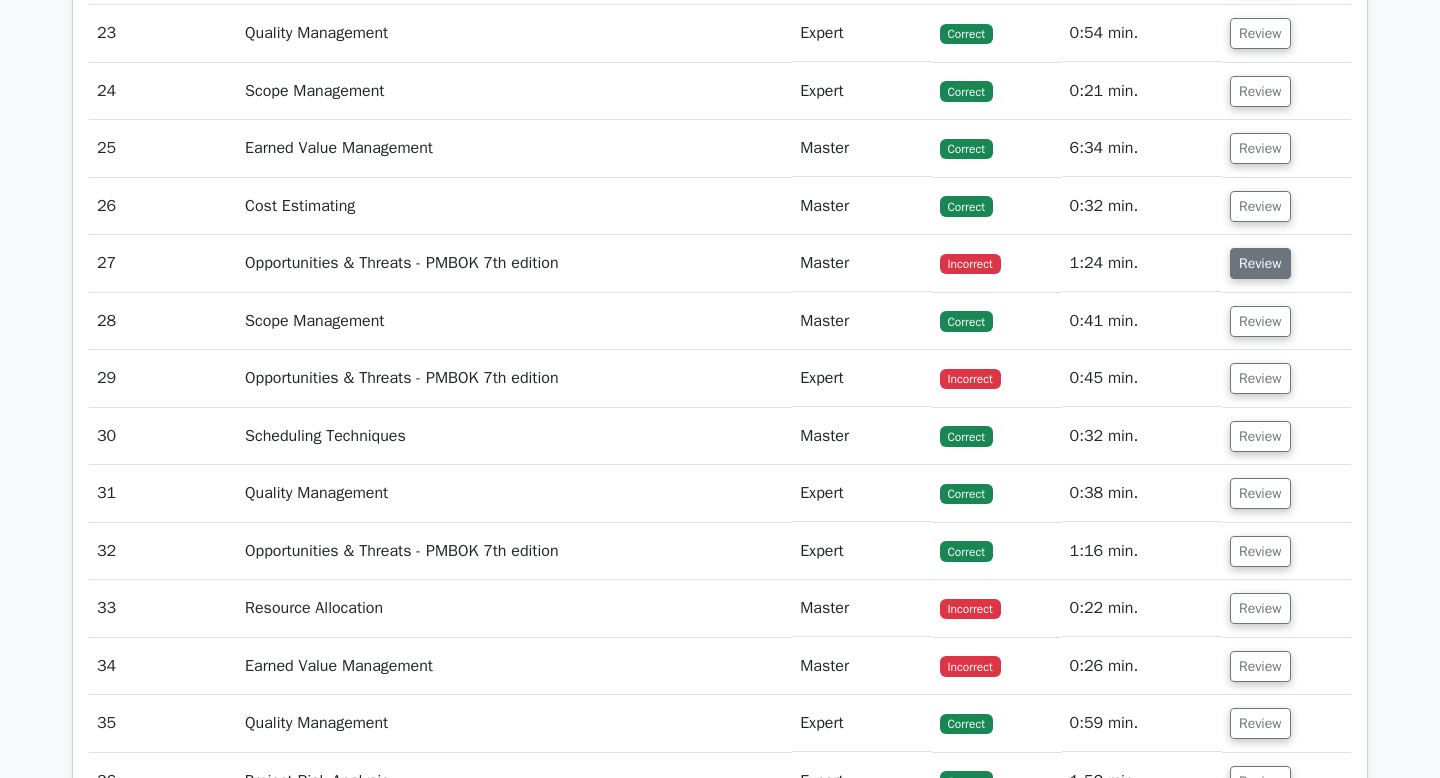 click on "Review" at bounding box center [1260, 263] 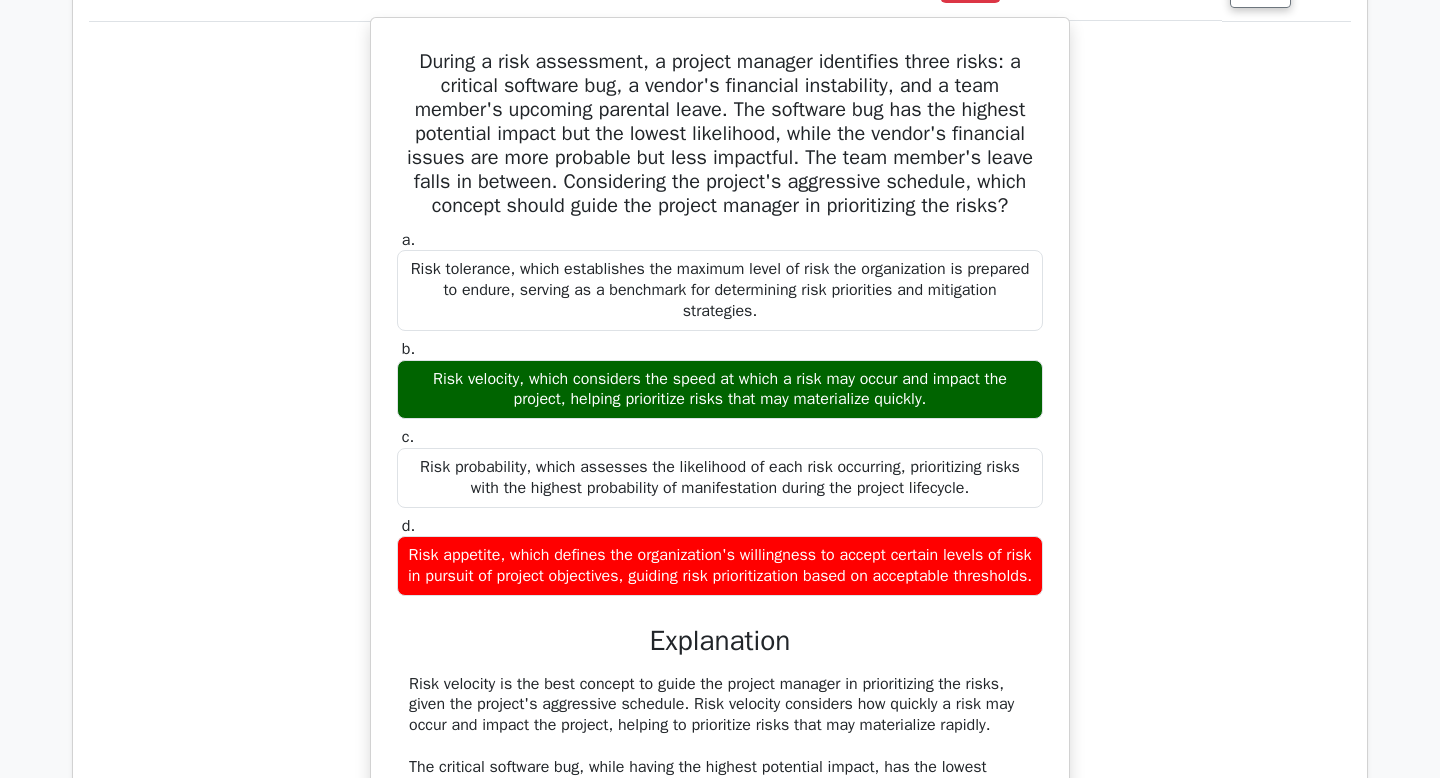 scroll, scrollTop: 11161, scrollLeft: 0, axis: vertical 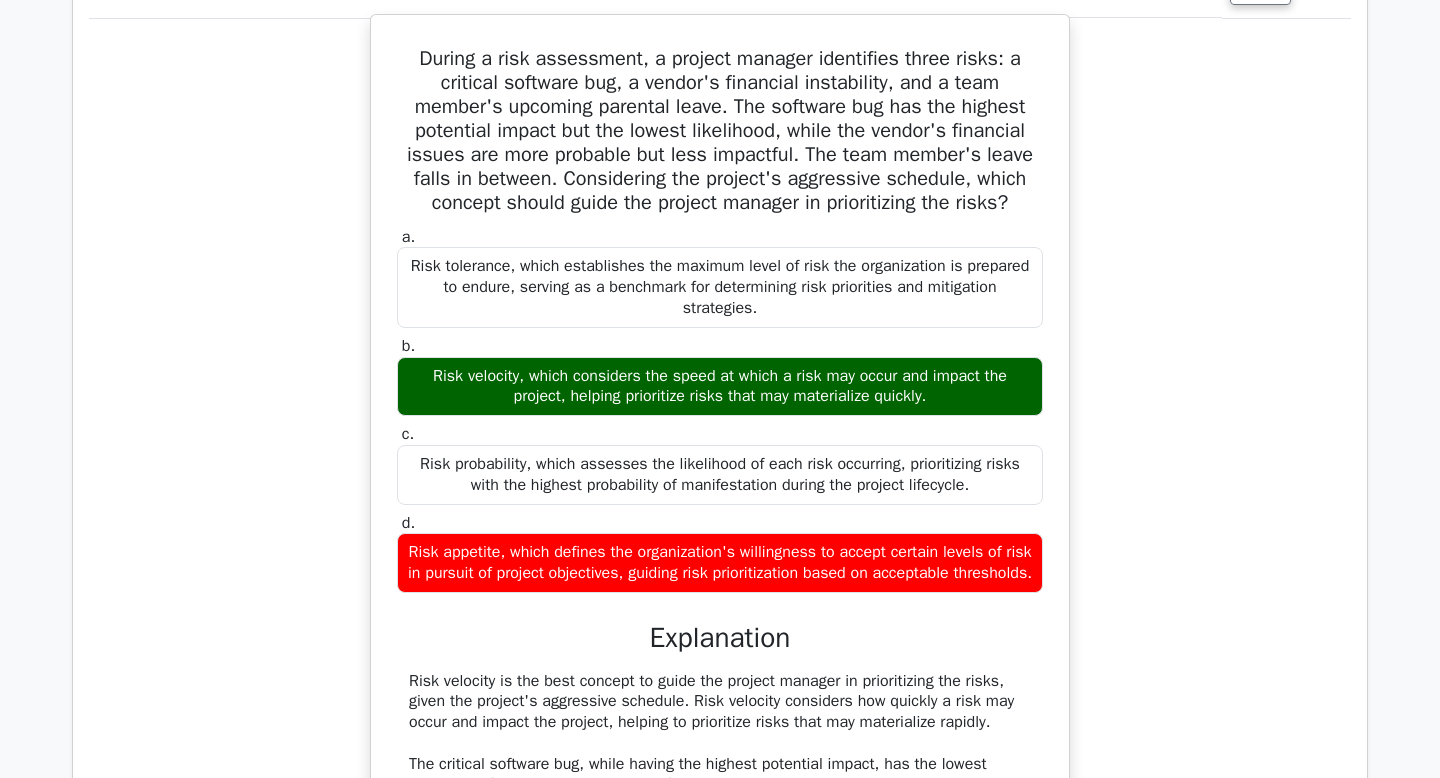 click on "Risk velocity, which considers the speed at which a risk may occur and impact the project, helping prioritize risks that may materialize quickly." at bounding box center (720, 387) 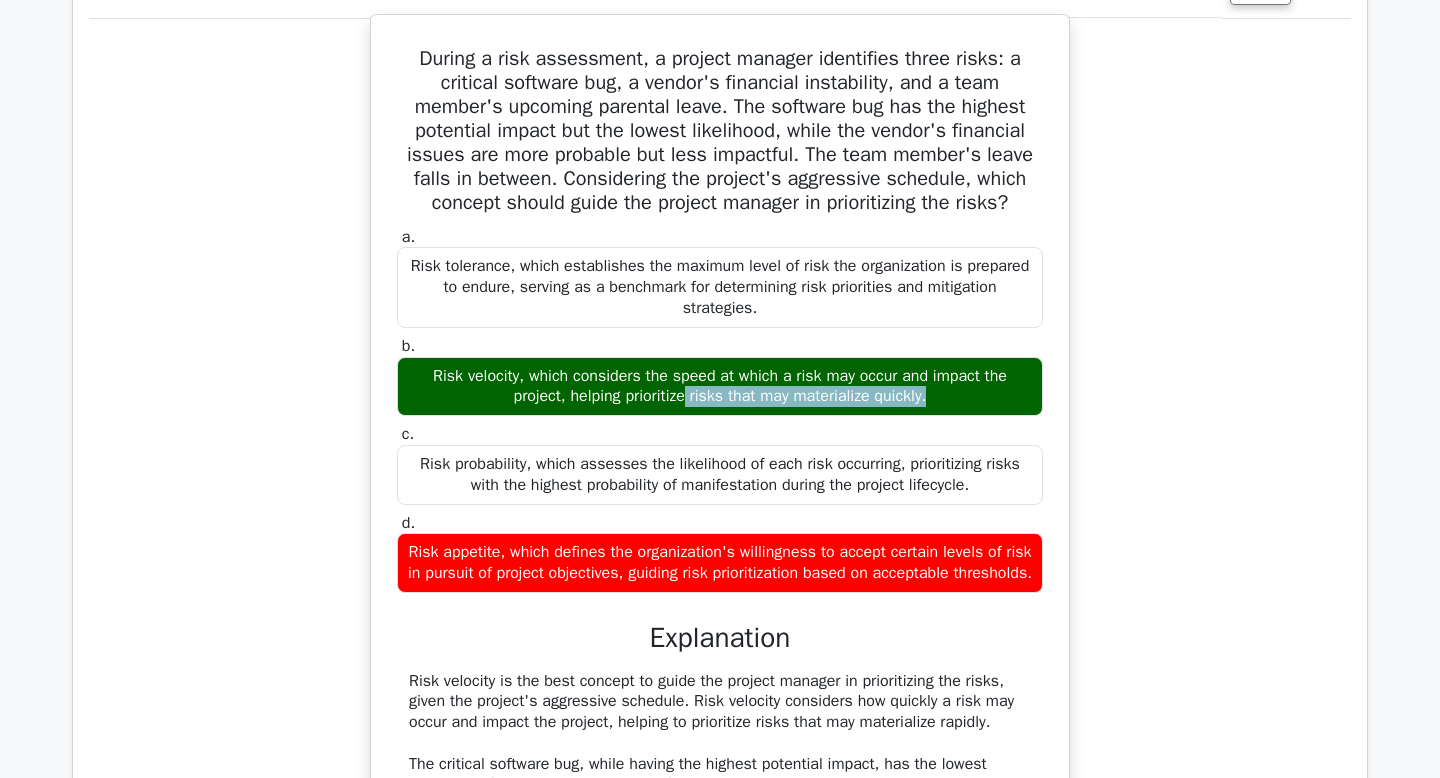 copy on "Risk velocity, which considers the speed at which a risk may occur and impact the project, helping prioritize risks that may materialize quickly." 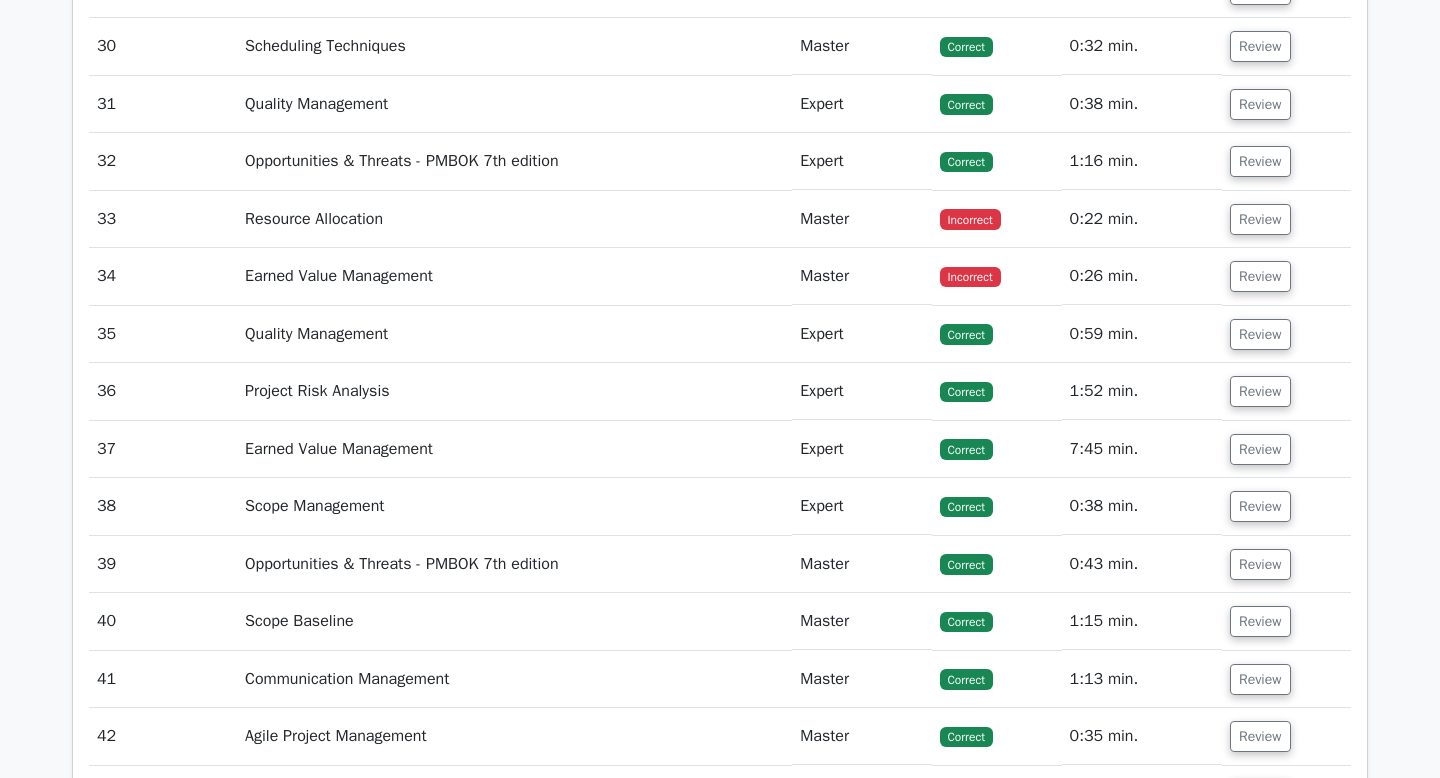 scroll, scrollTop: 12484, scrollLeft: 0, axis: vertical 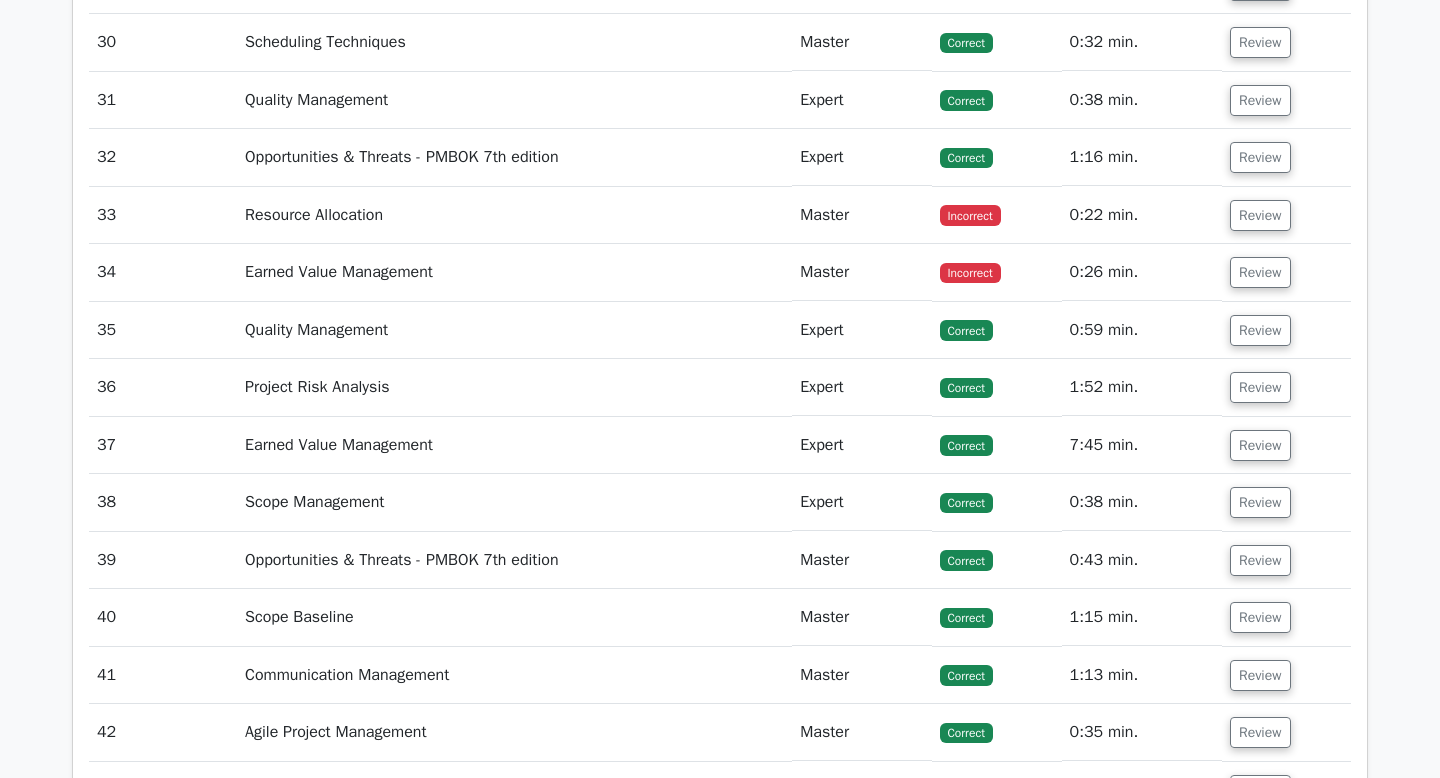 click on "Review" at bounding box center [1260, -15] 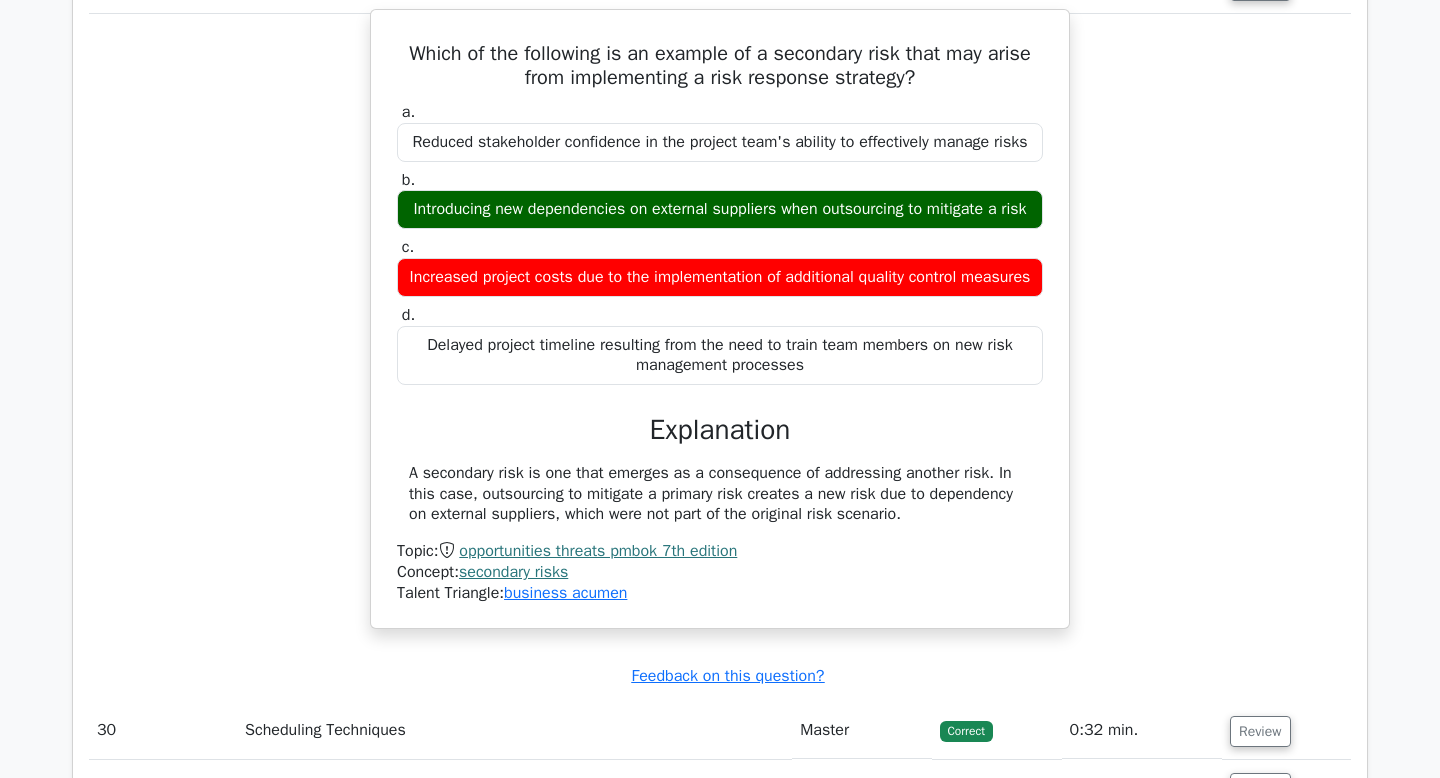 click on "Introducing new dependencies on external suppliers when outsourcing to mitigate a risk" at bounding box center [720, 209] 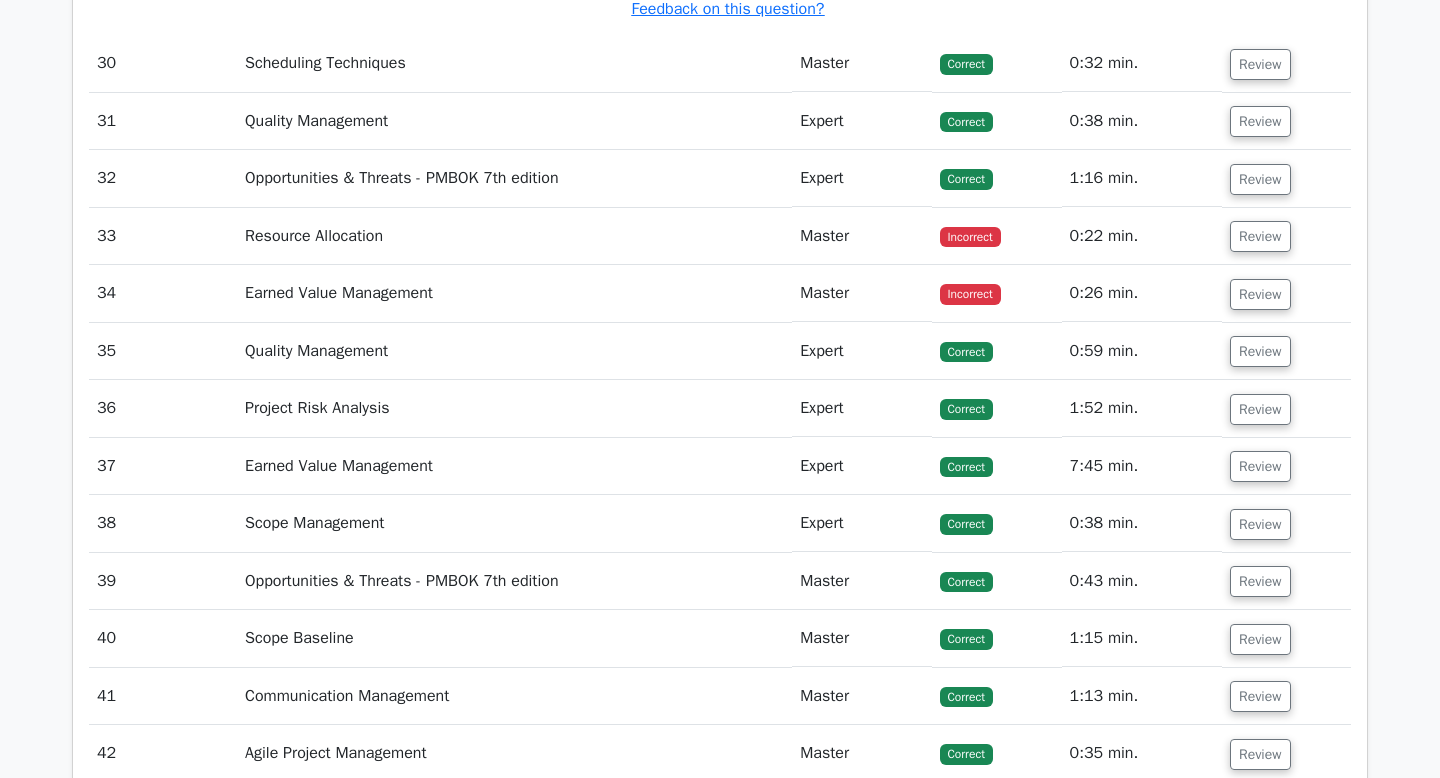 scroll, scrollTop: 13154, scrollLeft: 0, axis: vertical 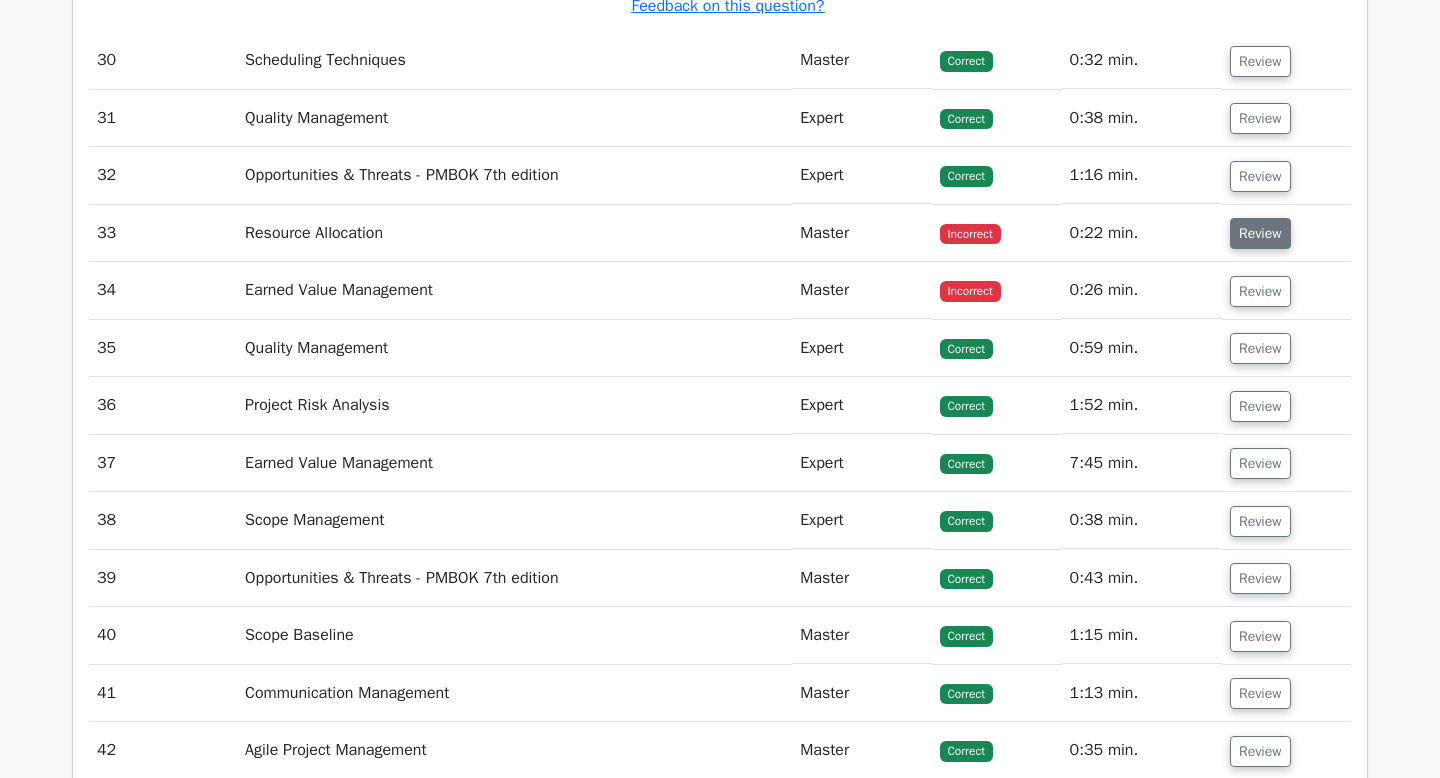 click on "Review" at bounding box center [1260, 233] 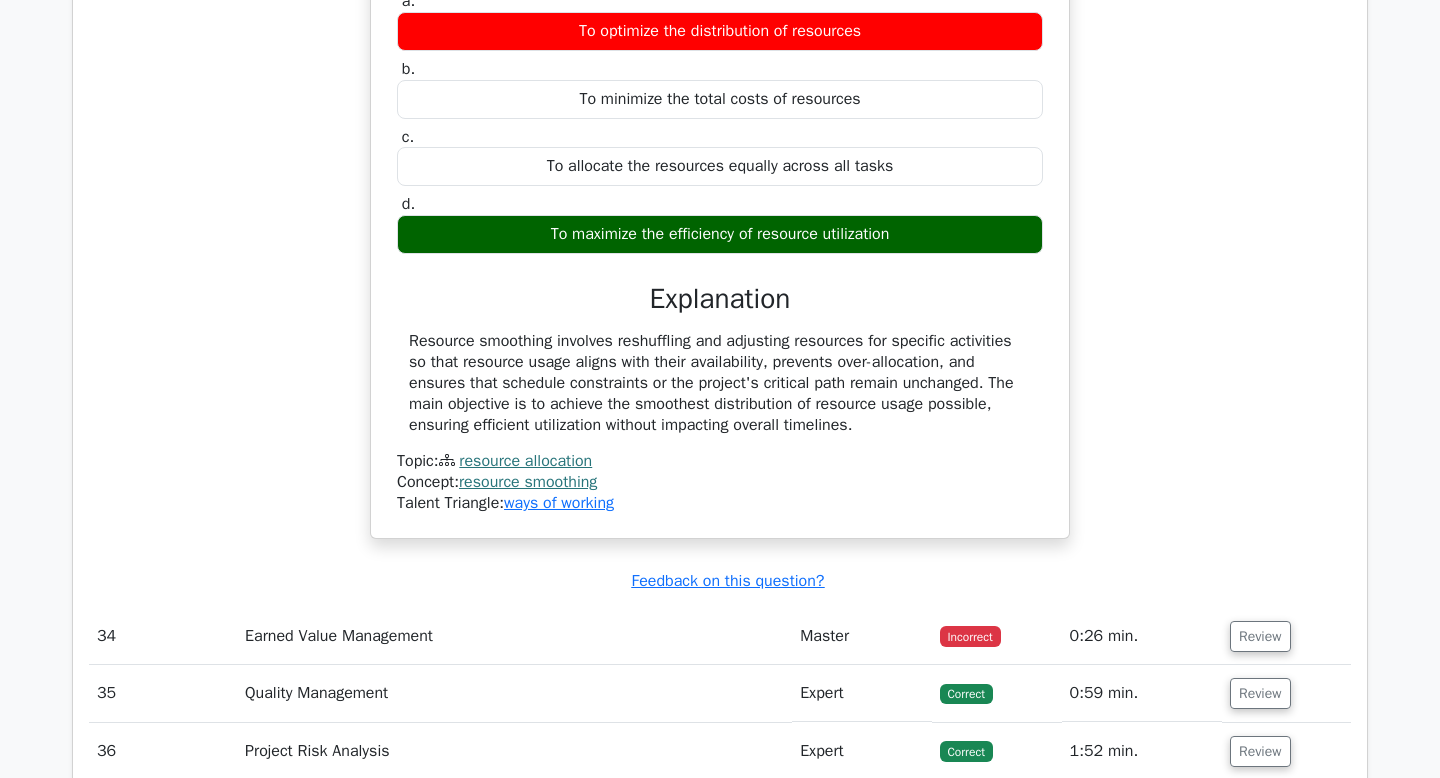 scroll, scrollTop: 13520, scrollLeft: 0, axis: vertical 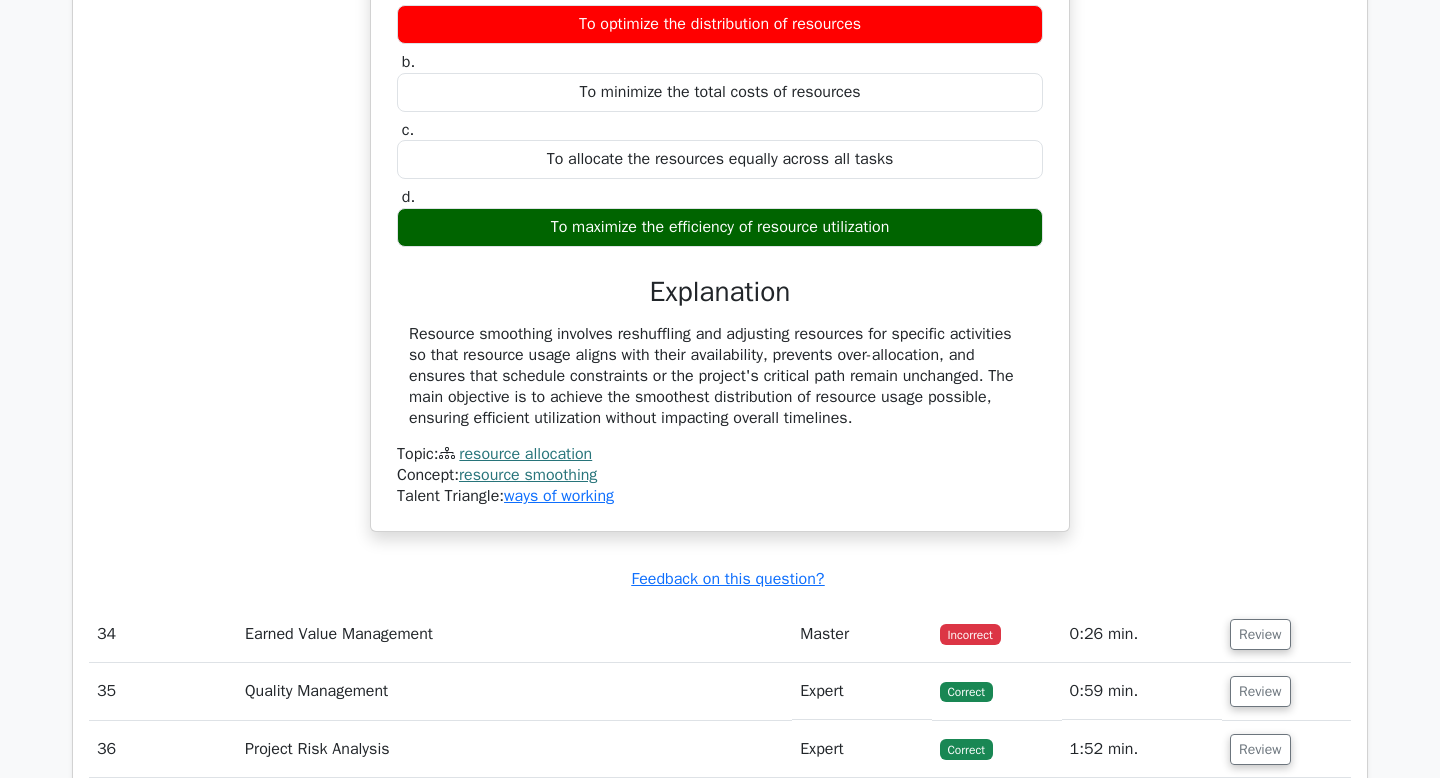 click on "To maximize the efficiency of resource utilization" at bounding box center [720, 227] 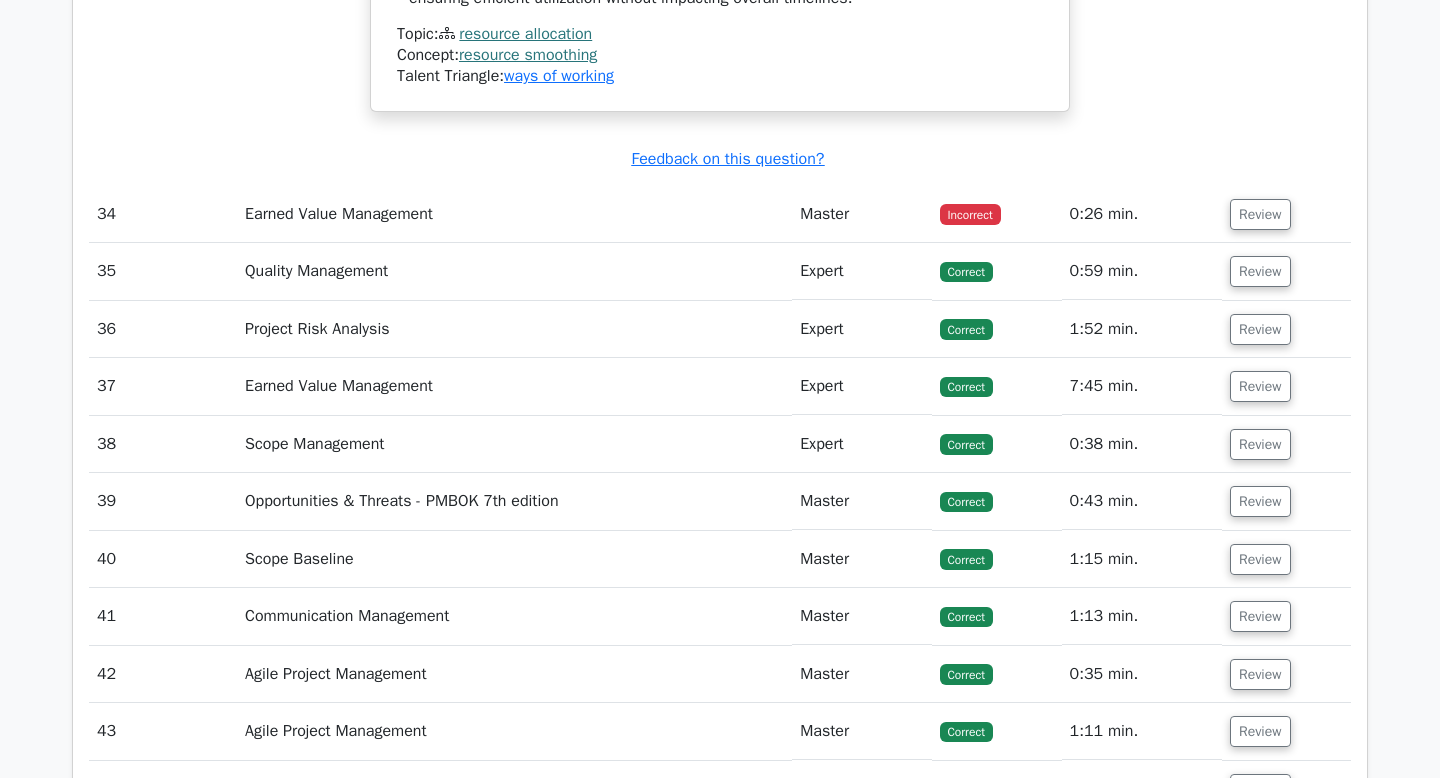 scroll, scrollTop: 13943, scrollLeft: 0, axis: vertical 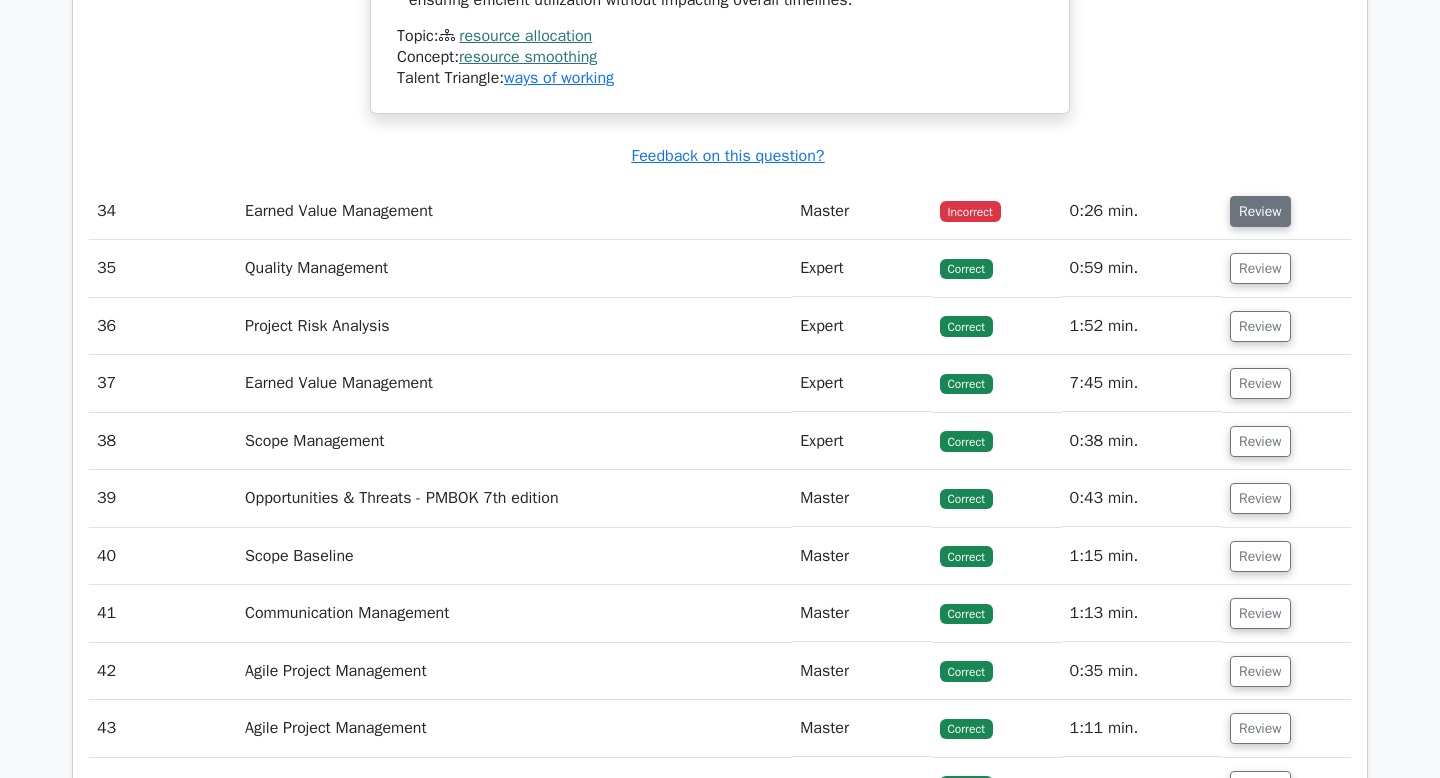click on "Review" at bounding box center [1260, 211] 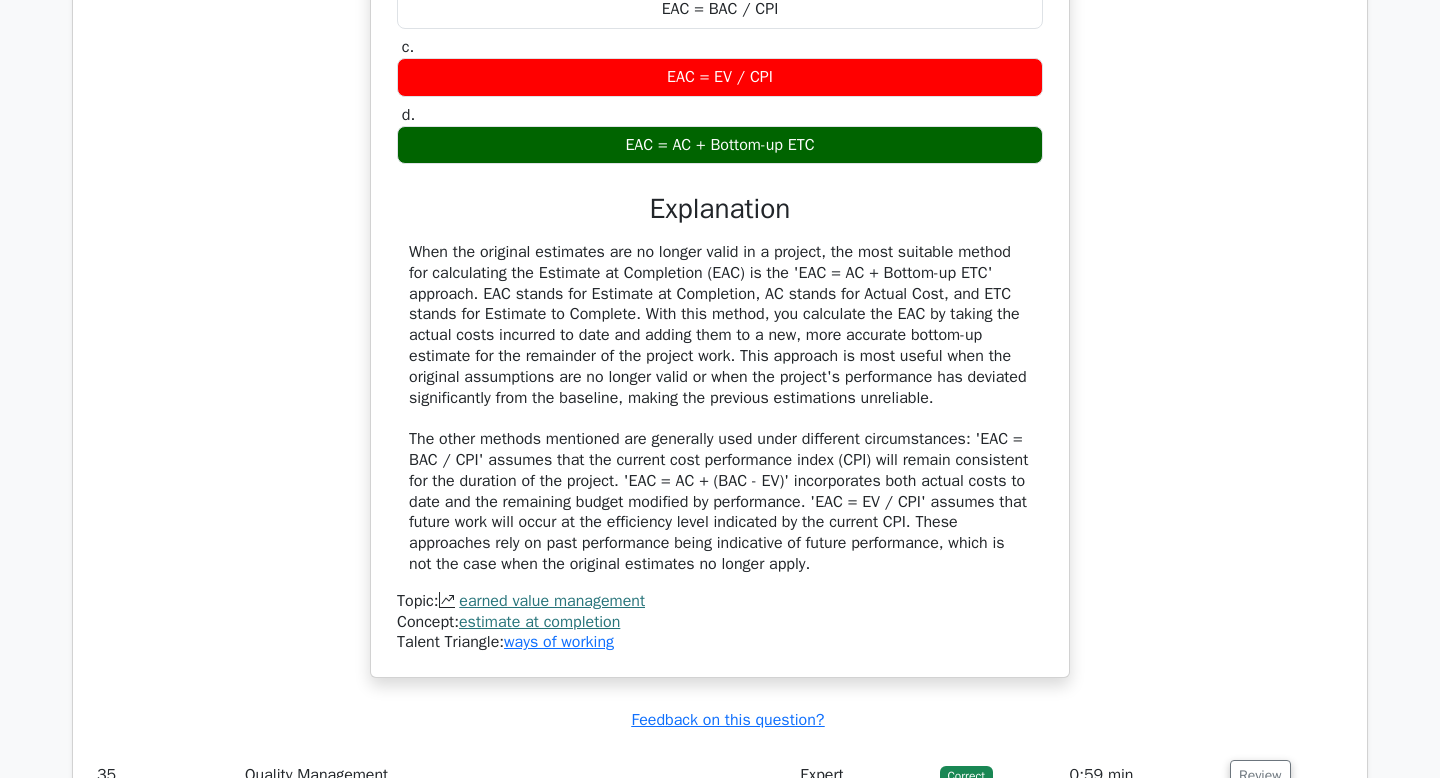 scroll, scrollTop: 14373, scrollLeft: 0, axis: vertical 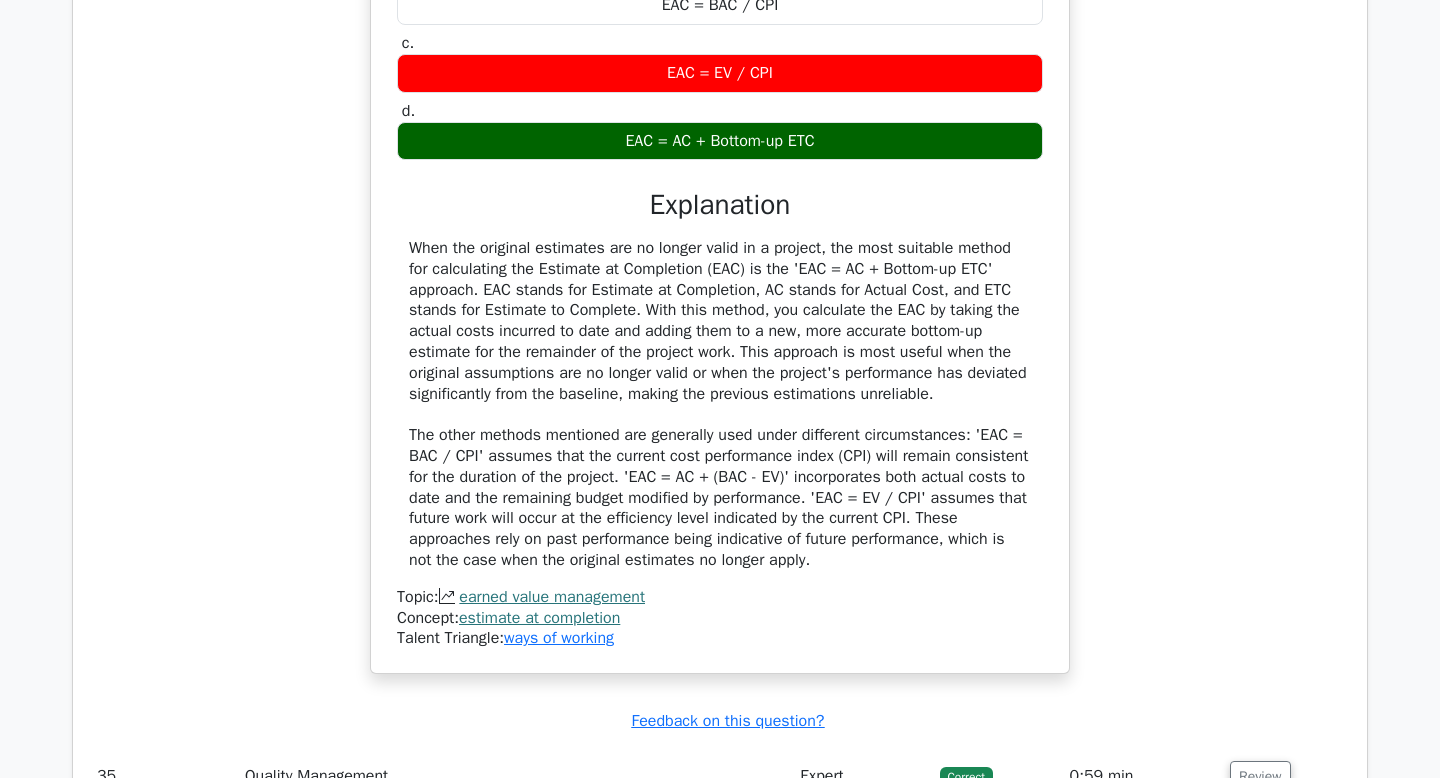 click on "EAC = AC + Bottom-up ETC" at bounding box center (720, 141) 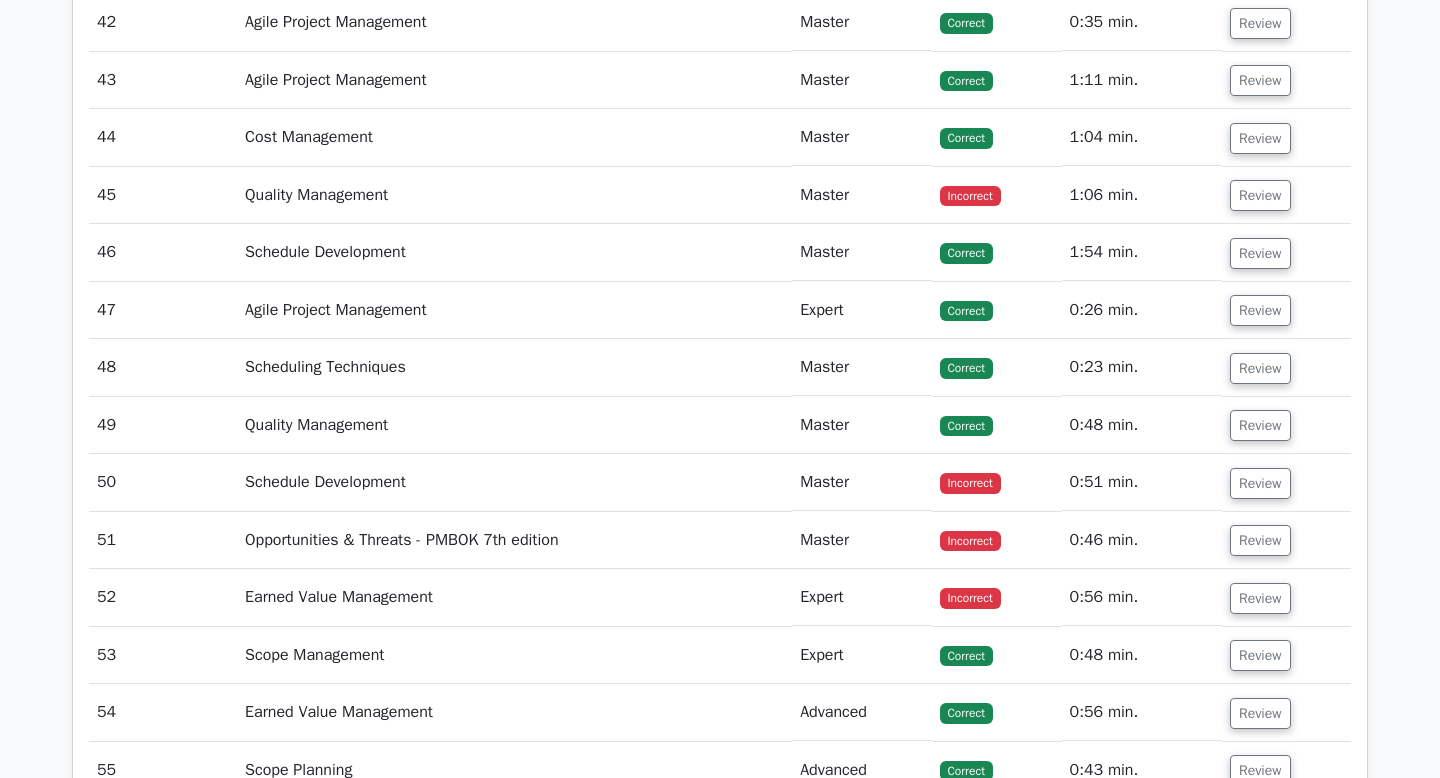 scroll, scrollTop: 15543, scrollLeft: 0, axis: vertical 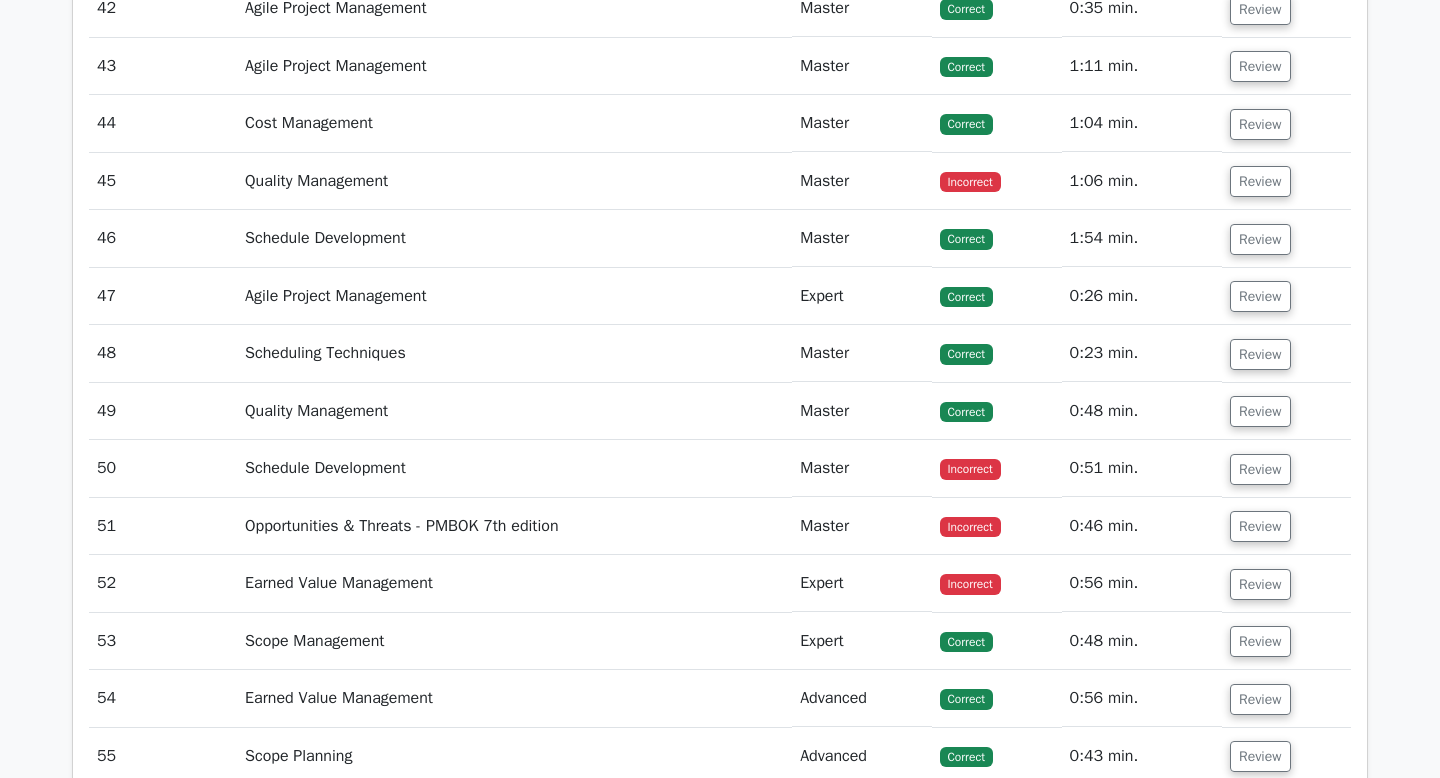 click on "Review" at bounding box center (1286, 181) 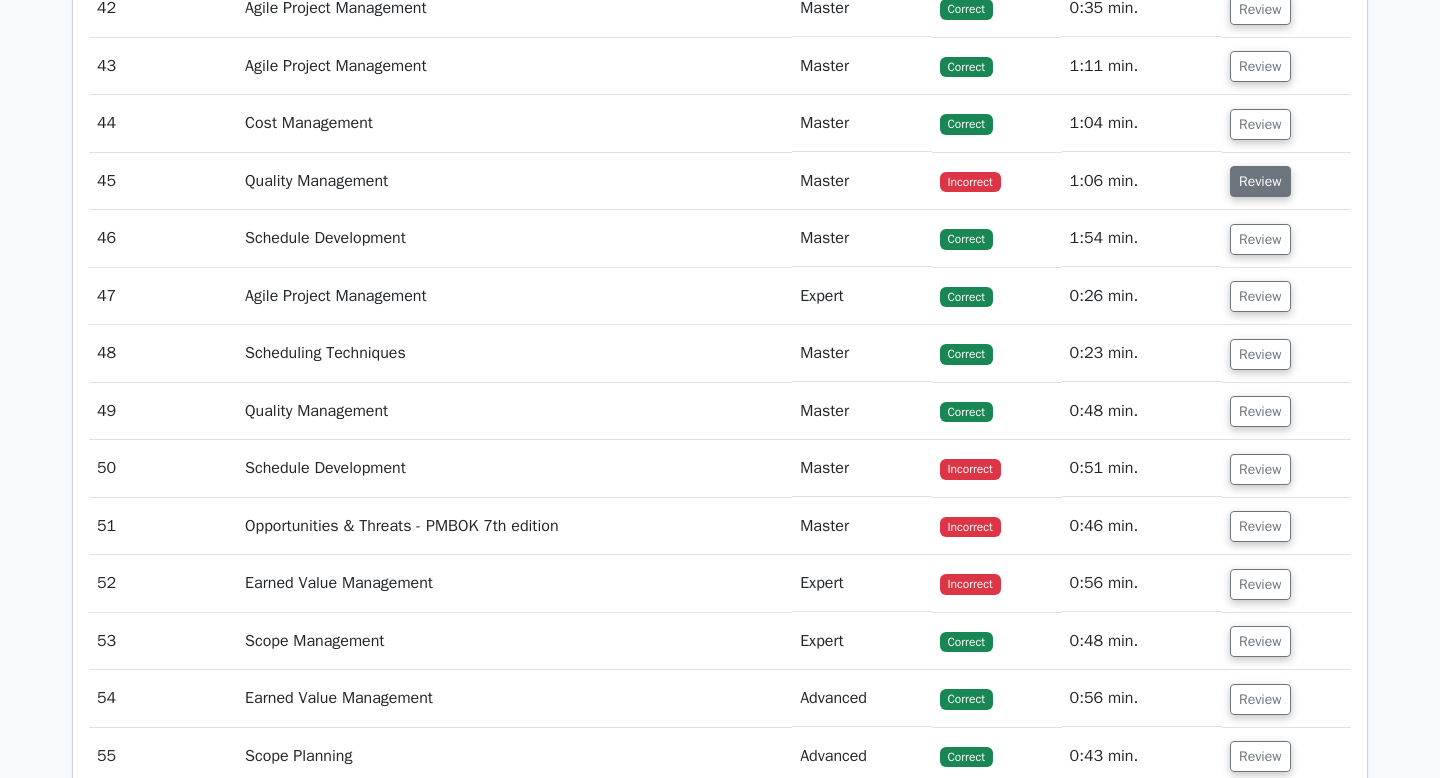 click on "Review" at bounding box center (1260, 181) 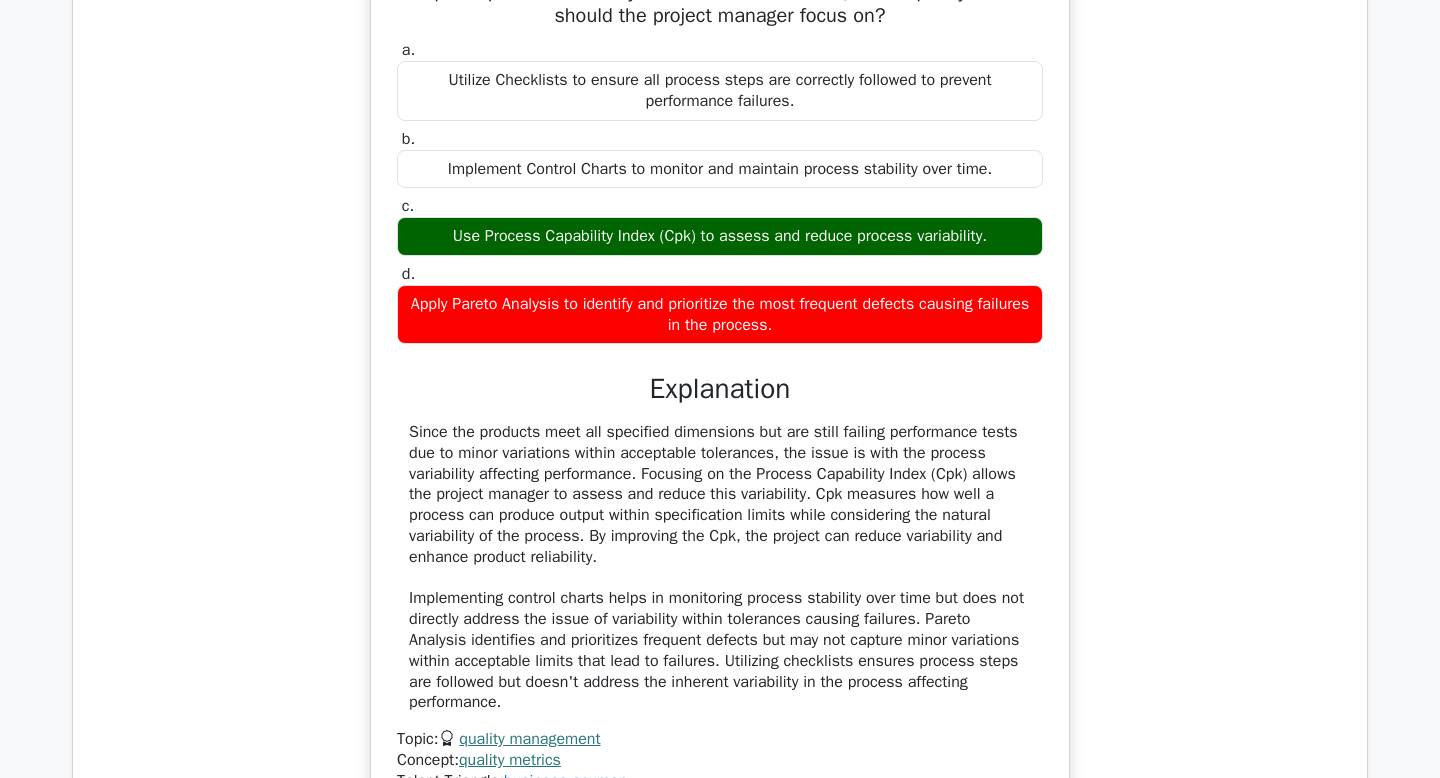 scroll, scrollTop: 15904, scrollLeft: 0, axis: vertical 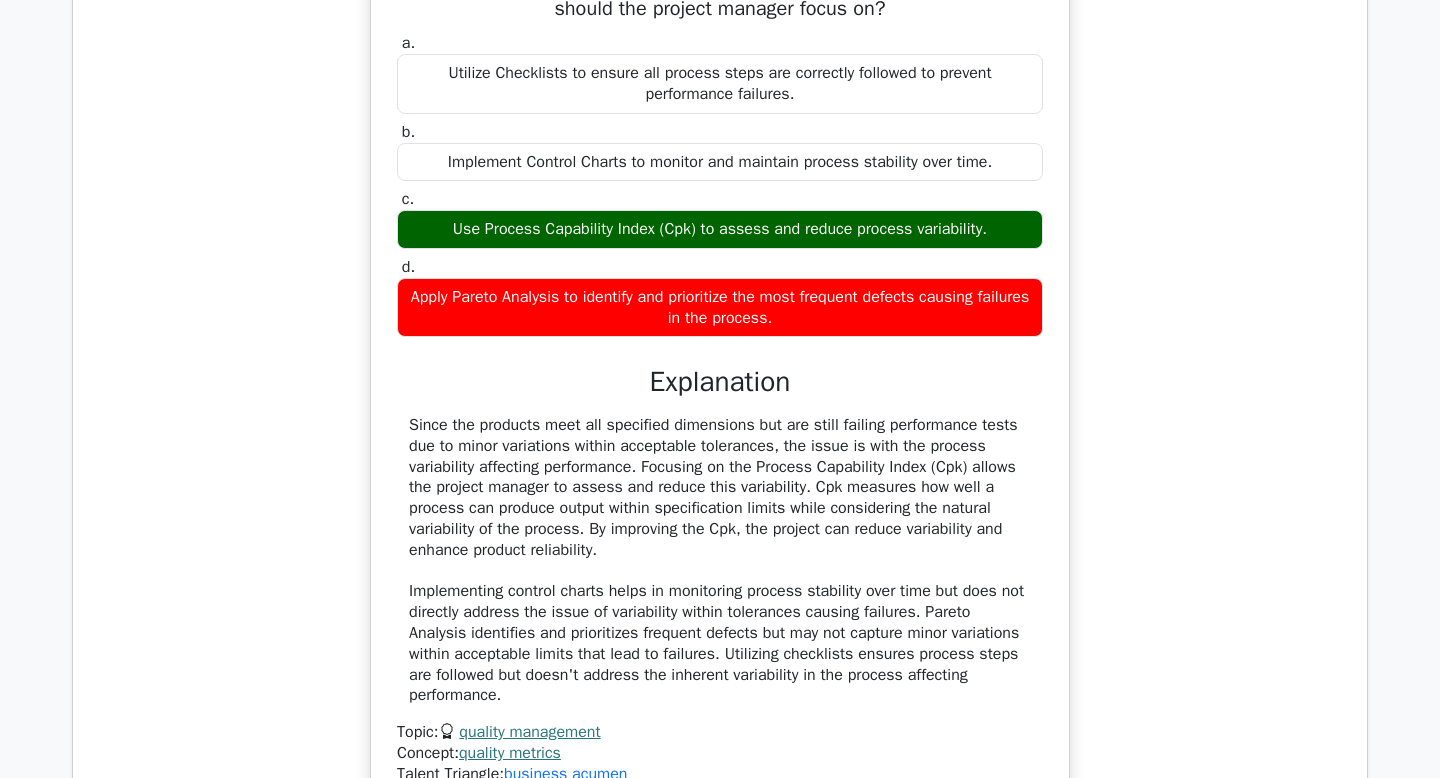 click on "Use Process Capability Index (Cpk) to assess and reduce process variability." at bounding box center [720, 229] 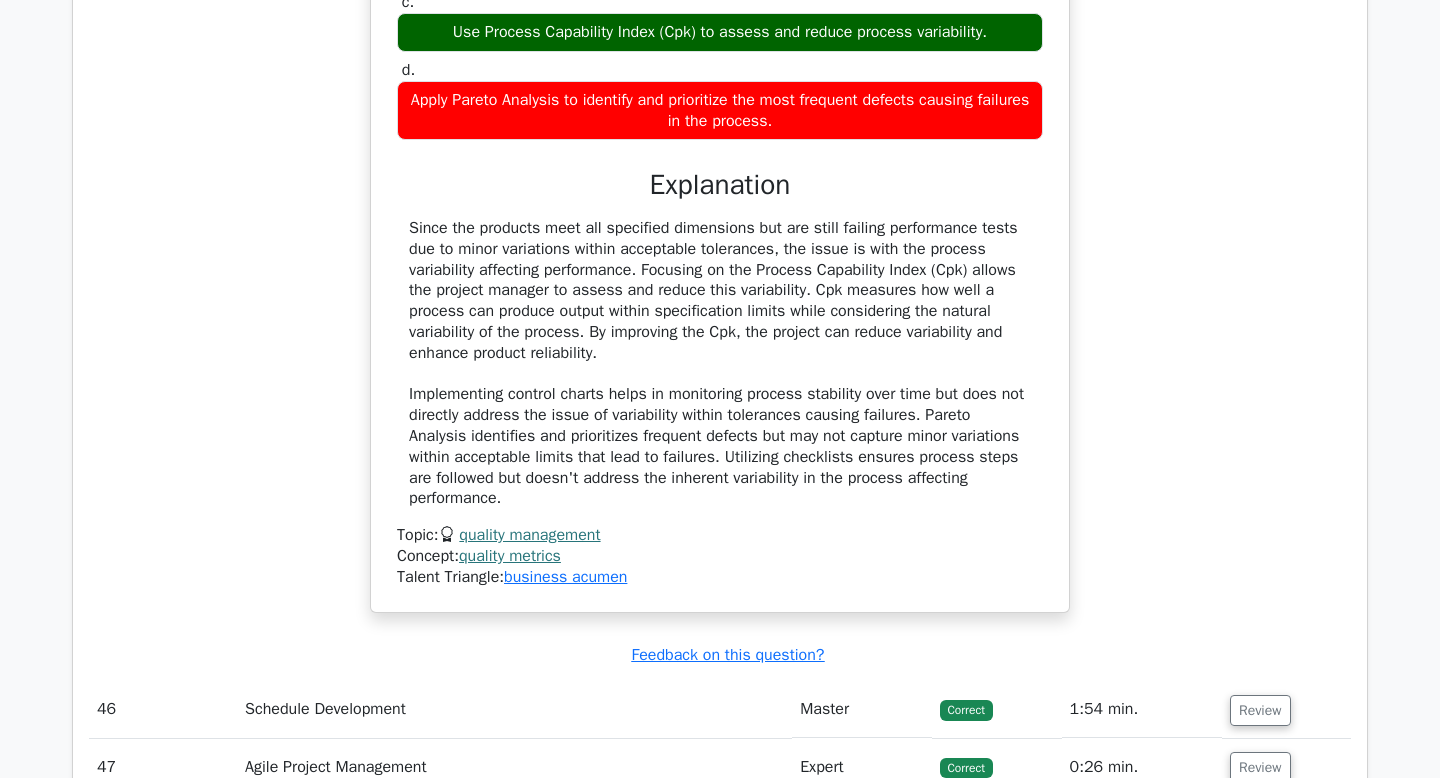 scroll, scrollTop: 16105, scrollLeft: 0, axis: vertical 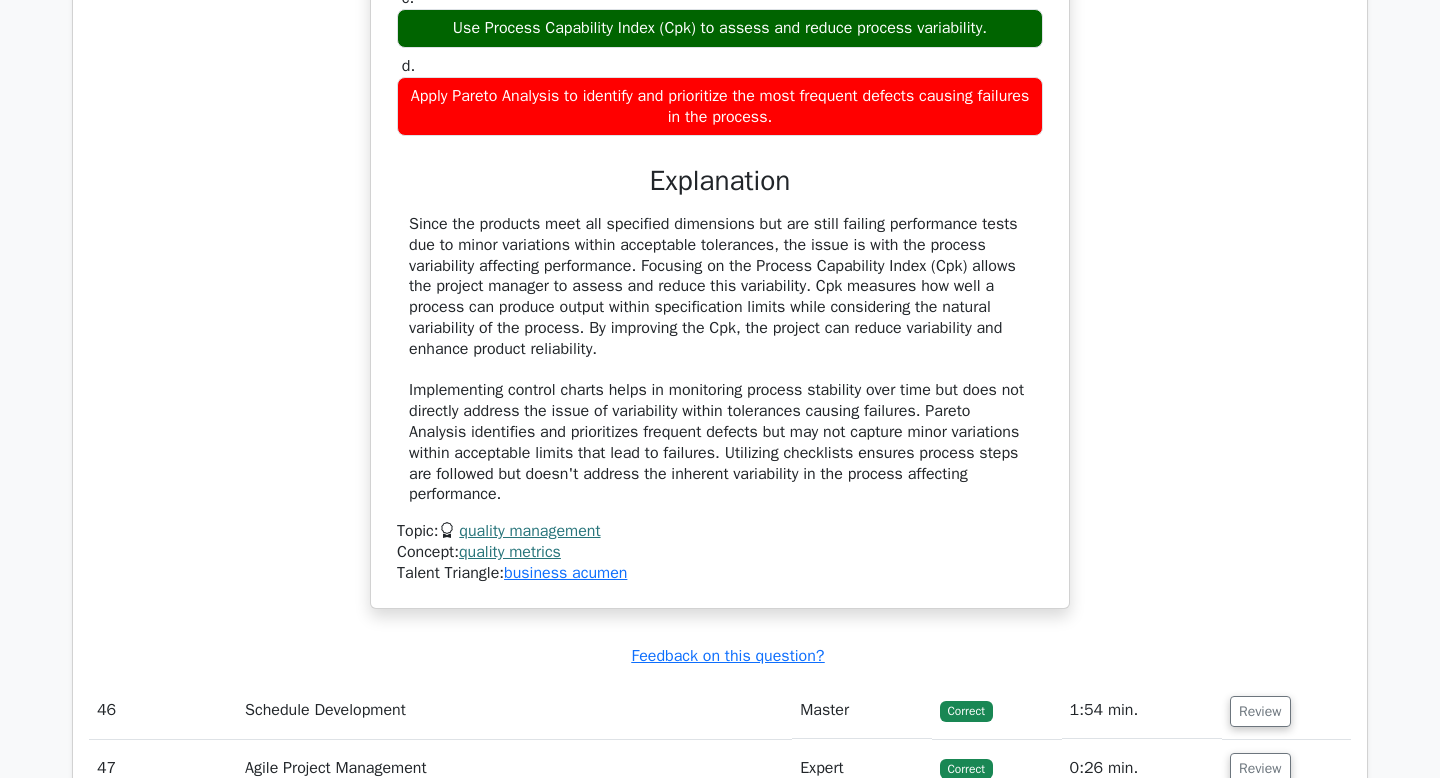 click on "Since the products meet all specified dimensions but are still failing performance tests due to minor variations within acceptable tolerances, the issue is with the process variability affecting performance. Focusing on the Process Capability Index (Cpk) allows the project manager to assess and reduce this variability. Cpk measures how well a process can produce output within specification limits while considering the natural variability of the process. By improving the Cpk, the project can reduce variability and enhance product reliability." at bounding box center (720, 359) 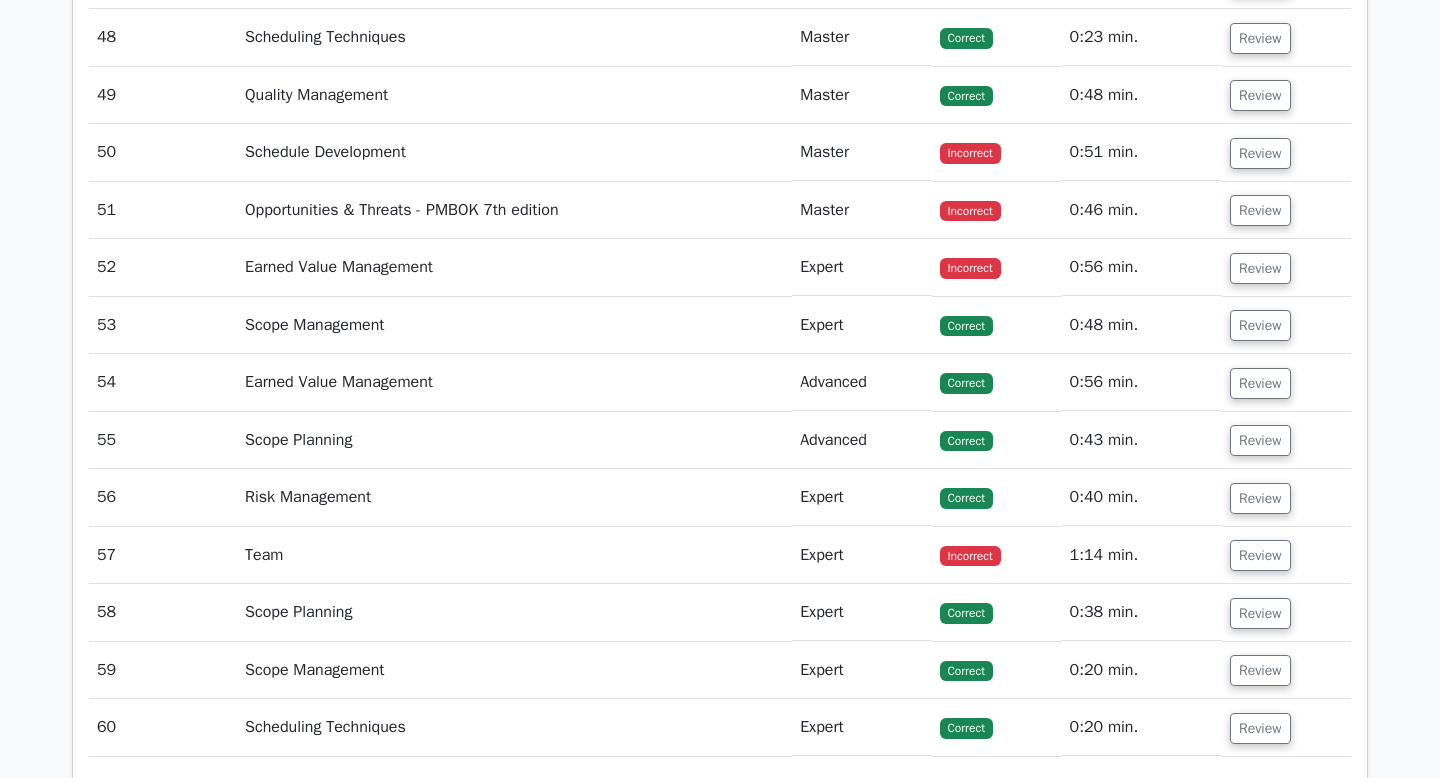 scroll, scrollTop: 16901, scrollLeft: 0, axis: vertical 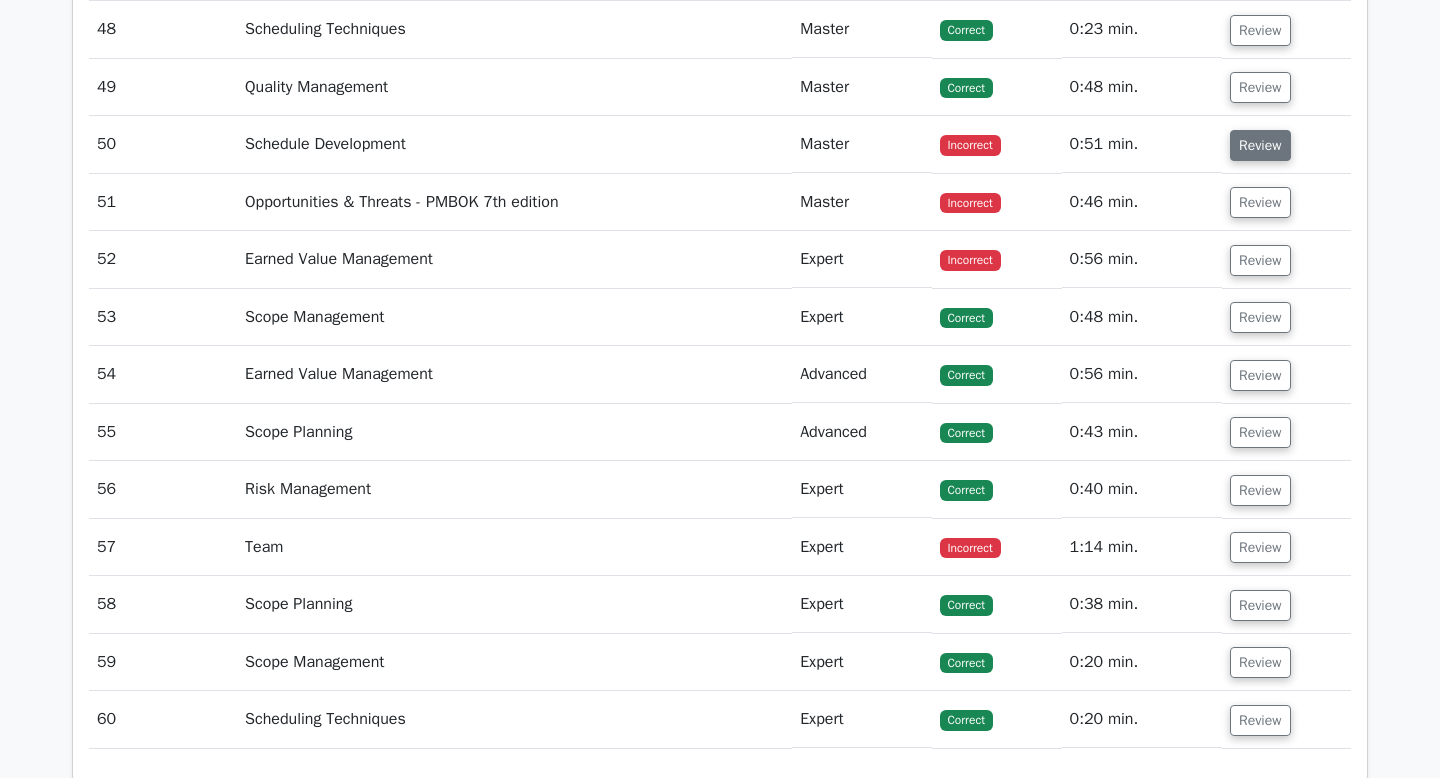 click on "Review" at bounding box center [1260, 145] 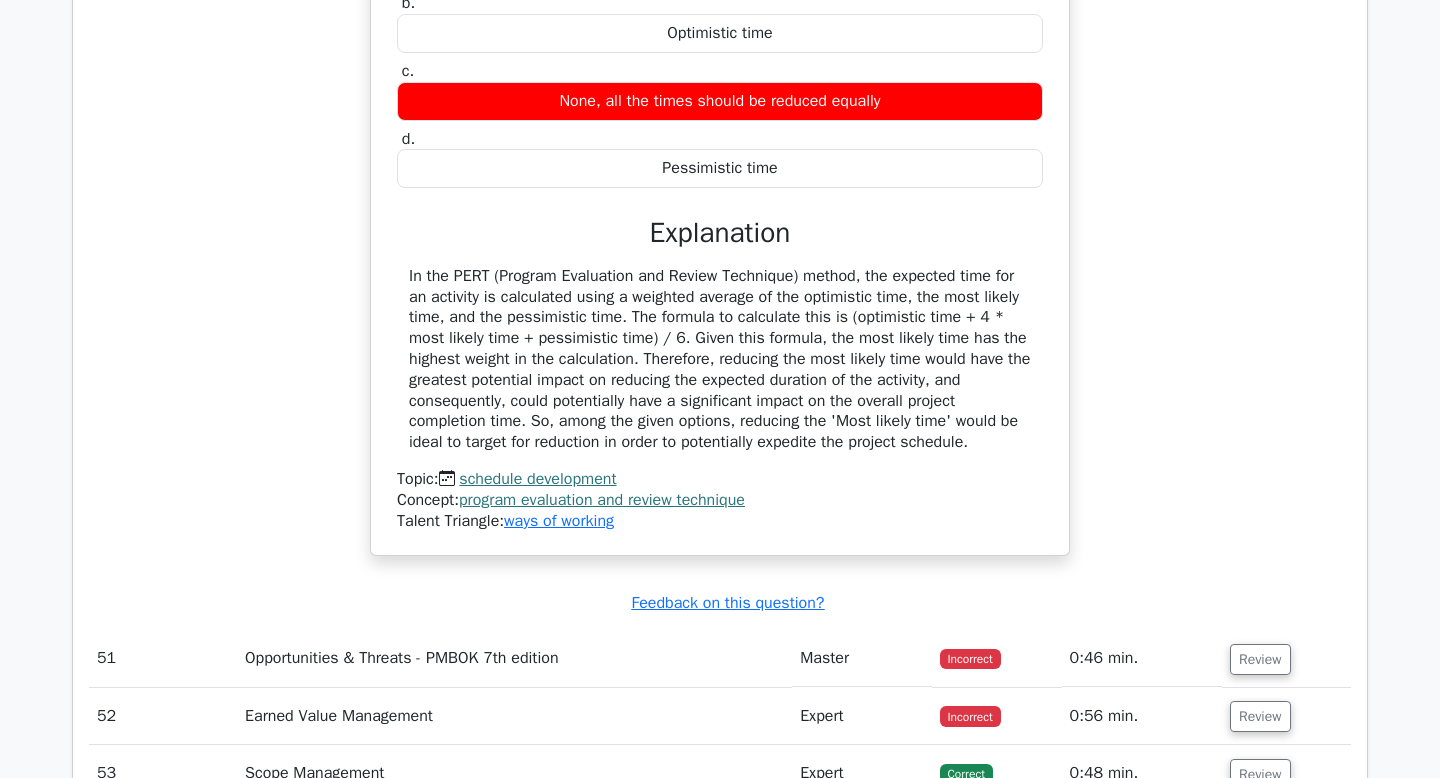 scroll, scrollTop: 17312, scrollLeft: 0, axis: vertical 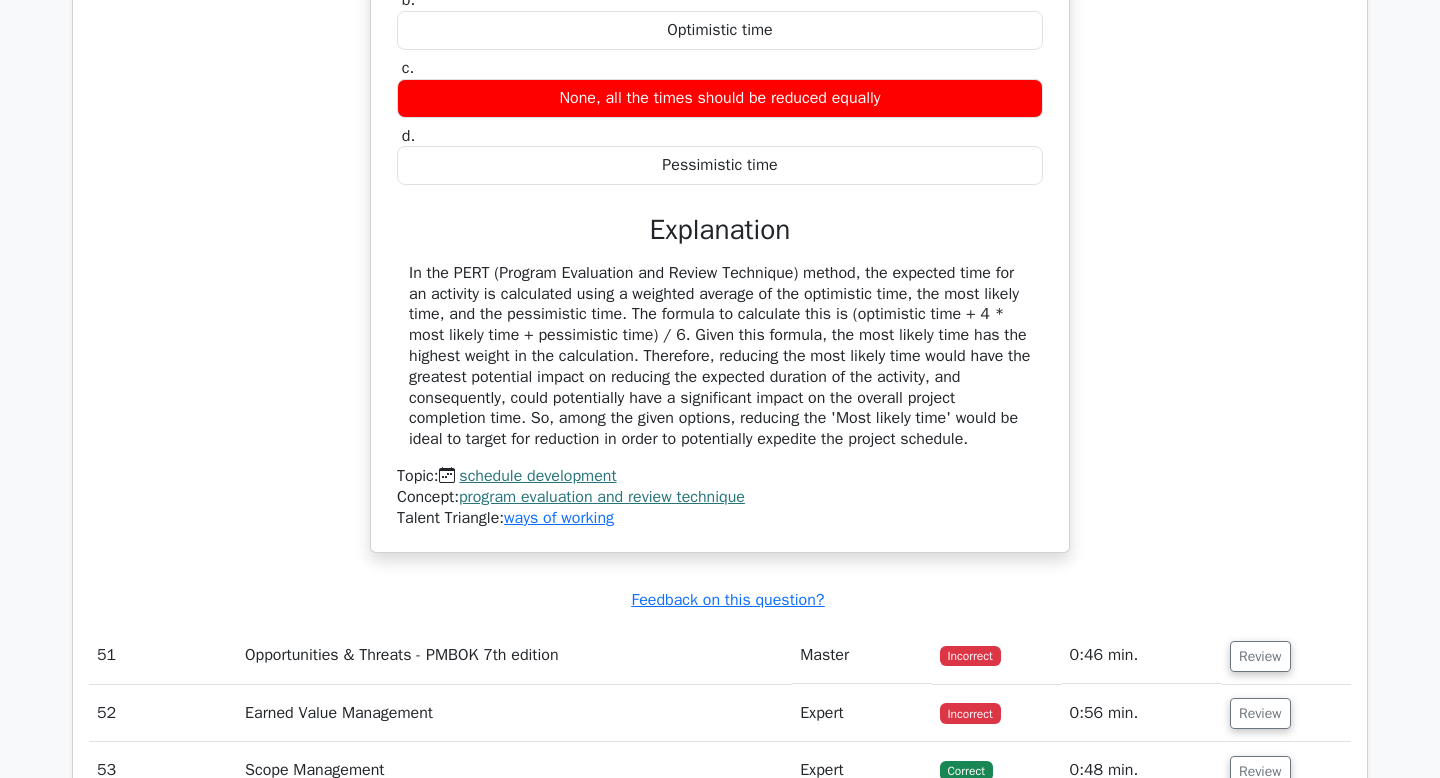 click on "In the PERT (Program Evaluation and Review Technique) method, the expected time for an activity is calculated using a weighted average of the optimistic time, the most likely time, and the pessimistic time. The formula to calculate this is (optimistic time + 4 * most likely time + pessimistic time) / 6. Given this formula, the most likely time has the highest weight in the calculation. Therefore, reducing the most likely time would have the greatest potential impact on reducing the expected duration of the activity, and consequently, could potentially have a significant impact on the overall project completion time. So, among the given options, reducing the 'Most likely time' would be ideal to target for reduction in order to potentially expedite the project schedule." at bounding box center (720, 356) 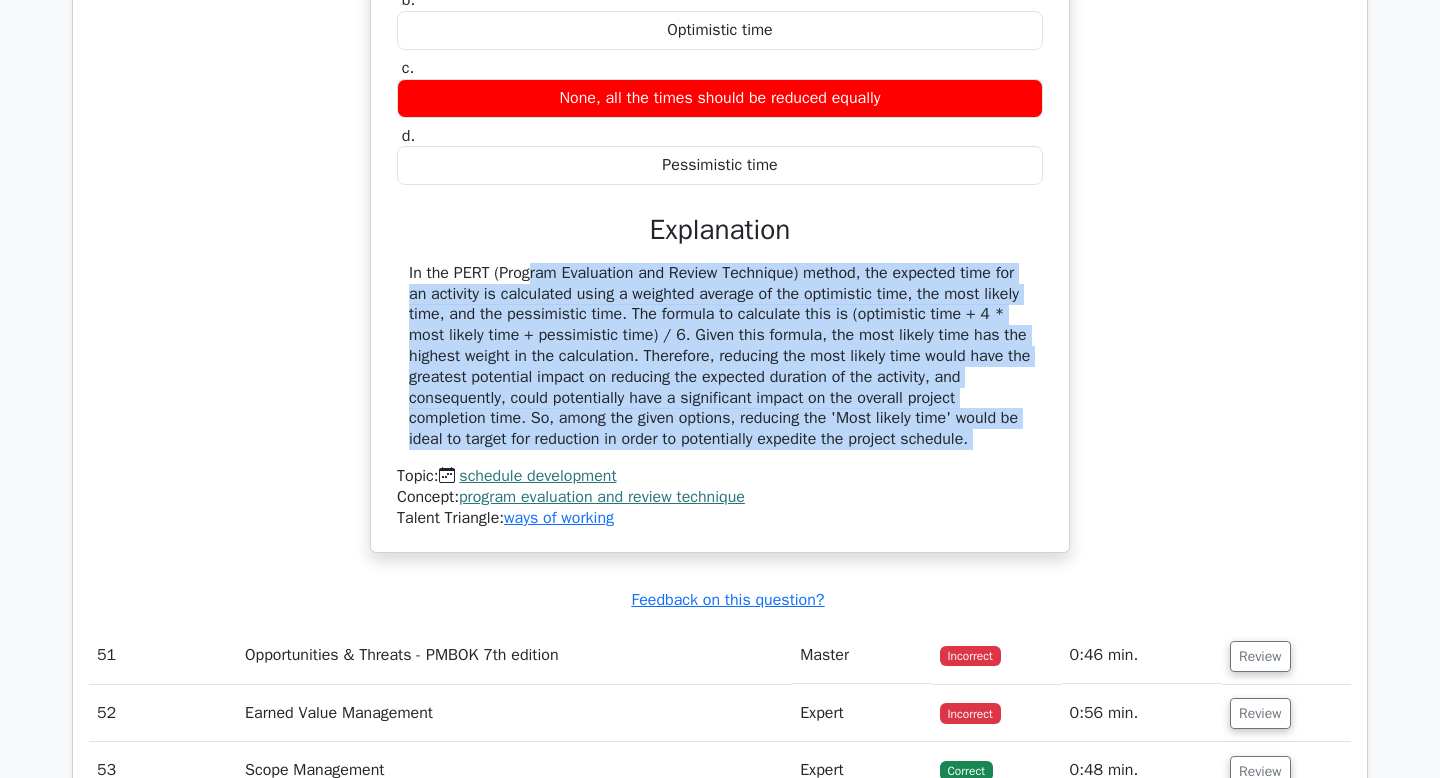 click on "In the PERT (Program Evaluation and Review Technique) method, the expected time for an activity is calculated using a weighted average of the optimistic time, the most likely time, and the pessimistic time. The formula to calculate this is (optimistic time + 4 * most likely time + pessimistic time) / 6. Given this formula, the most likely time has the highest weight in the calculation. Therefore, reducing the most likely time would have the greatest potential impact on reducing the expected duration of the activity, and consequently, could potentially have a significant impact on the overall project completion time. So, among the given options, reducing the 'Most likely time' would be ideal to target for reduction in order to potentially expedite the project schedule." at bounding box center (720, 356) 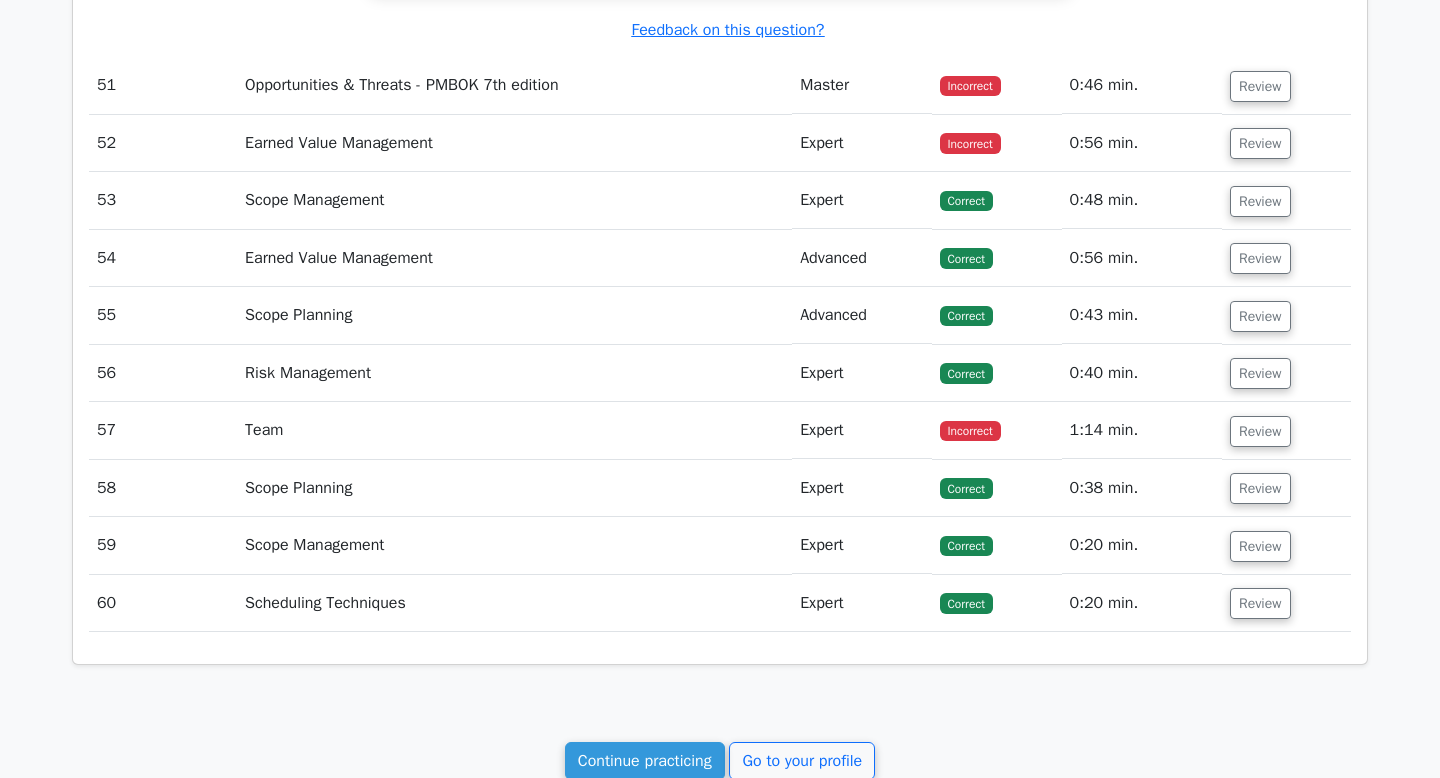 scroll, scrollTop: 17885, scrollLeft: 0, axis: vertical 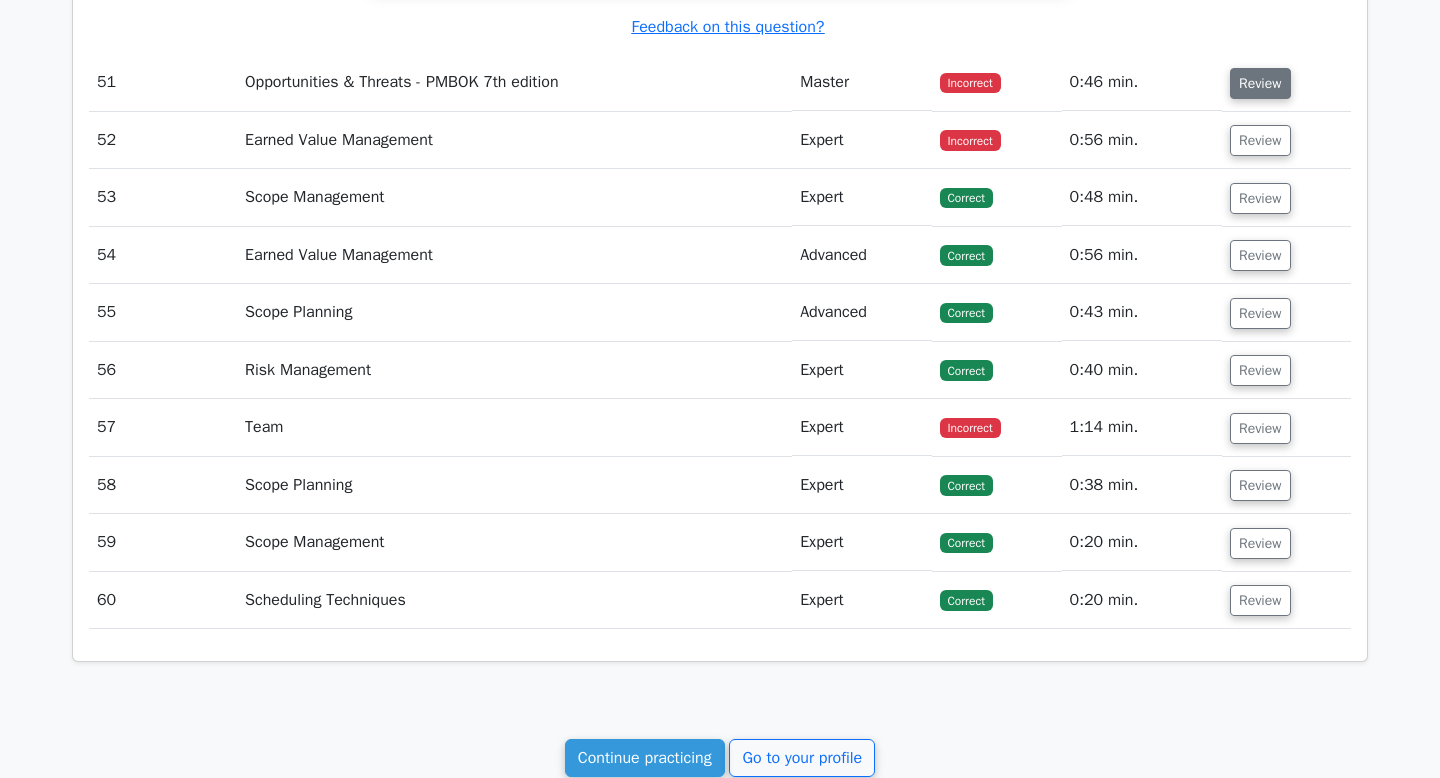 click on "Review" at bounding box center (1260, 83) 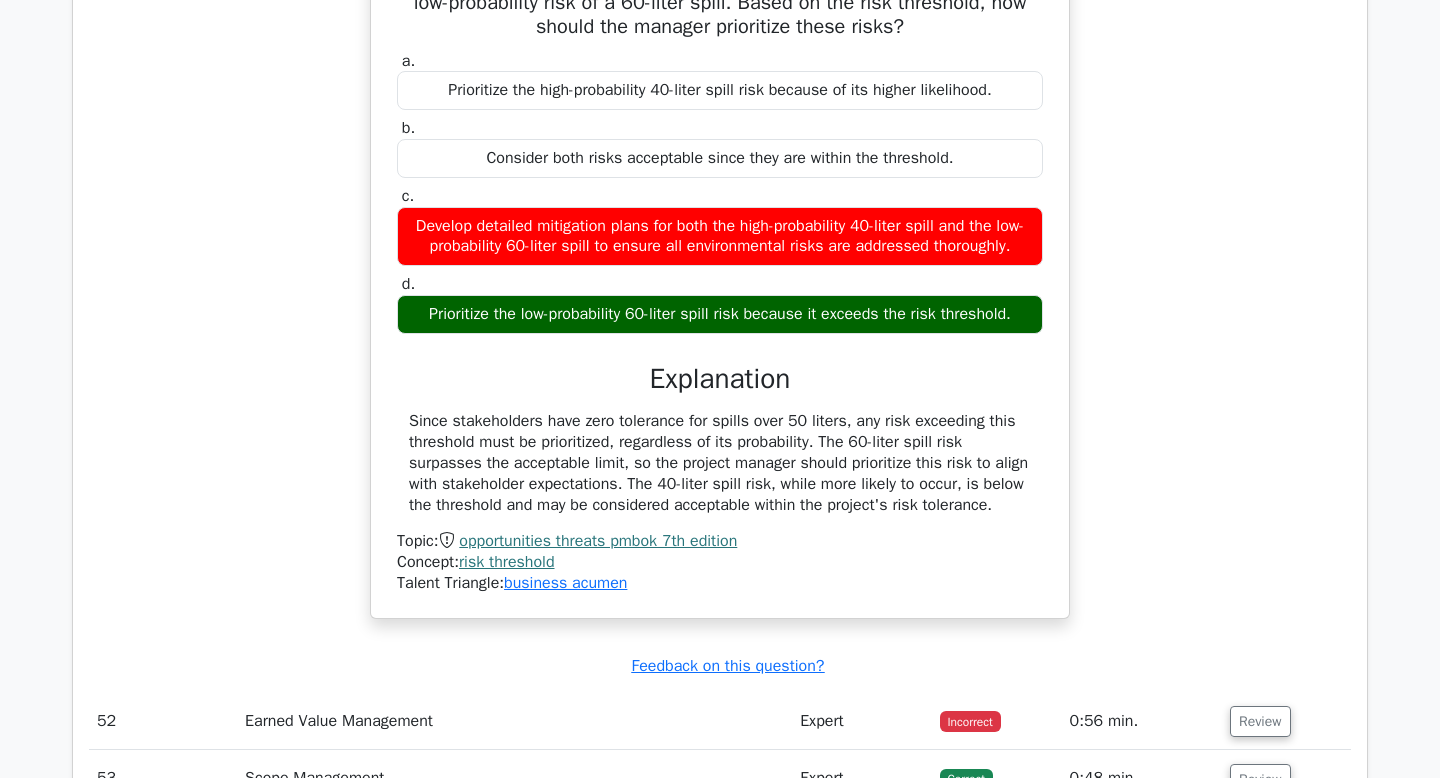 scroll, scrollTop: 18186, scrollLeft: 0, axis: vertical 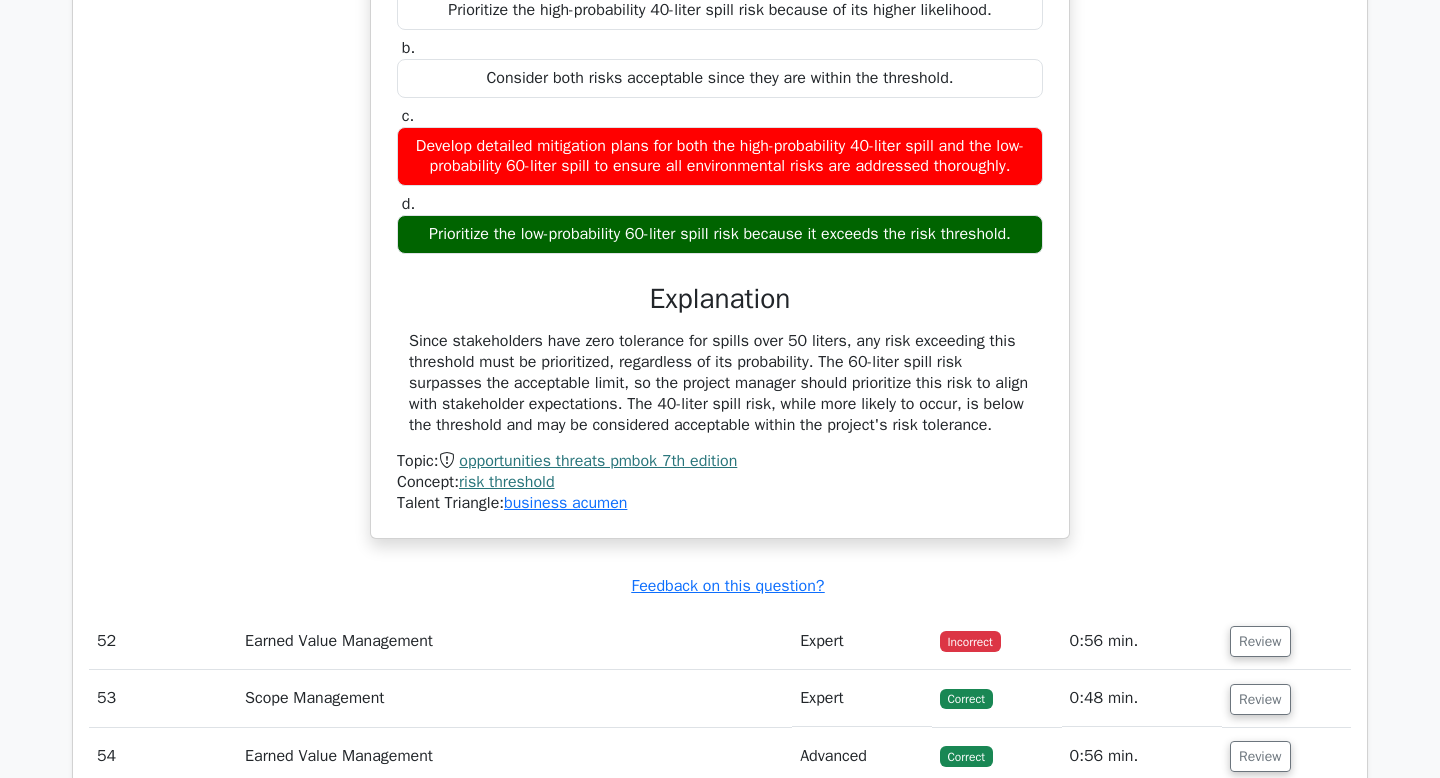 click on "Since stakeholders have zero tolerance for spills over 50 liters, any risk exceeding this threshold must be prioritized, regardless of its probability. The 60-liter spill risk surpasses the acceptable limit, so the project manager should prioritize this risk to align with stakeholder expectations. The 40-liter spill risk, while more likely to occur, is below the threshold and may be considered acceptable within the project's risk tolerance." at bounding box center [720, 383] 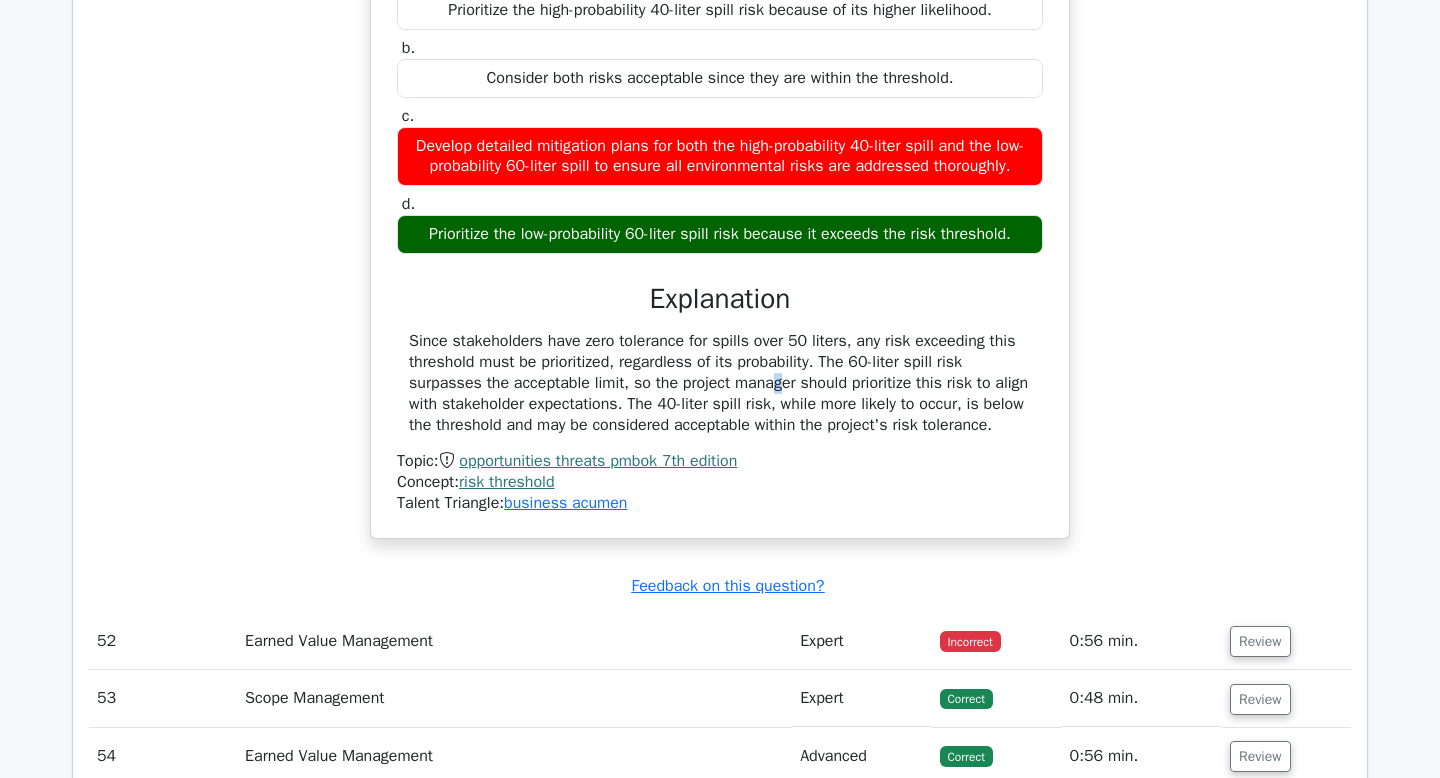 click on "Since stakeholders have zero tolerance for spills over 50 liters, any risk exceeding this threshold must be prioritized, regardless of its probability. The 60-liter spill risk surpasses the acceptable limit, so the project manager should prioritize this risk to align with stakeholder expectations. The 40-liter spill risk, while more likely to occur, is below the threshold and may be considered acceptable within the project's risk tolerance." at bounding box center [720, 383] 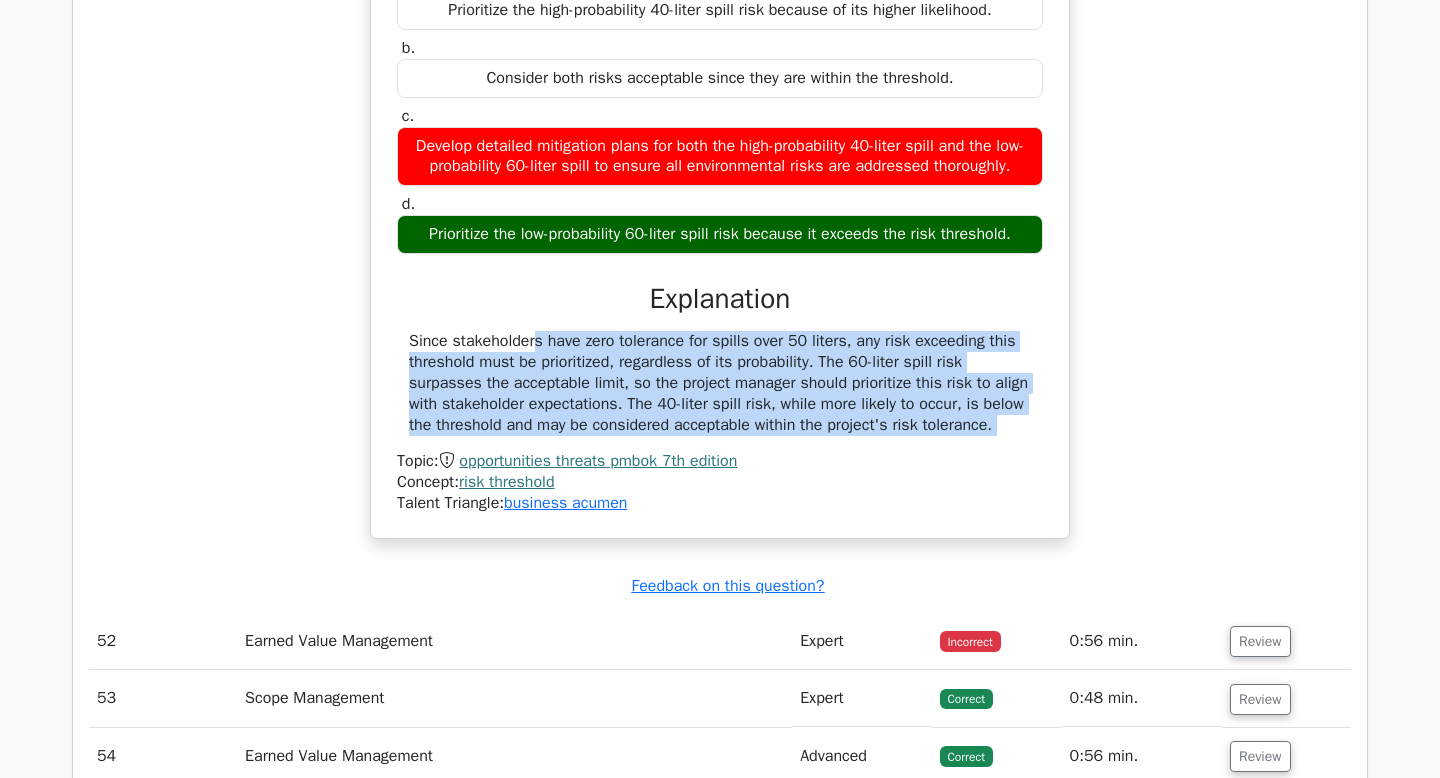 copy on "Since stakeholders have zero tolerance for spills over 50 liters, any risk exceeding this threshold must be prioritized, regardless of its probability. The 60-liter spill risk surpasses the acceptable limit, so the project manager should prioritize this risk to align with stakeholder expectations. The 40-liter spill risk, while more likely to occur, is below the threshold and may be considered acceptable within the project's risk tolerance." 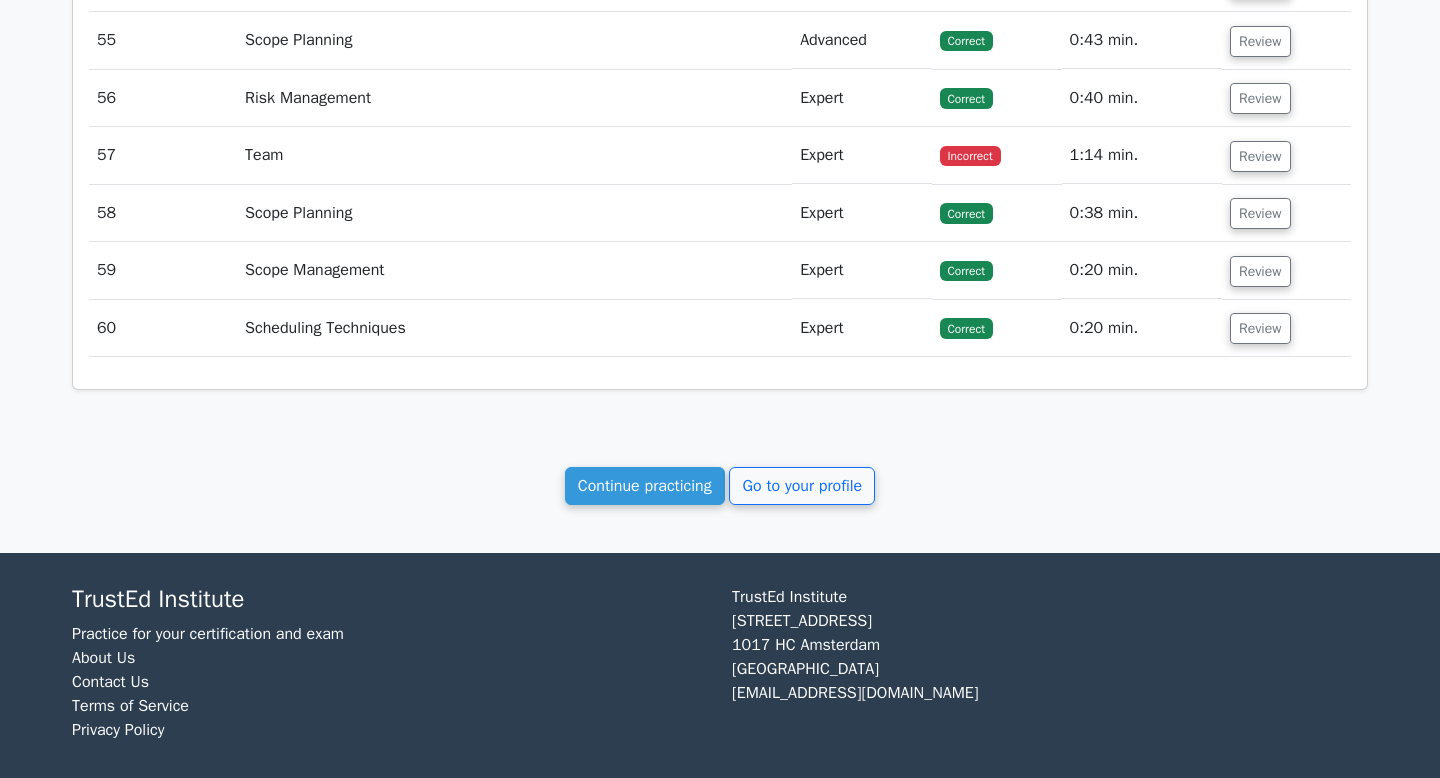 scroll, scrollTop: 18973, scrollLeft: 0, axis: vertical 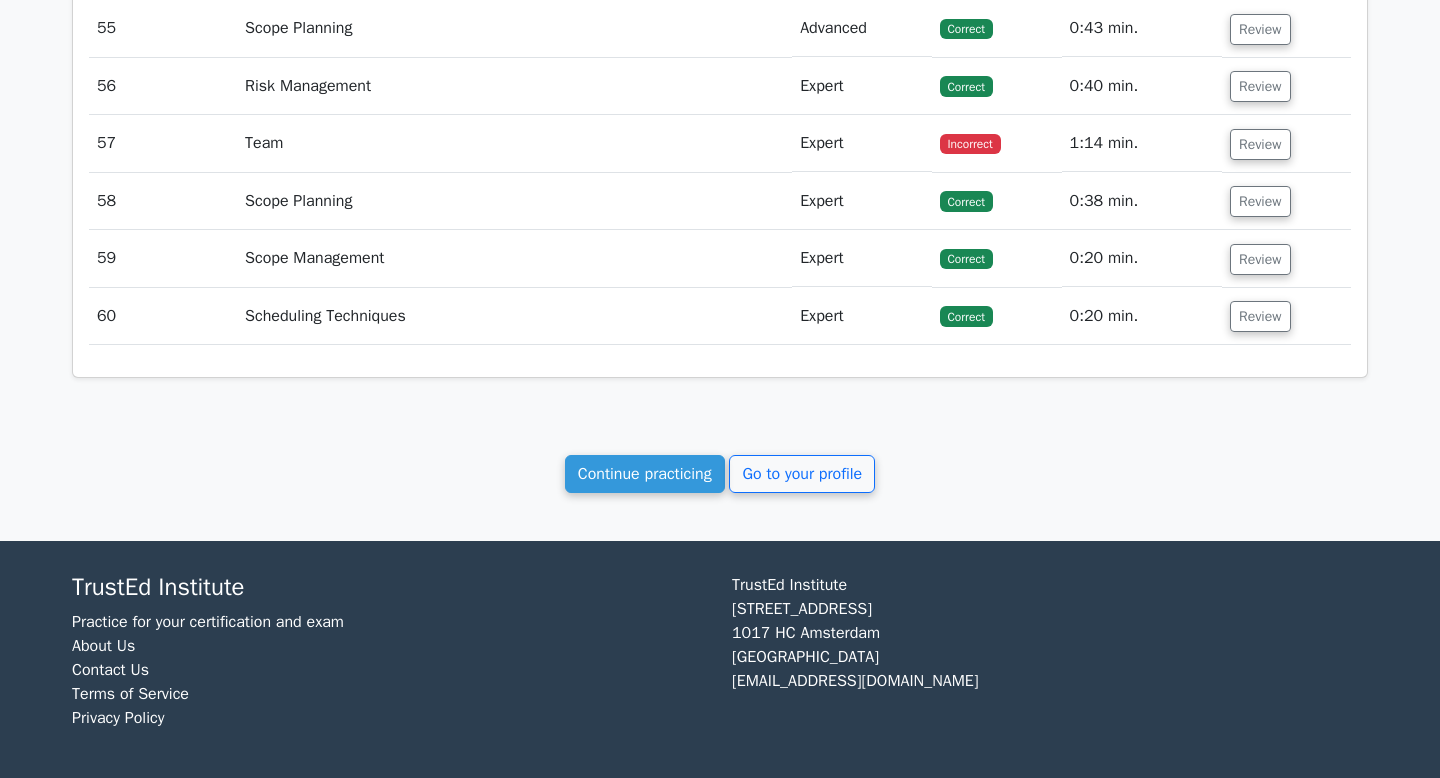 click on "Review" at bounding box center [1260, -144] 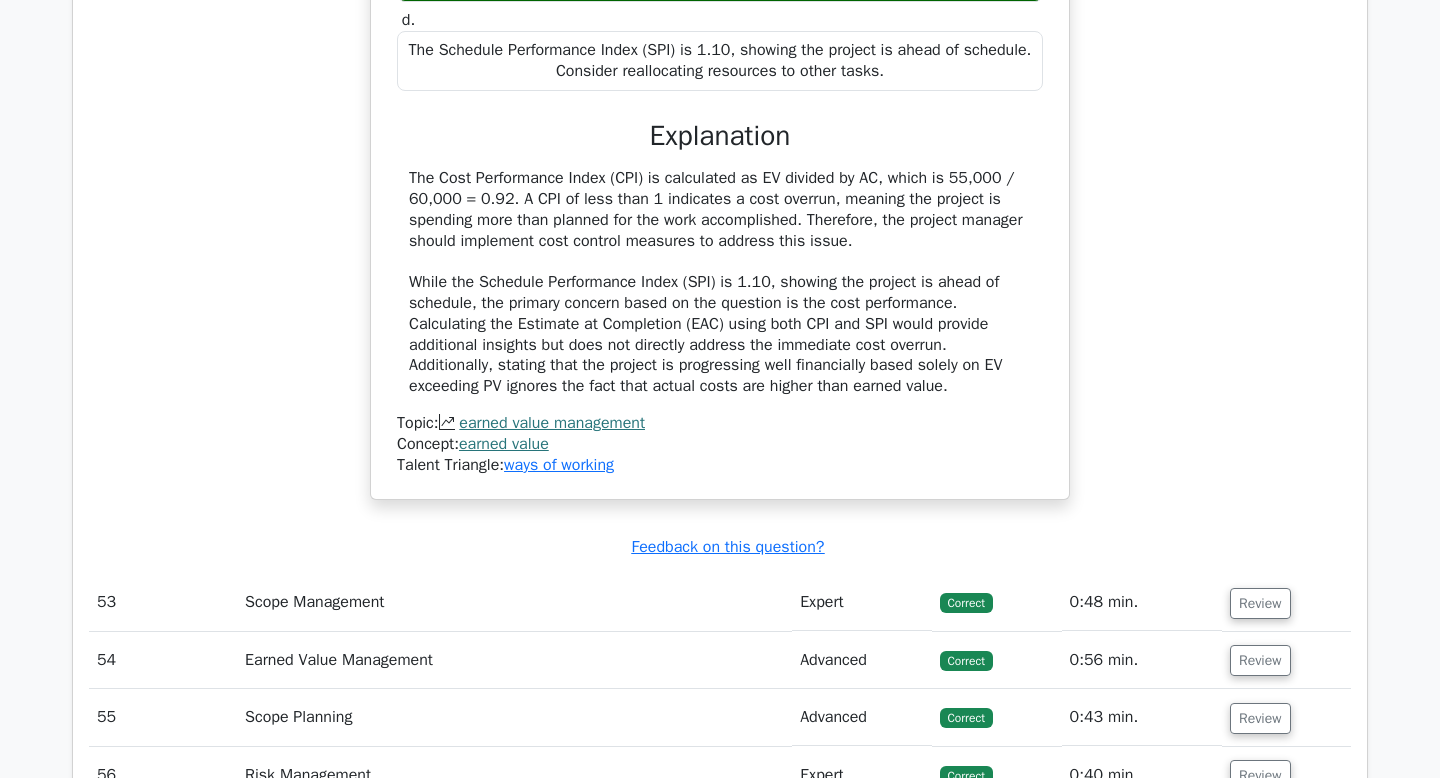 scroll, scrollTop: 19285, scrollLeft: 0, axis: vertical 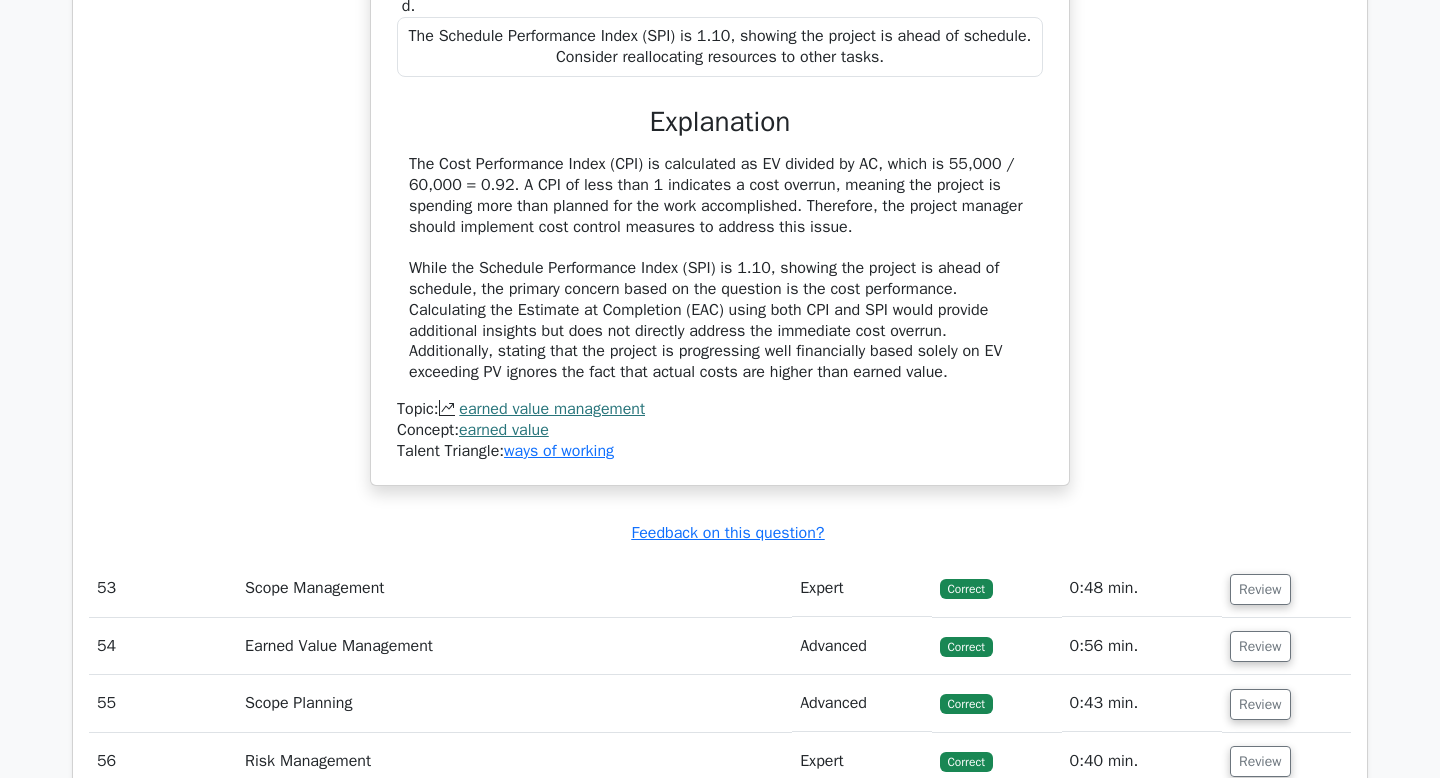 click on "The Cost Performance Index (CPI) is calculated as EV divided by AC, which is 55,000 / 60,000 = 0.92. A CPI of less than 1 indicates a cost overrun, meaning the project is spending more than planned for the work accomplished. Therefore, the project manager should implement cost control measures to address this issue. While the Schedule Performance Index (SPI) is 1.10, showing the project is ahead of schedule, the primary concern based on the question is the cost performance. Calculating the Estimate at Completion (EAC) using both CPI and SPI would provide additional insights but does not directly address the immediate cost overrun. Additionally, stating that the project is progressing well financially based solely on EV exceeding PV ignores the fact that actual costs are higher than earned value." at bounding box center [720, 268] 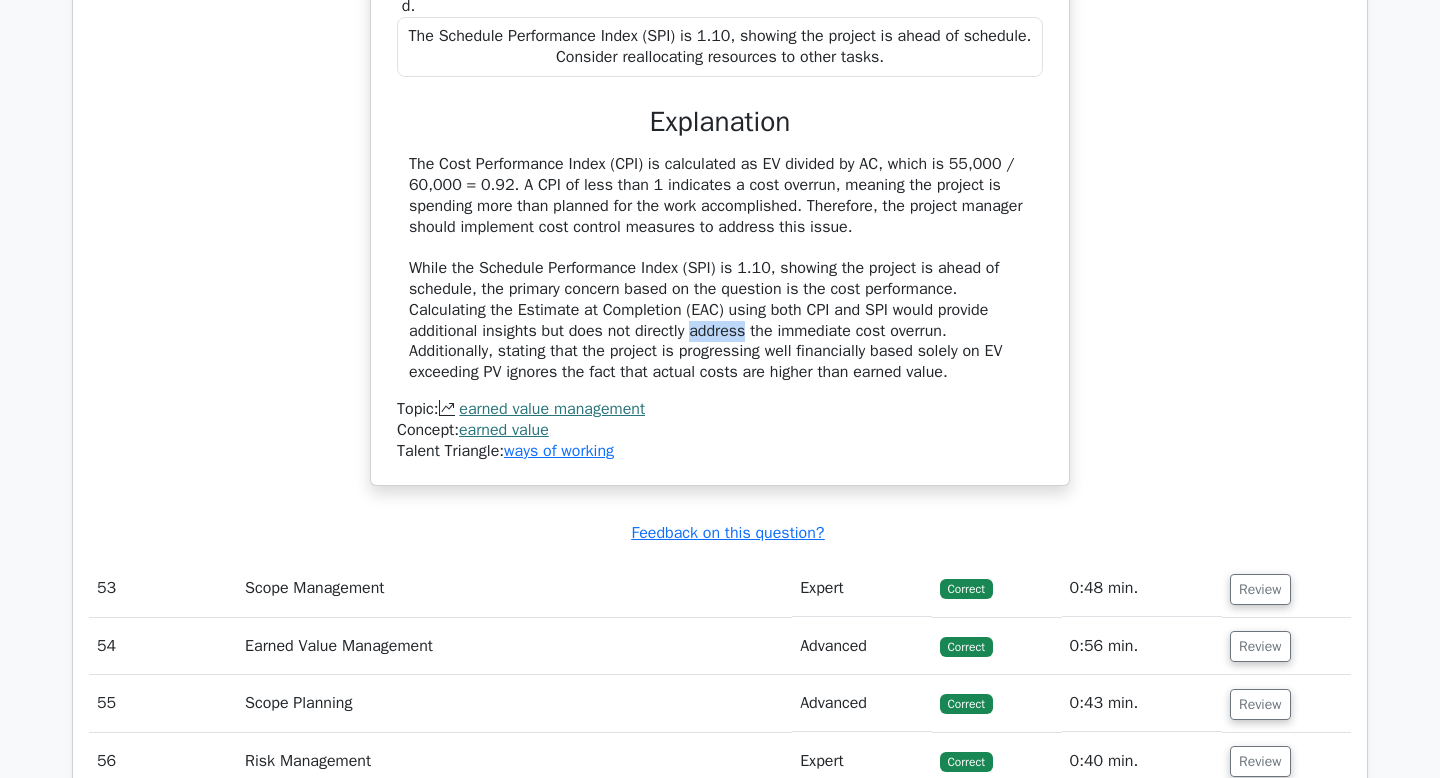 click on "The Cost Performance Index (CPI) is calculated as EV divided by AC, which is 55,000 / 60,000 = 0.92. A CPI of less than 1 indicates a cost overrun, meaning the project is spending more than planned for the work accomplished. Therefore, the project manager should implement cost control measures to address this issue. While the Schedule Performance Index (SPI) is 1.10, showing the project is ahead of schedule, the primary concern based on the question is the cost performance. Calculating the Estimate at Completion (EAC) using both CPI and SPI would provide additional insights but does not directly address the immediate cost overrun. Additionally, stating that the project is progressing well financially based solely on EV exceeding PV ignores the fact that actual costs are higher than earned value." at bounding box center [720, 268] 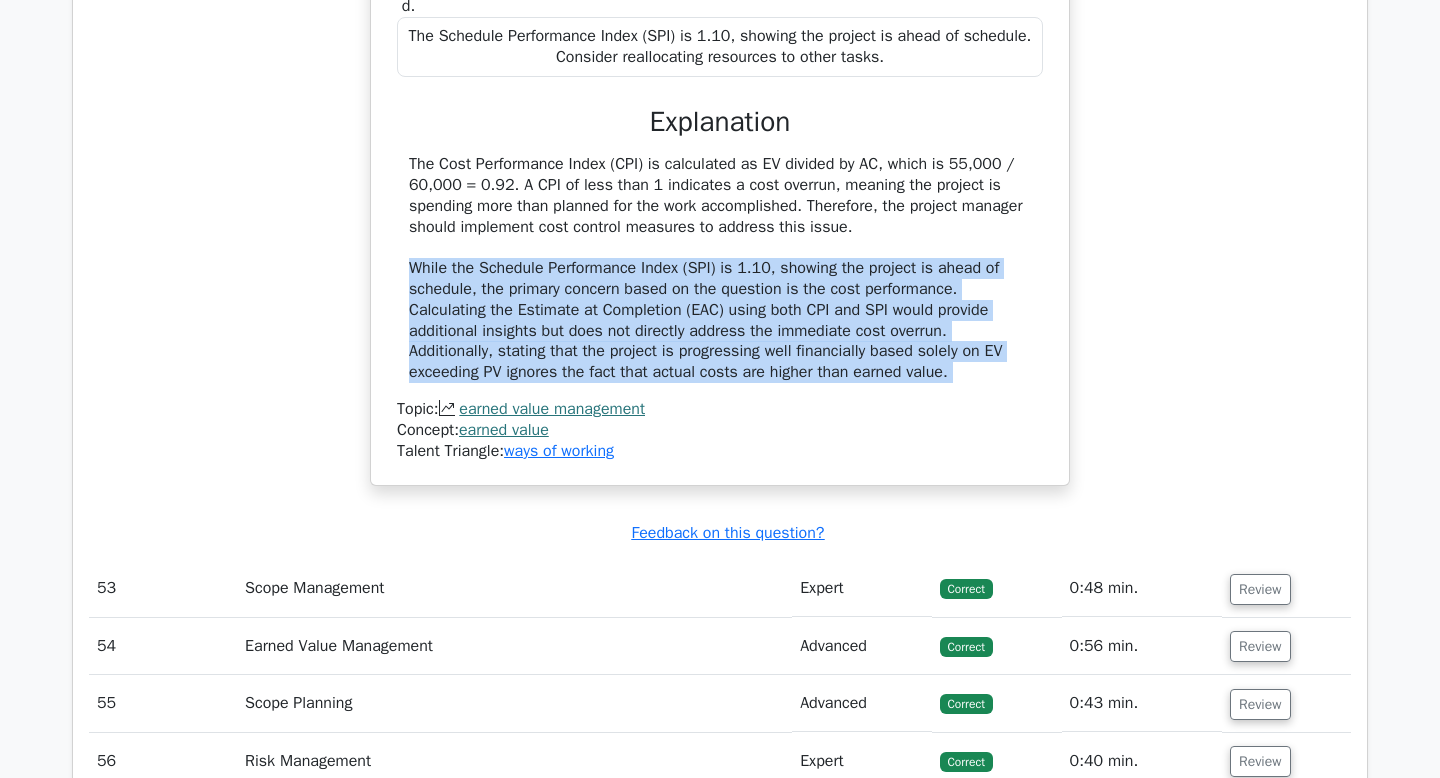 click on "The Cost Performance Index (CPI) is calculated as EV divided by AC, which is 55,000 / 60,000 = 0.92. A CPI of less than 1 indicates a cost overrun, meaning the project is spending more than planned for the work accomplished. Therefore, the project manager should implement cost control measures to address this issue. While the Schedule Performance Index (SPI) is 1.10, showing the project is ahead of schedule, the primary concern based on the question is the cost performance. Calculating the Estimate at Completion (EAC) using both CPI and SPI would provide additional insights but does not directly address the immediate cost overrun. Additionally, stating that the project is progressing well financially based solely on EV exceeding PV ignores the fact that actual costs are higher than earned value." at bounding box center [720, 268] 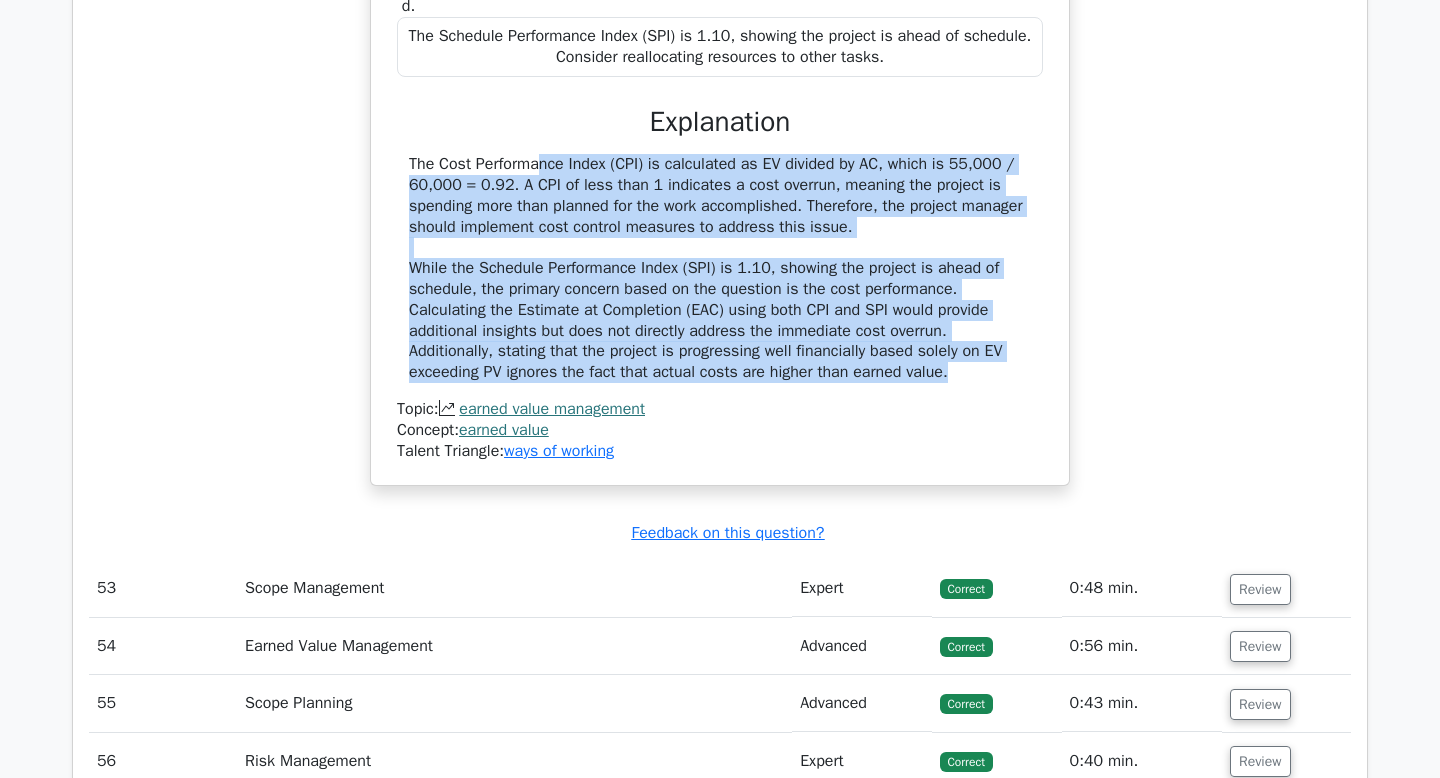 drag, startPoint x: 412, startPoint y: 415, endPoint x: 976, endPoint y: 618, distance: 599.42053 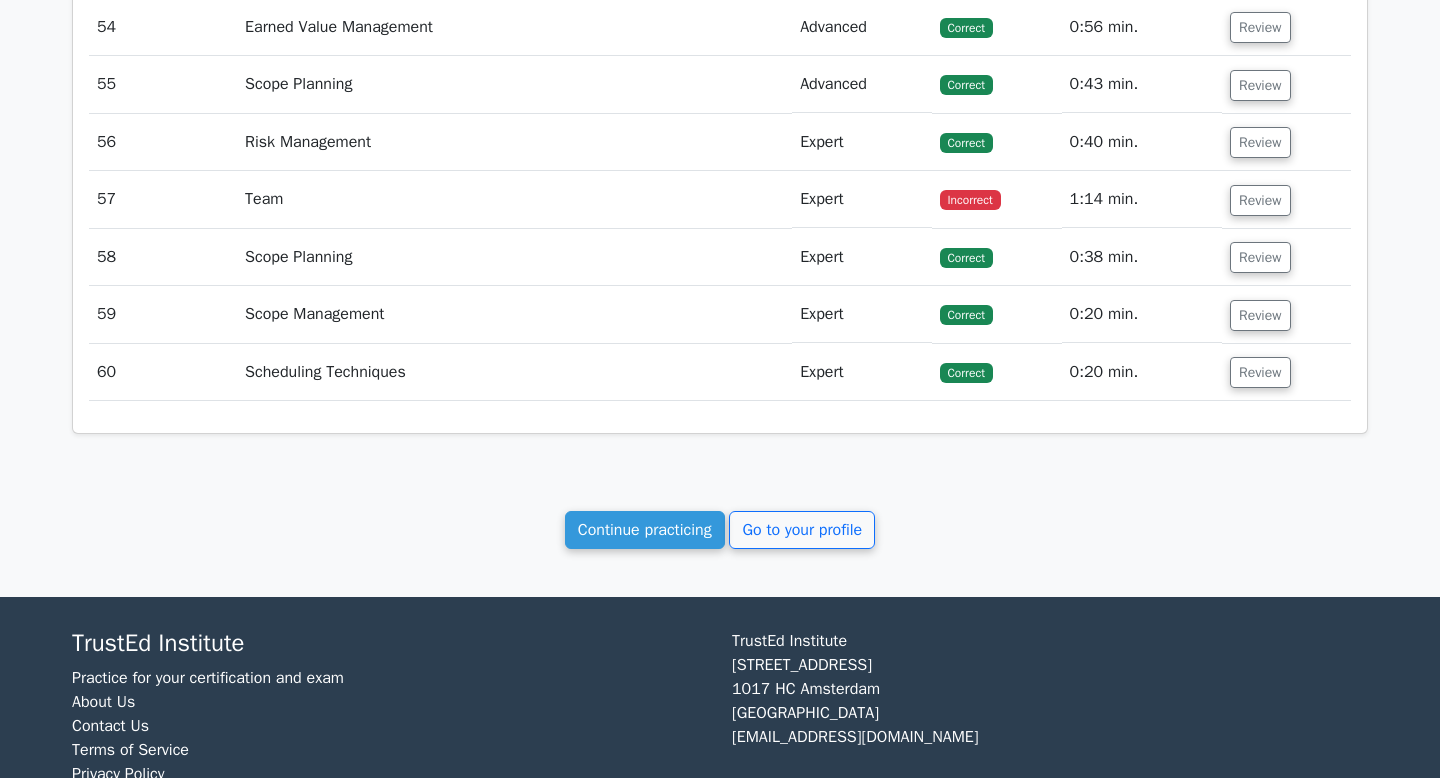 scroll, scrollTop: 19905, scrollLeft: 0, axis: vertical 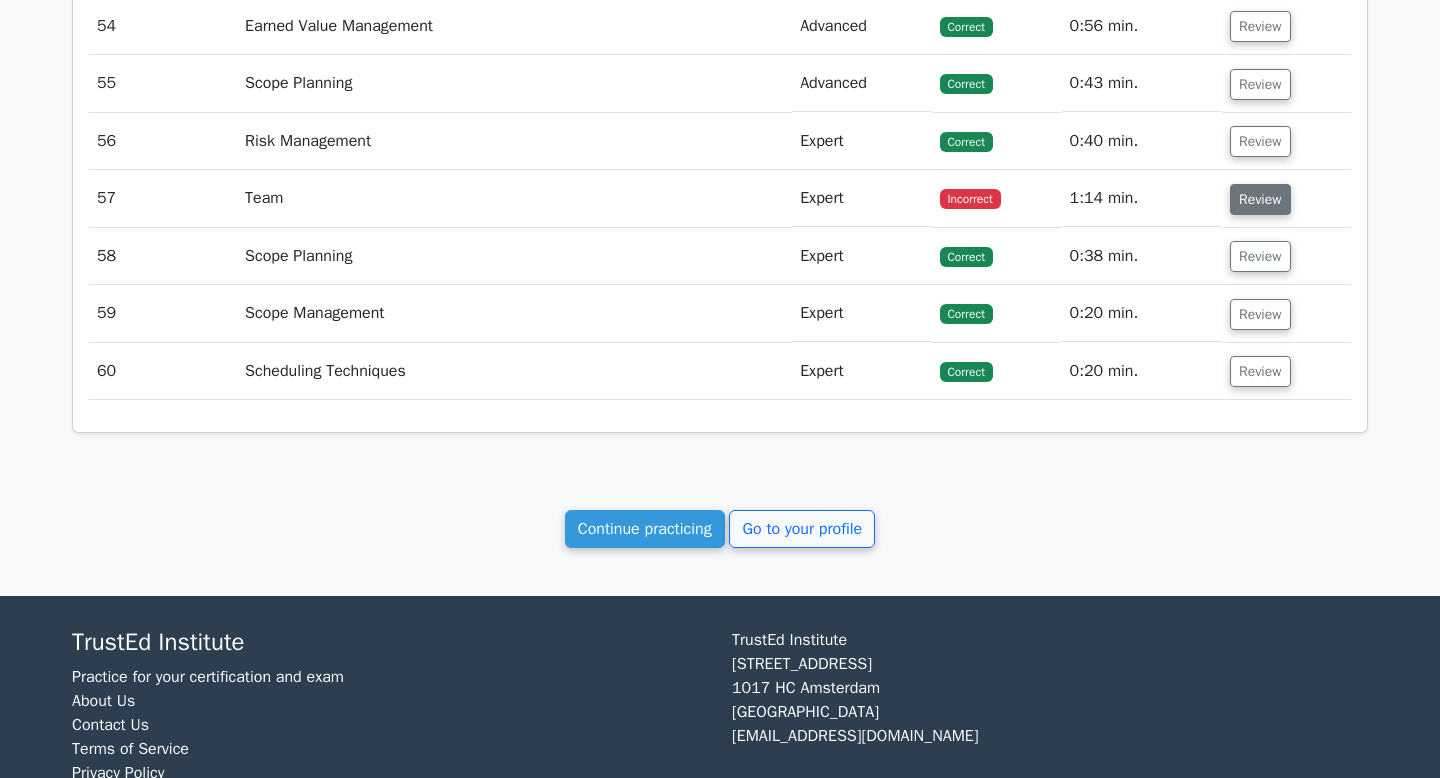 click on "Review" at bounding box center [1260, 199] 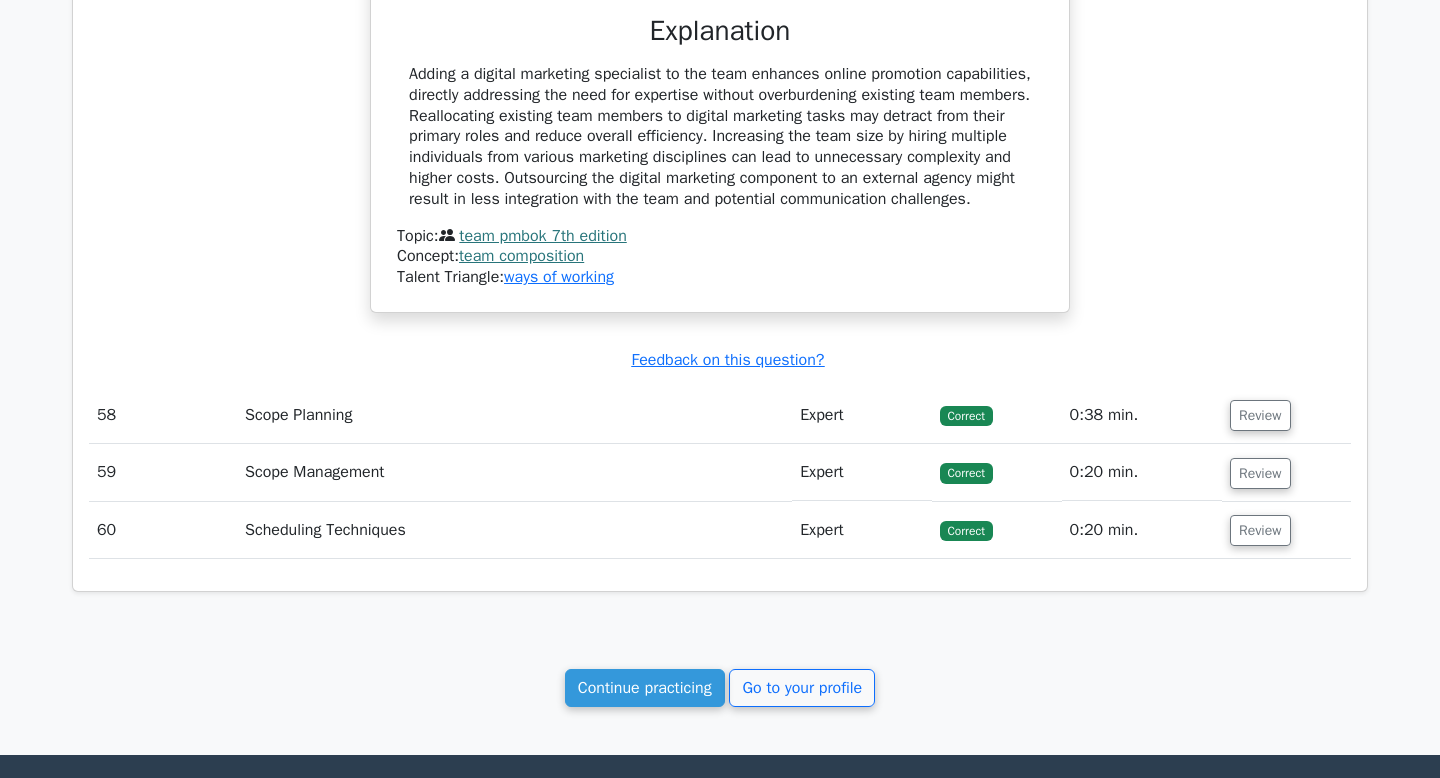 scroll, scrollTop: 20684, scrollLeft: 0, axis: vertical 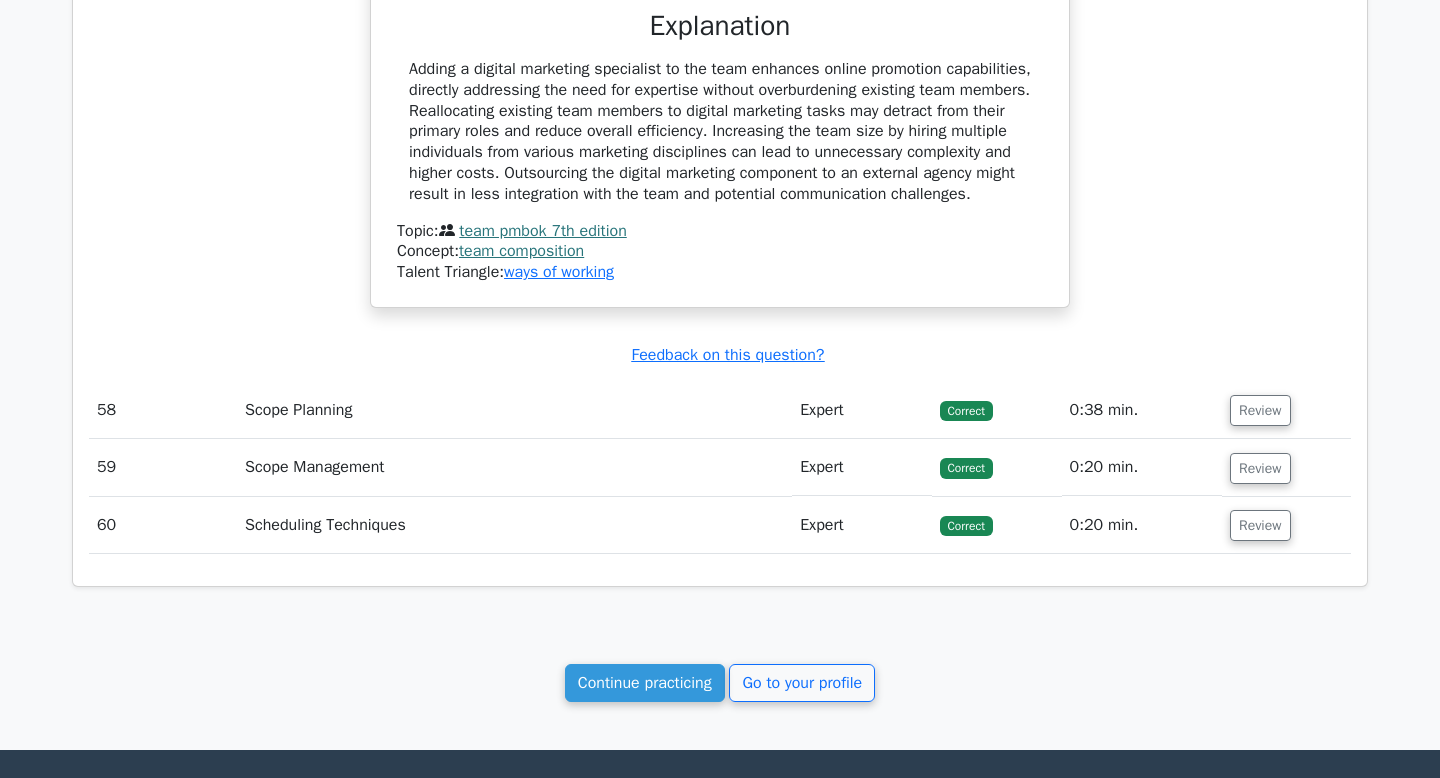 click on "Adding a digital marketing specialist to the team enhances online promotion capabilities, directly addressing the need for expertise without overburdening existing team members. Reallocating existing team members to digital marketing tasks may detract from their primary roles and reduce overall efficiency. Increasing the team size by hiring multiple individuals from various marketing disciplines can lead to unnecessary complexity and higher costs. Outsourcing the digital marketing component to an external agency might result in less integration with the team and potential communication challenges." at bounding box center (720, 132) 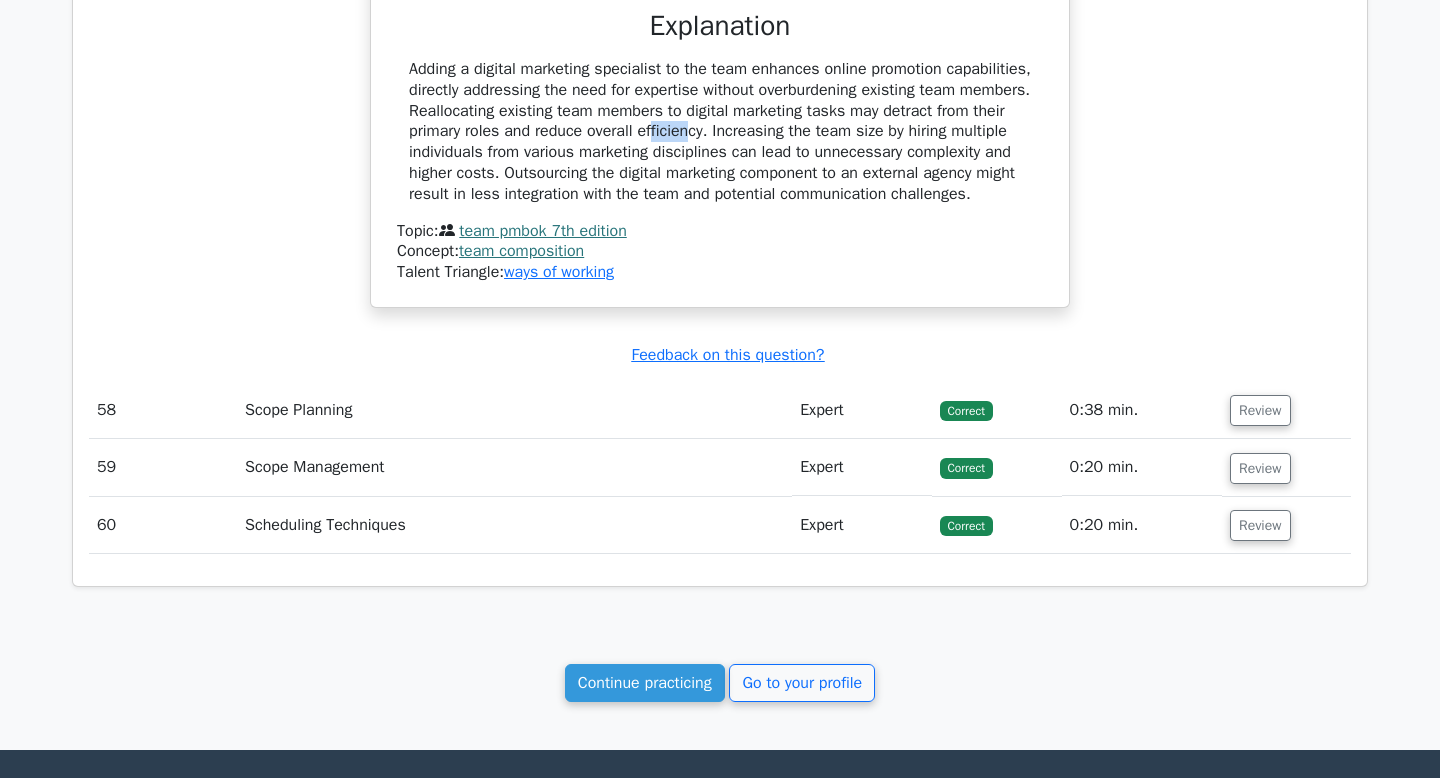 click on "Adding a digital marketing specialist to the team enhances online promotion capabilities, directly addressing the need for expertise without overburdening existing team members. Reallocating existing team members to digital marketing tasks may detract from their primary roles and reduce overall efficiency. Increasing the team size by hiring multiple individuals from various marketing disciplines can lead to unnecessary complexity and higher costs. Outsourcing the digital marketing component to an external agency might result in less integration with the team and potential communication challenges." at bounding box center (720, 132) 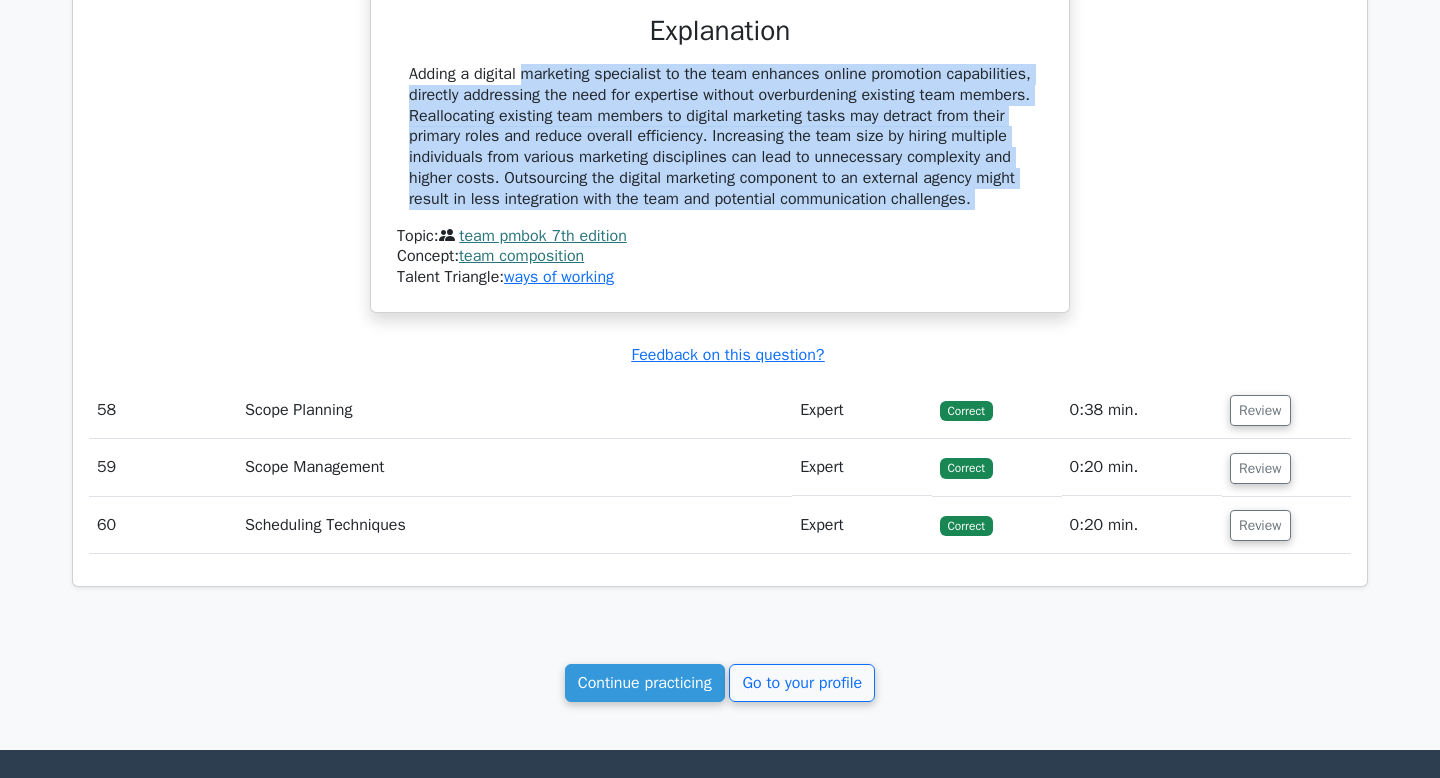 click on "You are leading a project to launch a new sustainable packaging product. The project team includes experts in product design, supply chain management, and environmental compliance. As the project progresses, it becomes clear that additional expertise in digital marketing is required to effectively promote the product online. What is the best approach to modify your team composition to address this need and ensure a successful launch?
a.
b.
c. d." at bounding box center [720, -107] 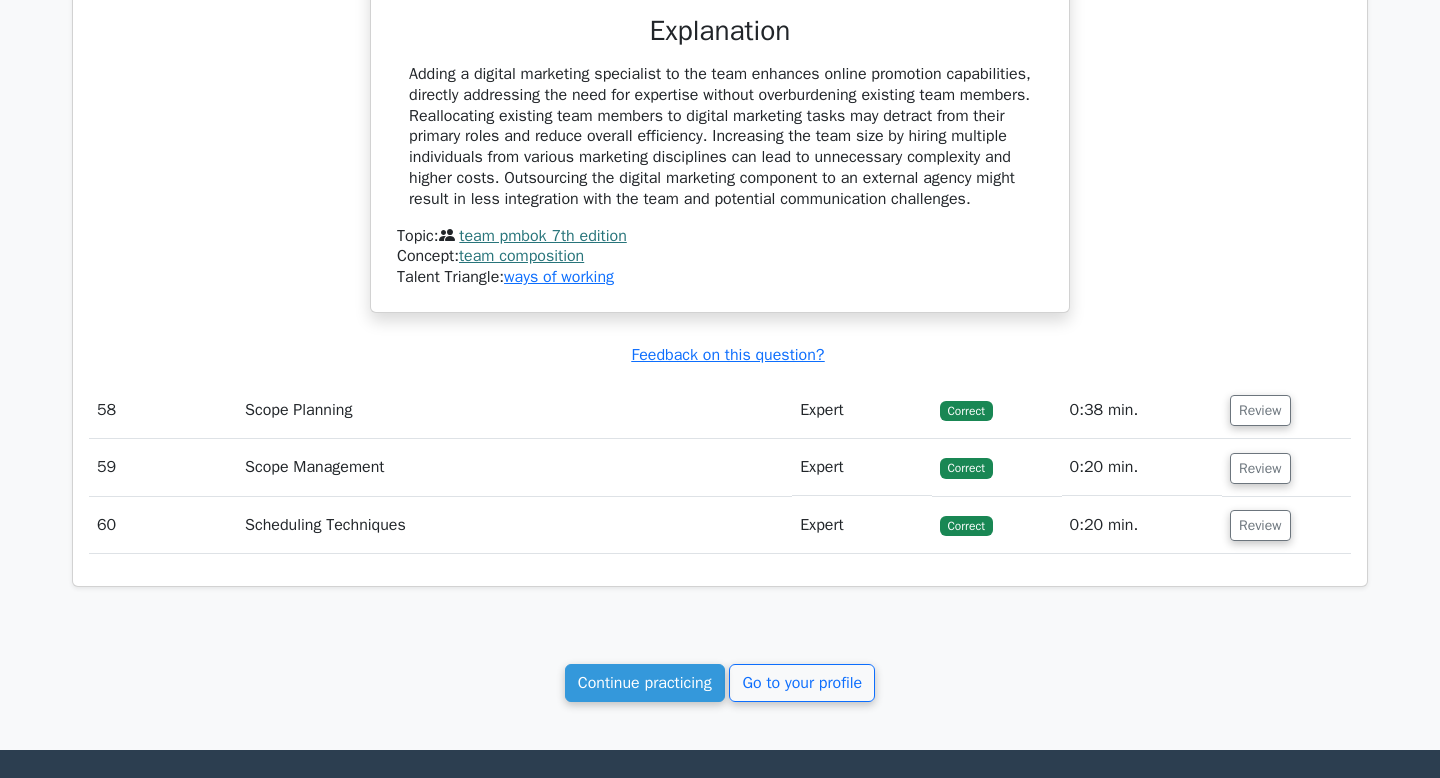 scroll, scrollTop: 21184, scrollLeft: 0, axis: vertical 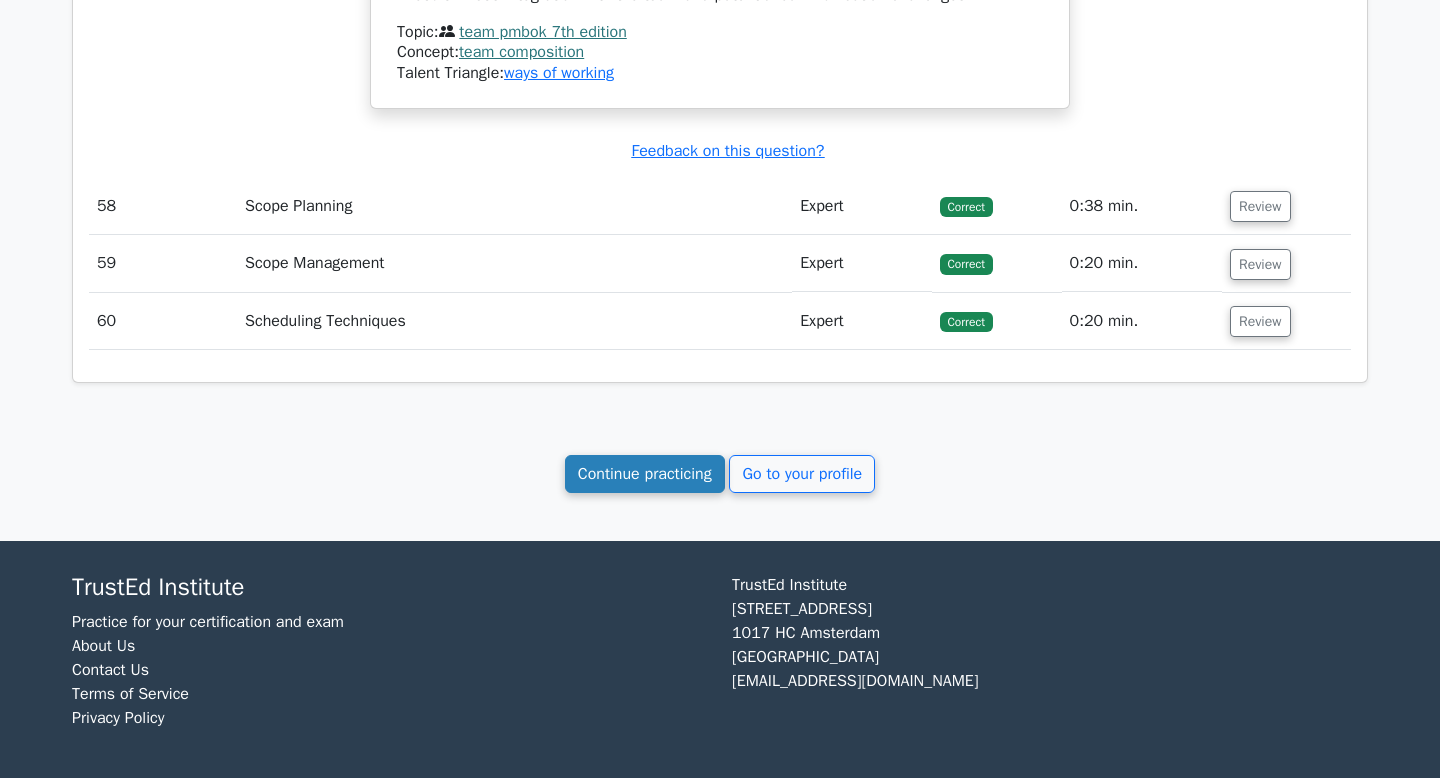 click on "Continue practicing" at bounding box center [645, 474] 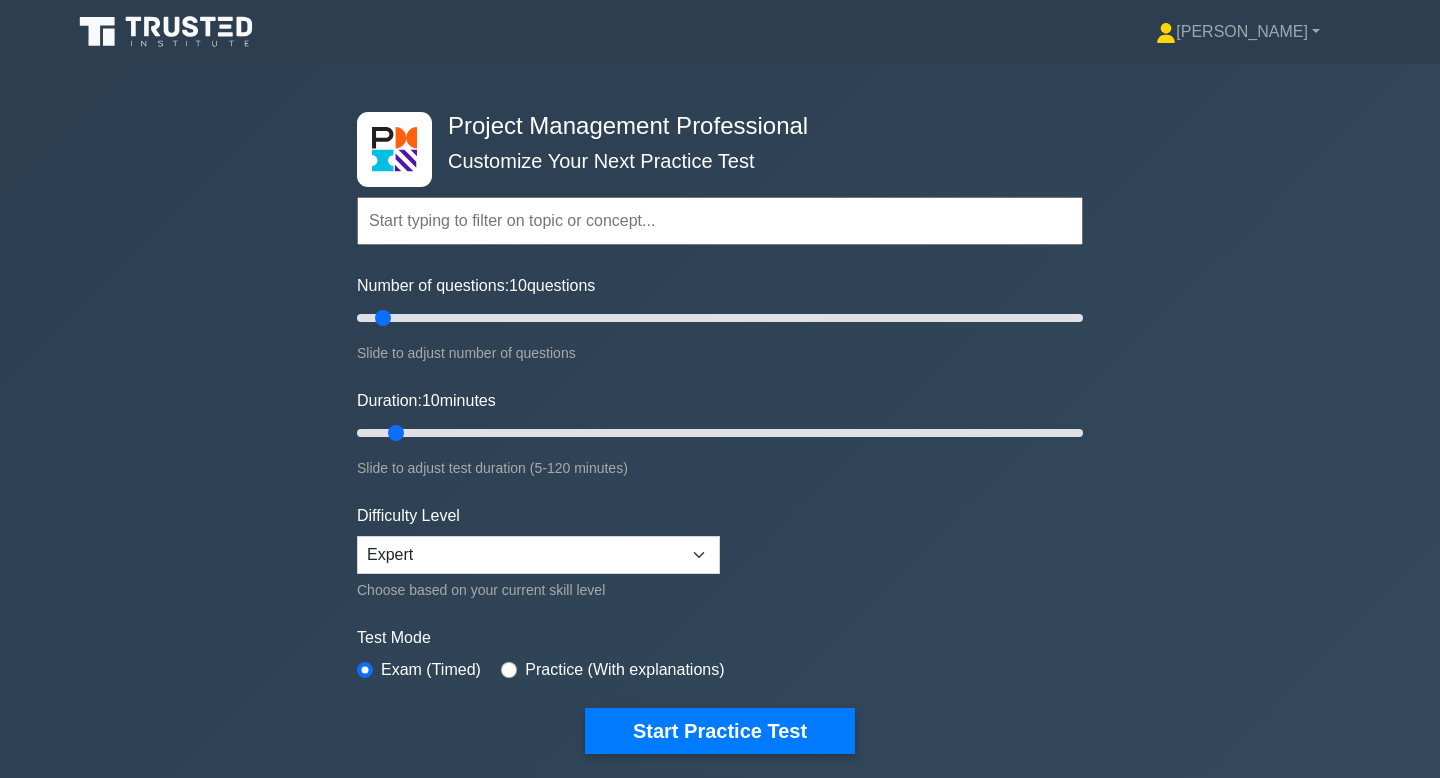 scroll, scrollTop: 0, scrollLeft: 0, axis: both 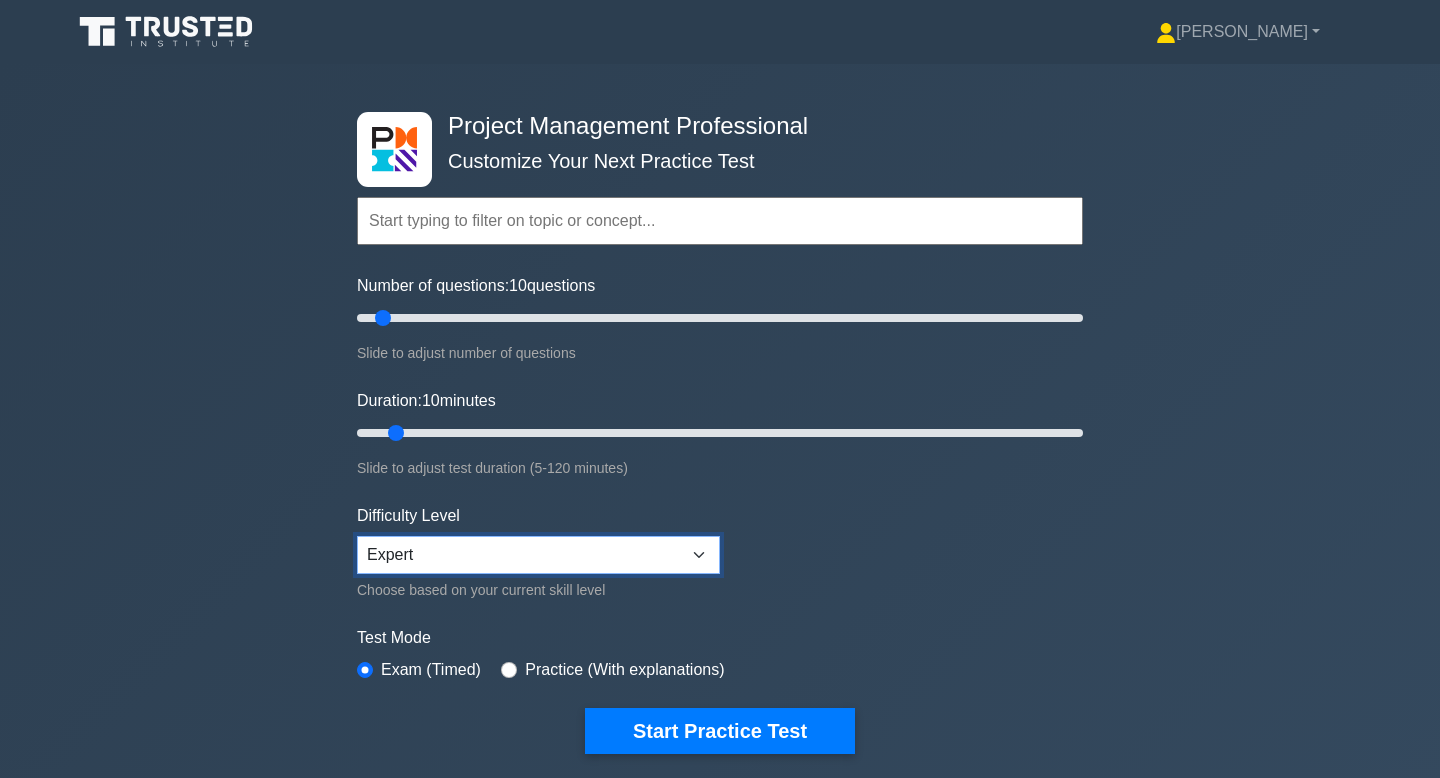 click on "Beginner
Intermediate
Expert" at bounding box center [538, 555] 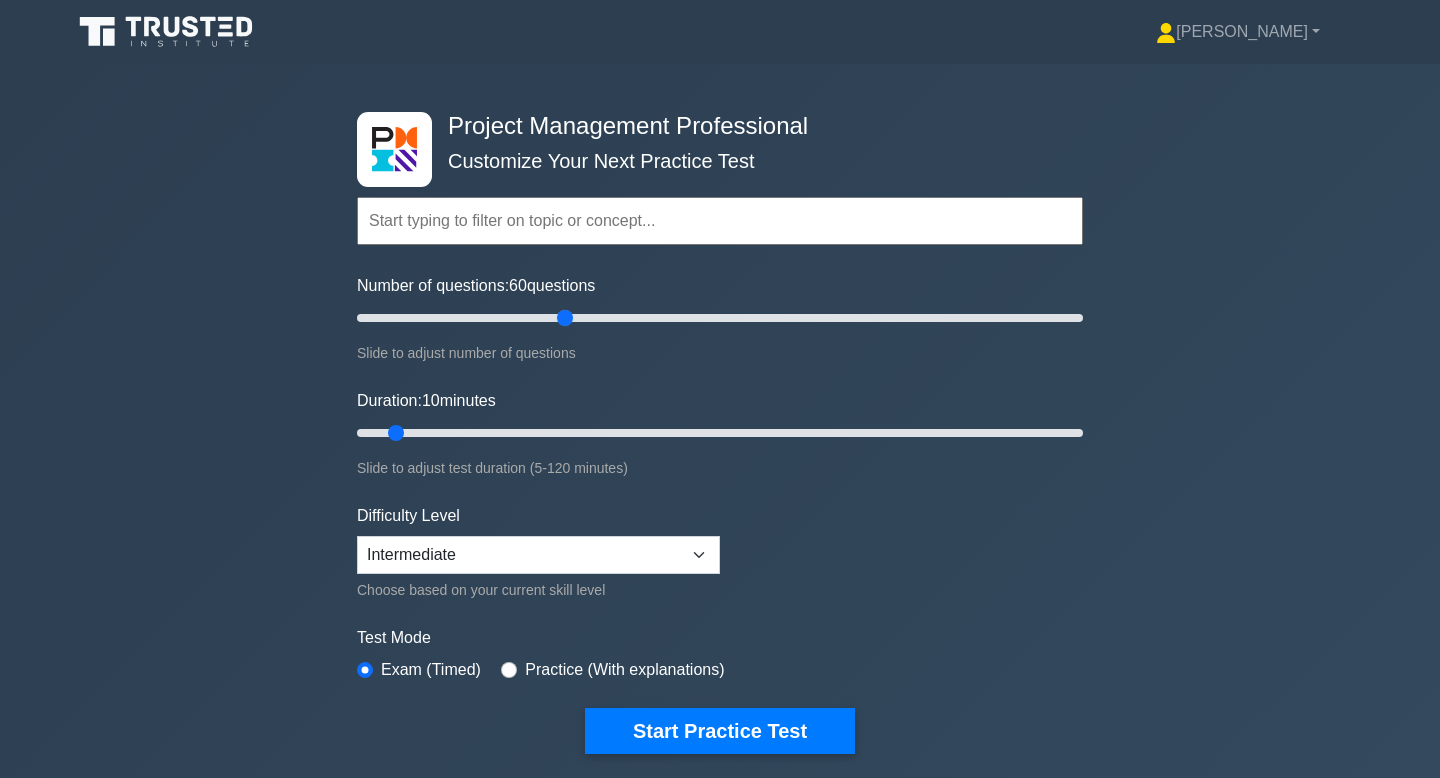 drag, startPoint x: 386, startPoint y: 321, endPoint x: 558, endPoint y: 322, distance: 172.00291 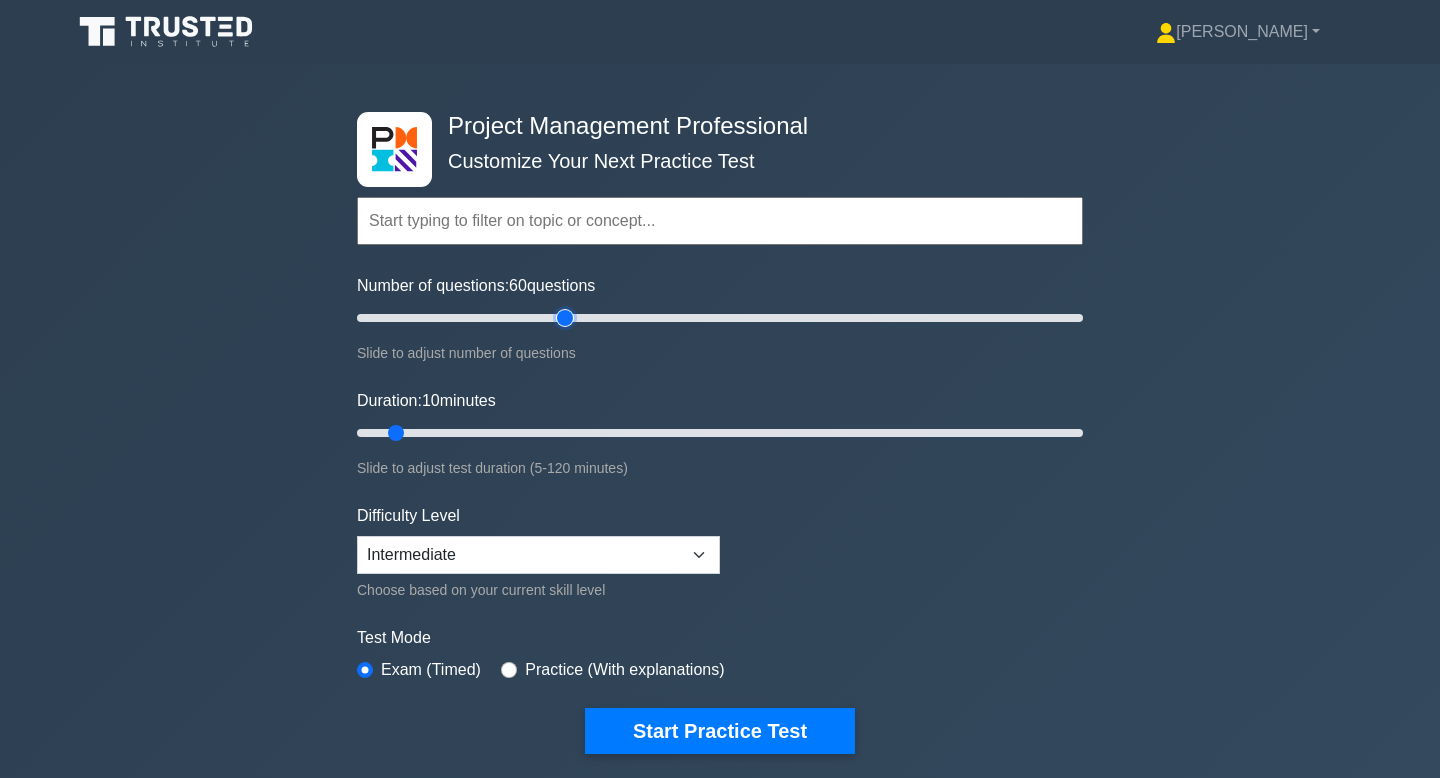 type on "60" 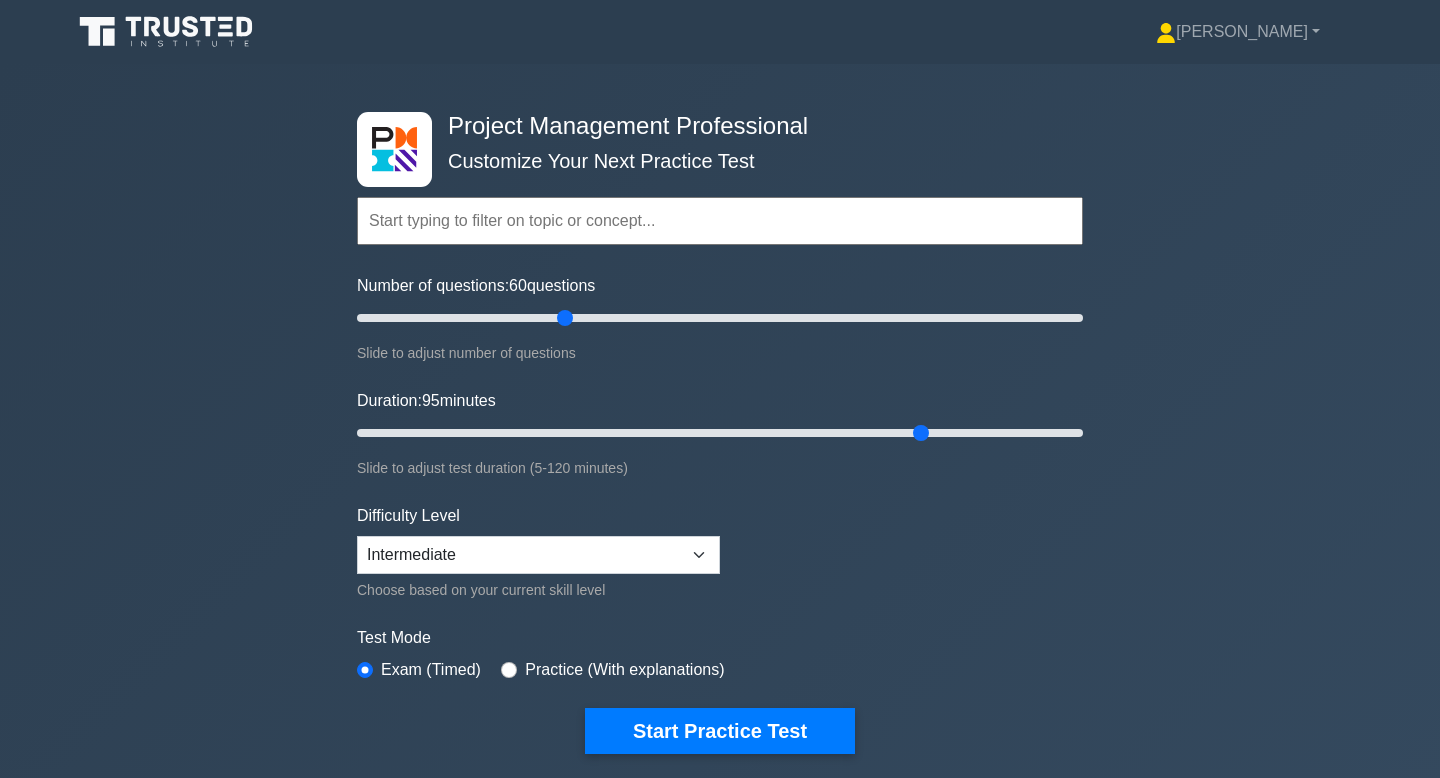 drag, startPoint x: 397, startPoint y: 433, endPoint x: 914, endPoint y: 452, distance: 517.349 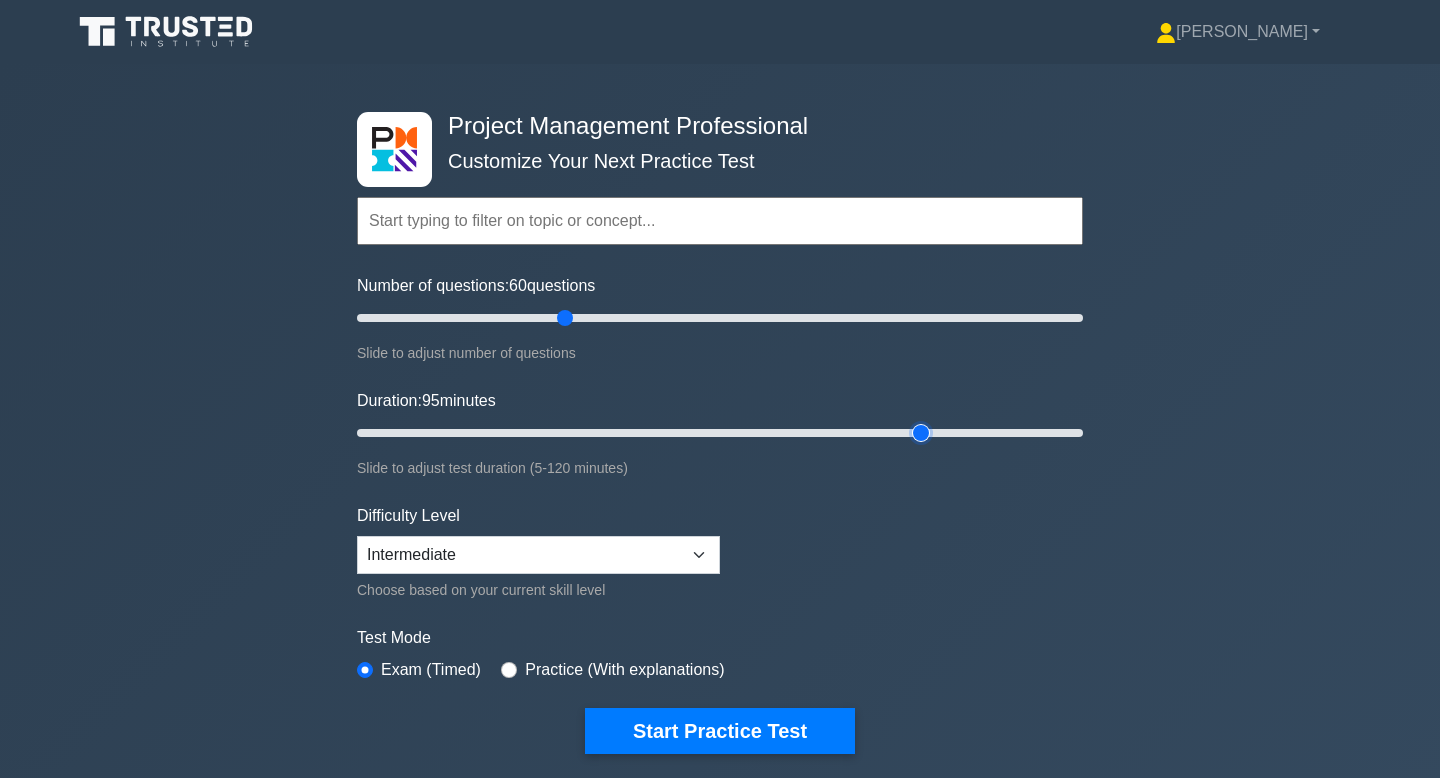 click on "Duration:  95  minutes" at bounding box center (720, 433) 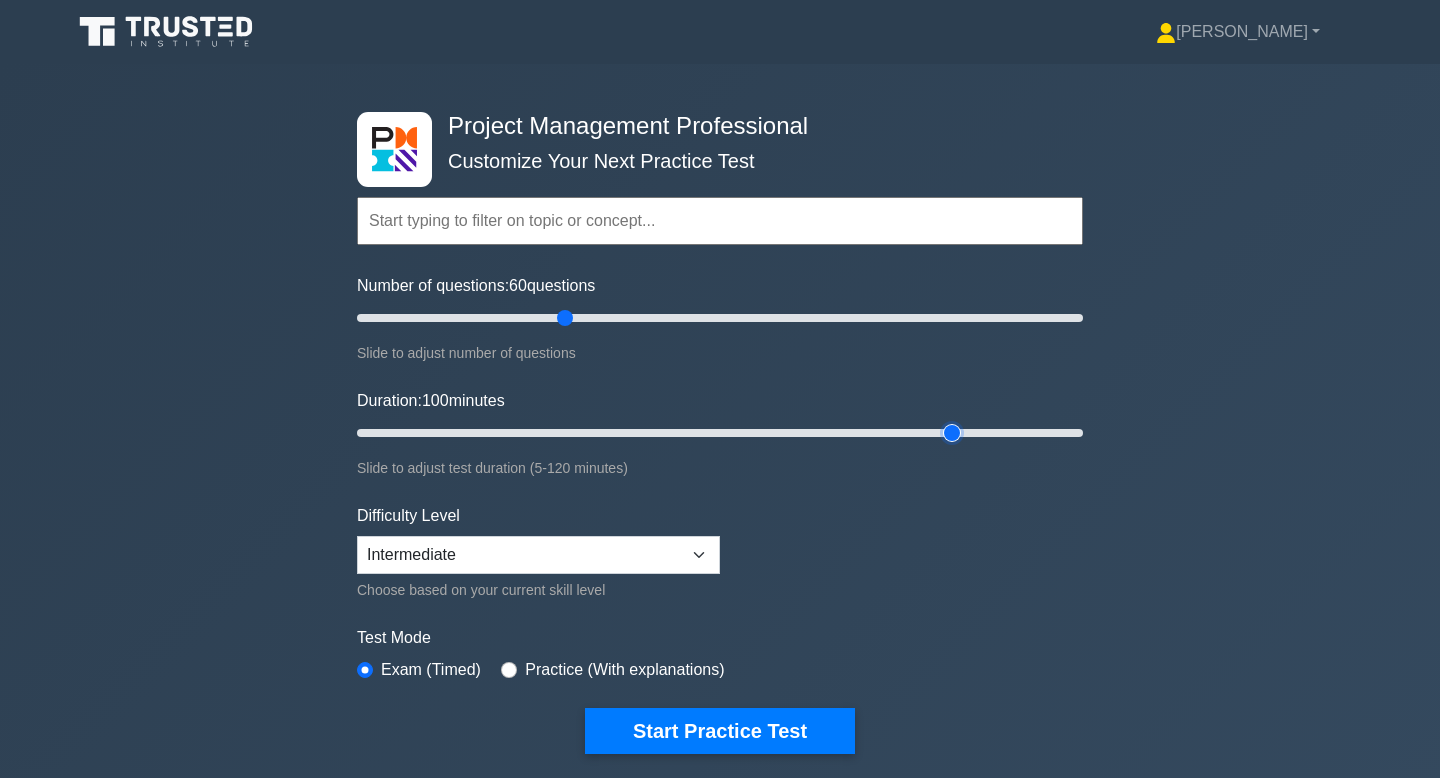 drag, startPoint x: 922, startPoint y: 436, endPoint x: 940, endPoint y: 438, distance: 18.110771 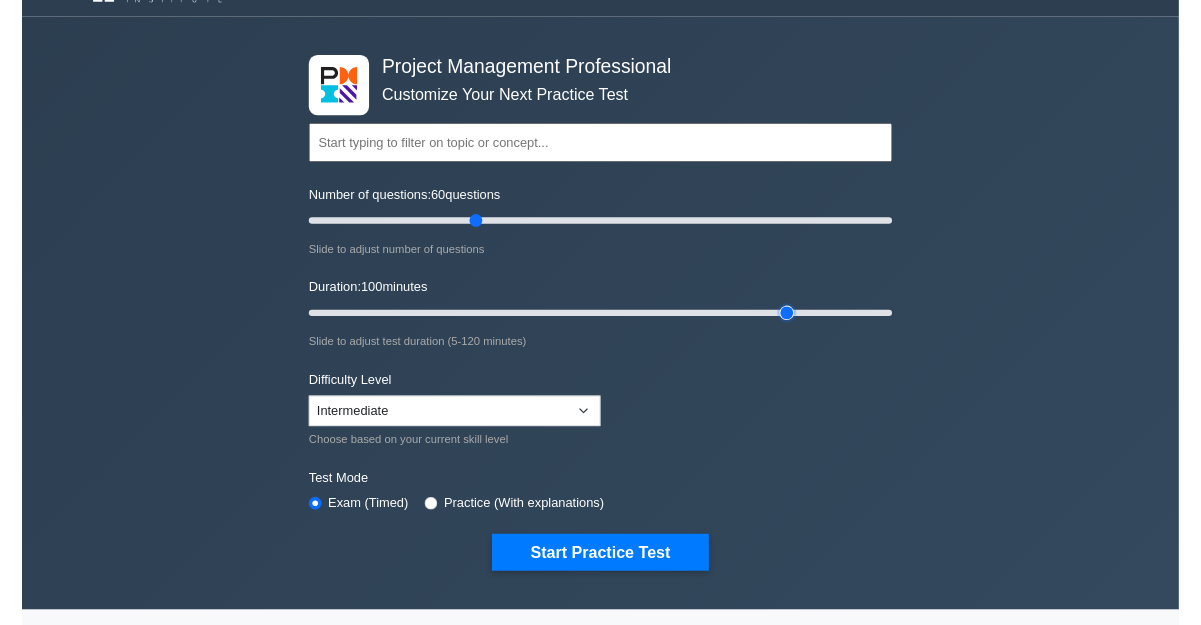 scroll, scrollTop: 0, scrollLeft: 0, axis: both 